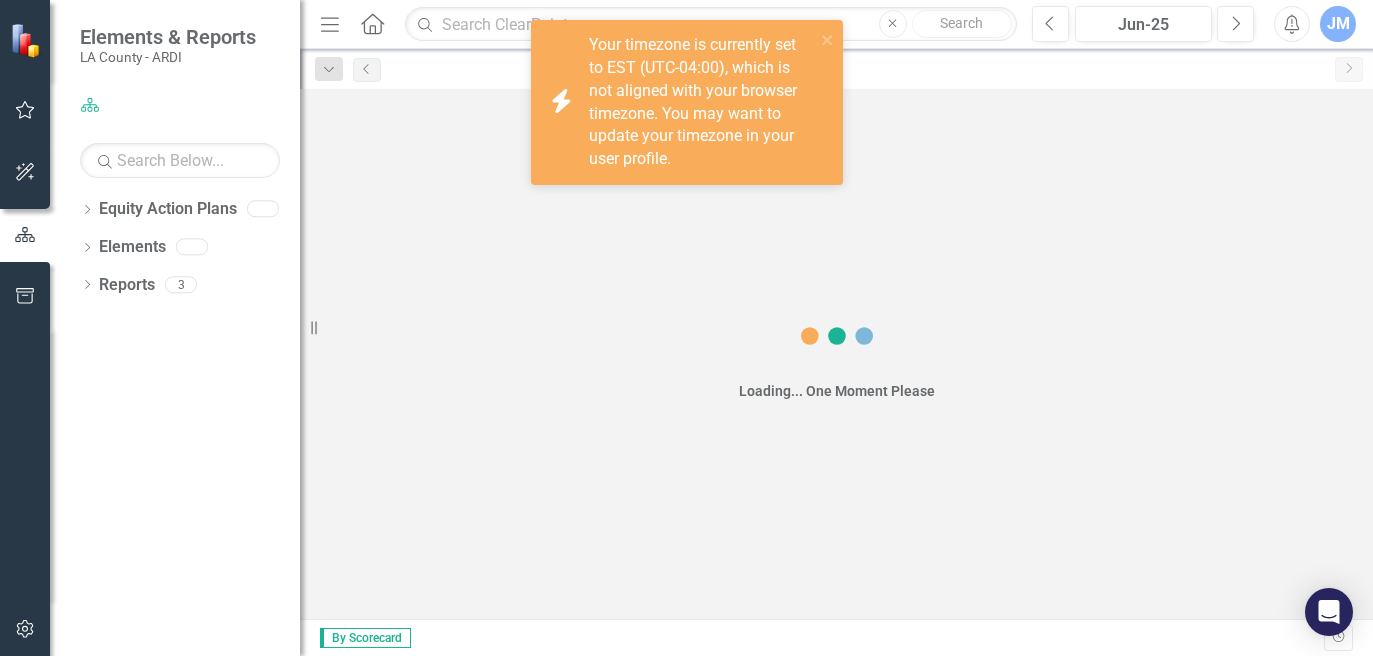 scroll, scrollTop: 0, scrollLeft: 0, axis: both 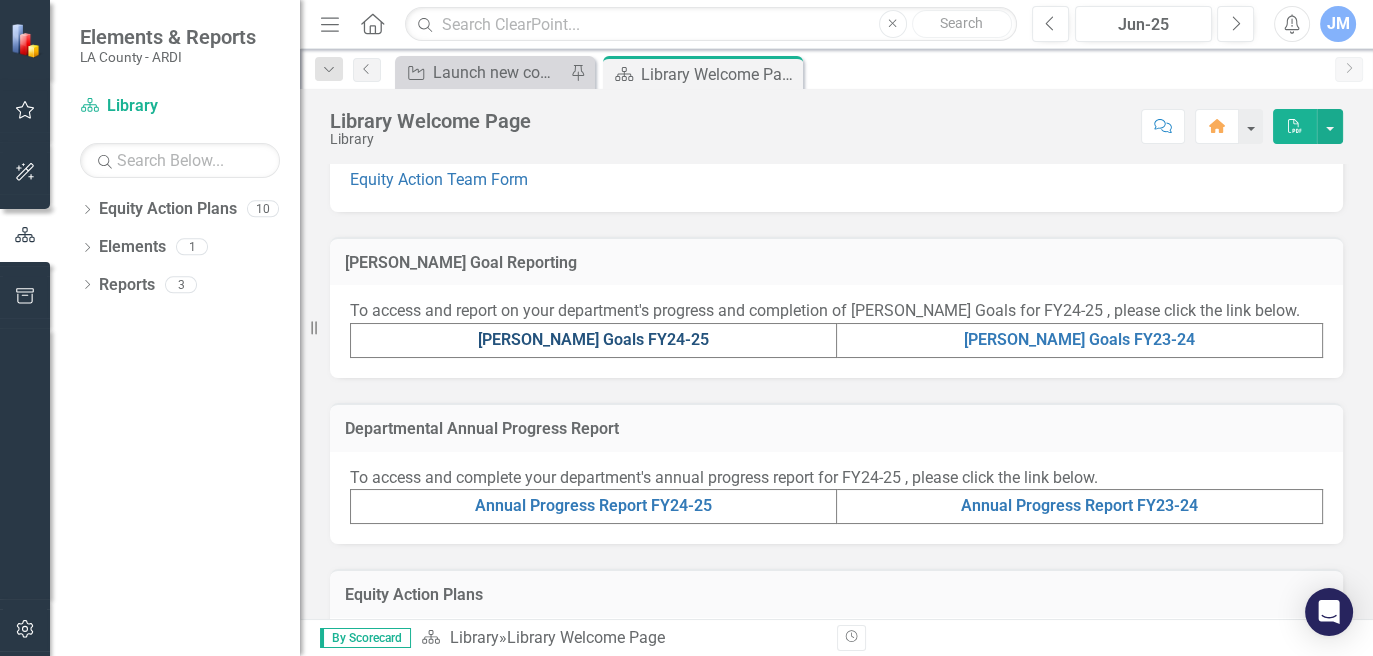 click on "[PERSON_NAME] Goals FY24-25" at bounding box center (593, 339) 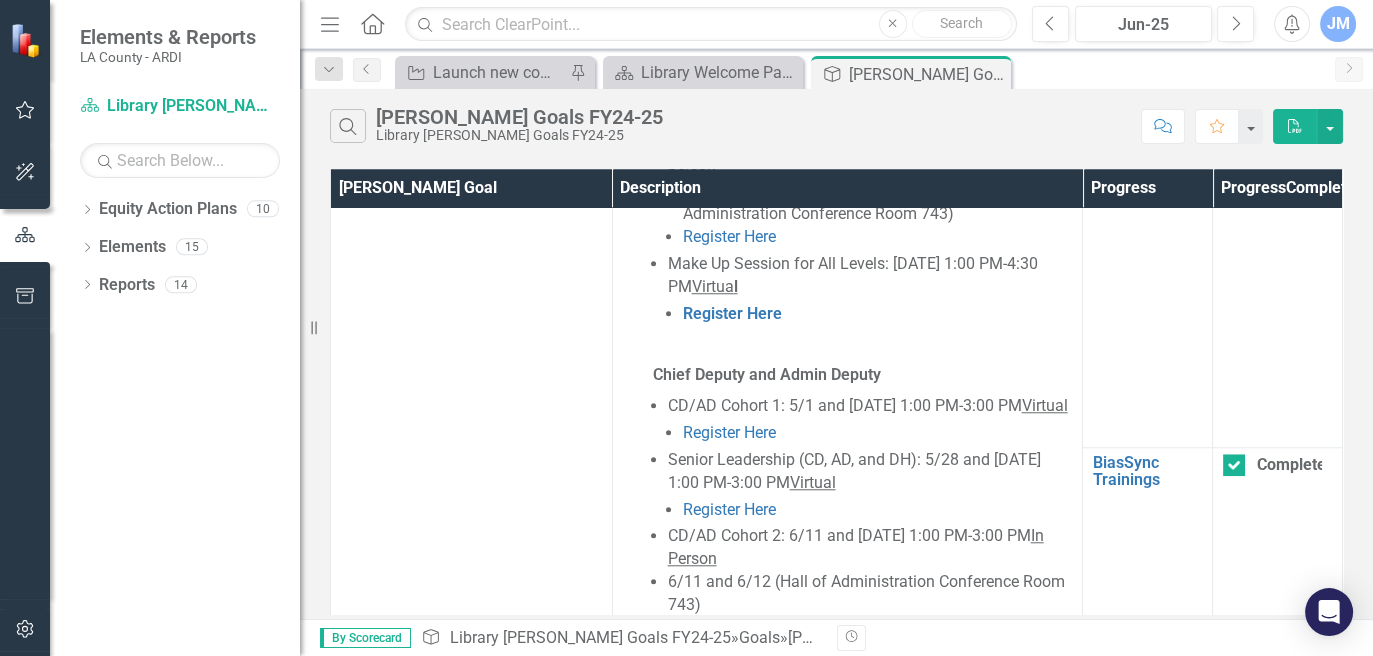 scroll, scrollTop: 2382, scrollLeft: 0, axis: vertical 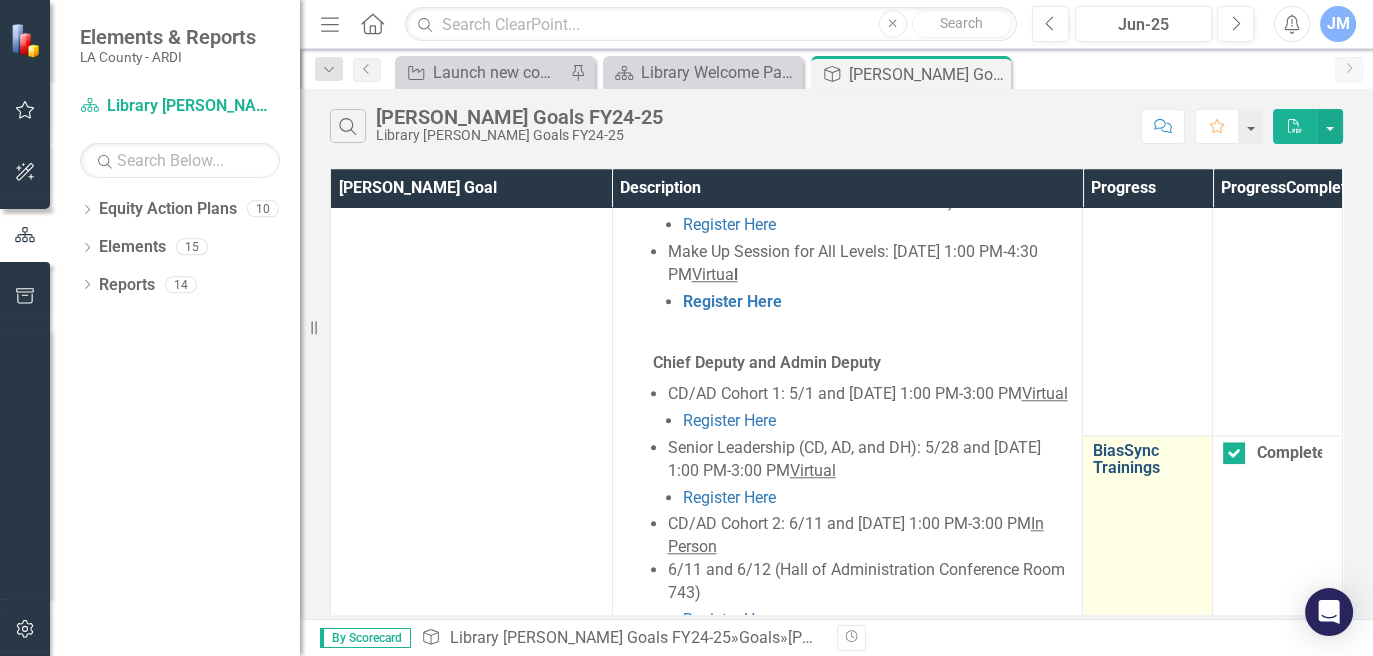 click on "BiasSync Trainings" at bounding box center (1147, 459) 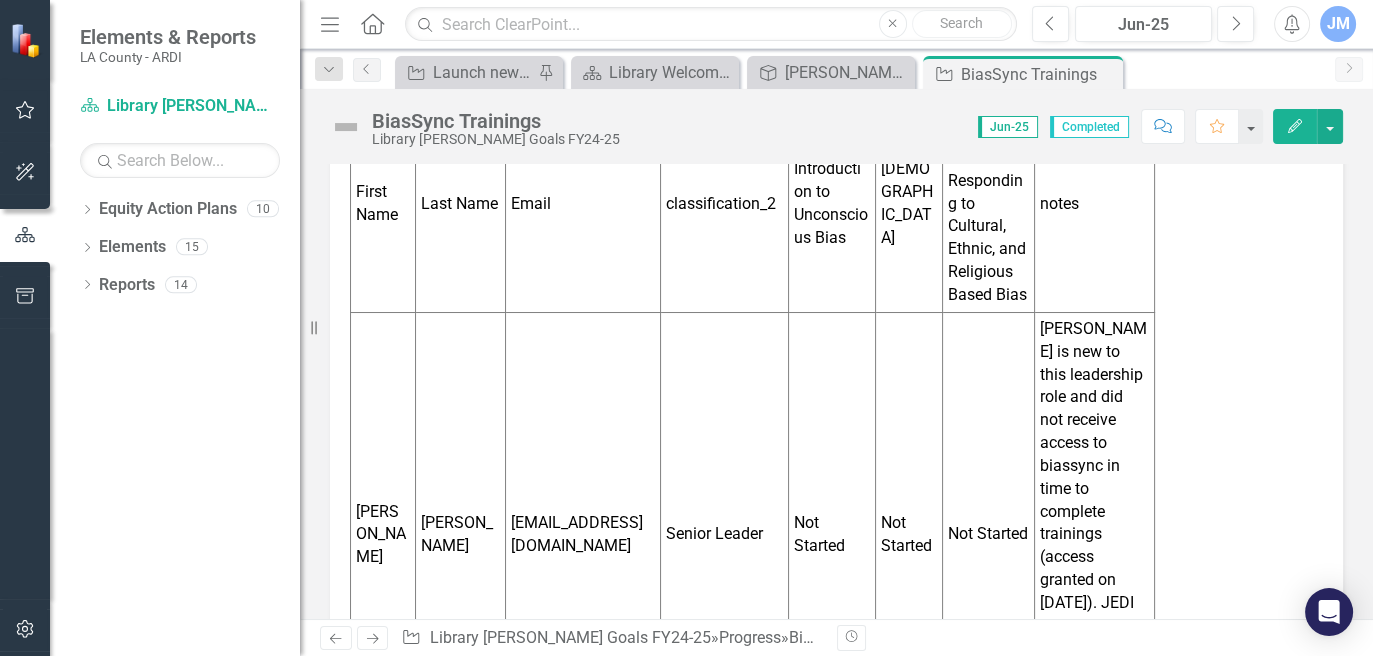 scroll, scrollTop: 670, scrollLeft: 0, axis: vertical 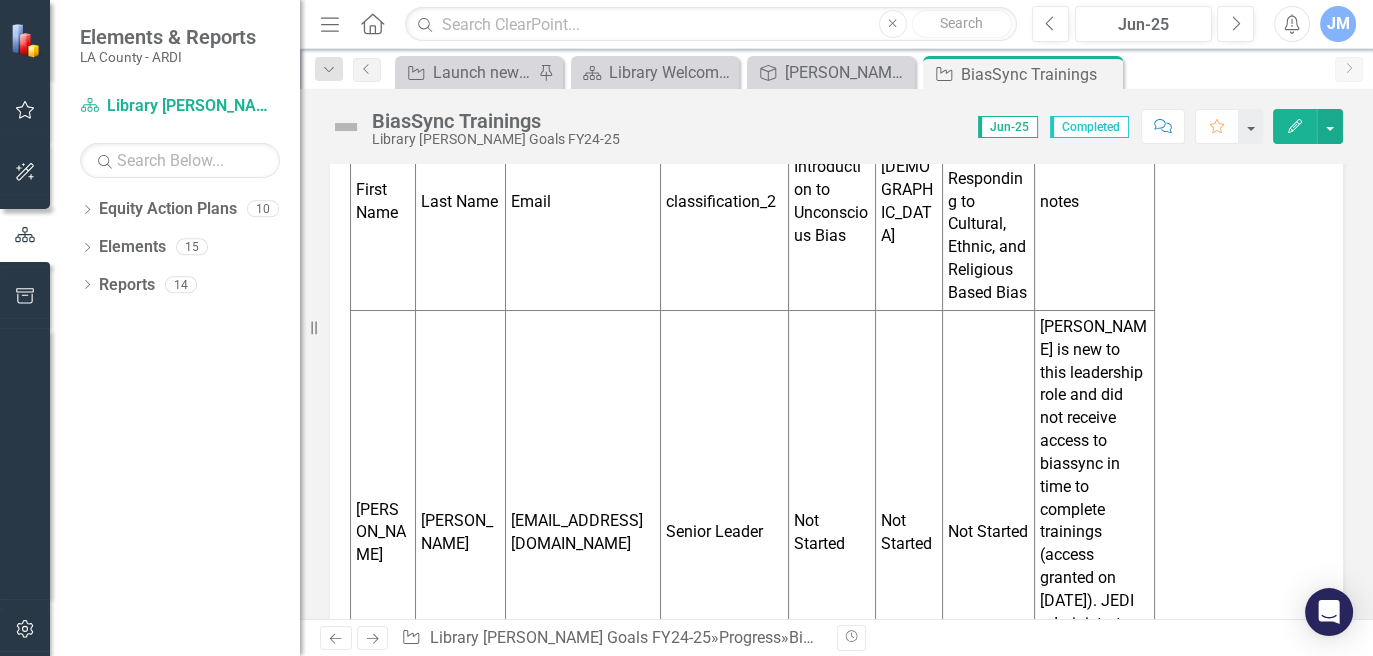 click on "[PERSON_NAME] is new to this leadership role and did not receive access to biassync in time to complete trainings (access granted on [DATE]). JEDI administrator will work with [PERSON_NAME] to ensure completion in a timely manner." at bounding box center [1094, 532] 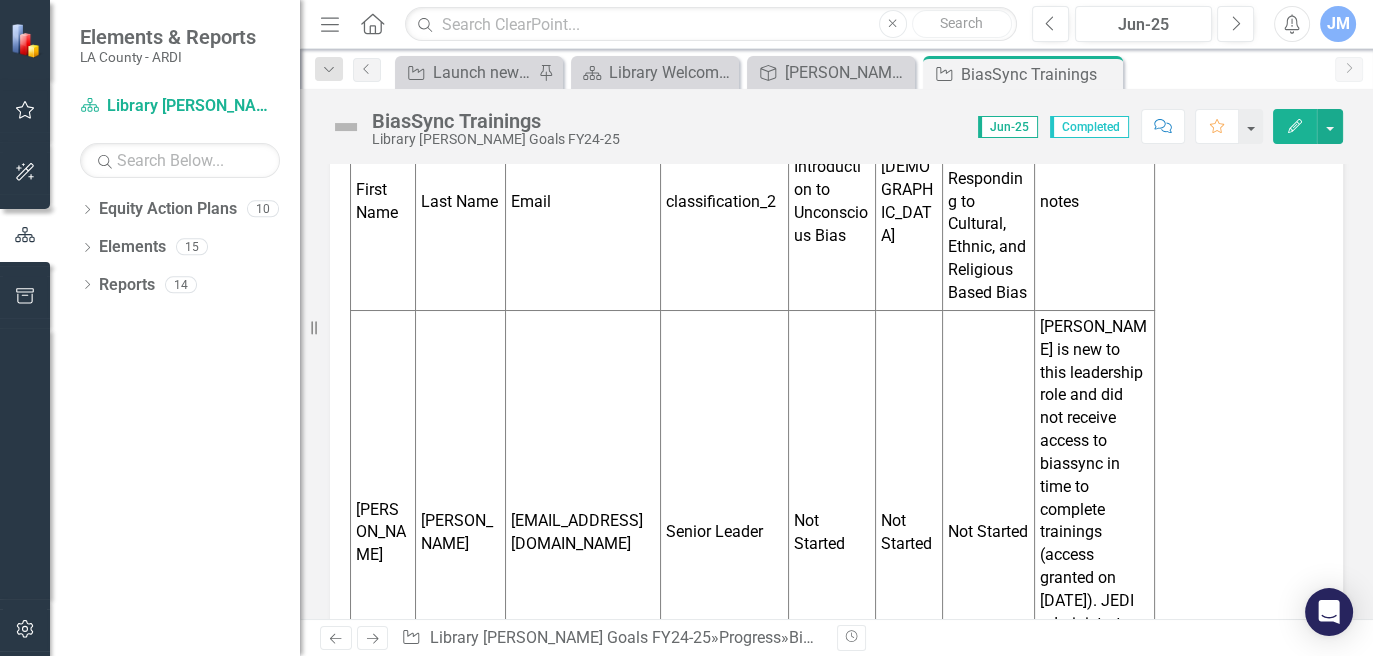 click on "[PERSON_NAME] is new to this leadership role and did not receive access to biassync in time to complete trainings (access granted on [DATE]). JEDI administrator will work with [PERSON_NAME] to ensure completion in a timely manner." at bounding box center (1094, 532) 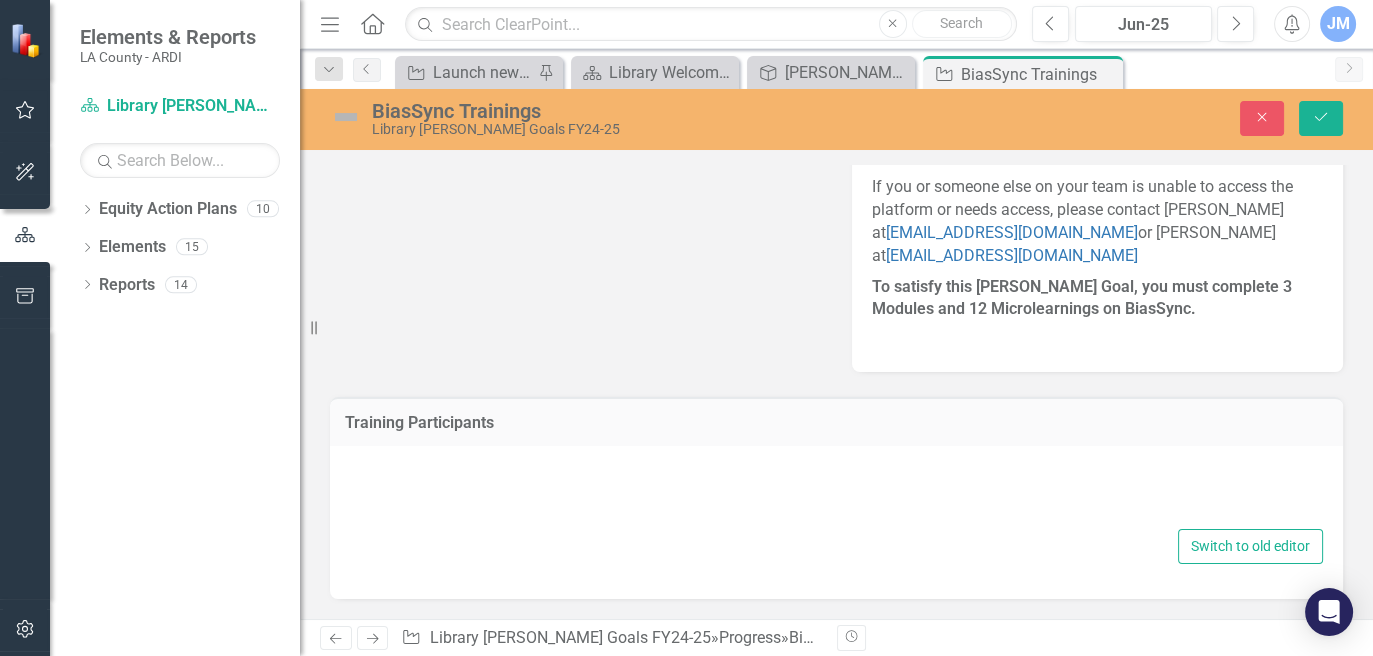 scroll, scrollTop: 631, scrollLeft: 0, axis: vertical 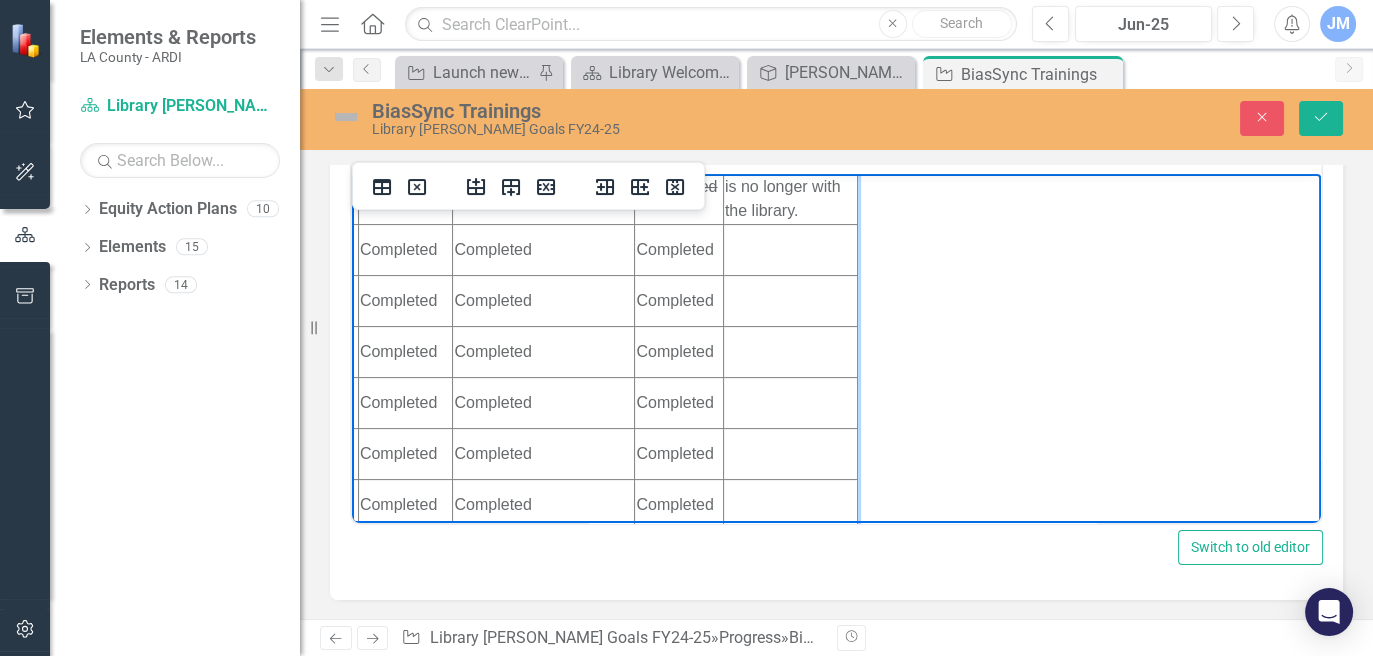 click on "[PERSON_NAME] is new to this leadership role and did not receive access to biassync in time to complete trainings (access granted on [DATE]). JEDI administrator will work with [PERSON_NAME] to ensure completion in a timely manner." at bounding box center (790, -135) 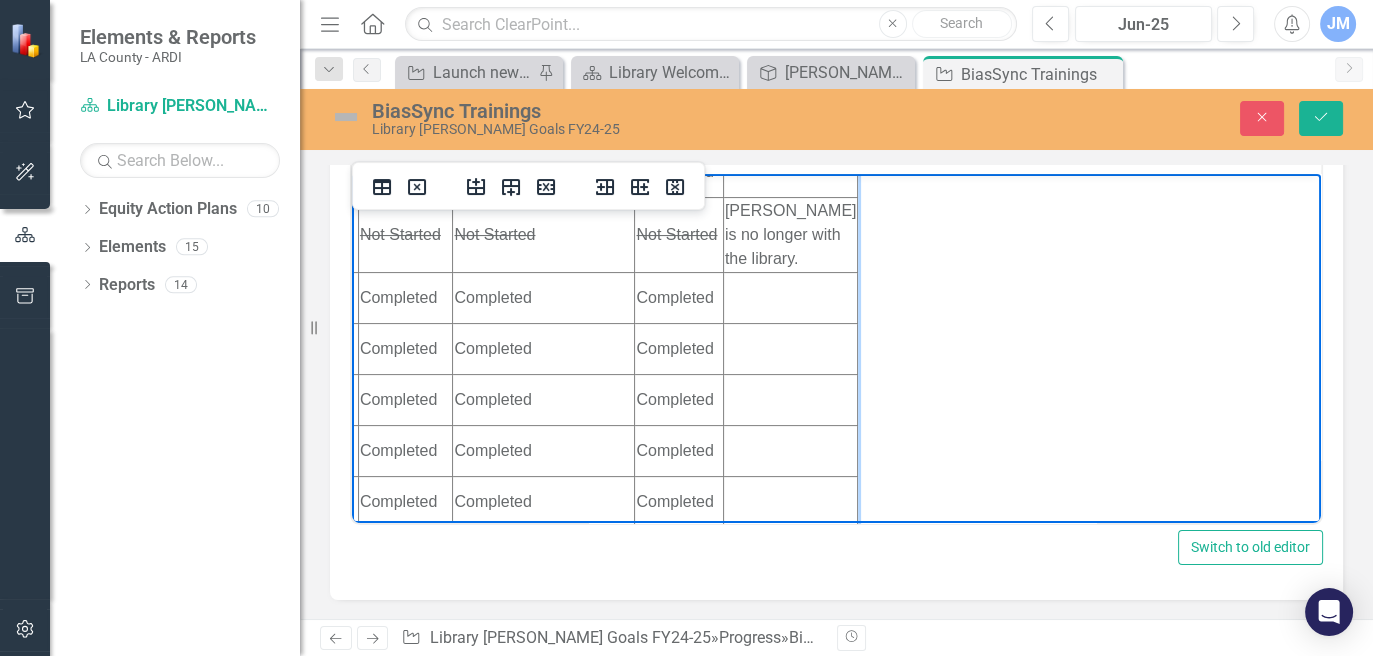 type 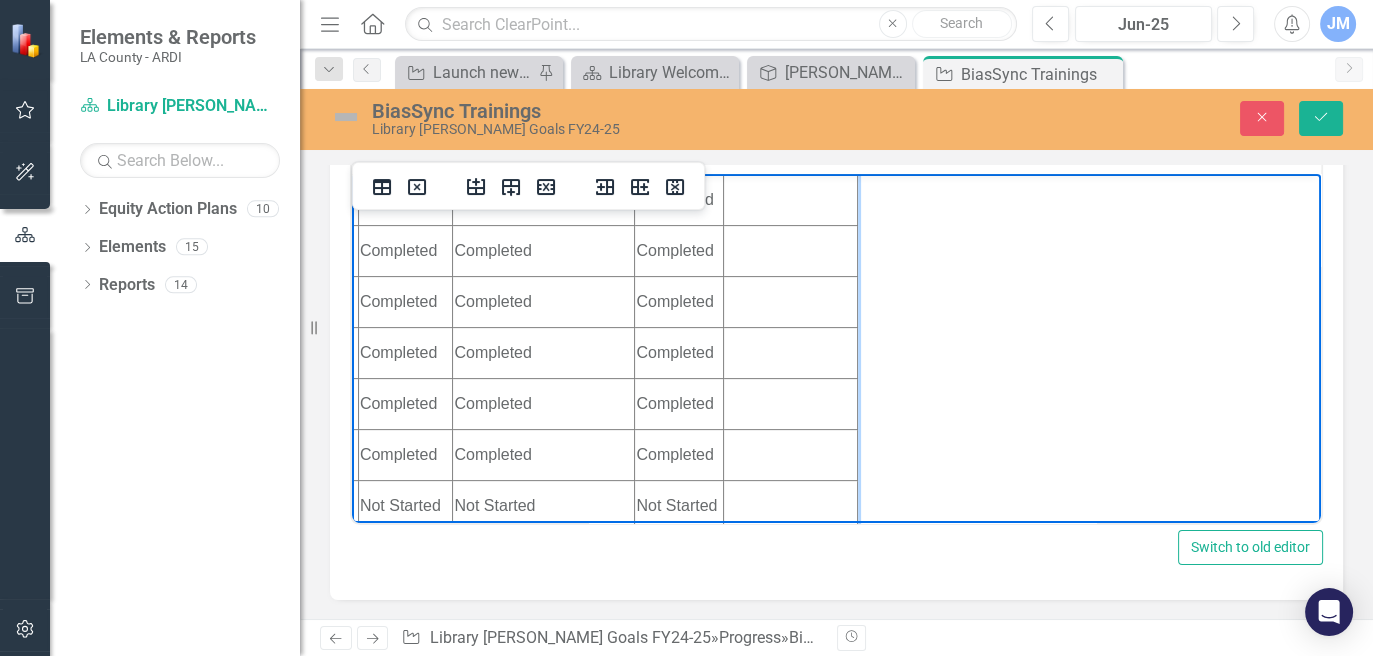 scroll, scrollTop: 954, scrollLeft: 526, axis: both 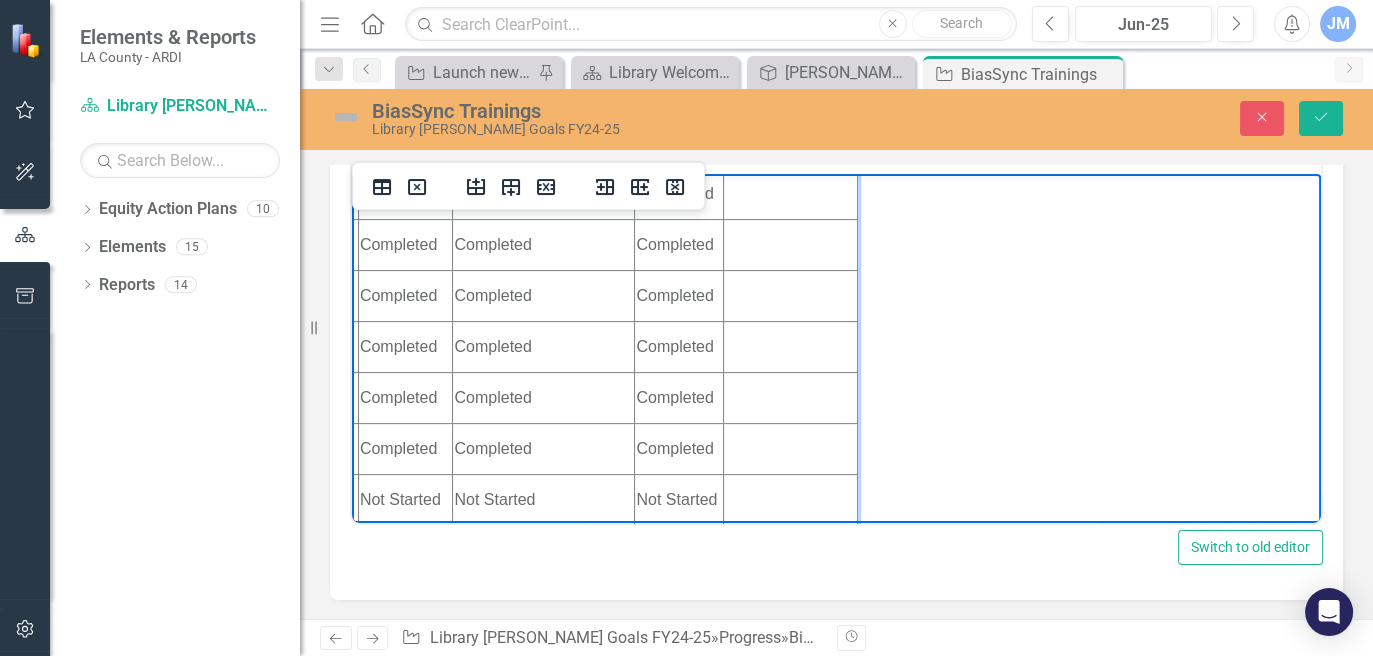 click on "Mr. McQueen is new to this leadership role and did not receive access to biassync in time to complete trainings (access granted on 6/18/25). JEDI administrator will work with Mr. McQueen to ensure completion in a timely manner.  Updated 7/2/25 Mr. McQueen has confirmed completion of all BiasSync trainings" at bounding box center [790, -275] 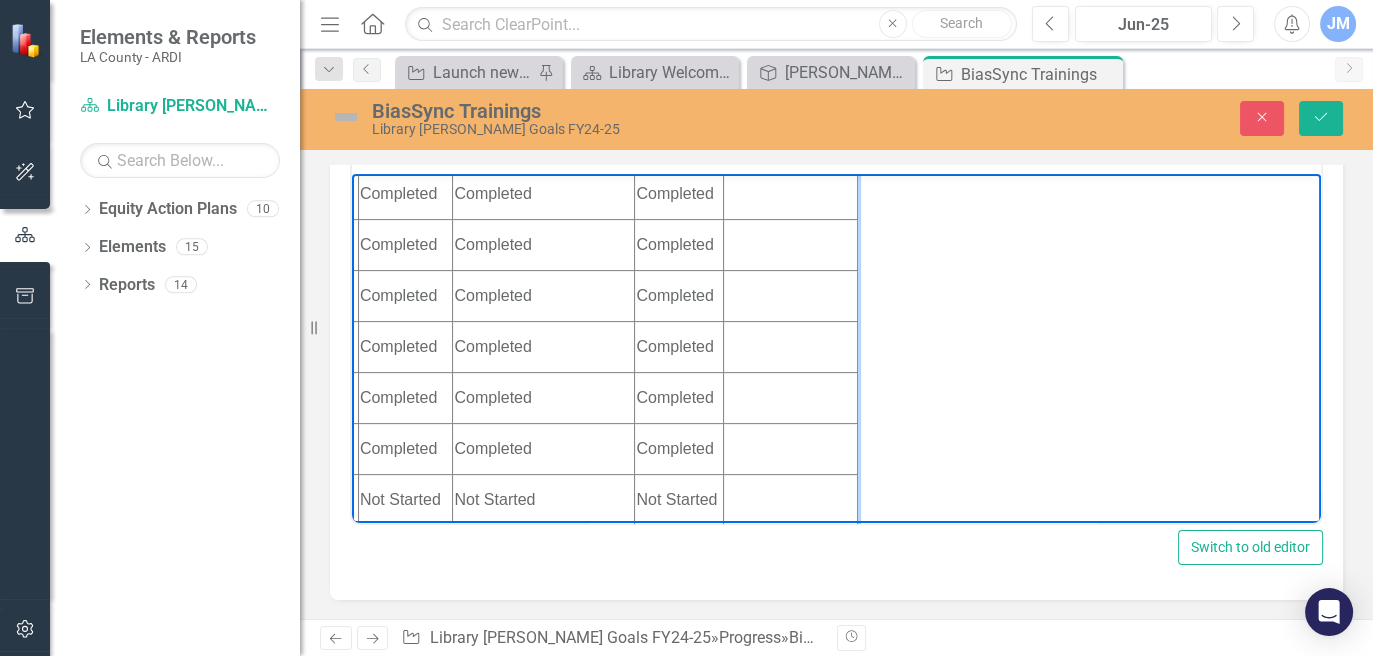 click on "Mr. McQueen is new to this leadership role and did not receive access to biassync in time to complete trainings (access granted on 6/18/25). JEDI administrator will work with Mr. McQueen to ensure completion in a timely manner.  Updated 7/2/25 Mr. McQueen has confirmed completion of all BiasSync trainings" at bounding box center (790, -275) 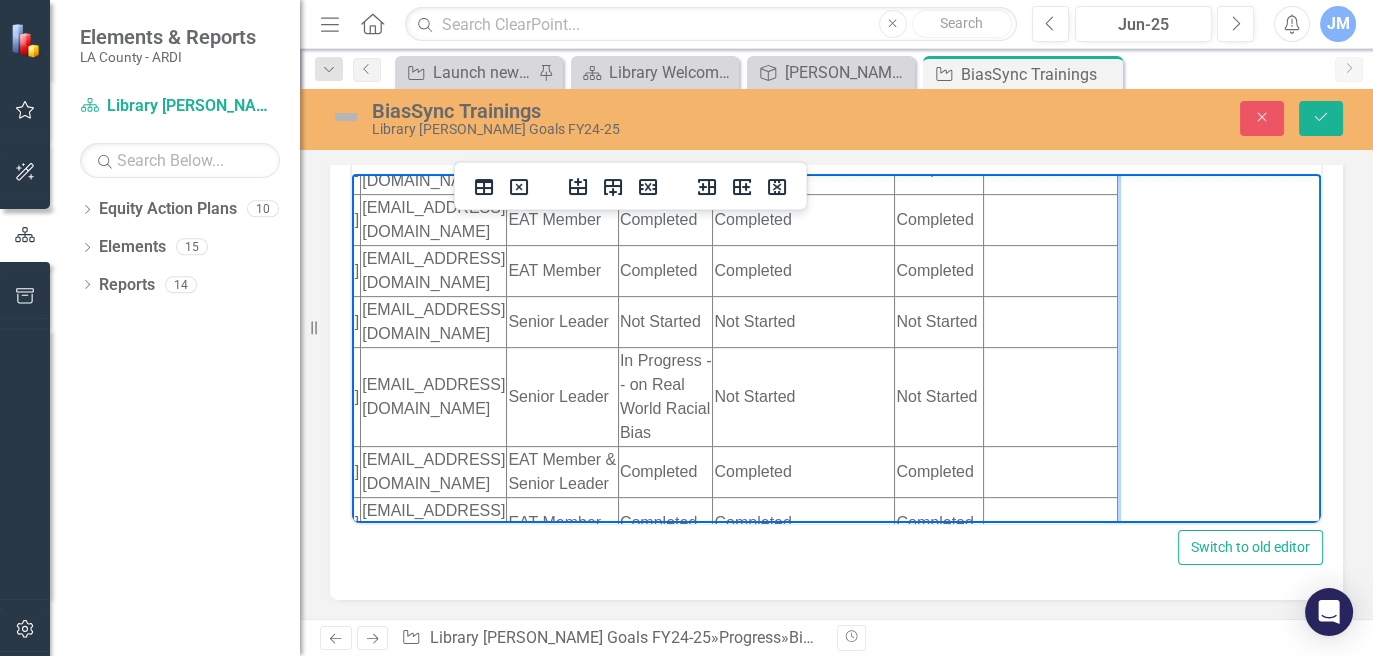 scroll, scrollTop: 1132, scrollLeft: 265, axis: both 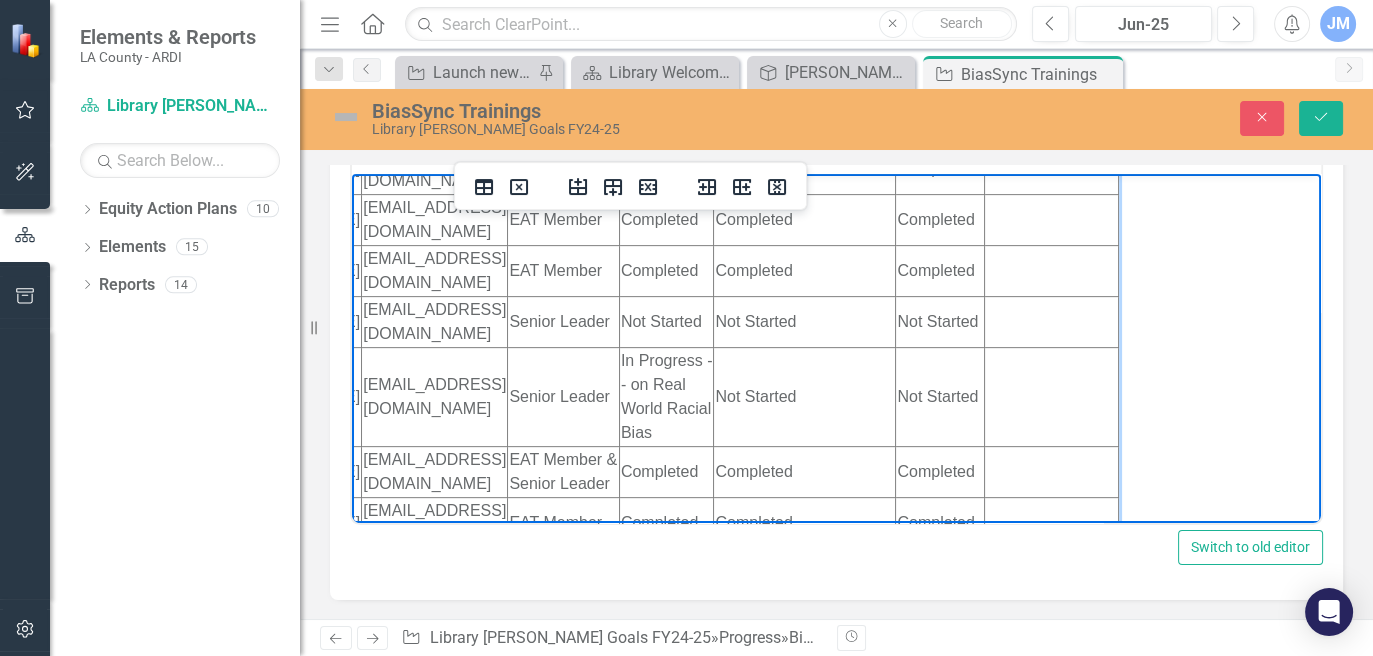 click on "Completed" at bounding box center [666, -162] 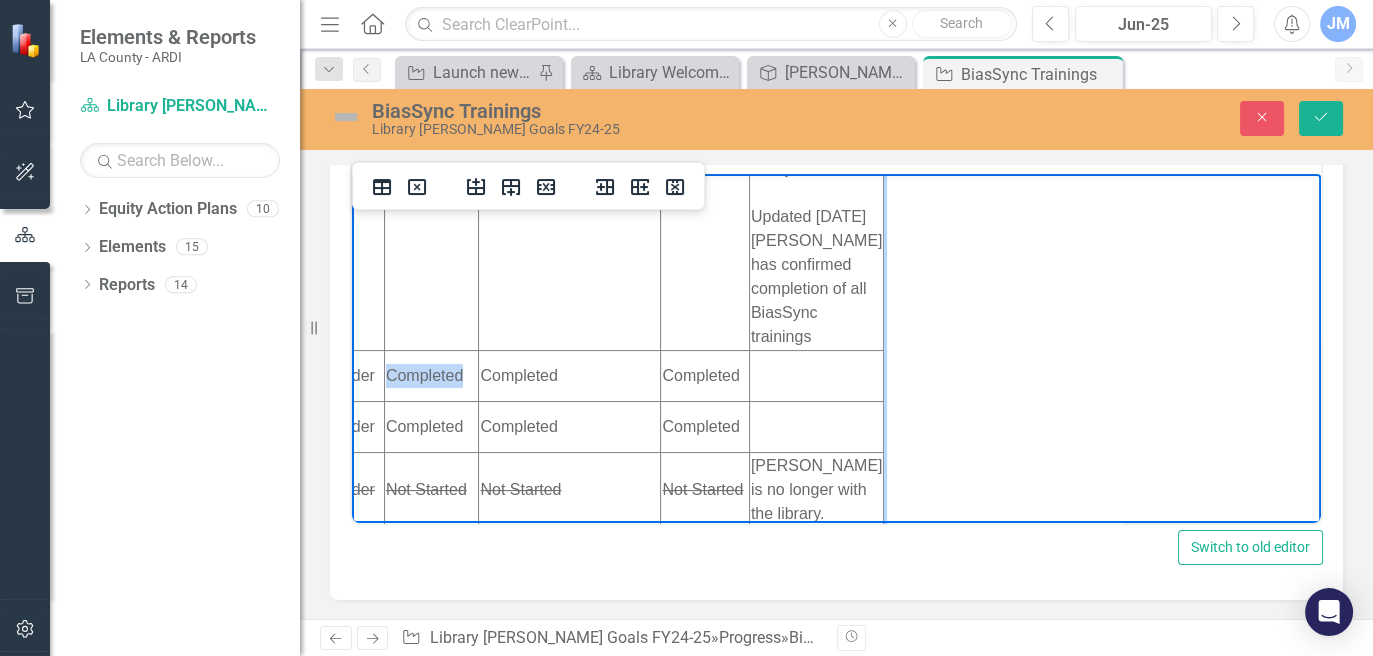 scroll, scrollTop: 595, scrollLeft: 502, axis: both 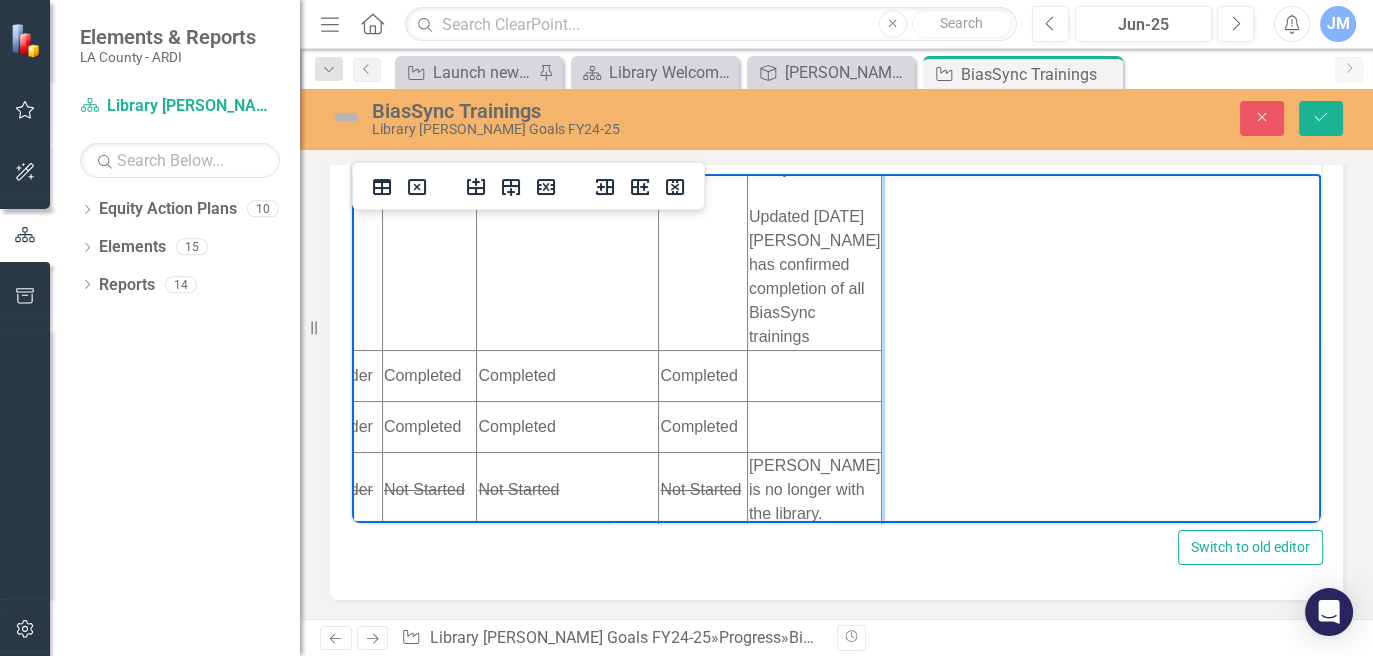 click on "Not Started" at bounding box center [429, 84] 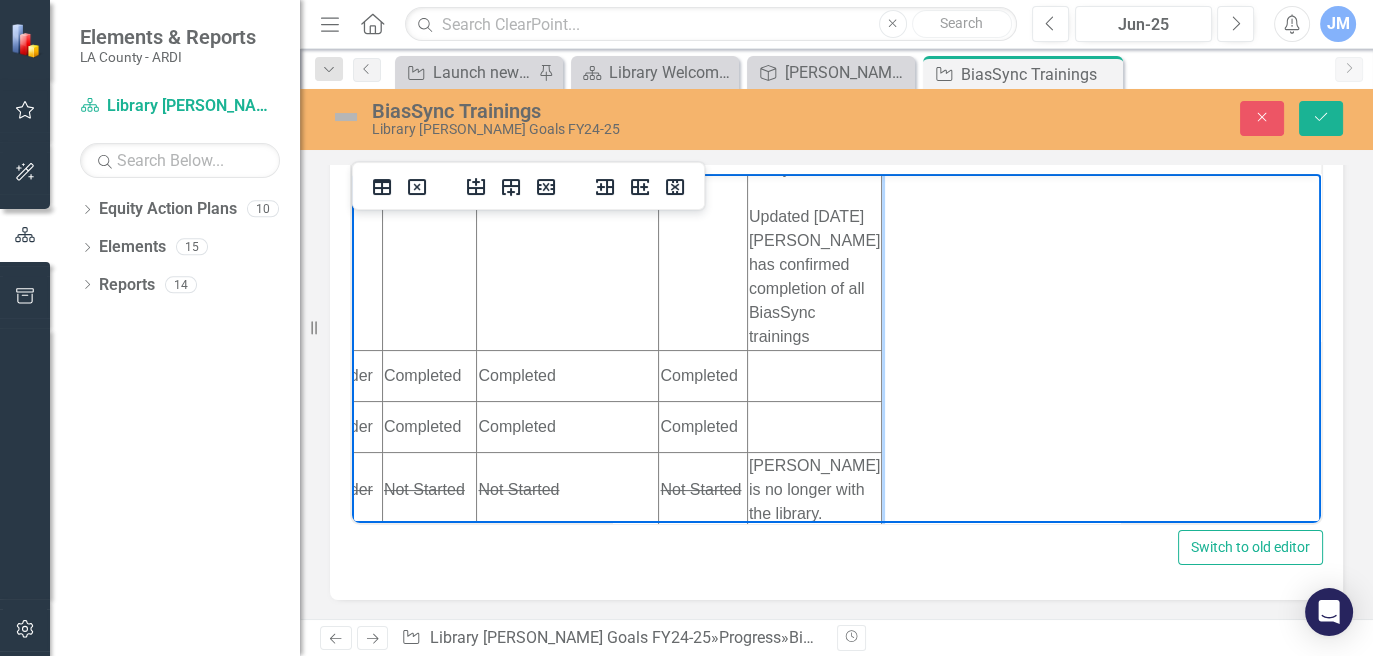 click on "Not Started" at bounding box center (429, 84) 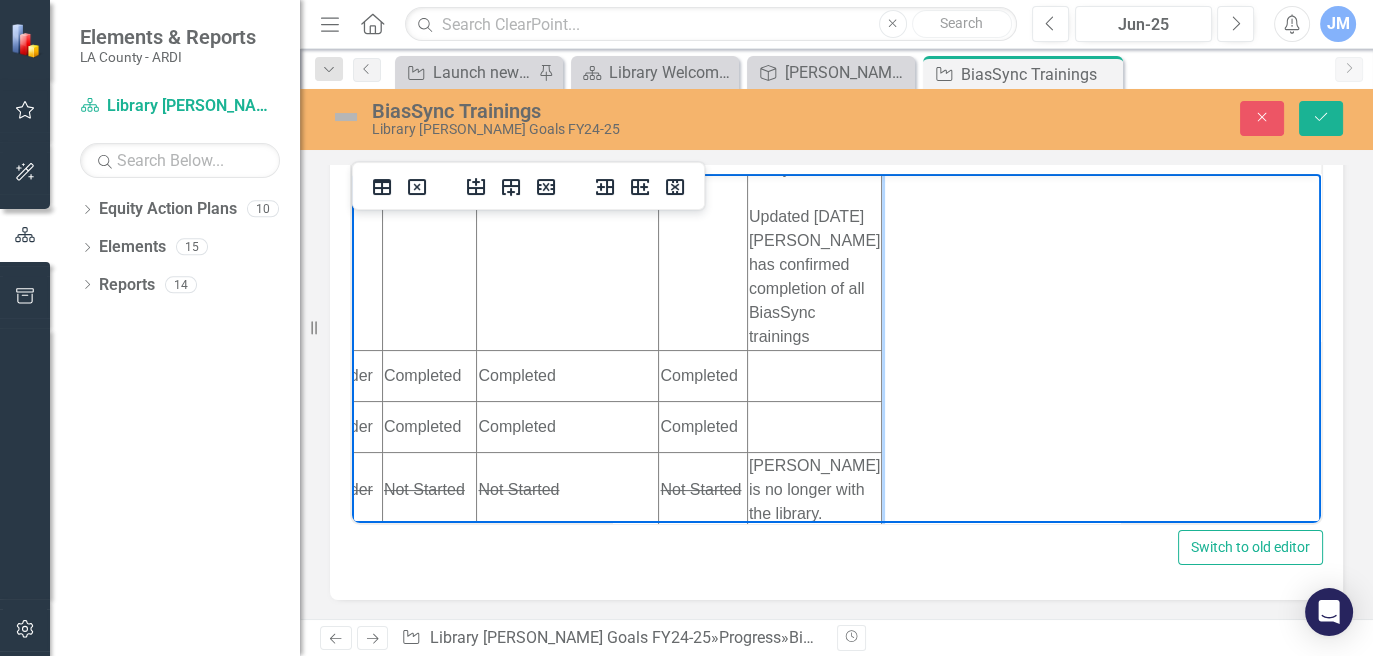 click on "Not Started" at bounding box center [429, 84] 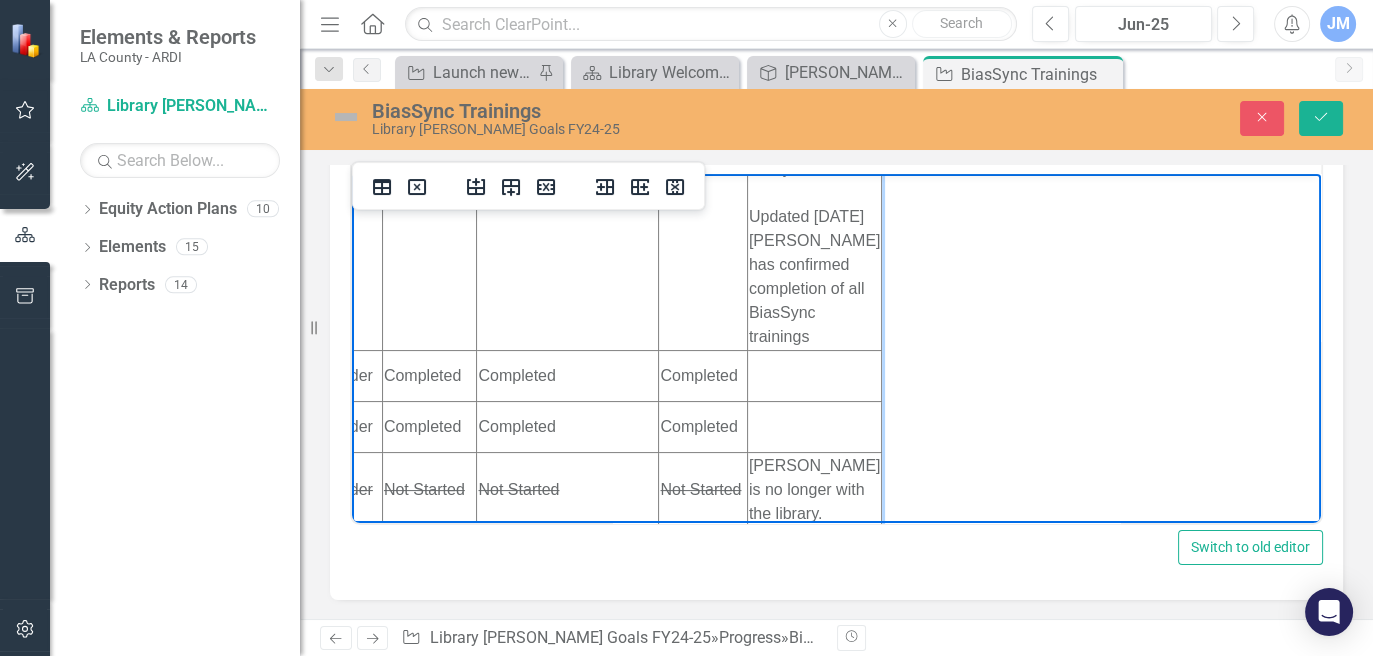 drag, startPoint x: 669, startPoint y: 396, endPoint x: 605, endPoint y: 348, distance: 80 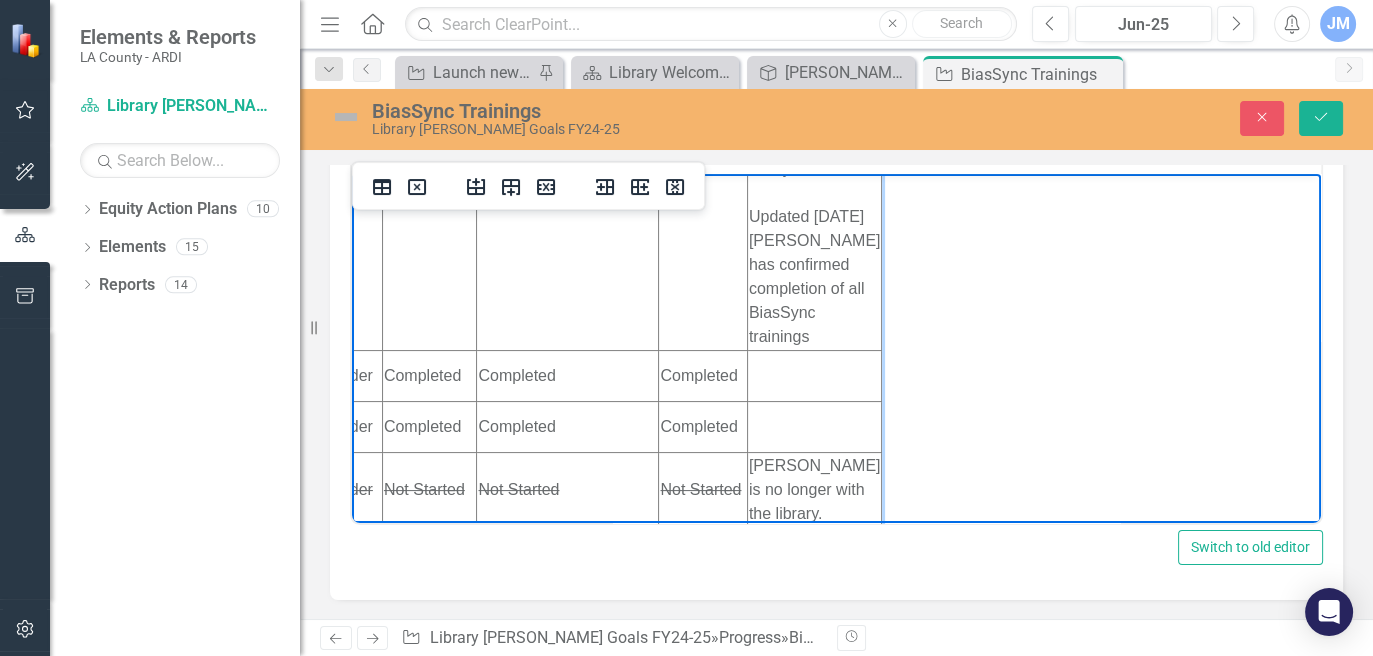 click on "Not Started" at bounding box center [703, 84] 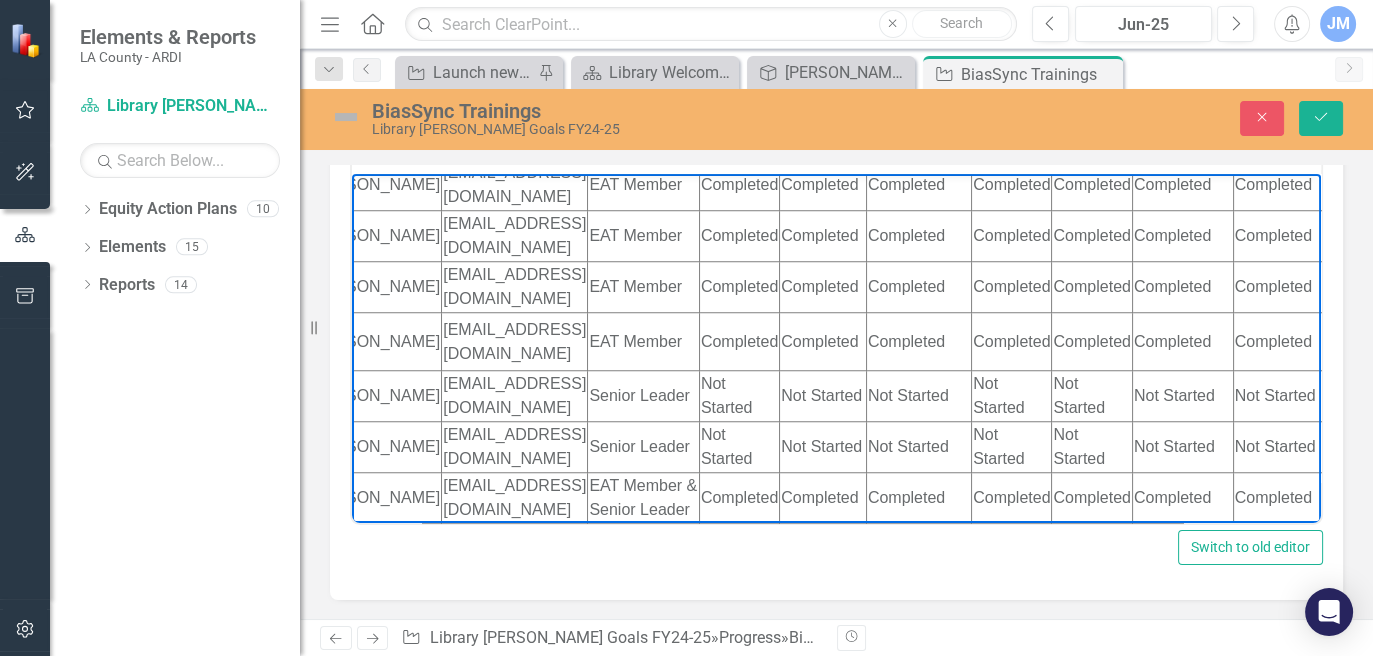 scroll, scrollTop: 2232, scrollLeft: 246, axis: both 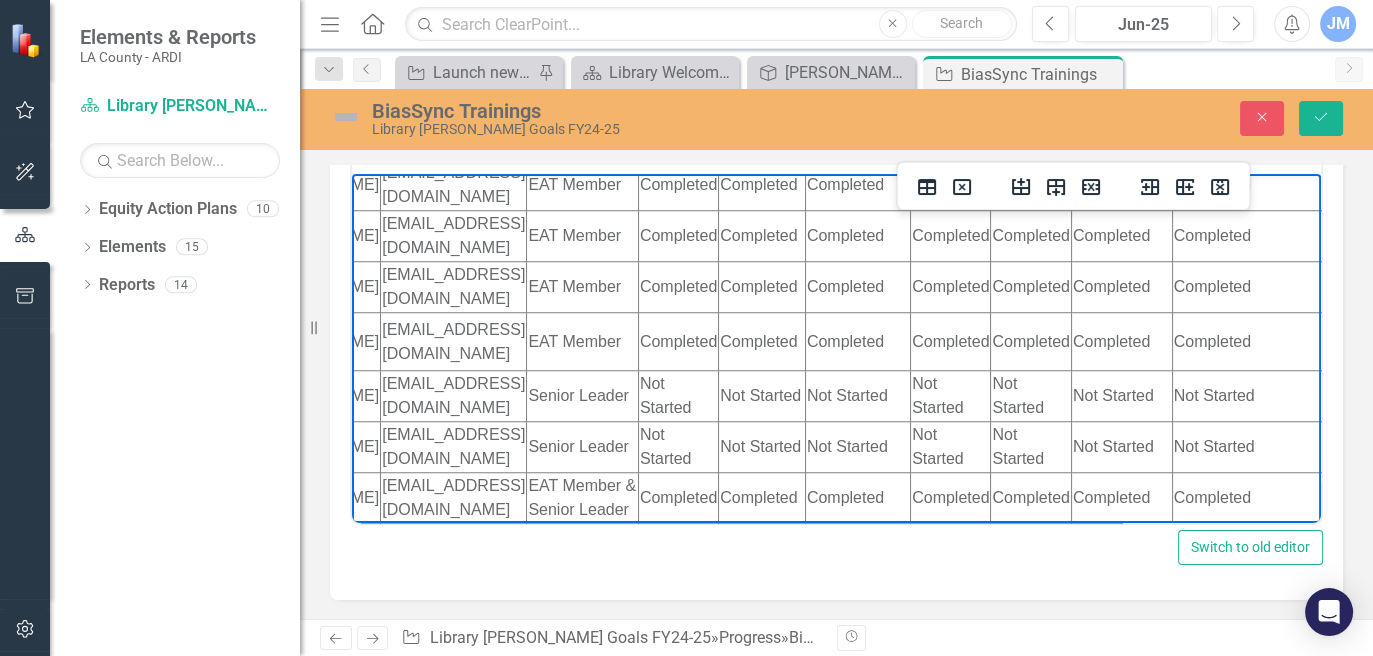 drag, startPoint x: 814, startPoint y: 325, endPoint x: 746, endPoint y: 290, distance: 76.47875 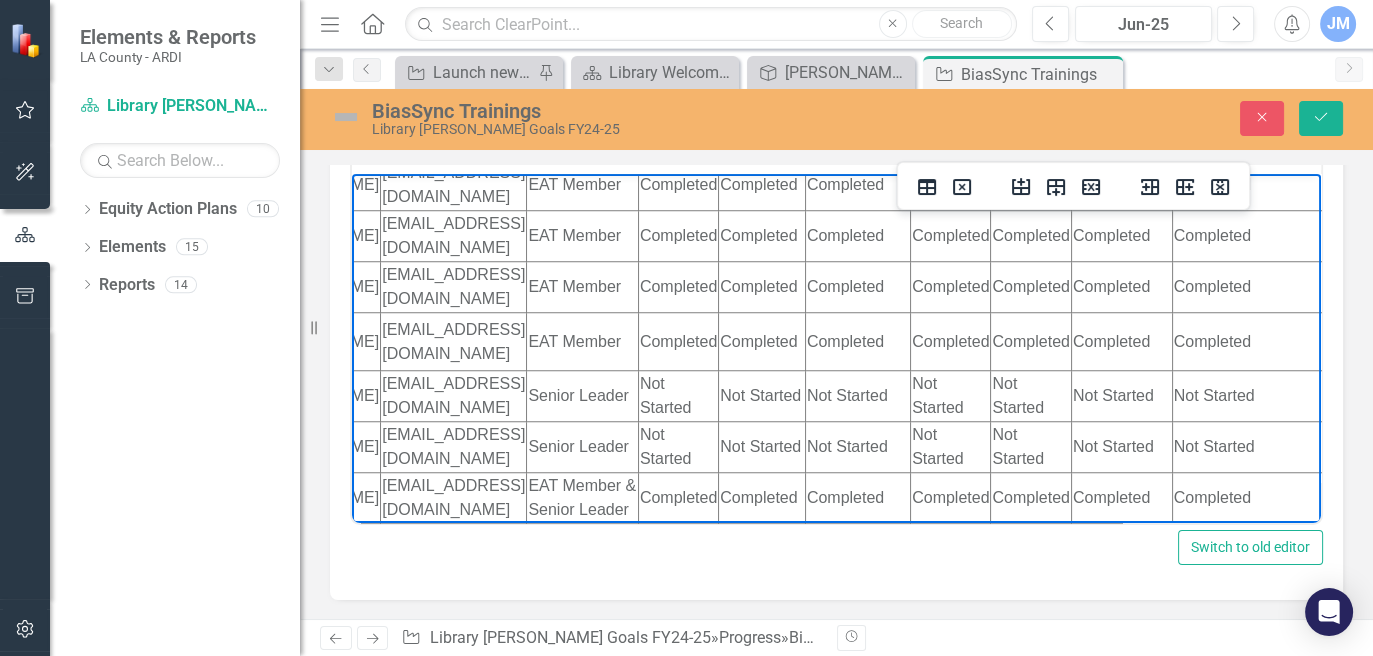 click on "Not Started" at bounding box center (857, -218) 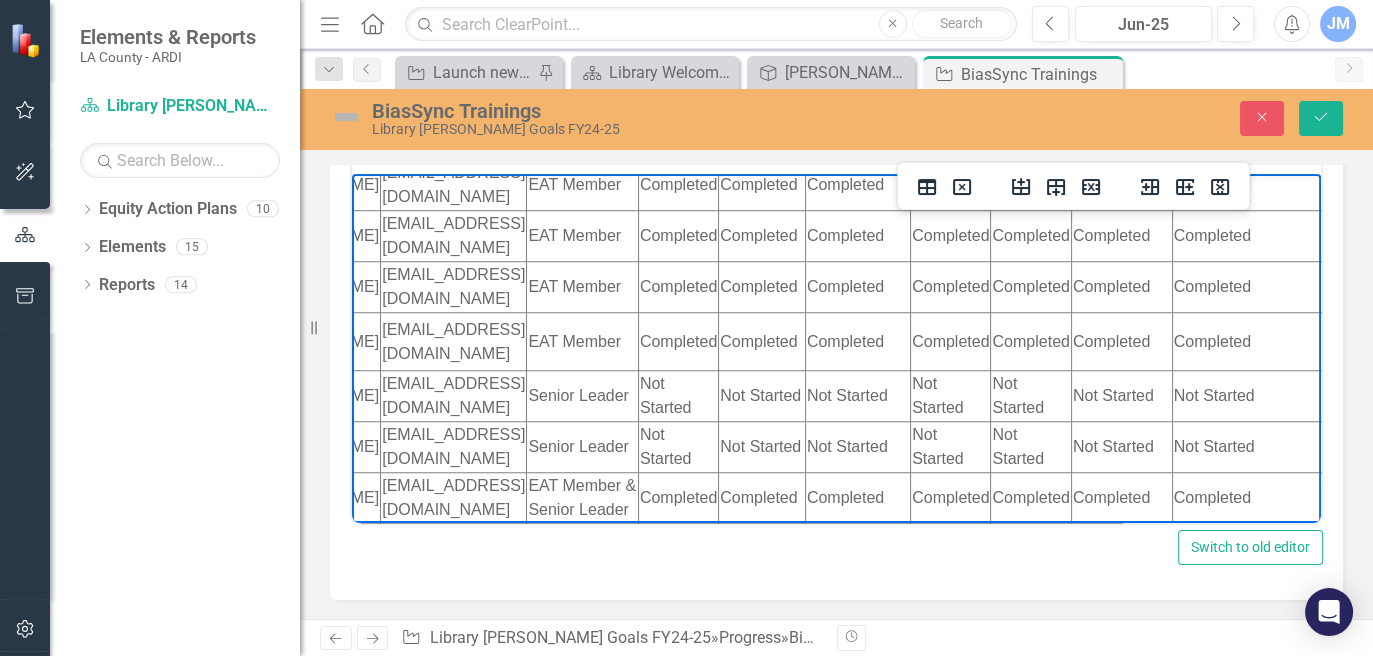 click on "Not Started" at bounding box center [857, -218] 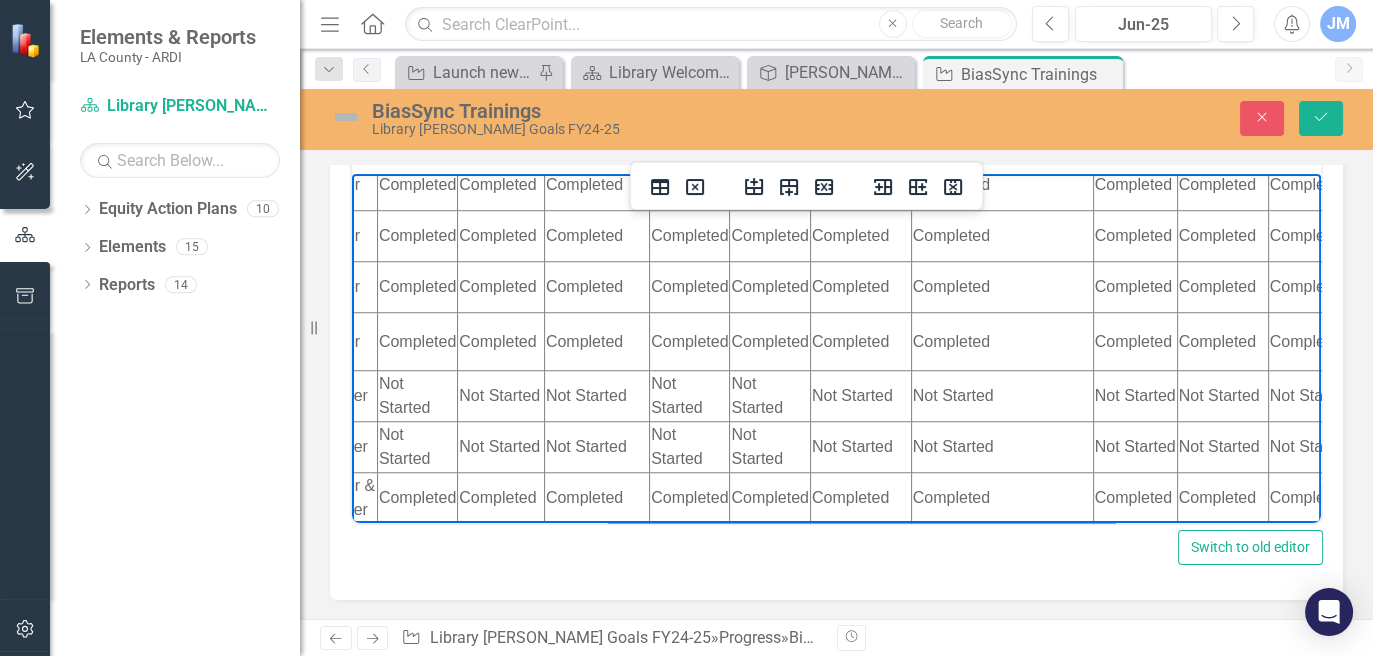 scroll, scrollTop: 2232, scrollLeft: 517, axis: both 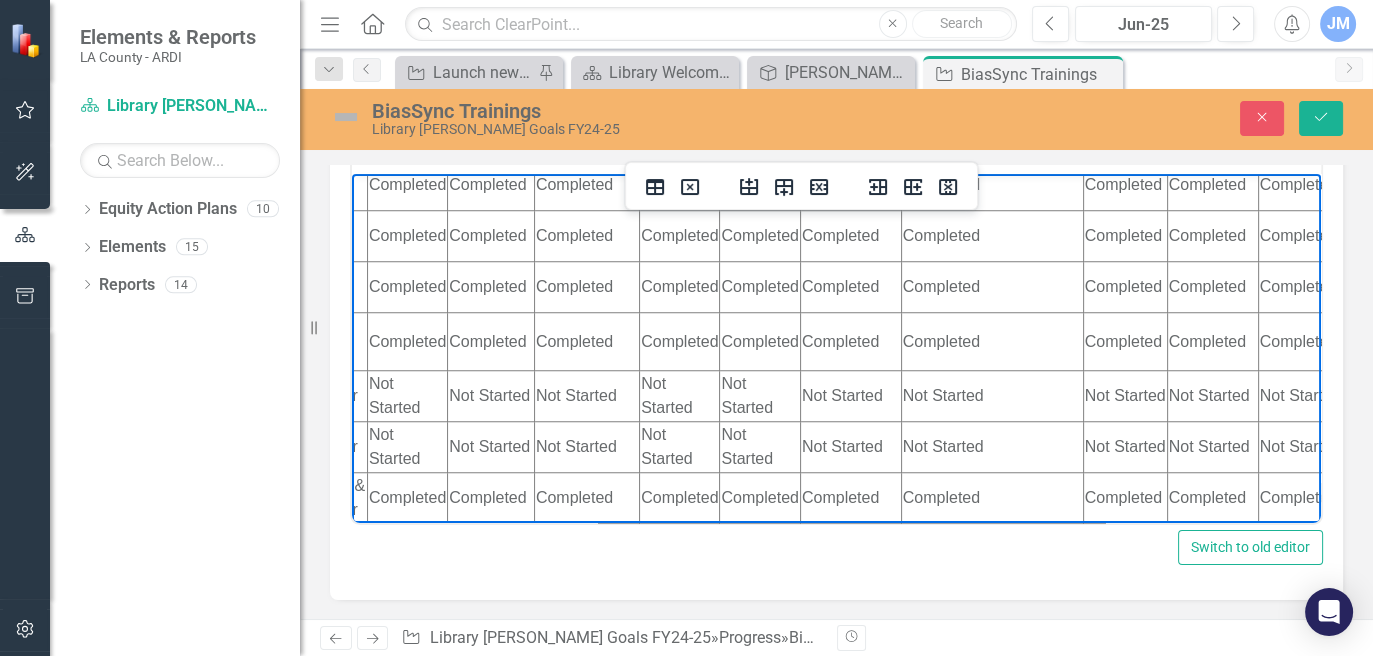click on "Not Started" at bounding box center (680, -218) 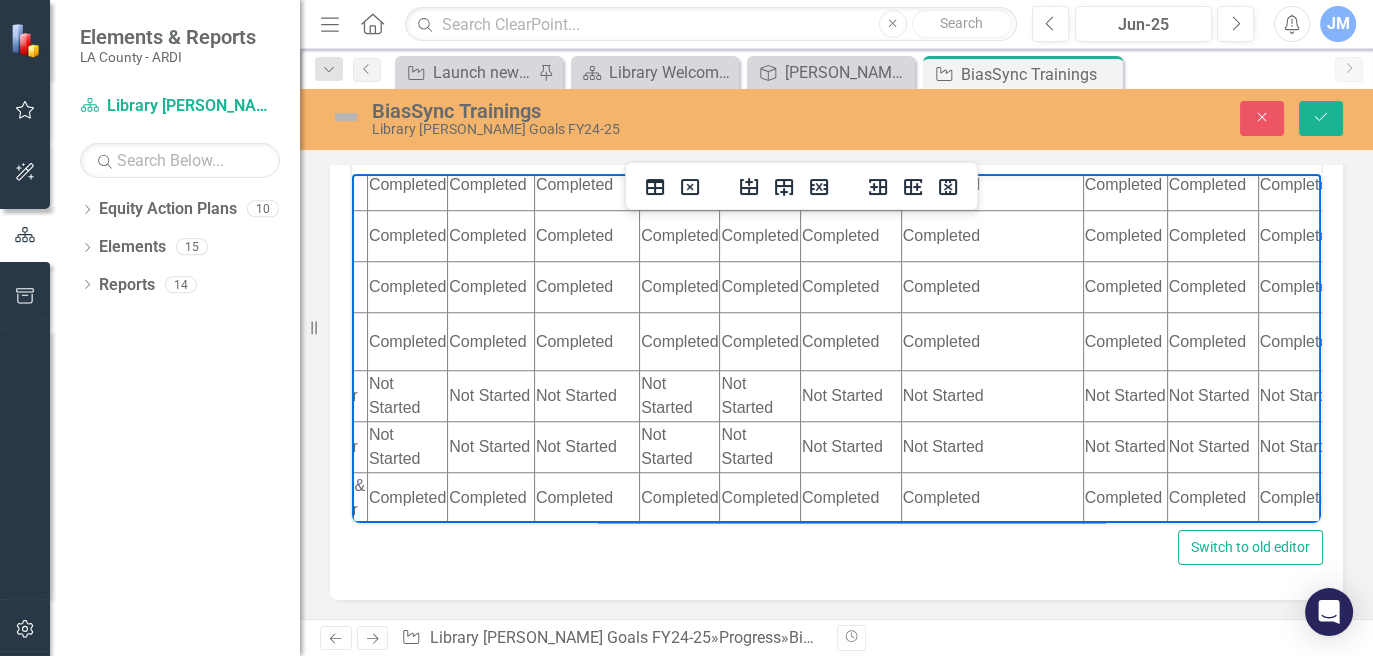 click on "Not Started" at bounding box center (850, -218) 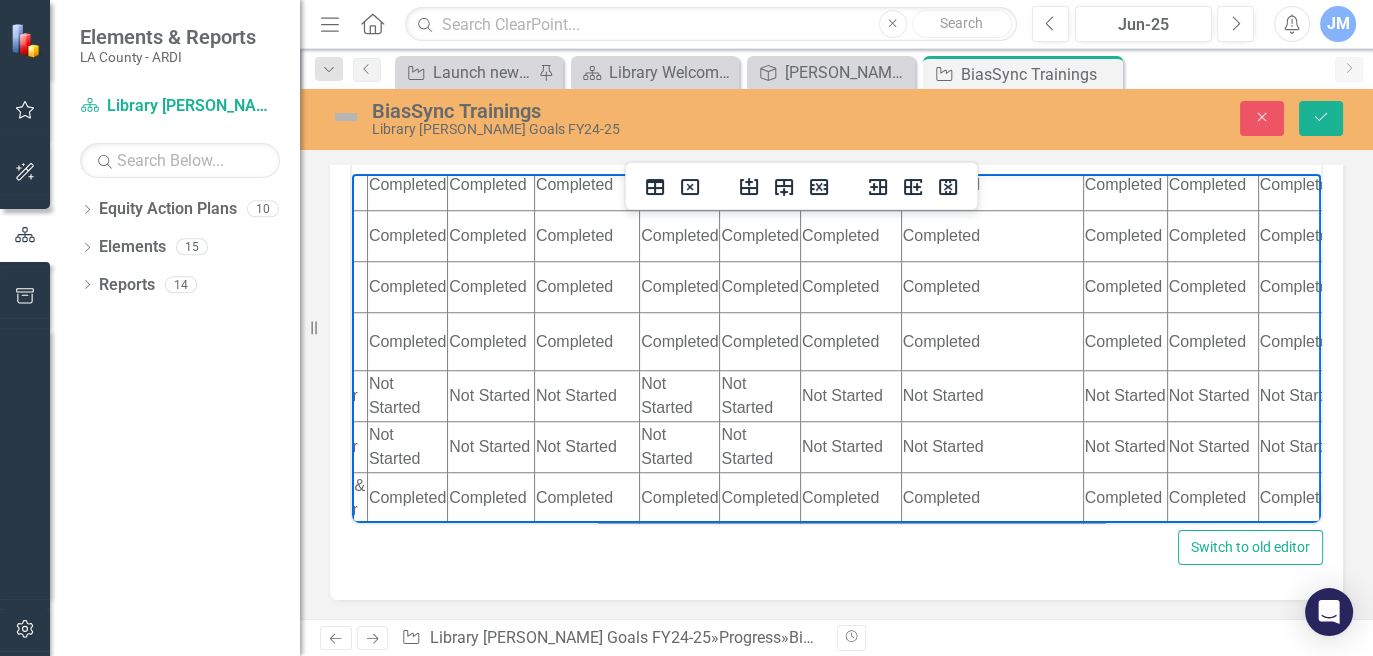 click on "Not Started" at bounding box center (850, -218) 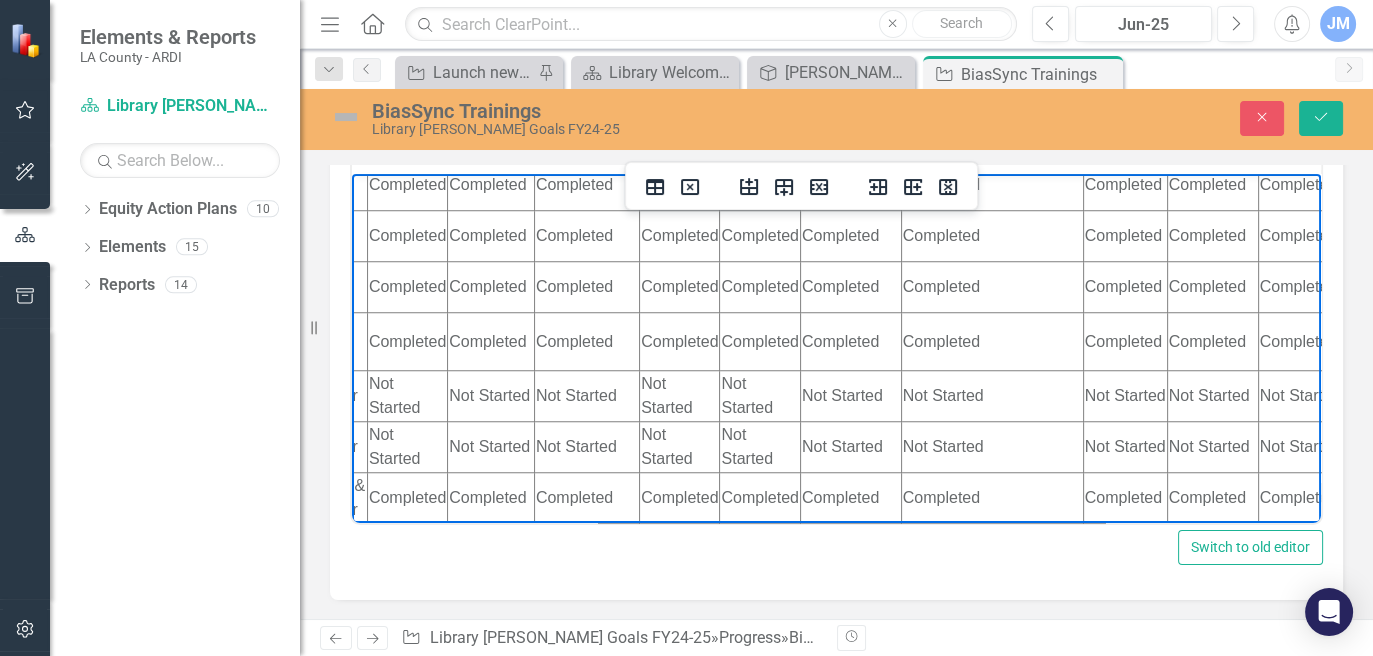 click on "Not Started" at bounding box center [992, -218] 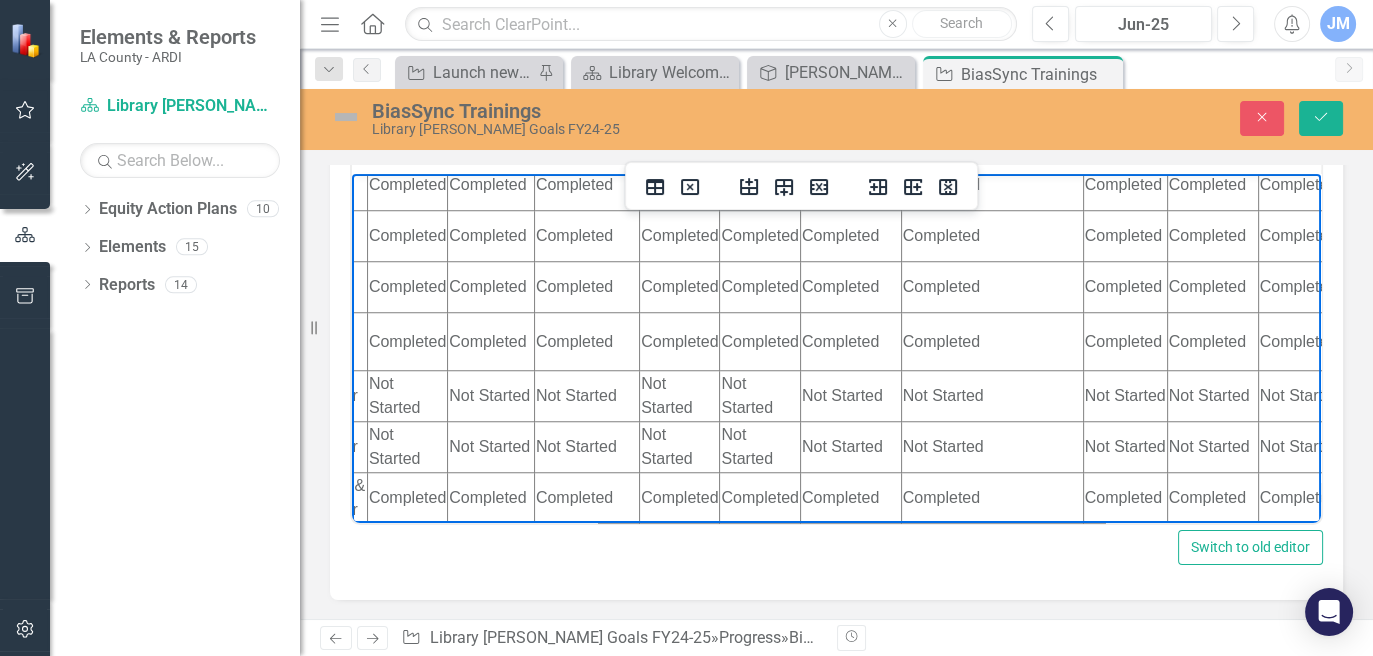 click on "Not Started" at bounding box center (992, -218) 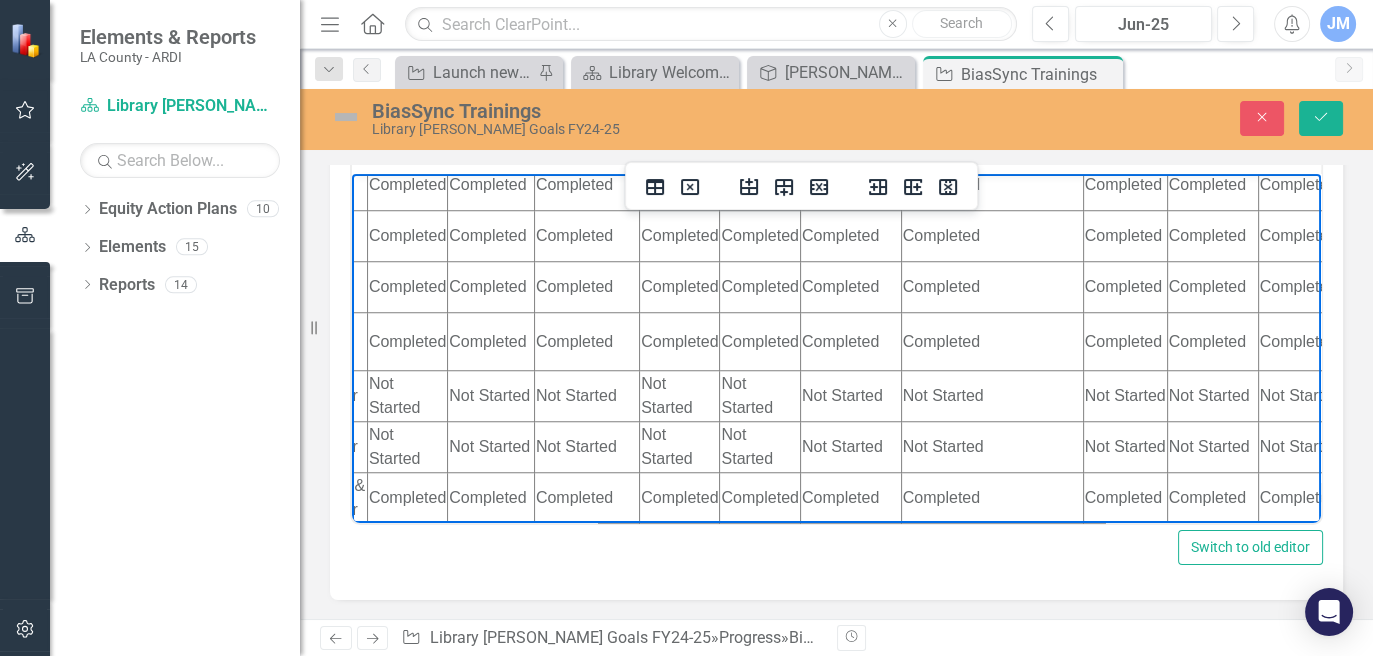 drag, startPoint x: 1197, startPoint y: 323, endPoint x: 1136, endPoint y: 295, distance: 67.11929 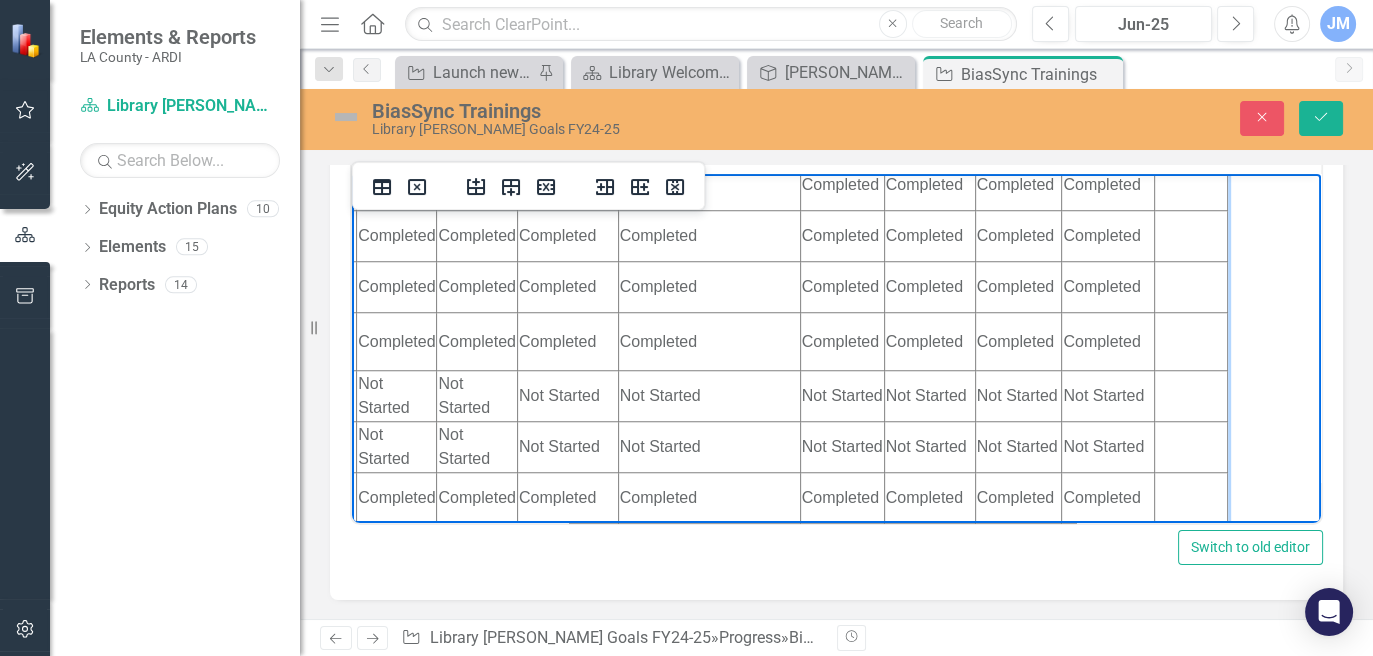 scroll, scrollTop: 2232, scrollLeft: 803, axis: both 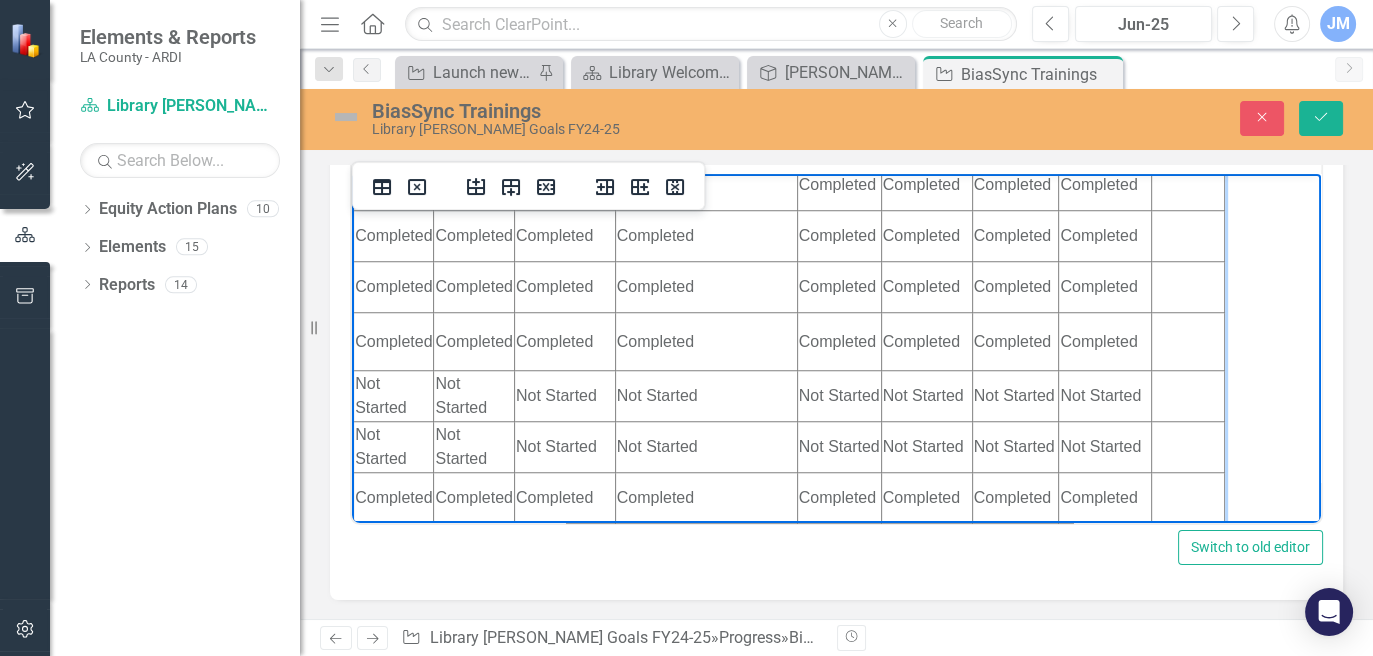 click on "Not Started" at bounding box center (839, -218) 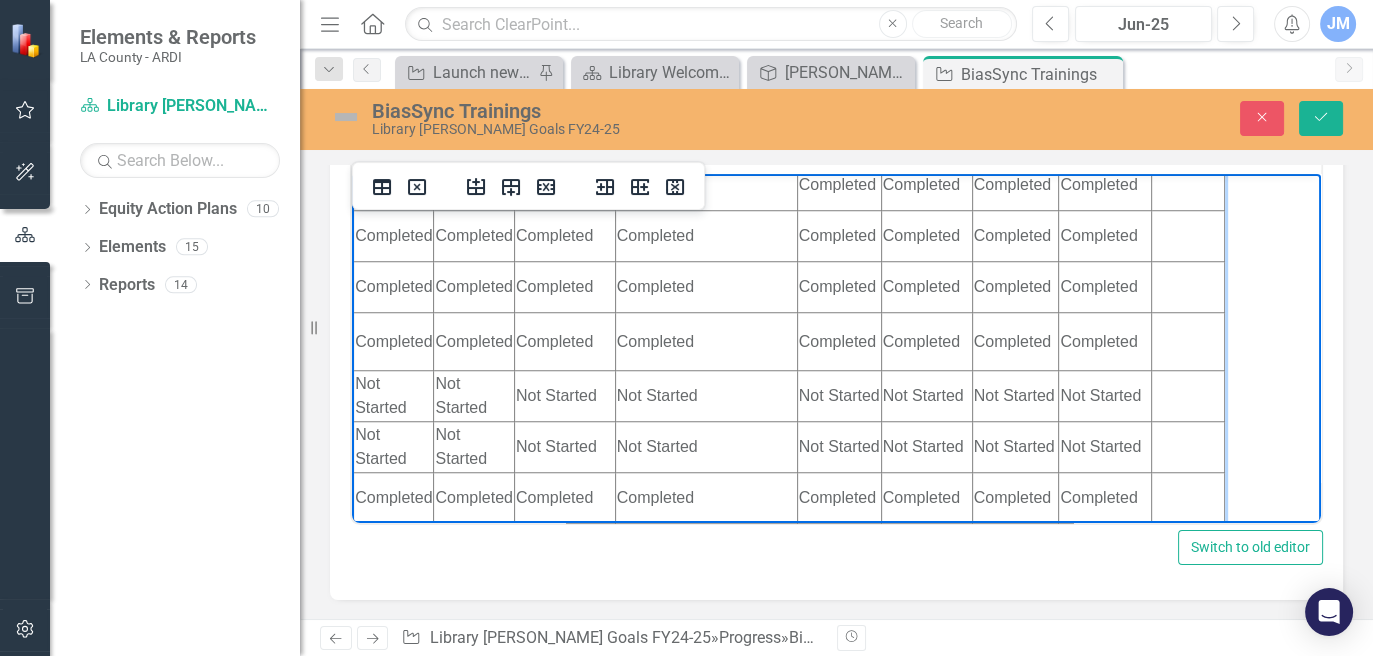 click on "Not Started" at bounding box center (839, -218) 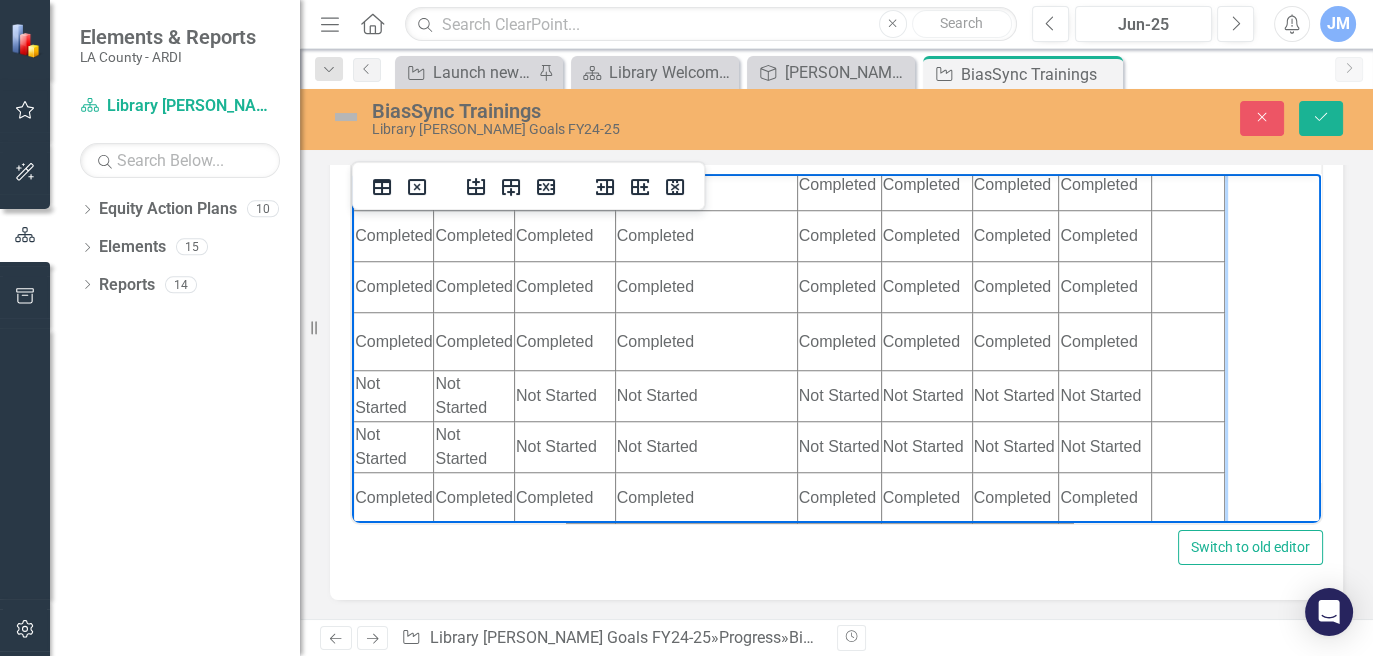 click on "Not Started" at bounding box center [839, -218] 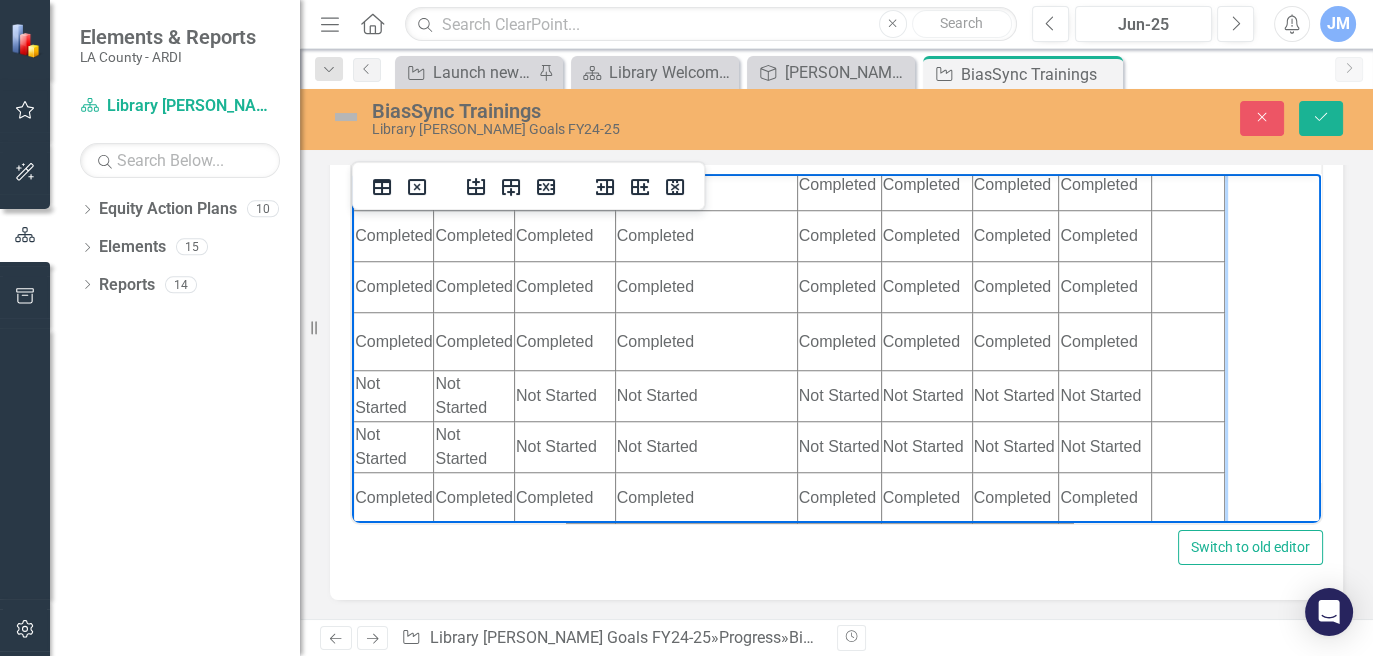 click on "Not Started" at bounding box center (926, -218) 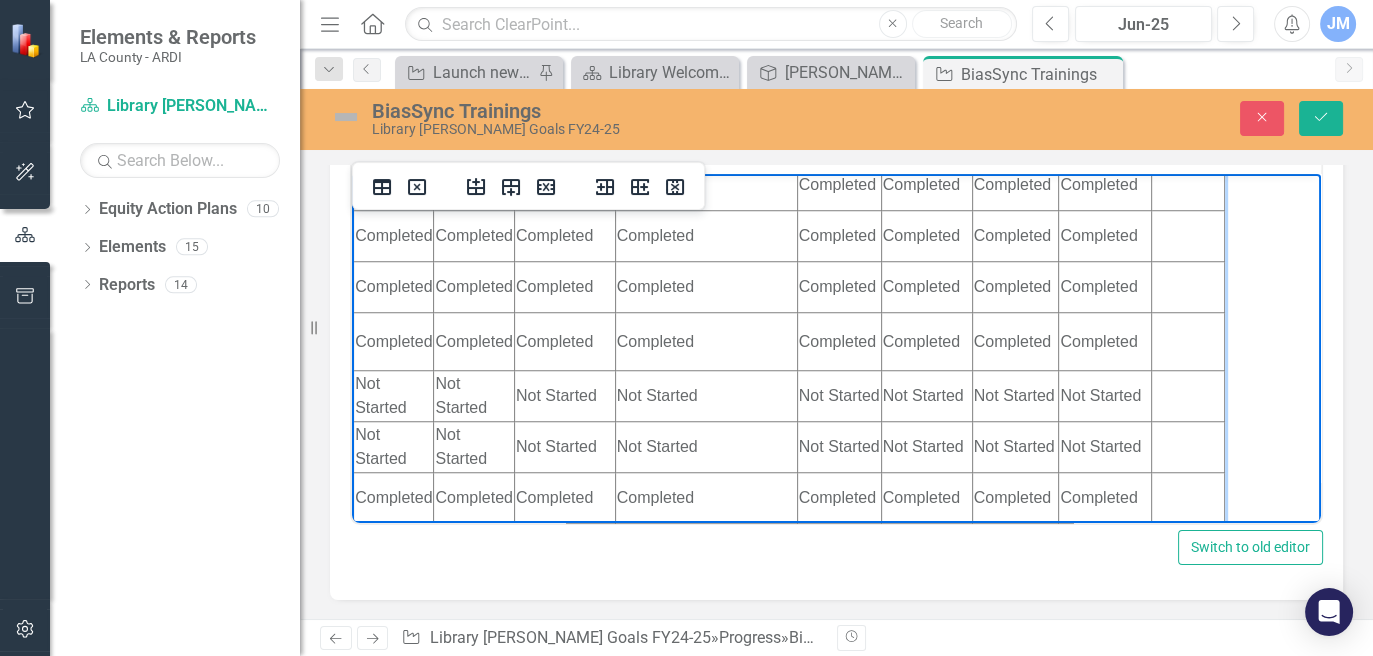 click on "Not Started" at bounding box center (926, -218) 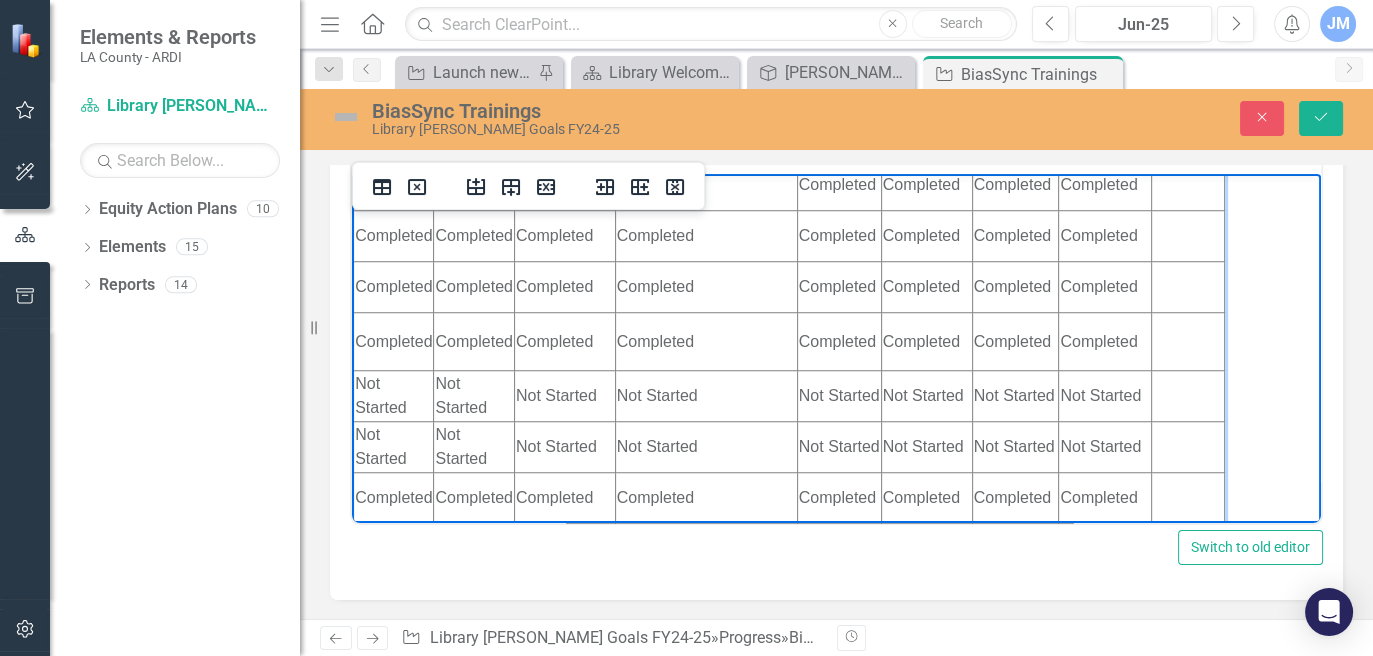click on "Not Started" at bounding box center [926, -218] 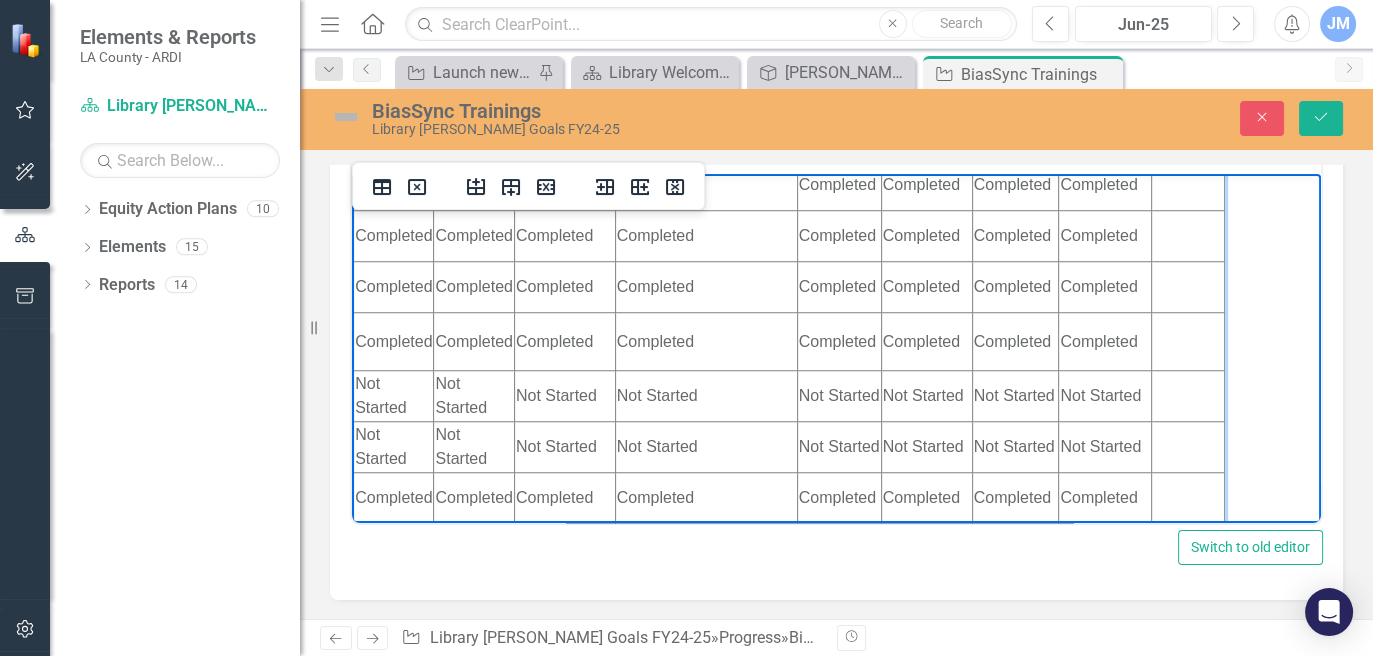 click on "Not Started" at bounding box center (1015, -218) 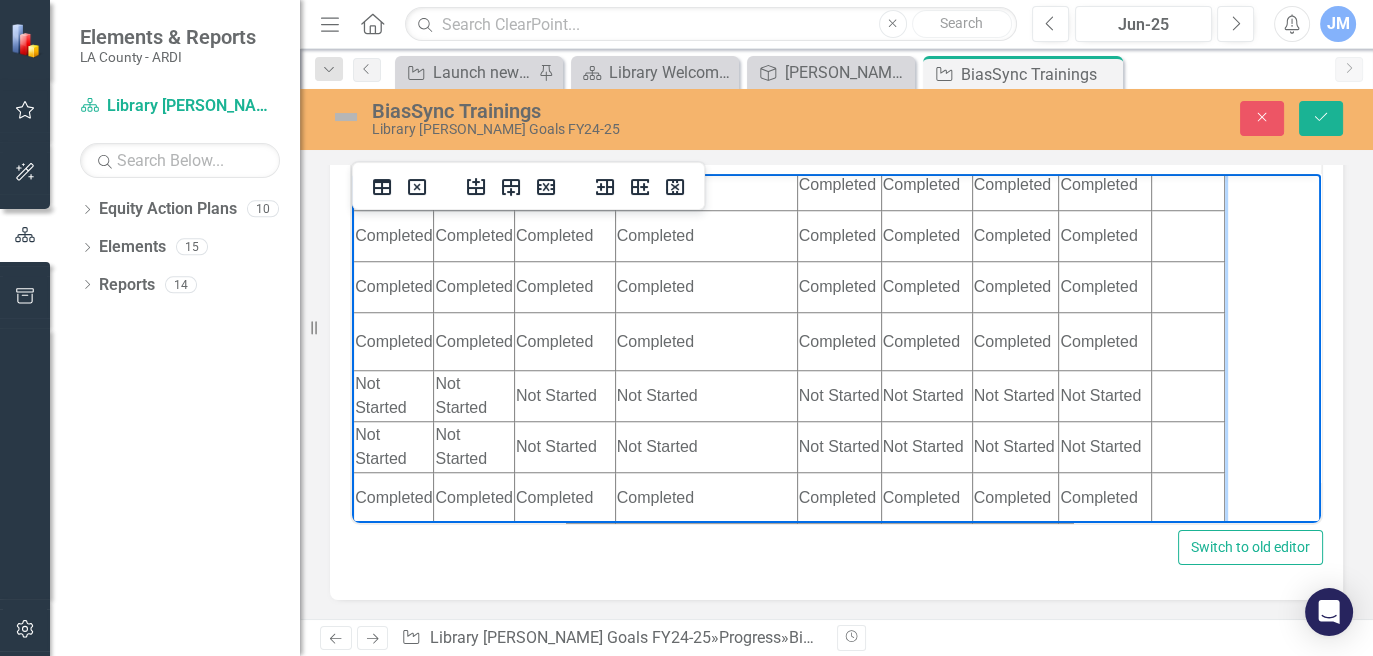 click on "Not Started" at bounding box center (1015, -218) 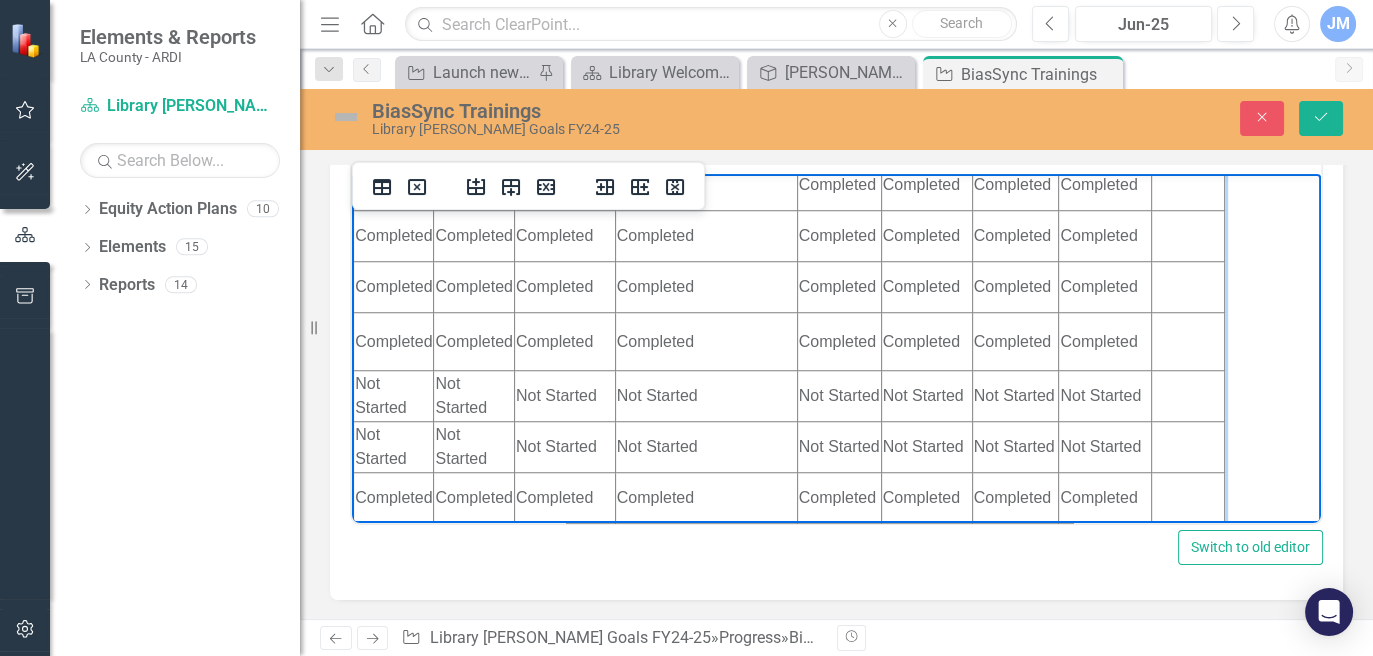scroll, scrollTop: 2232, scrollLeft: 999, axis: both 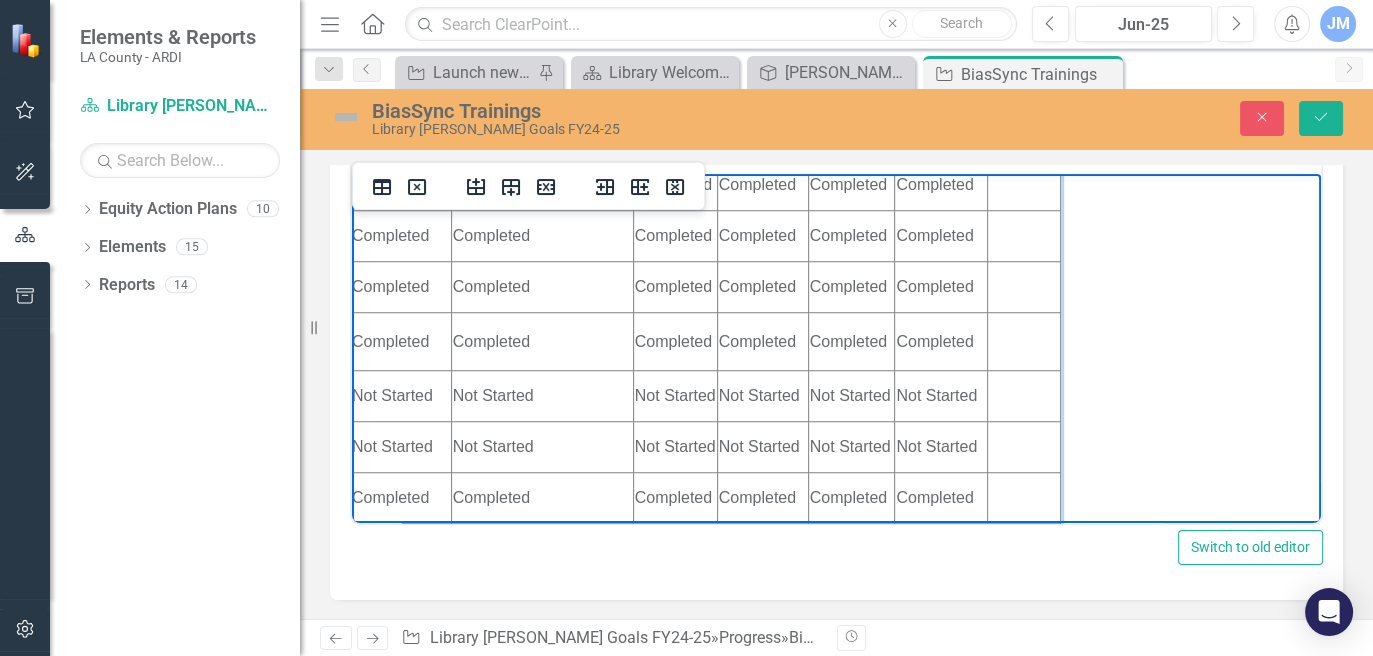 click on "Not Started" at bounding box center (941, -218) 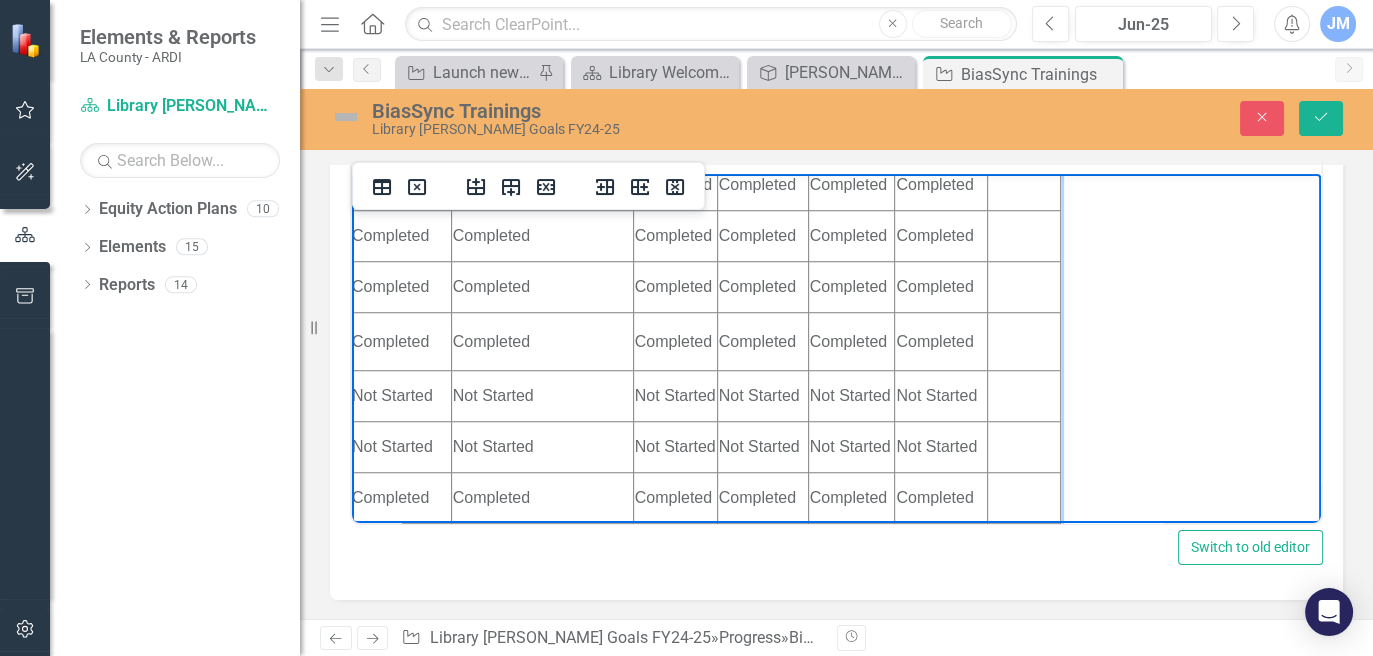 click on "Not Started" at bounding box center [941, -218] 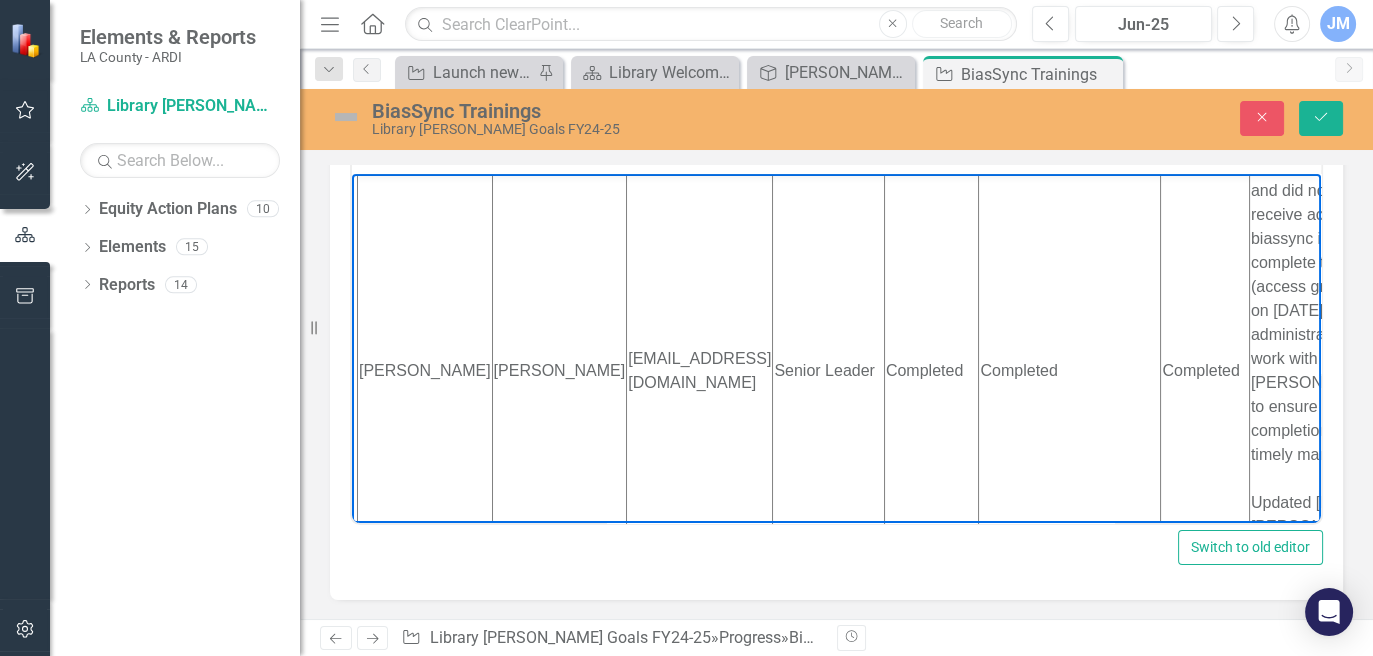 scroll, scrollTop: 0, scrollLeft: 0, axis: both 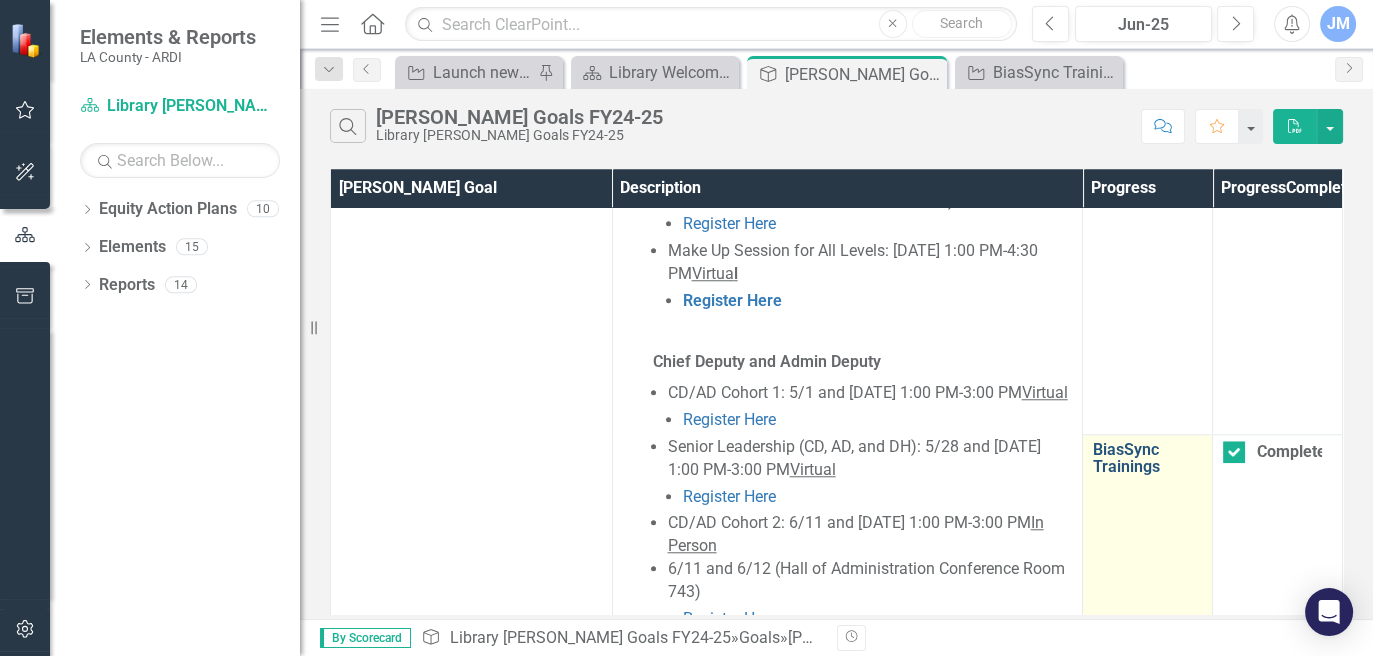 click on "BiasSync Trainings" at bounding box center (1147, 458) 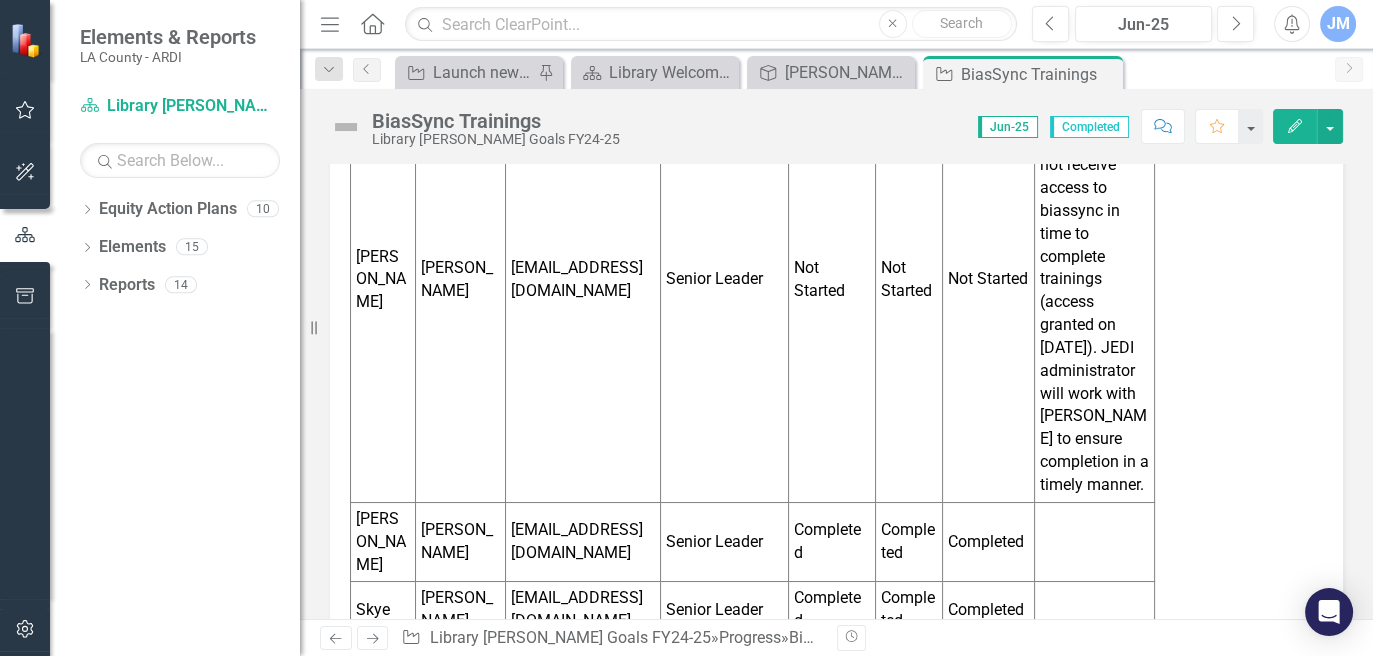 scroll, scrollTop: 998, scrollLeft: 0, axis: vertical 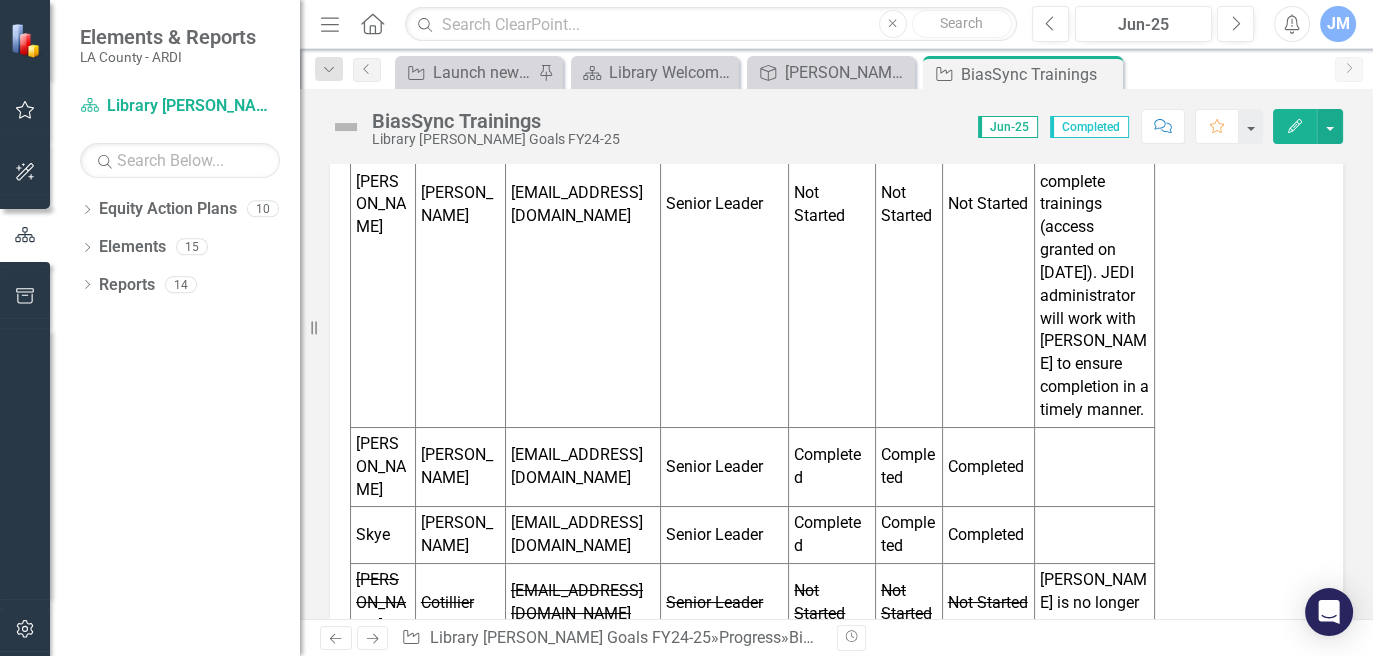 click on "[PERSON_NAME] is new to this leadership role and did not receive access to biassync in time to complete trainings (access granted on [DATE]). JEDI administrator will work with [PERSON_NAME] to ensure completion in a timely manner." at bounding box center [1094, 204] 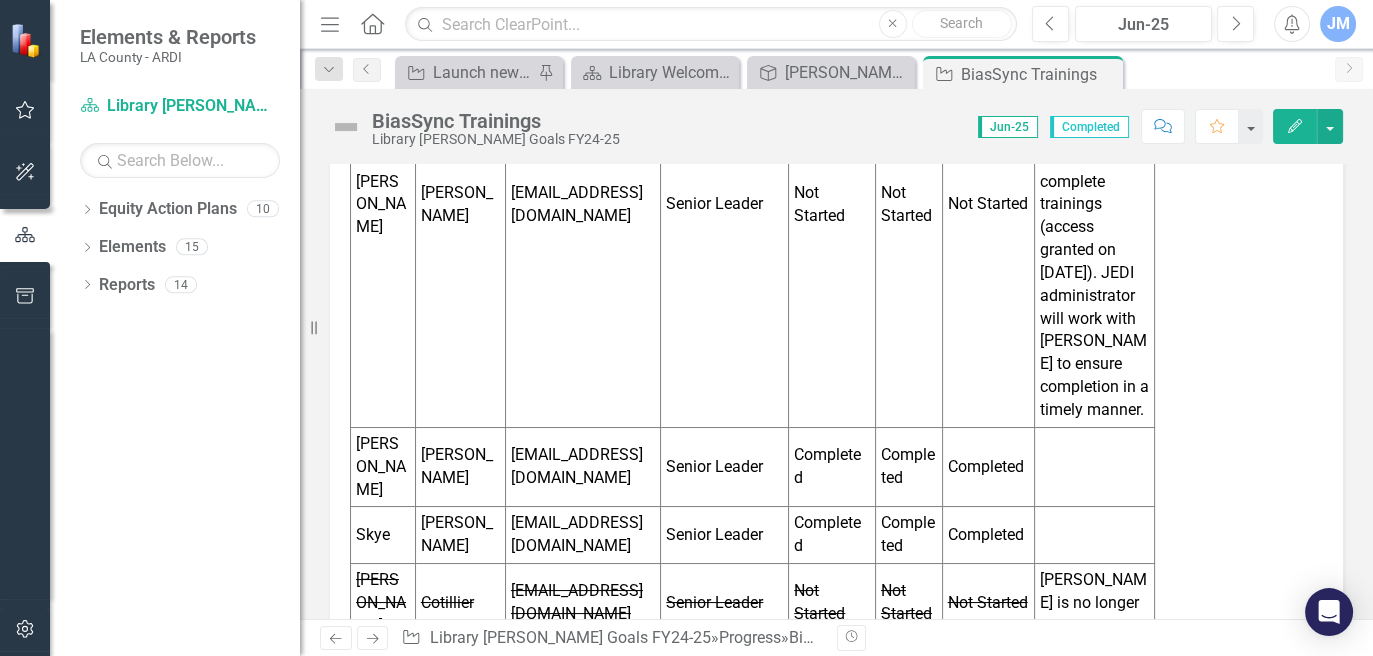 click on "[PERSON_NAME] is new to this leadership role and did not receive access to biassync in time to complete trainings (access granted on [DATE]). JEDI administrator will work with [PERSON_NAME] to ensure completion in a timely manner." at bounding box center [1094, 204] 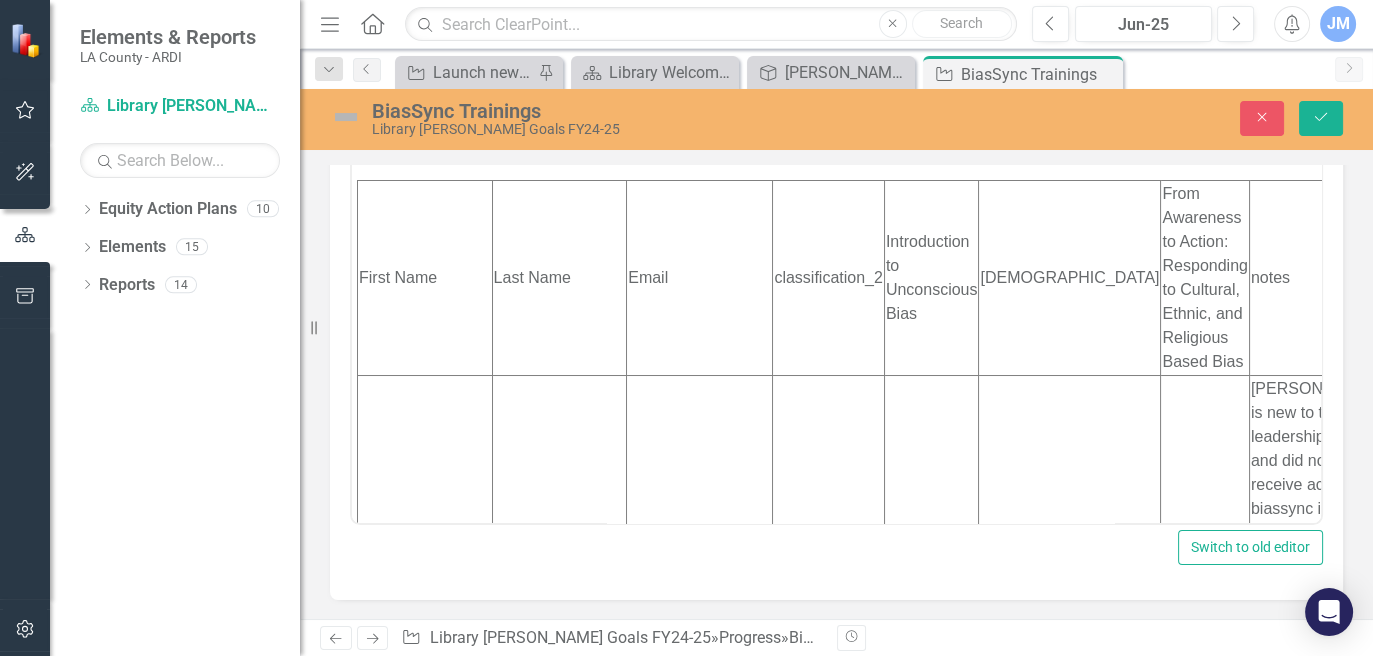 scroll, scrollTop: 631, scrollLeft: 0, axis: vertical 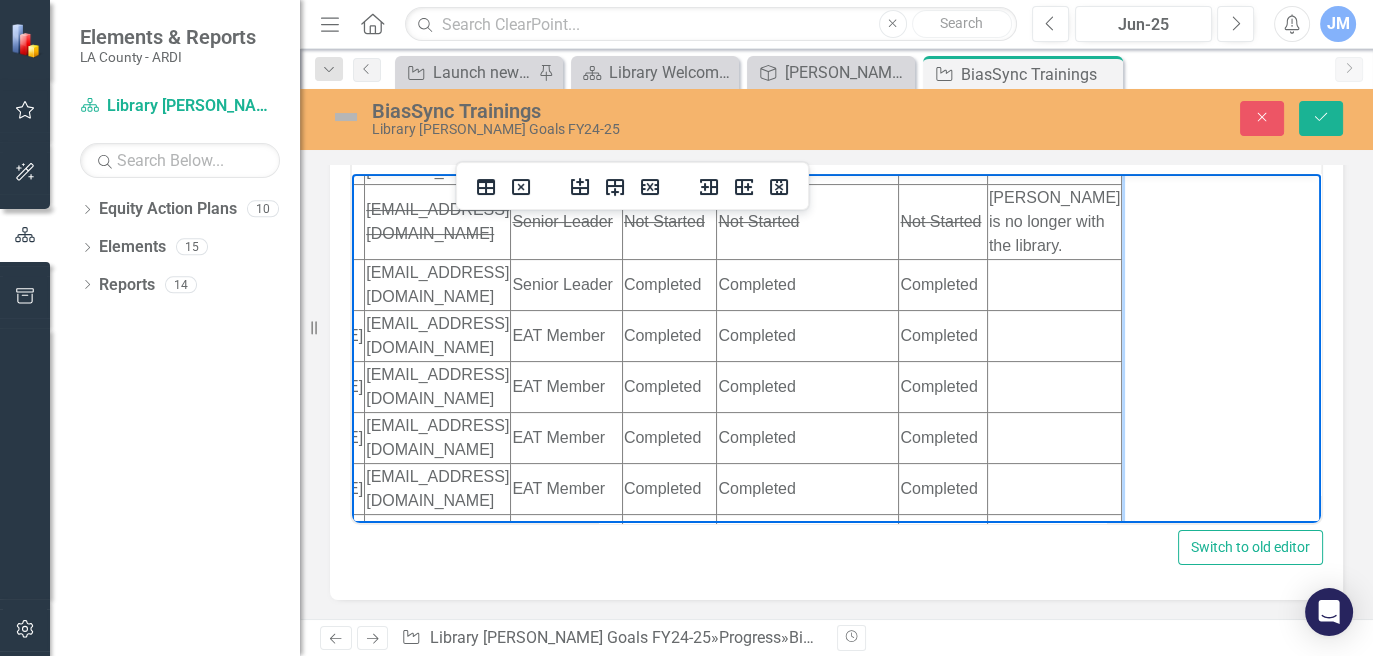 click on "[PERSON_NAME] is new to this leadership role and did not receive access to biassync in time to complete trainings (access granted on [DATE]). JEDI administrator will work with [PERSON_NAME] to ensure completion in a timely manner." at bounding box center (1054, -100) 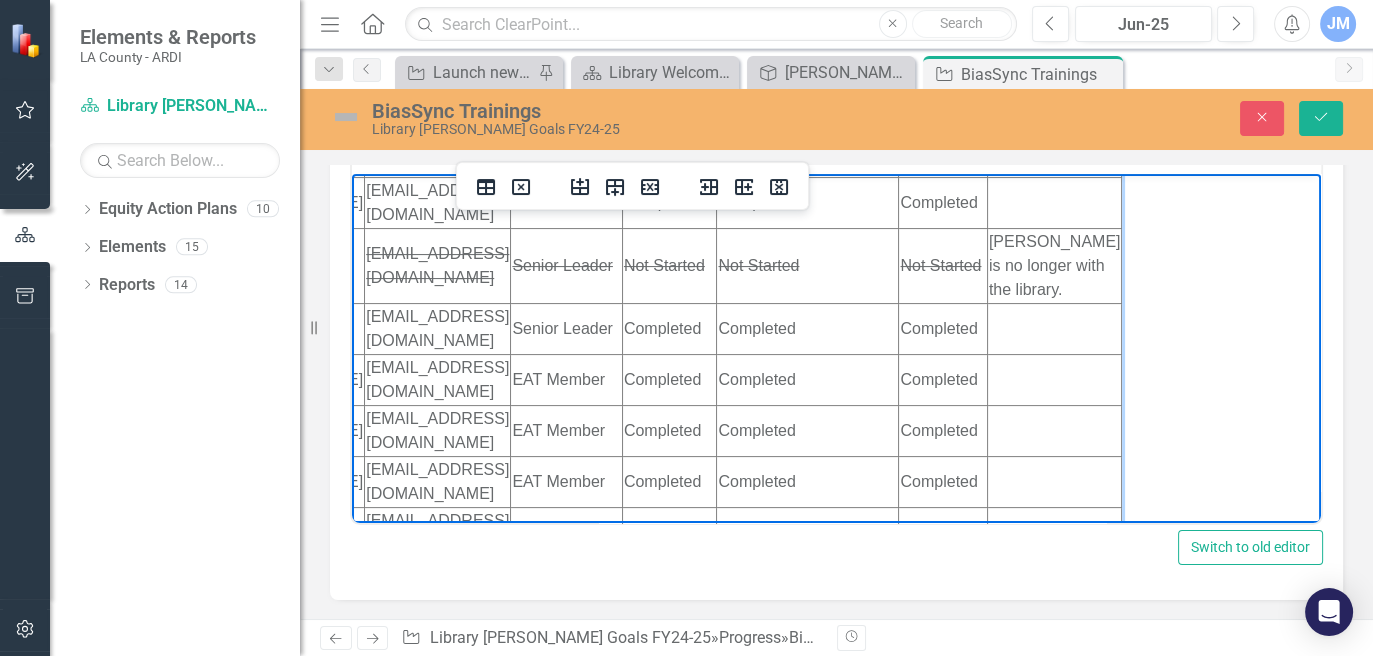 type 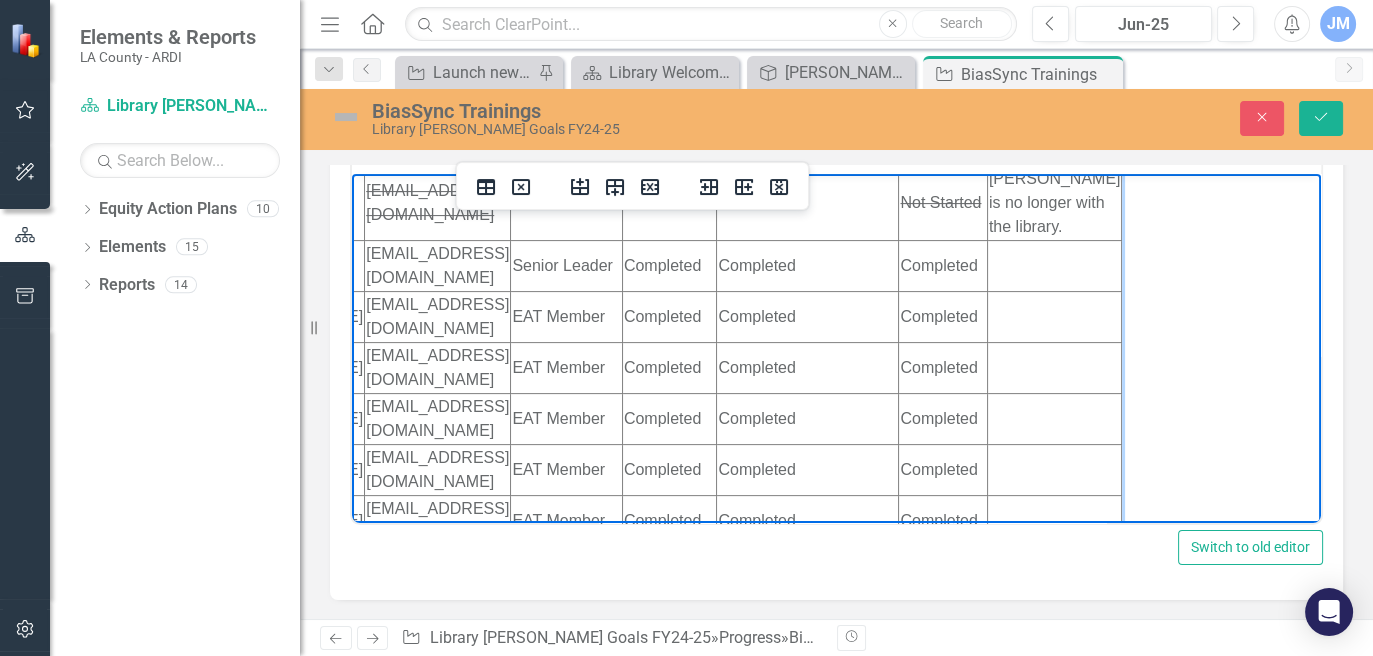 scroll, scrollTop: 864, scrollLeft: 262, axis: both 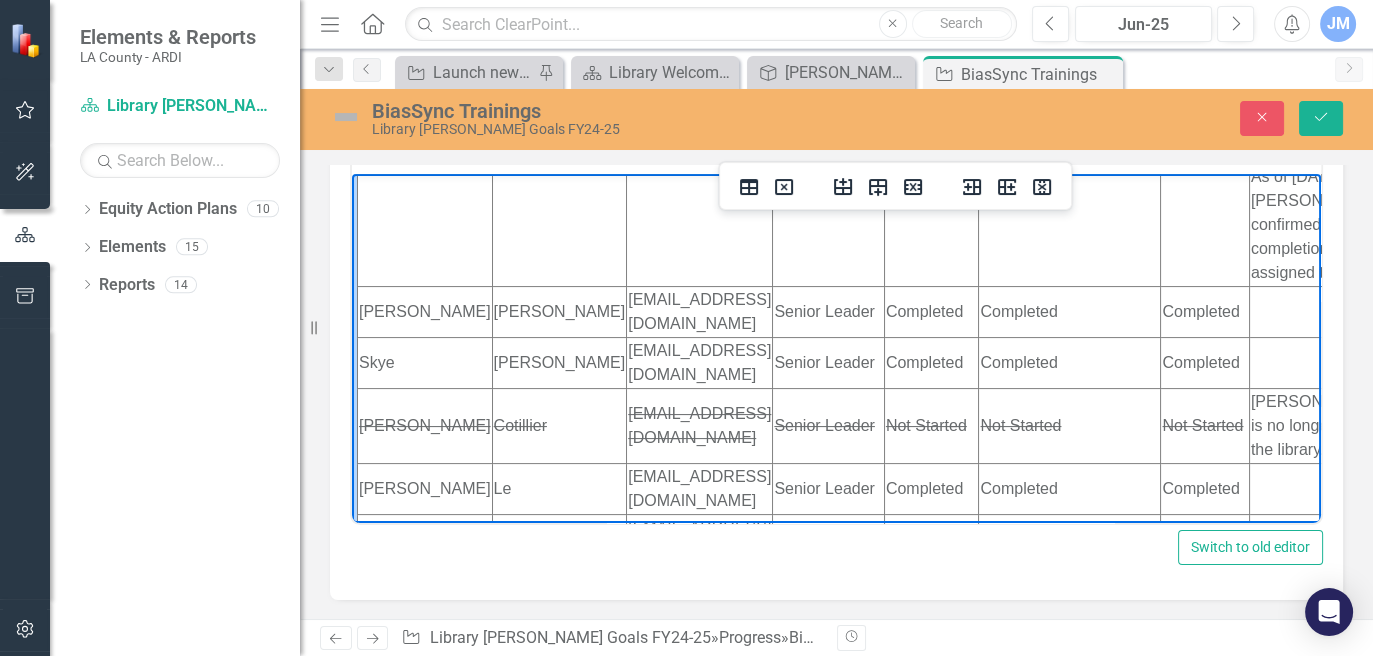 click on "Not Started" at bounding box center (931, 32) 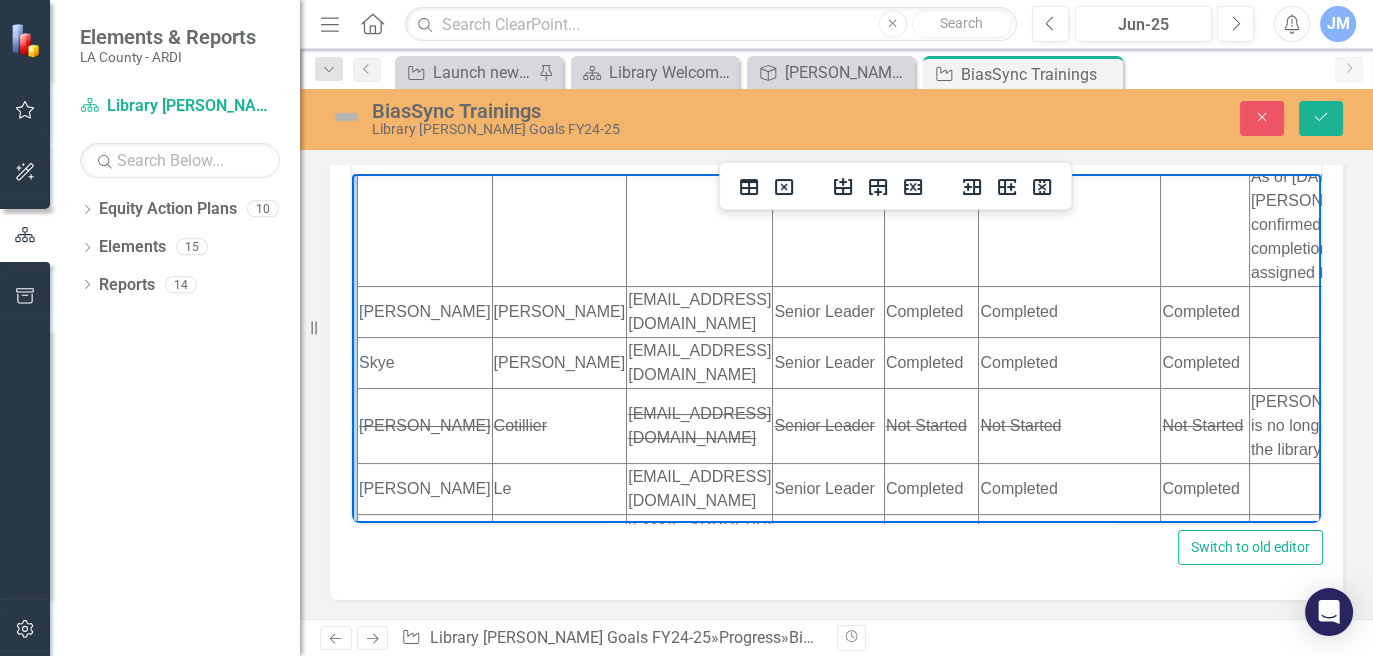 click on "Not Started" at bounding box center [1070, 32] 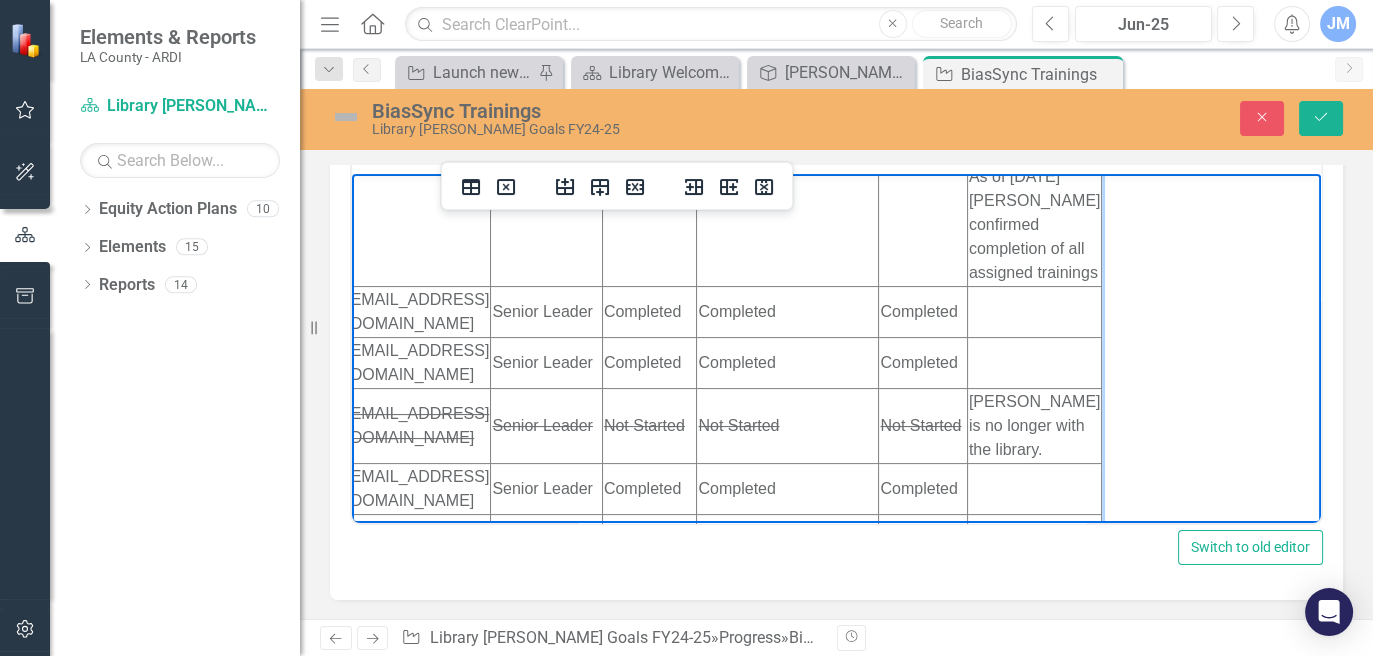 scroll, scrollTop: 635, scrollLeft: 300, axis: both 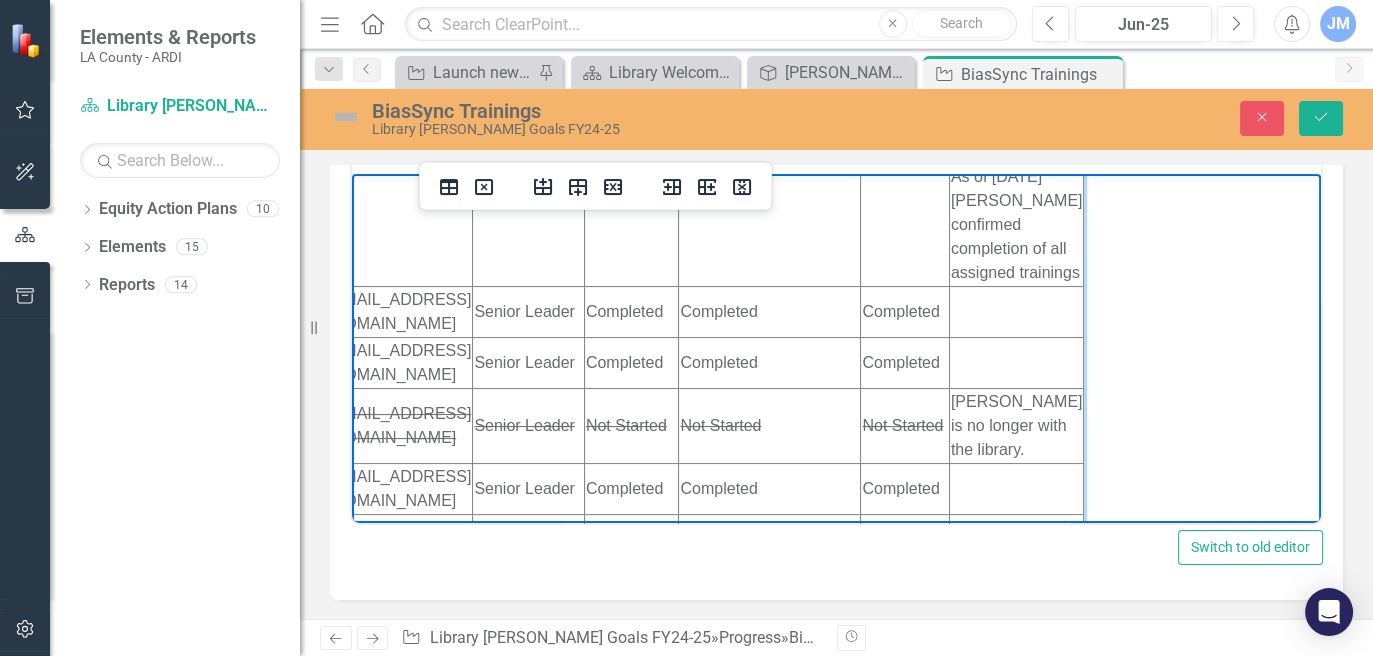 click on "Not Started" at bounding box center [905, 32] 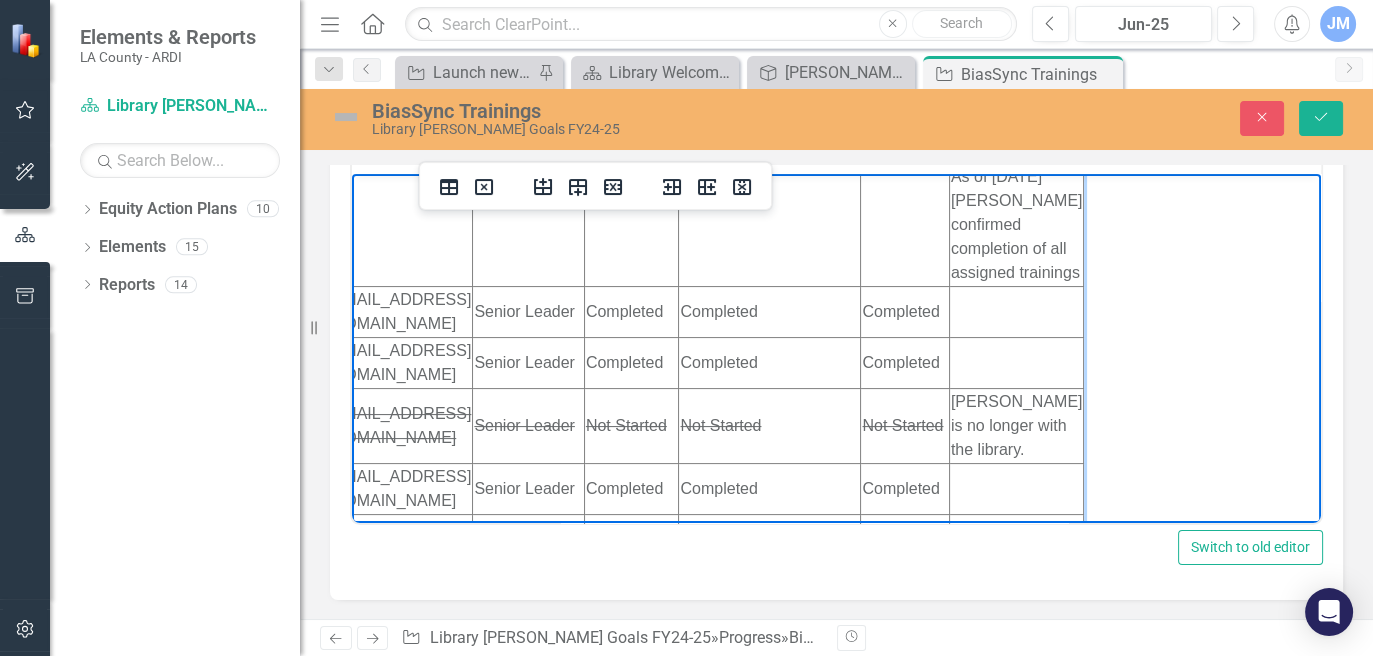click on "Not Started" at bounding box center (905, 32) 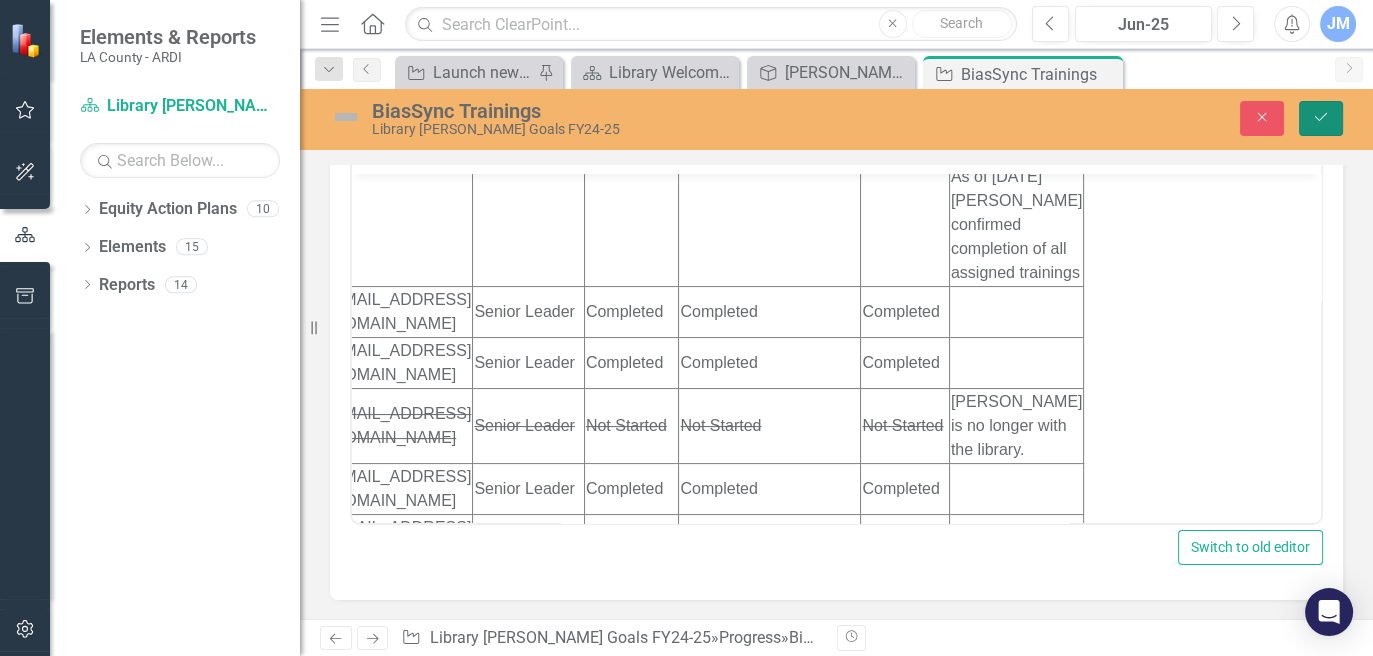 click on "Save" 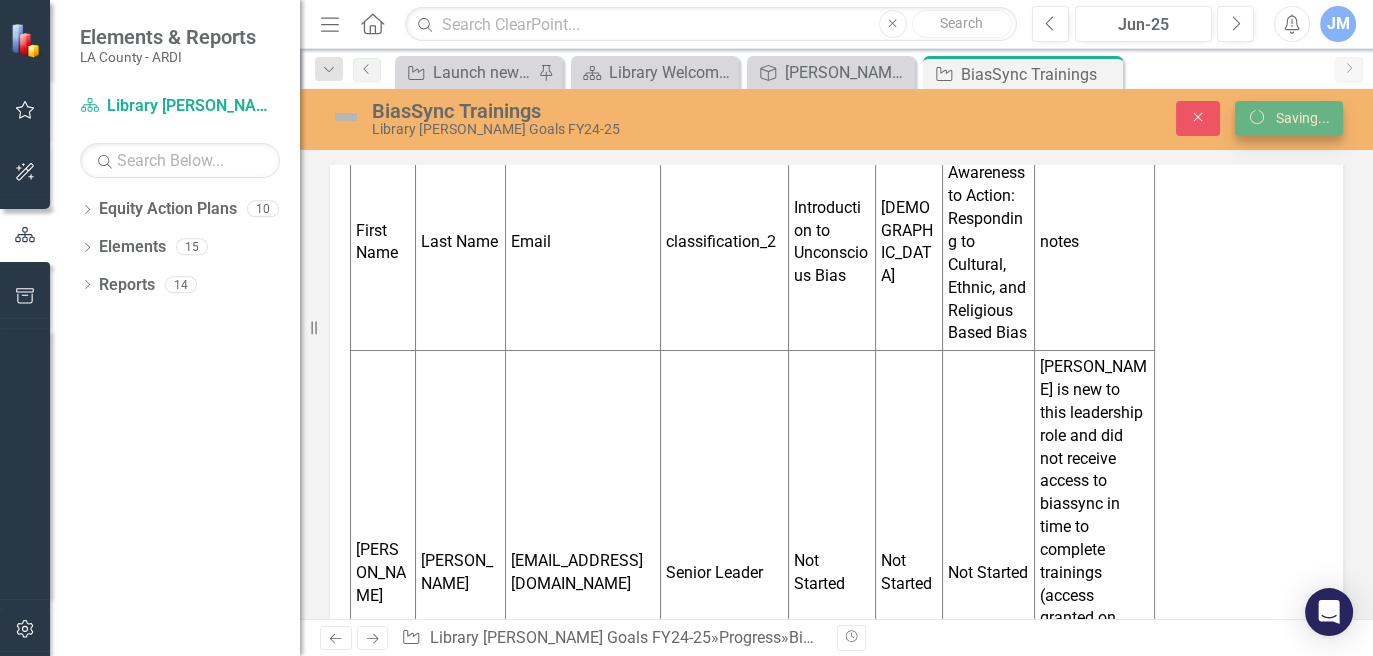 scroll, scrollTop: 998, scrollLeft: 0, axis: vertical 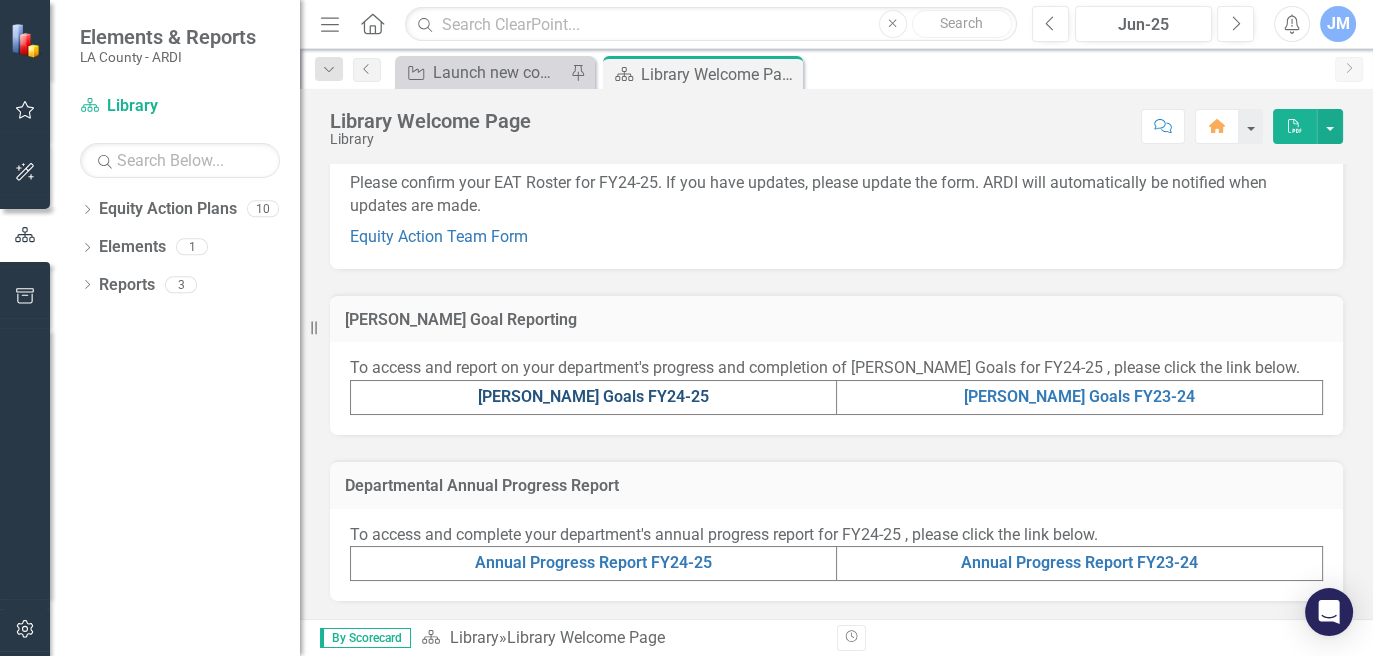 click on "[PERSON_NAME] Goals FY24-25" at bounding box center (593, 396) 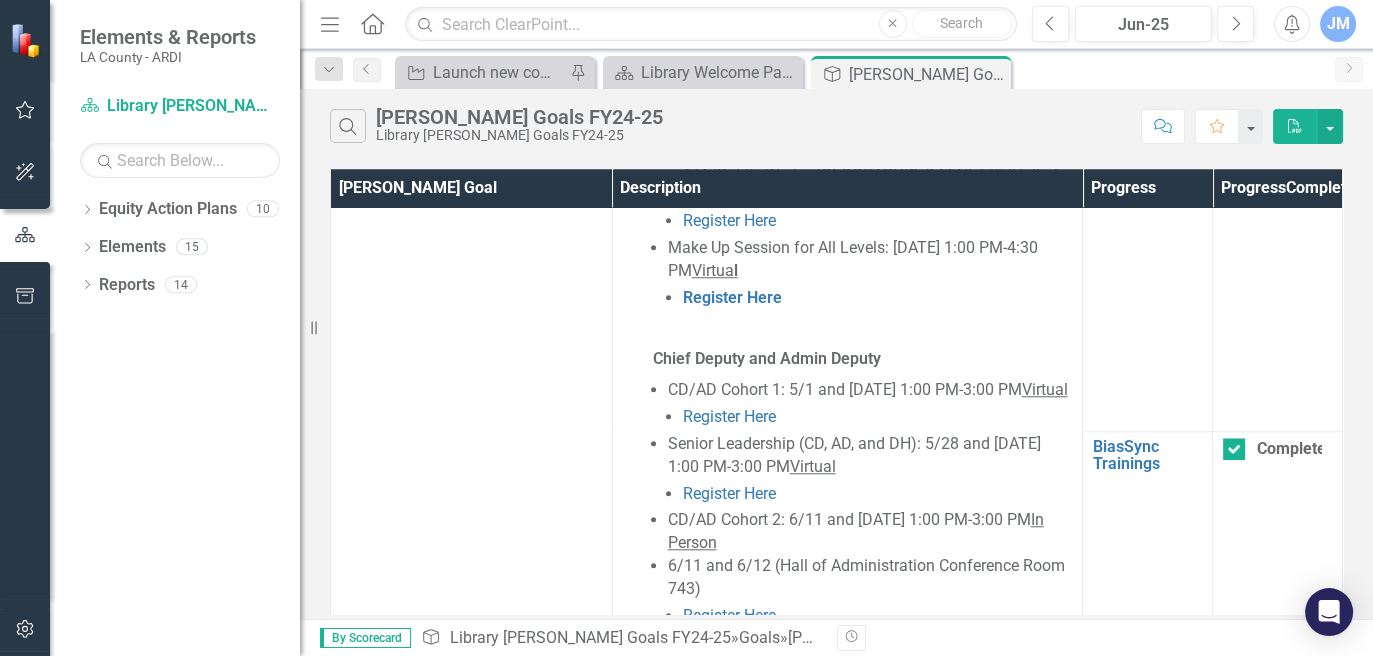 scroll, scrollTop: 2457, scrollLeft: 0, axis: vertical 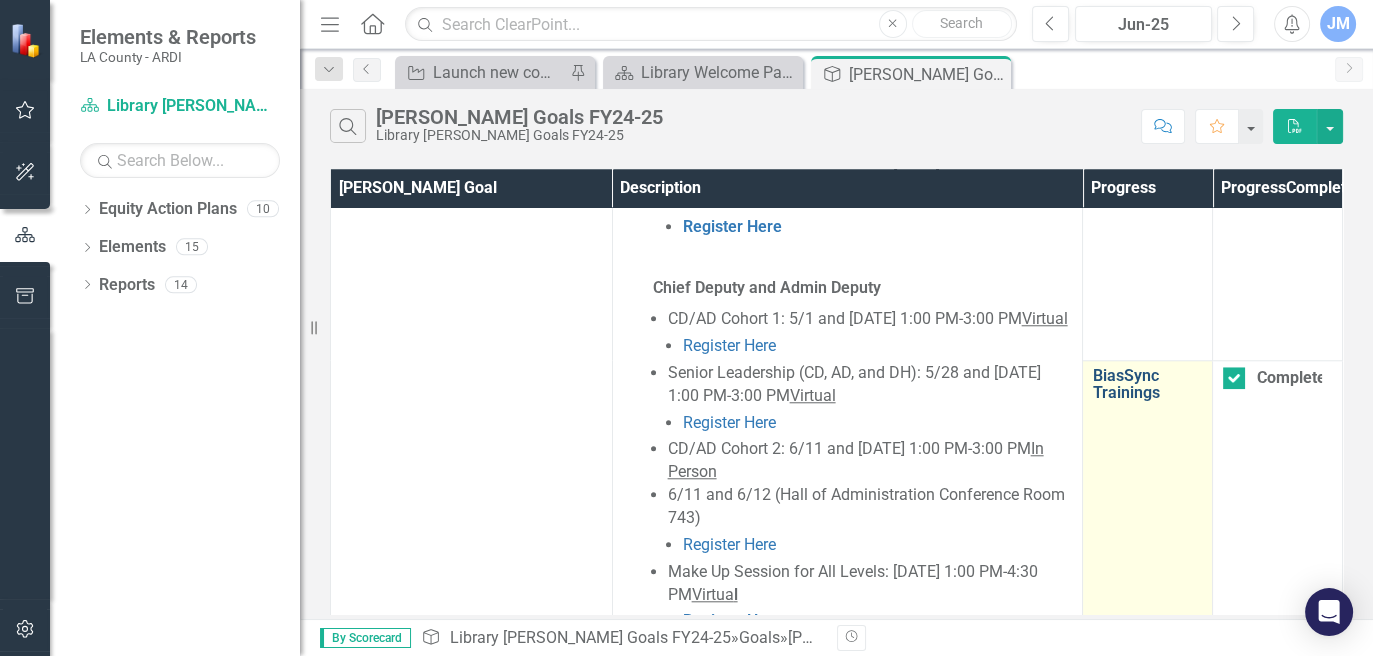 click on "BiasSync Trainings" at bounding box center (1147, 384) 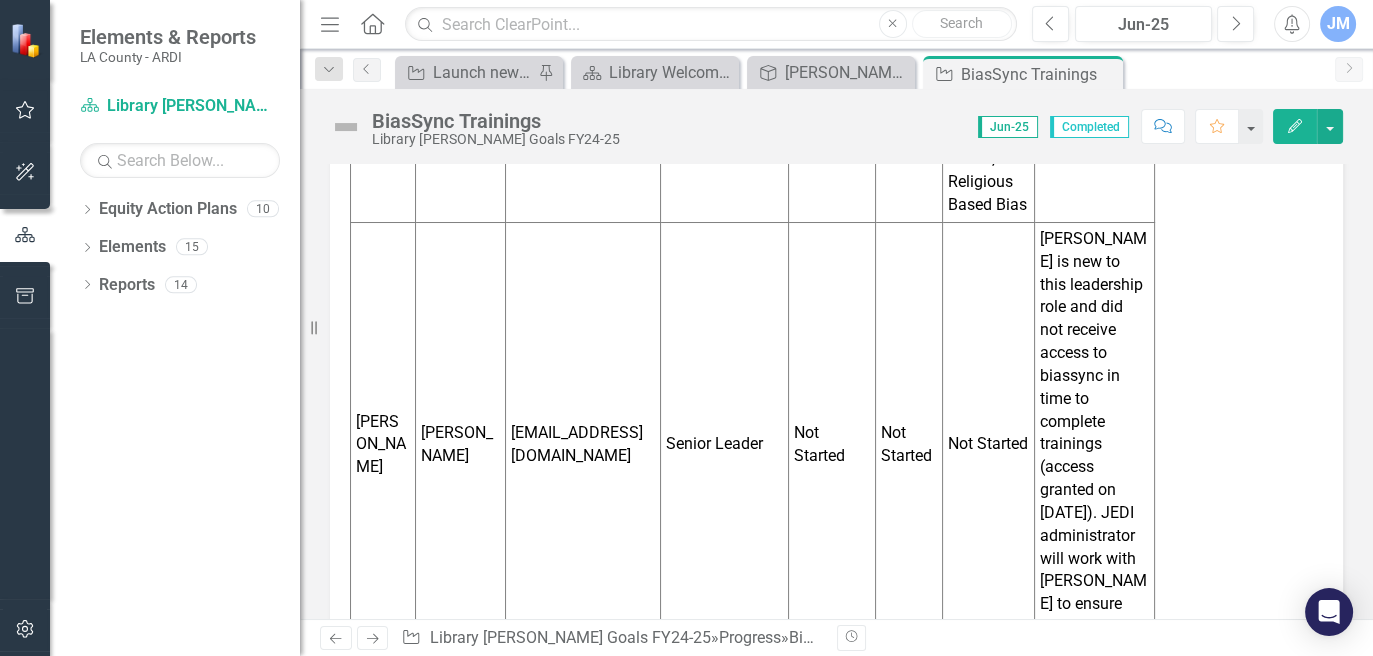 scroll, scrollTop: 757, scrollLeft: 0, axis: vertical 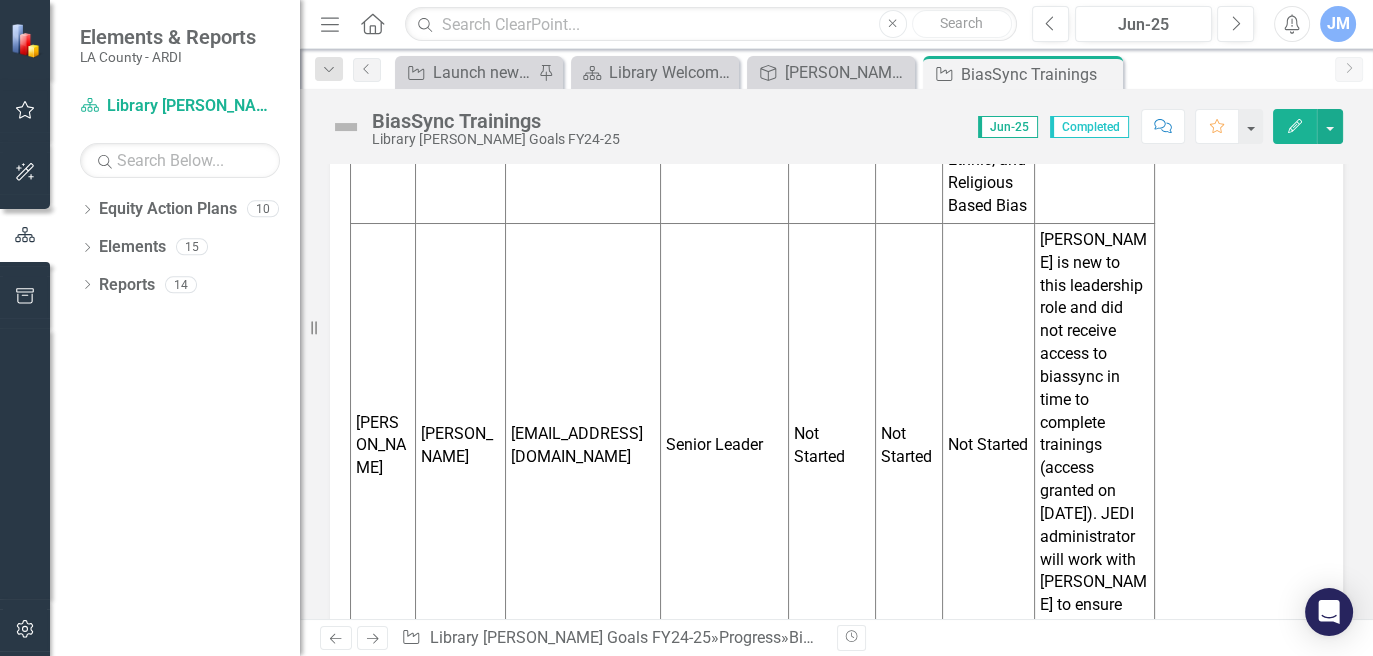 click on "[PERSON_NAME] is new to this leadership role and did not receive access to biassync in time to complete trainings (access granted on [DATE]). JEDI administrator will work with [PERSON_NAME] to ensure completion in a timely manner." at bounding box center (1094, 445) 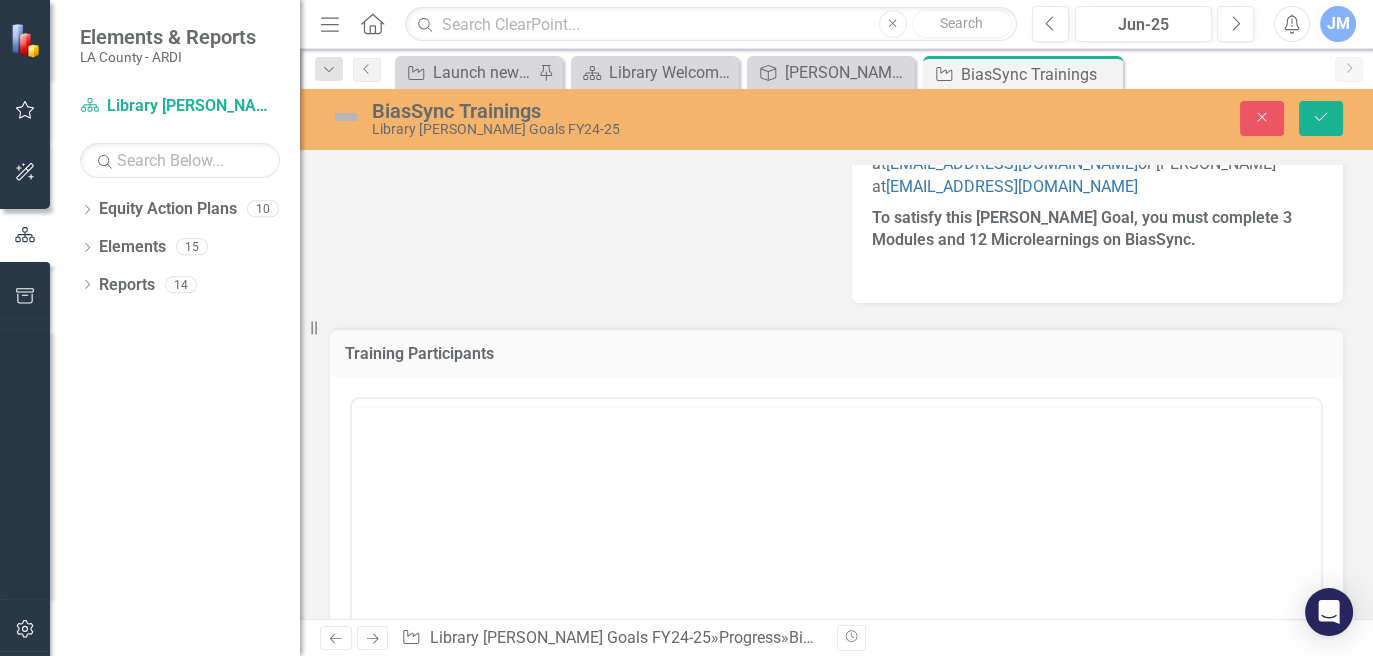 scroll, scrollTop: 631, scrollLeft: 0, axis: vertical 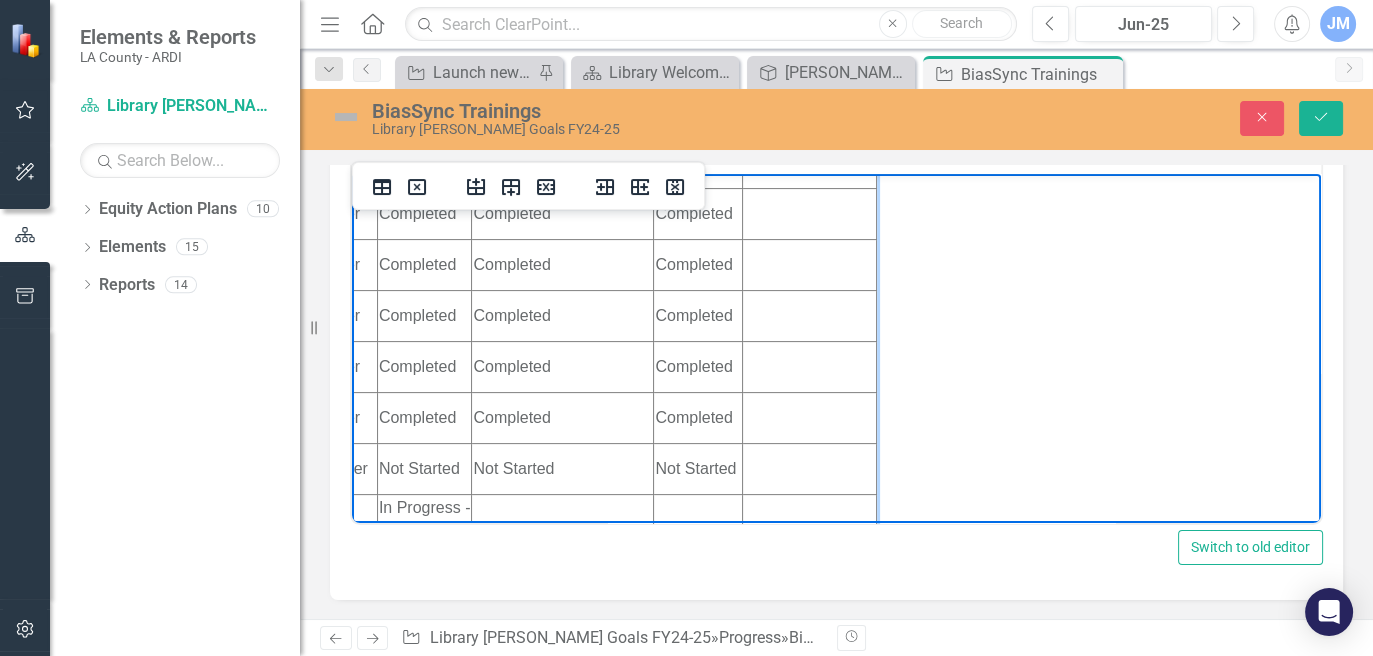click on "Mr. McQueen is new to this leadership role and did not receive access to biassync in time to complete trainings (access granted on 6/18/25). JEDI administrator will work with Mr. McQueen to ensure completion in a timely manner." at bounding box center [809, -222] 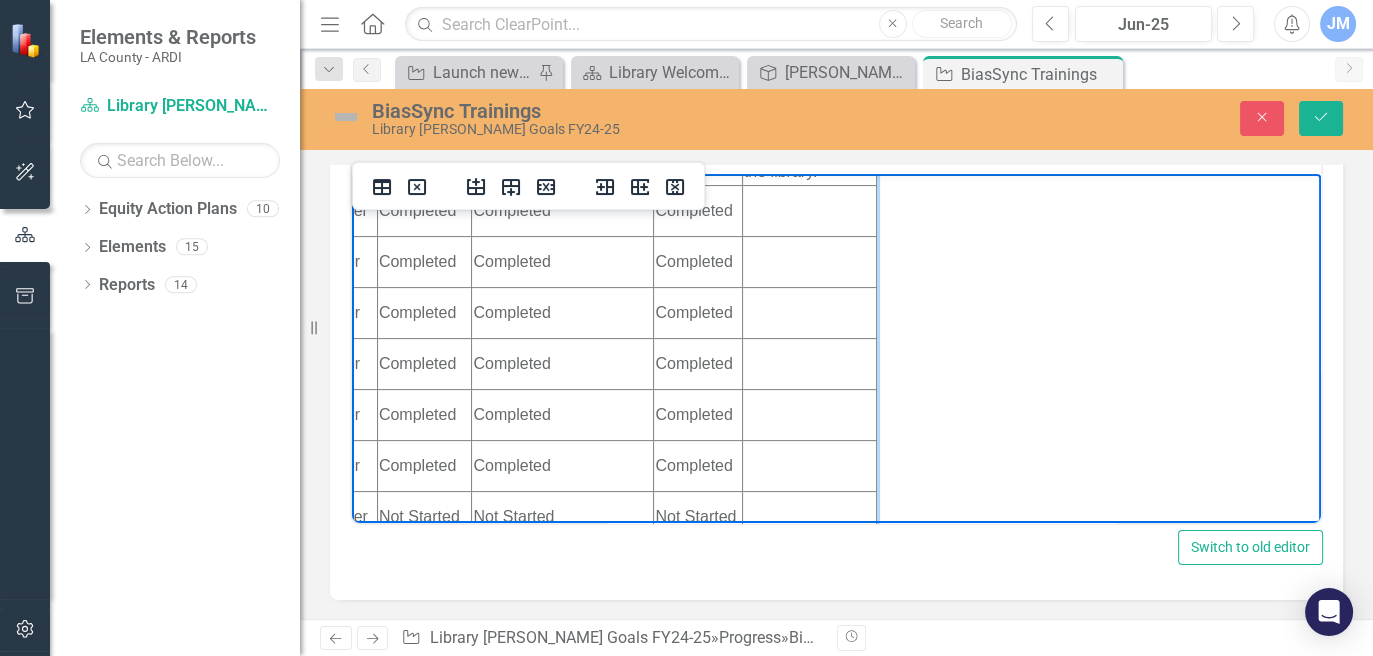 type 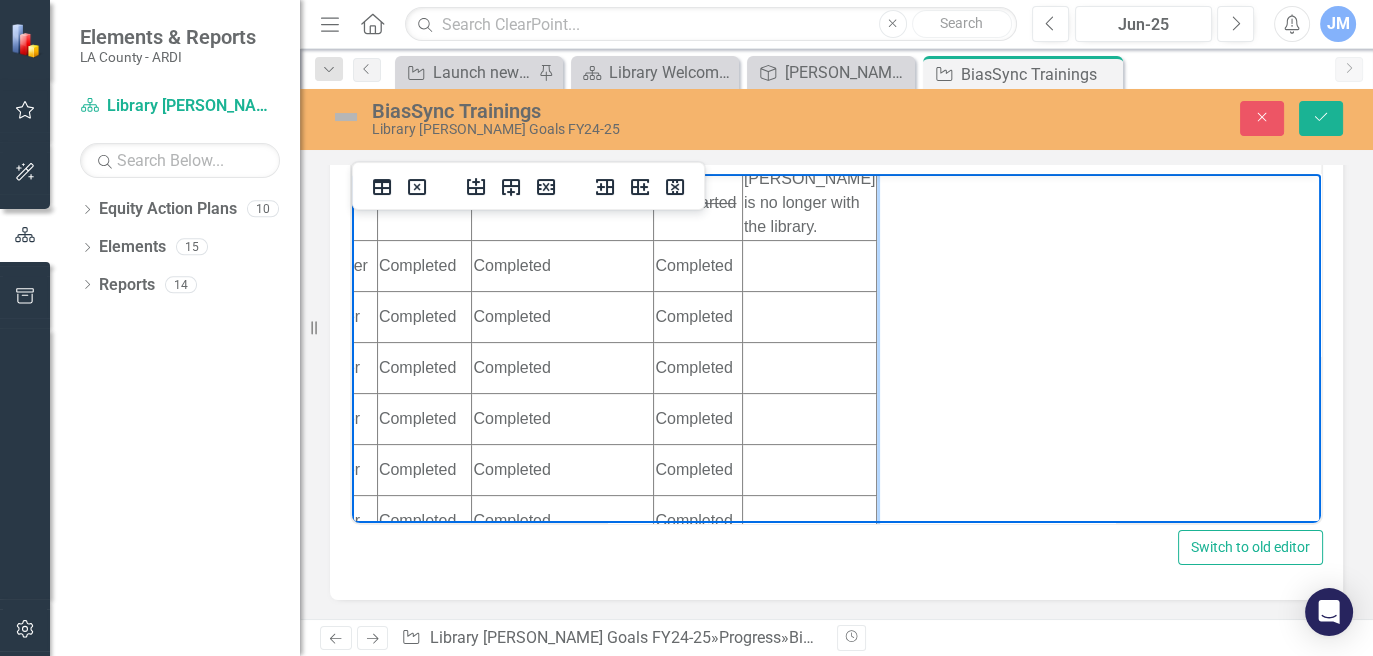 scroll, scrollTop: 864, scrollLeft: 507, axis: both 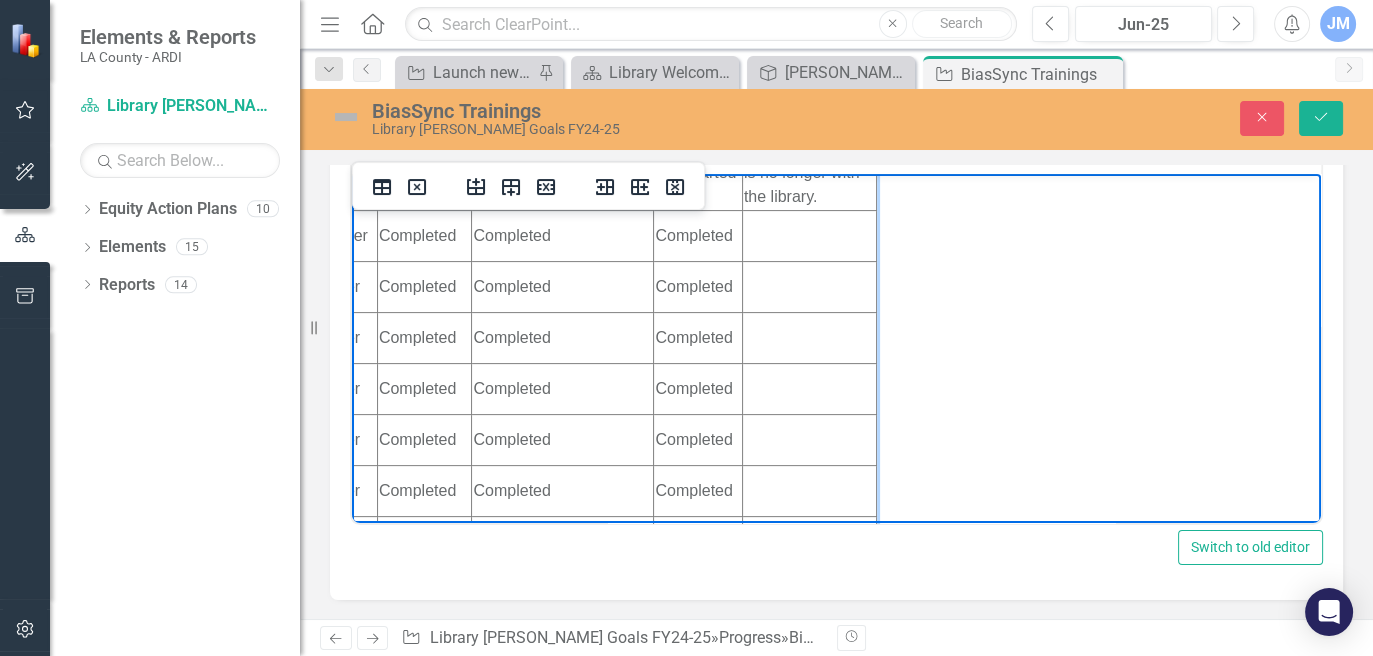 click on "Mr. McQueen is new to this leadership role and did not receive access to biassync in time to complete trainings (access granted on 6/18/25). JEDI administrator will work with Mr. McQueen to ensure completion in a timely manner.  As of 7/2/25 Mr. McQueen has confirmed Completed" at bounding box center [809, -209] 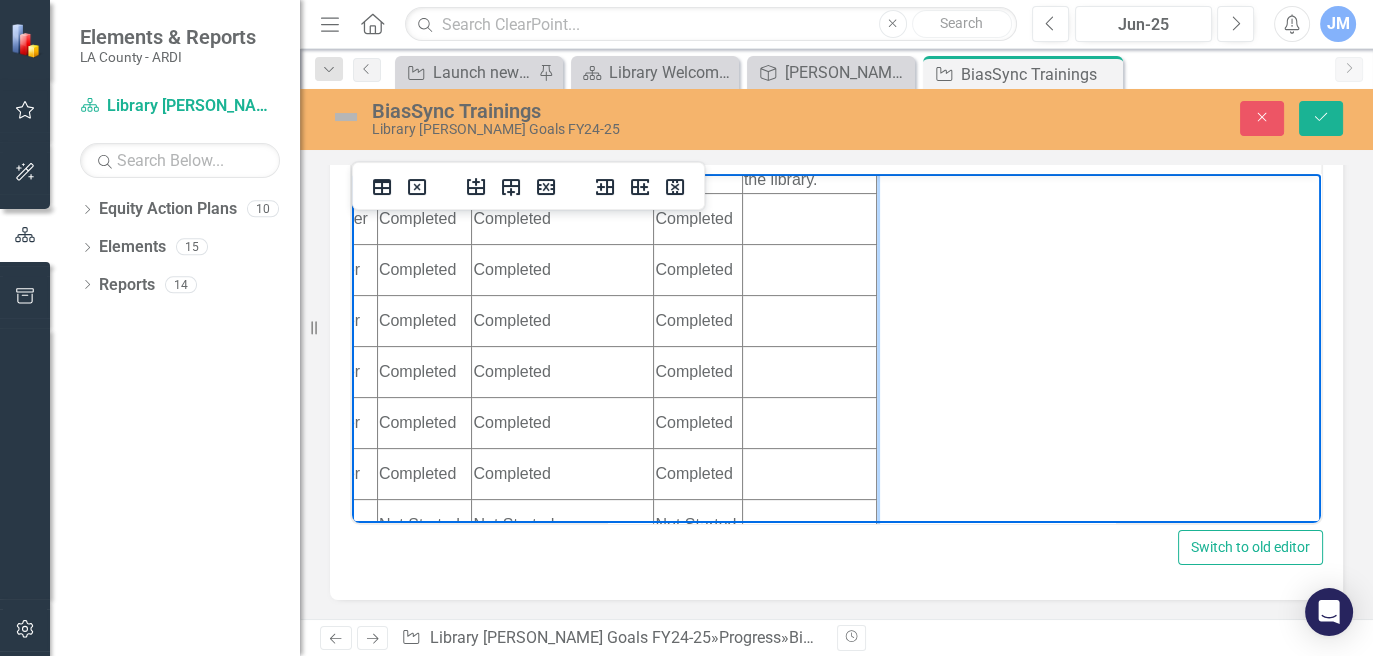 click on "First Name Last Name Email classification_2 Introduction to Unconscious Bias LGBTQIA+ From Awareness to Action: Responding to Cultural, Ethnic, and Religious Based Bias notes Gregory McQueen gmcqueen@library.lacounty.gov Senior Leader Not Started Not Started Not Started Mr. McQueen is new to this leadership role and did not receive access to biassync in time to complete trainings (access granted on 6/18/25). JEDI administrator will work with Mr. McQueen to ensure completion in a timely manner.  As of 7/2/25 Mr. McQueen has confirmed Completed Yolanda Pina ypina@library.lacounty.gov Senior Leader Completed Completed Completed Skye Patrick spatrick@library.lacounty.gov Senior Leader Completed Completed Completed Clifford Cotillier ccotillier@library.lacounty.gov Senior Leader Not Started Not Started Not Started Mr. Cotillier is no longer with the library.  Binh Le ble@library.lacounty.gov Senior Leader Completed Completed Completed Gladstone Bucknor gbucknor@library.lacounty.gov EAT Member Completed Completed" at bounding box center [364, 61] 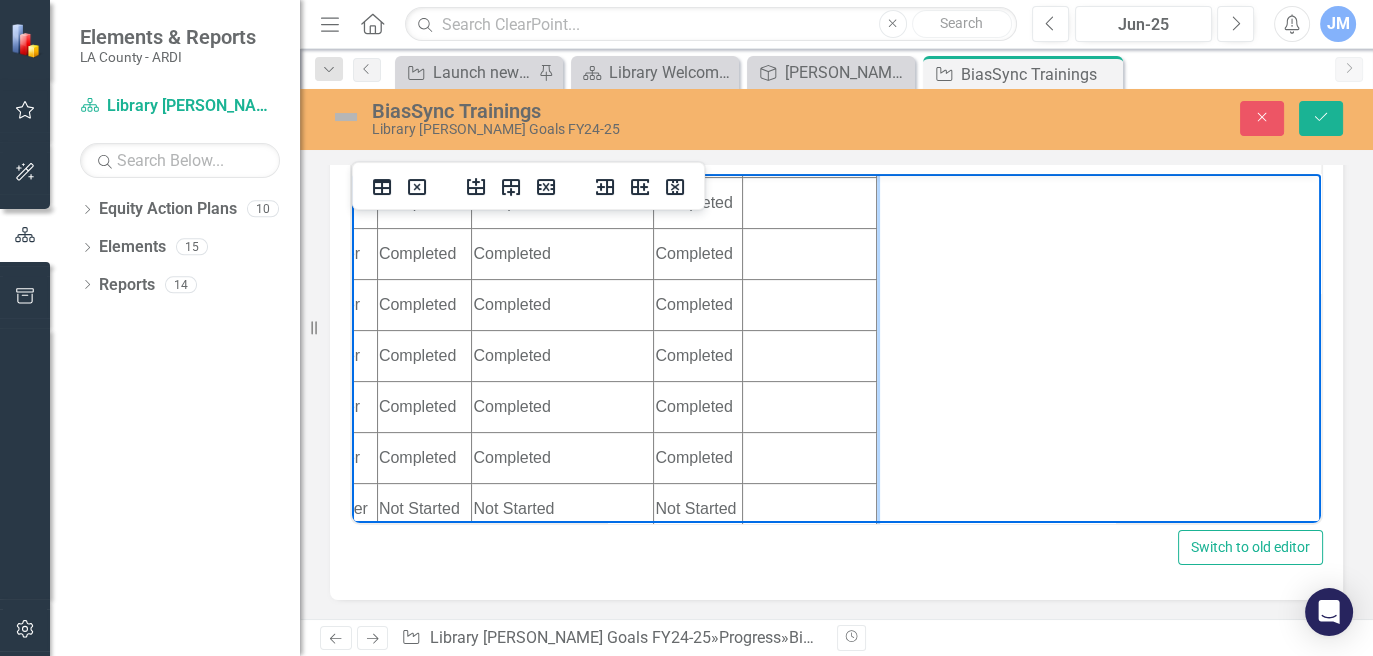 click on "Mr. McQueen is new to this leadership role and did not receive access to biassync in time to complete trainings (access granted on 6/18/25). JEDI administrator will work with Mr. McQueen to ensure completion in a timely manner.  As of 7/2/25 Mr. McQueen has confirmed Completed" at bounding box center (809, -242) 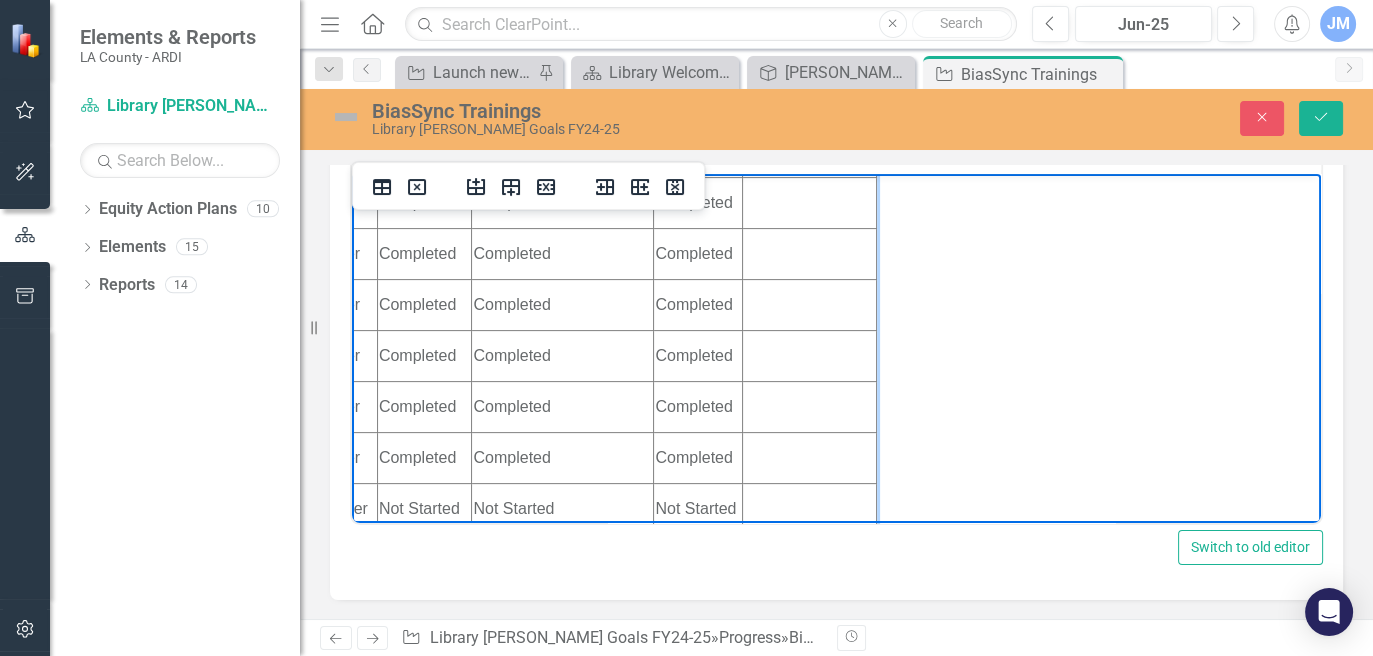 click on "Mr. McQueen is new to this leadership role and did not receive access to biassync in time to complete trainings (access granted on 6/18/25). JEDI administrator will work with Mr. McQueen to ensure completion in a timely manner.  As of 7/2/25 Mr. McQueen has confirmed Completed" at bounding box center [809, -242] 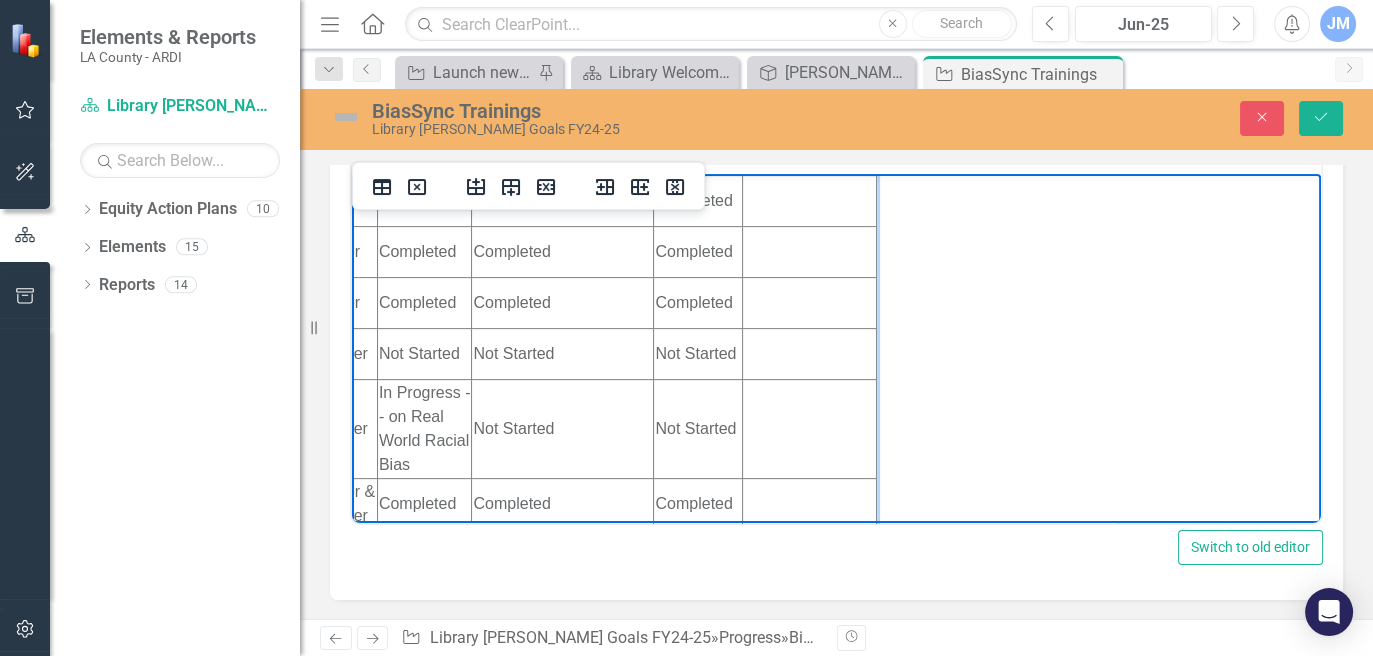 scroll, scrollTop: 1052, scrollLeft: 507, axis: both 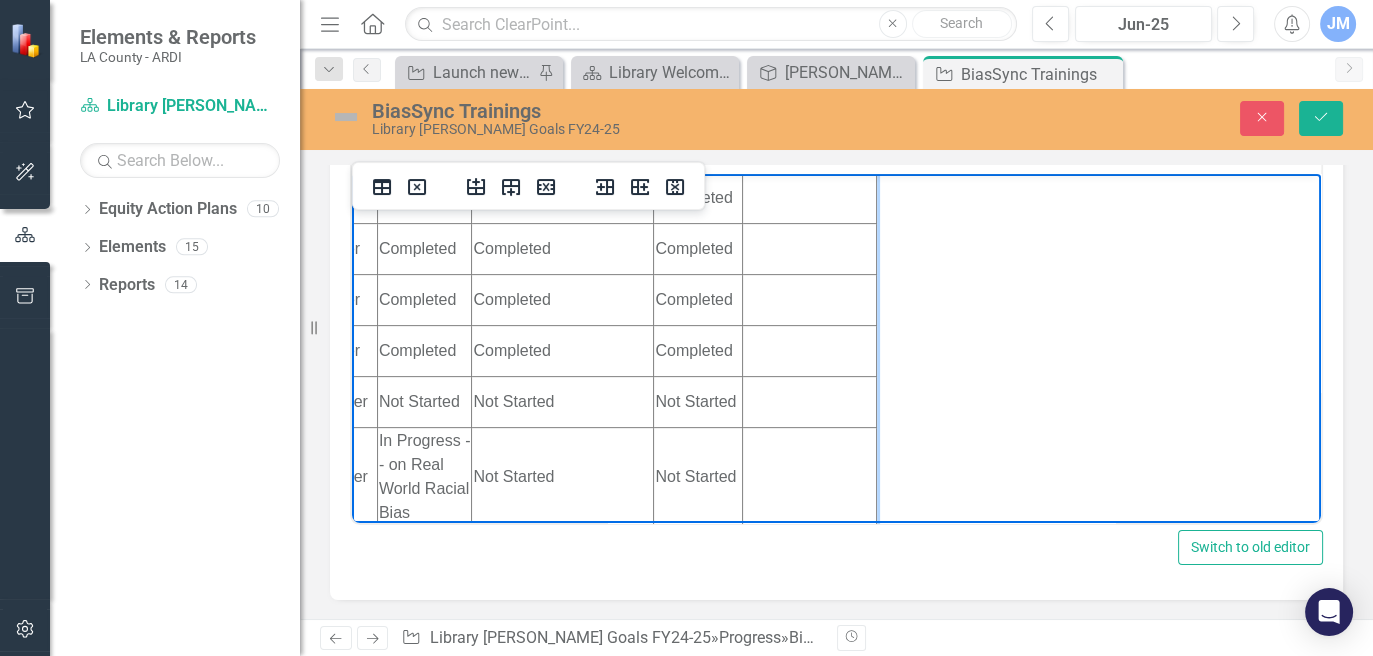 click on "Mr. McQueen is new to this leadership role and did not receive access to biassync in time to complete trainings (access granted on 6/18/25). JEDI administrator will work with Mr. McQueen to ensure completion in a timely manner.  As of 7/2/25 Mr. McQueen has confirmed competion of all assigned trainings." at bounding box center [809, -373] 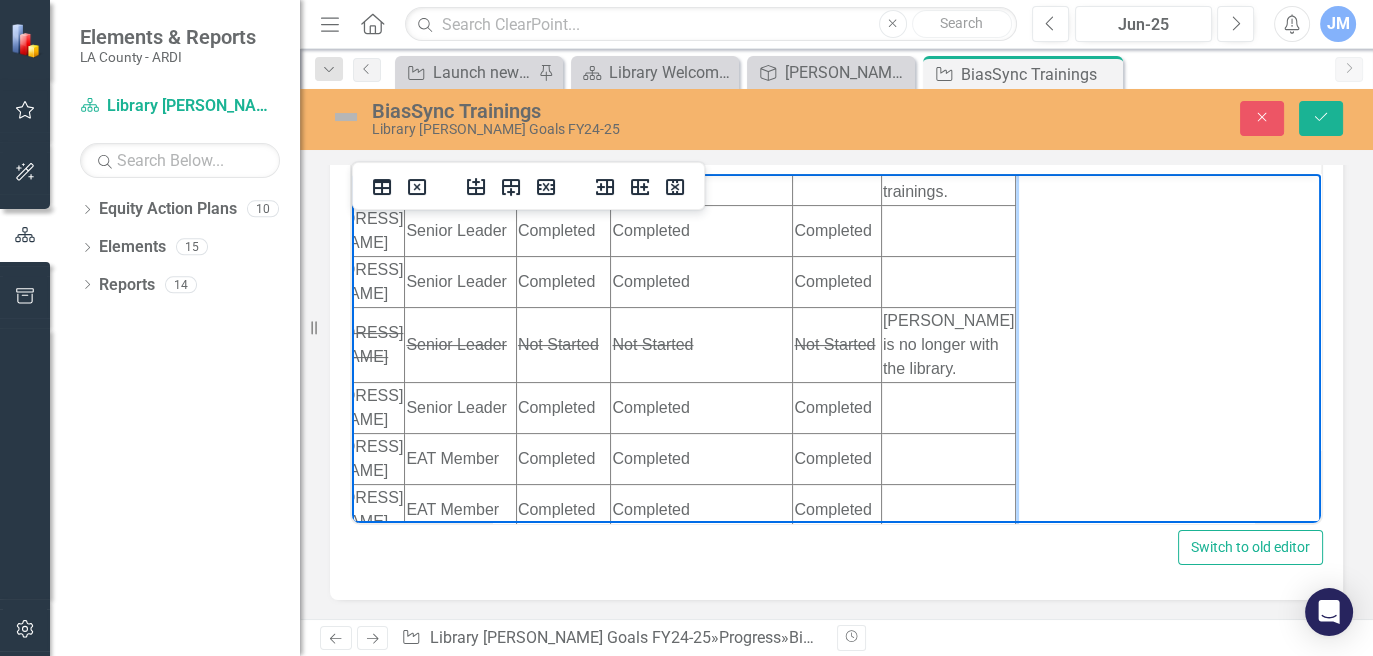 scroll, scrollTop: 682, scrollLeft: 368, axis: both 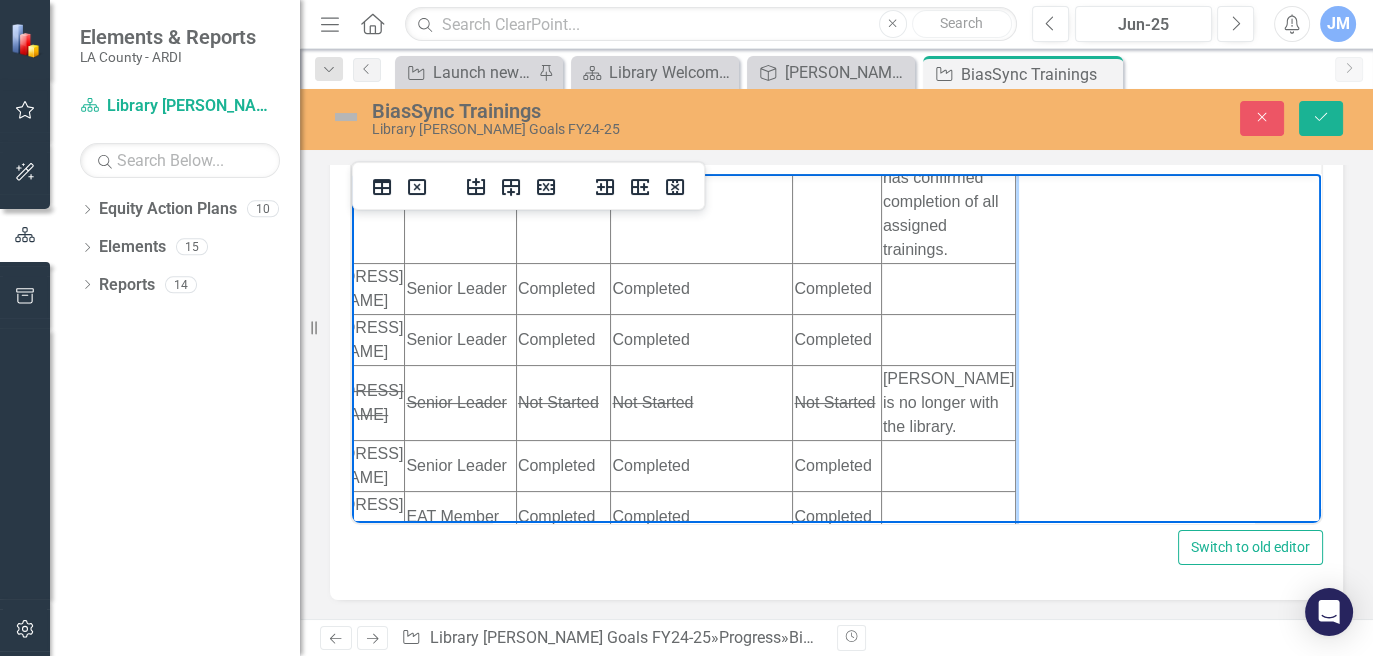 click on "Not Started" at bounding box center [837, -3] 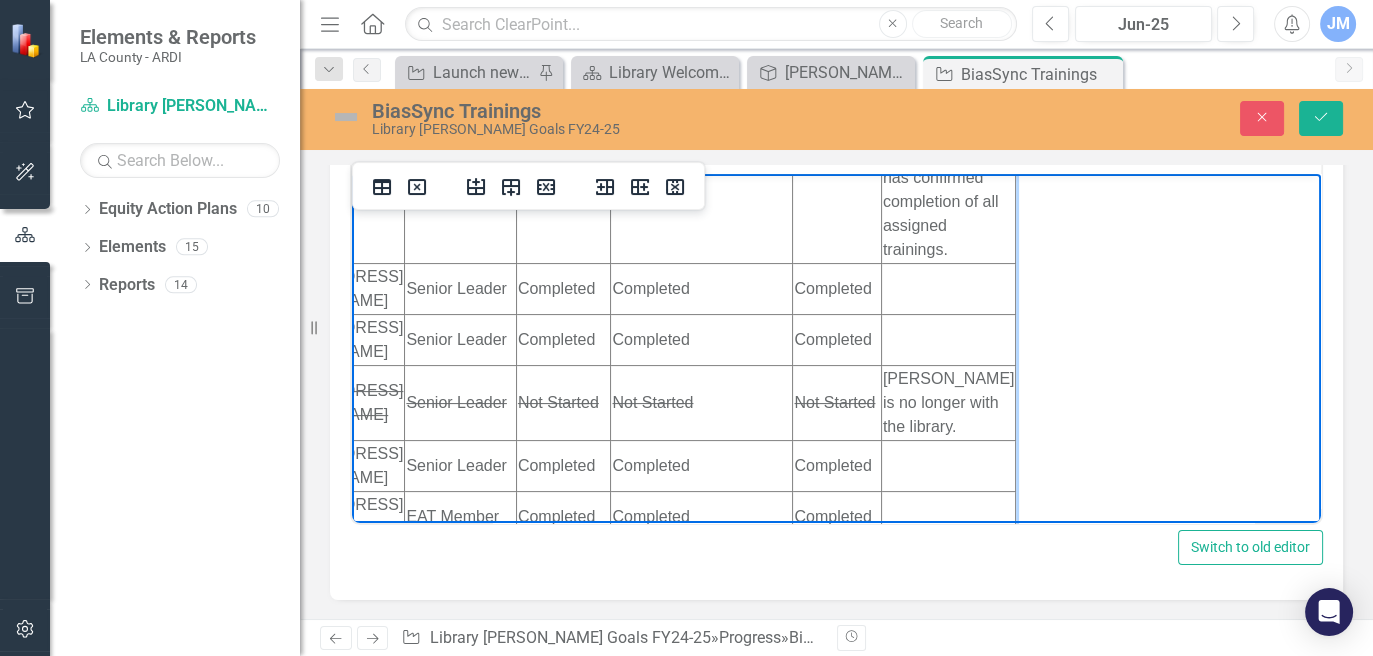 drag, startPoint x: 942, startPoint y: 281, endPoint x: 839, endPoint y: 280, distance: 103.00485 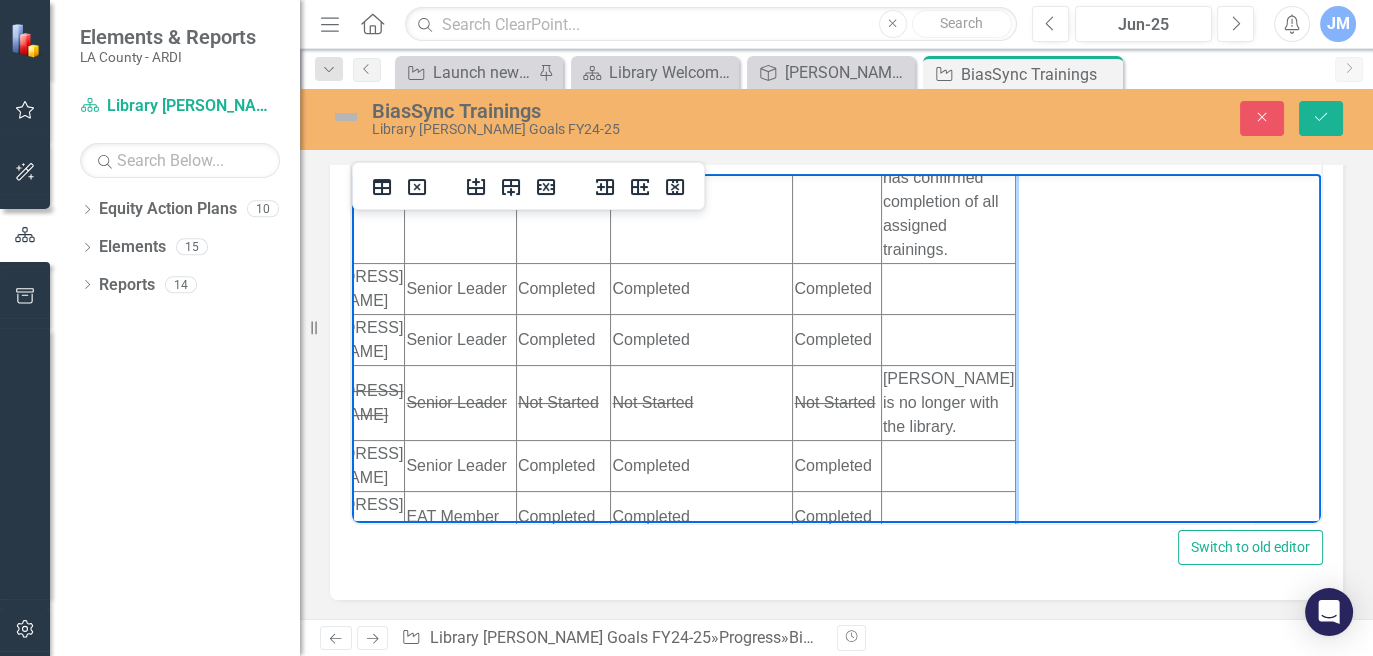 click on "MODULES First Name Last Name Email classification_2 Introduction to Unconscious Bias LGBTQIA+ From Awareness to Action: Responding to Cultural, Ethnic, and Religious Based Bias notes Gregory McQueen gmcqueen@library.lacounty.gov Senior Leader Not Started Not Started Not Started Mr. McQueen is new to this leadership role and did not receive access to biassync in time to complete trainings (access granted on 6/18/25). JEDI administrator will work with Mr. McQueen to ensure completion in a timely manner.  As of 7/2/25 Mr. McQueen has confirmed completion of all assigned trainings.  Yolanda Pina ypina@library.lacounty.gov Senior Leader Completed Completed Completed Skye Patrick spatrick@library.lacounty.gov Senior Leader Completed Completed Completed Clifford Cotillier ccotillier@library.lacounty.gov Senior Leader Not Started Not Started Not Started Mr. Cotillier is no longer with the library.  Binh Le ble@library.lacounty.gov Senior Leader Completed Completed Completed Gladstone Bucknor EAT Member Completed" at bounding box center [468, 843] 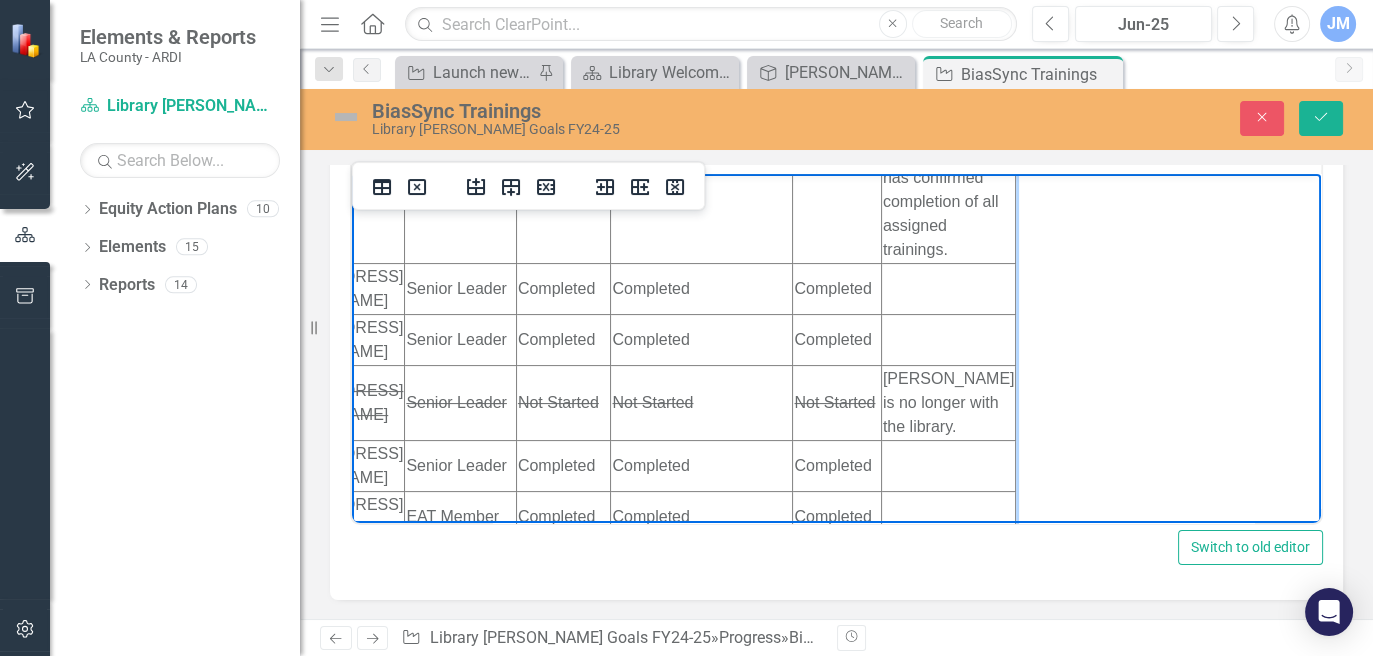 drag, startPoint x: 801, startPoint y: 297, endPoint x: 735, endPoint y: 262, distance: 74.70609 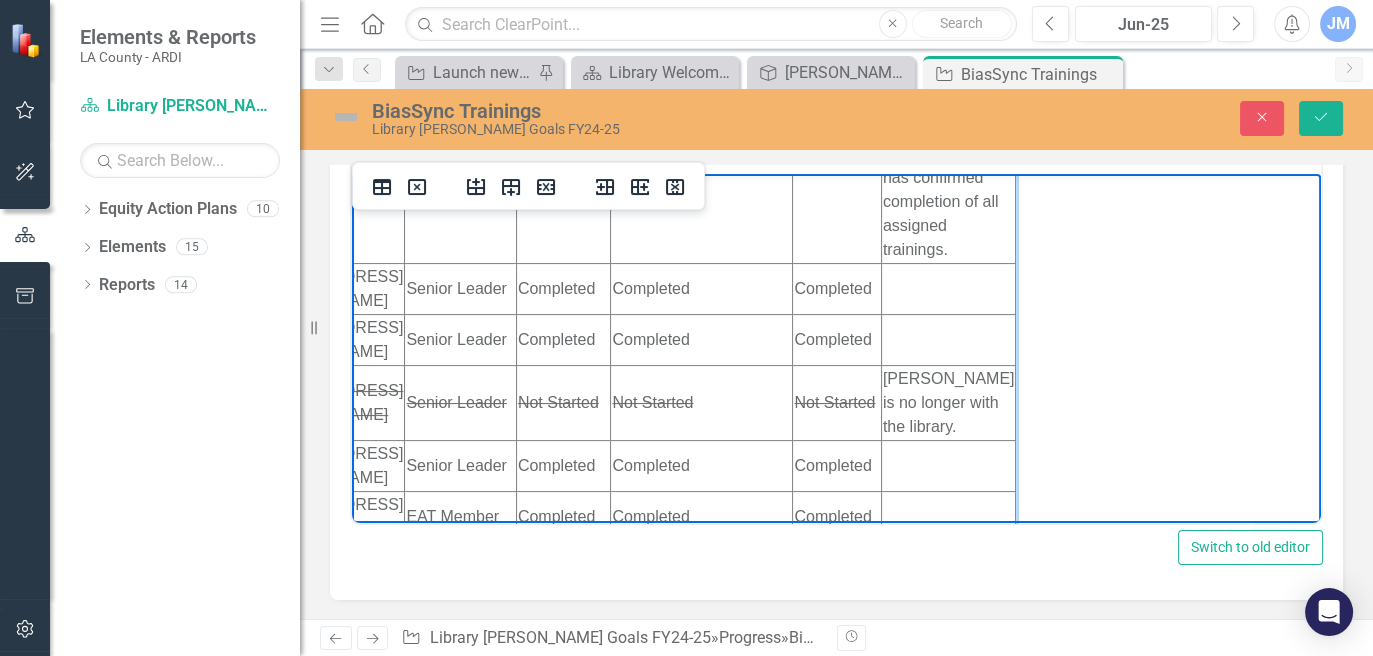 click on "MODULES First Name Last Name Email classification_2 Introduction to Unconscious Bias LGBTQIA+ From Awareness to Action: Responding to Cultural, Ethnic, and Religious Based Bias notes Gregory McQueen gmcqueen@library.lacounty.gov Senior Leader Not Started Not Started Completed Mr. McQueen is new to this leadership role and did not receive access to biassync in time to complete trainings (access granted on 6/18/25). JEDI administrator will work with Mr. McQueen to ensure completion in a timely manner.  As of 7/2/25 Mr. McQueen has confirmed completion of all assigned trainings.  Yolanda Pina ypina@library.lacounty.gov Senior Leader Completed Completed Completed Skye Patrick spatrick@library.lacounty.gov Senior Leader Completed Completed Completed Clifford Cotillier ccotillier@library.lacounty.gov Senior Leader Not Started Not Started Not Started Mr. Cotillier is no longer with the library.  Binh Le ble@library.lacounty.gov Senior Leader Completed Completed Completed Gladstone Bucknor EAT Member Completed Lee" at bounding box center (468, 843) 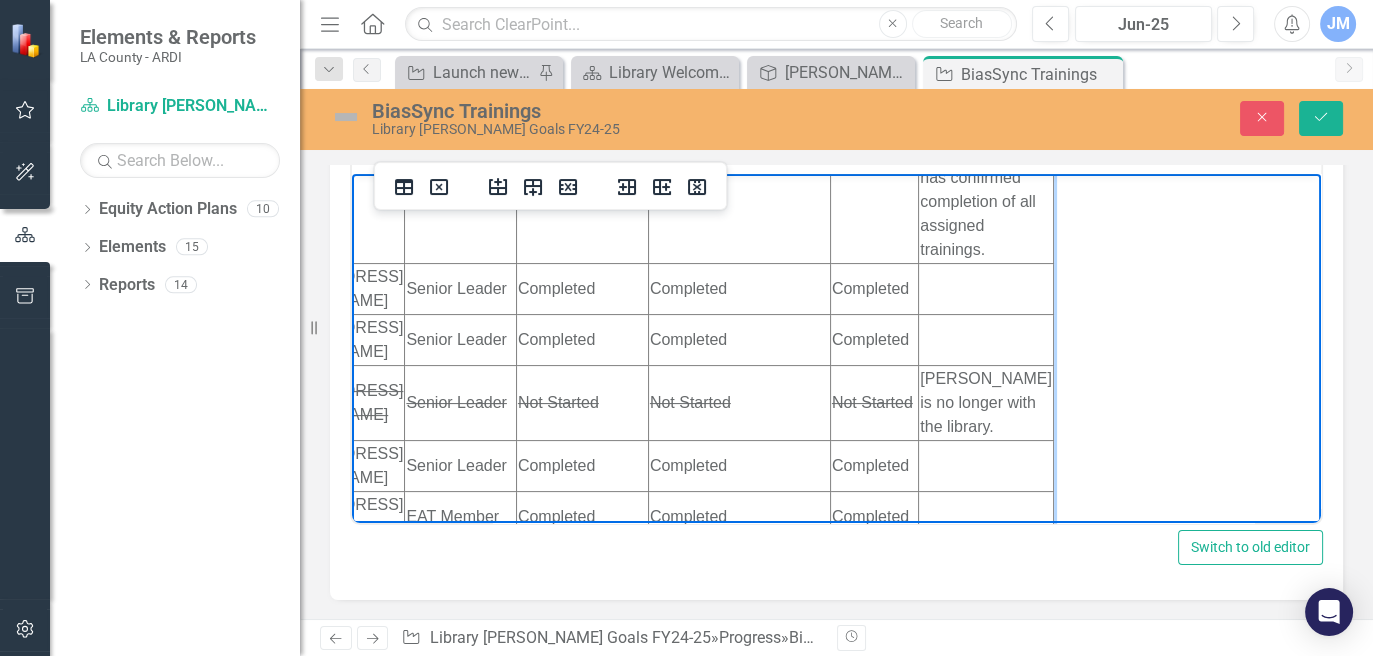 click on "Not StartedCompleted" at bounding box center [582, -3] 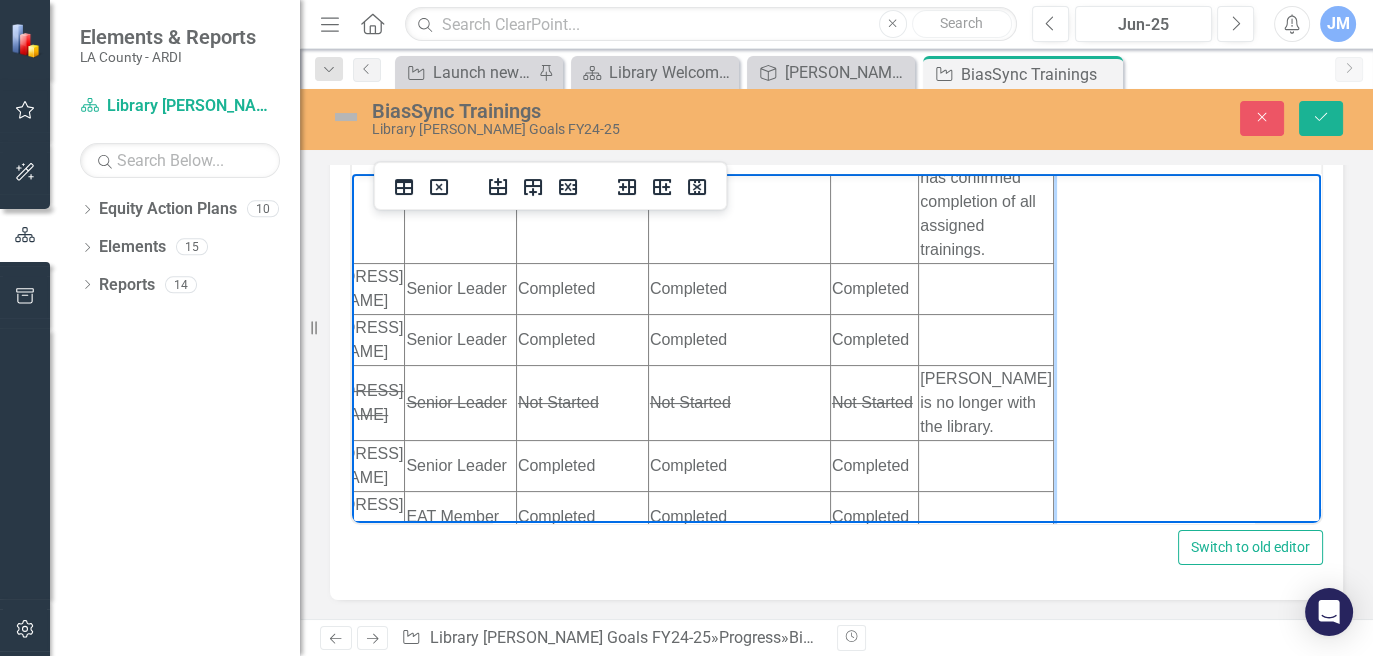 click on "Not StartedCompleted" at bounding box center (582, -3) 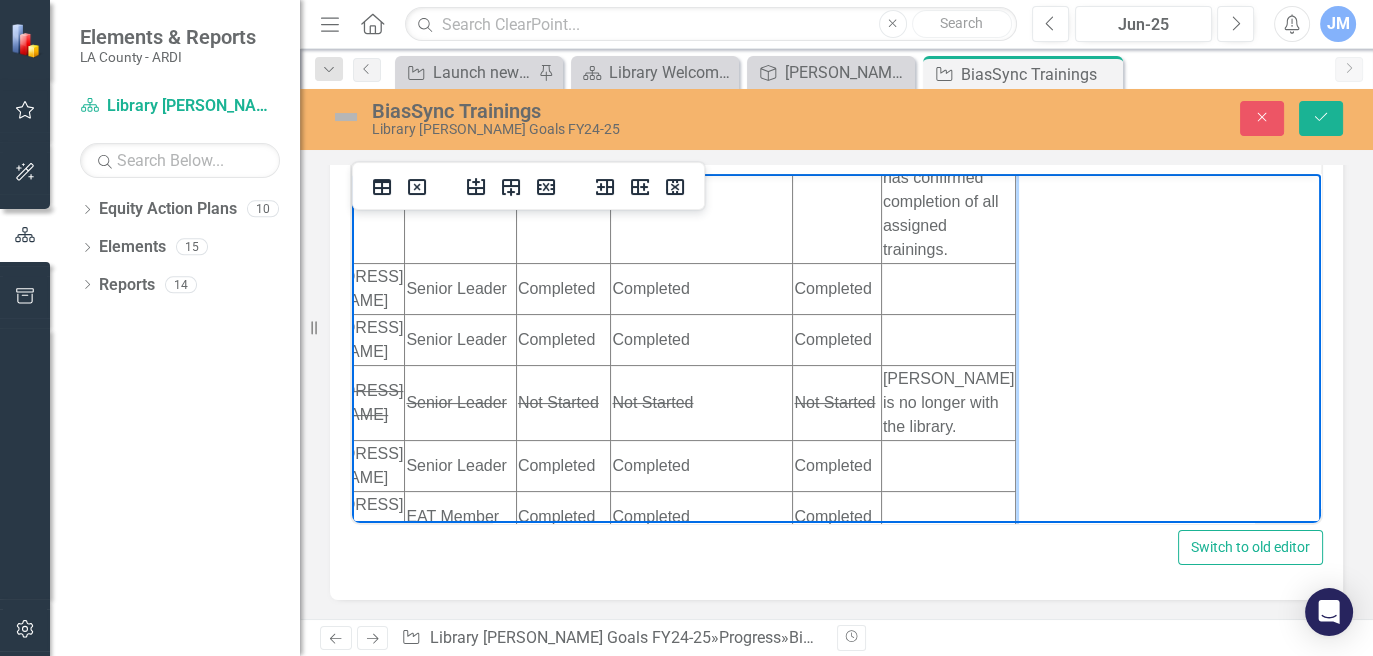 click at bounding box center [702, -3] 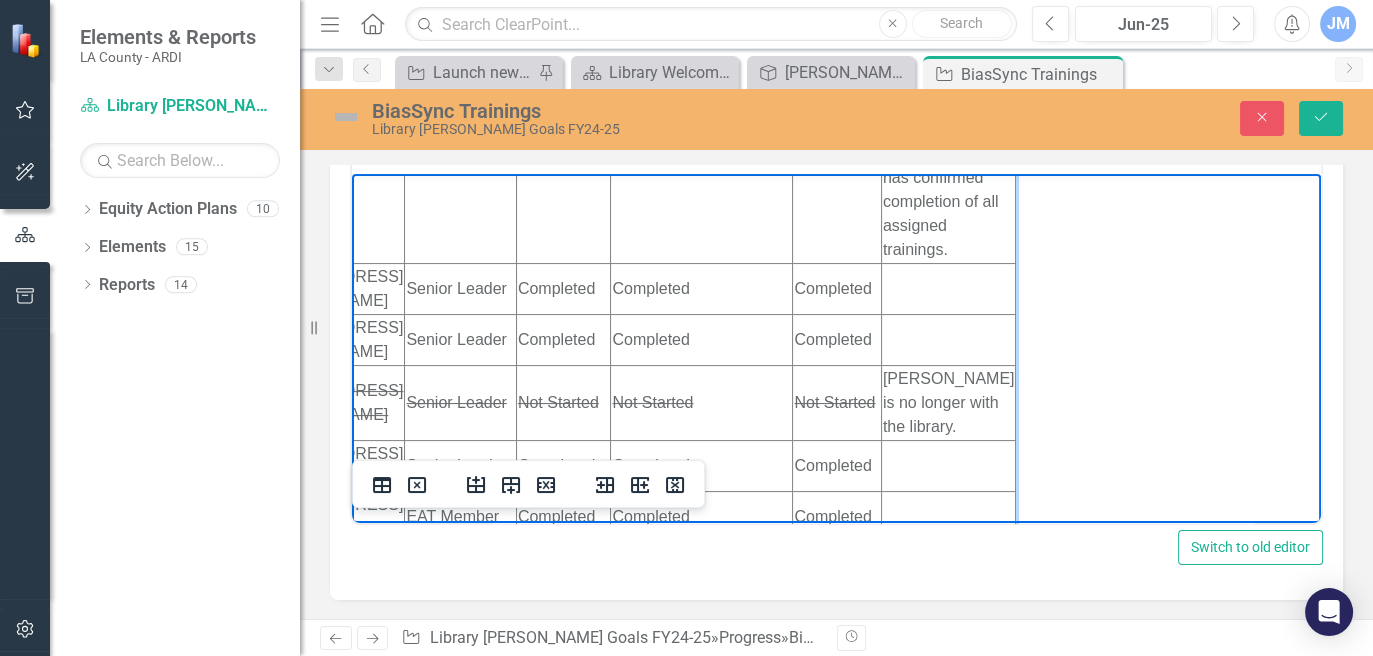 click at bounding box center [702, -3] 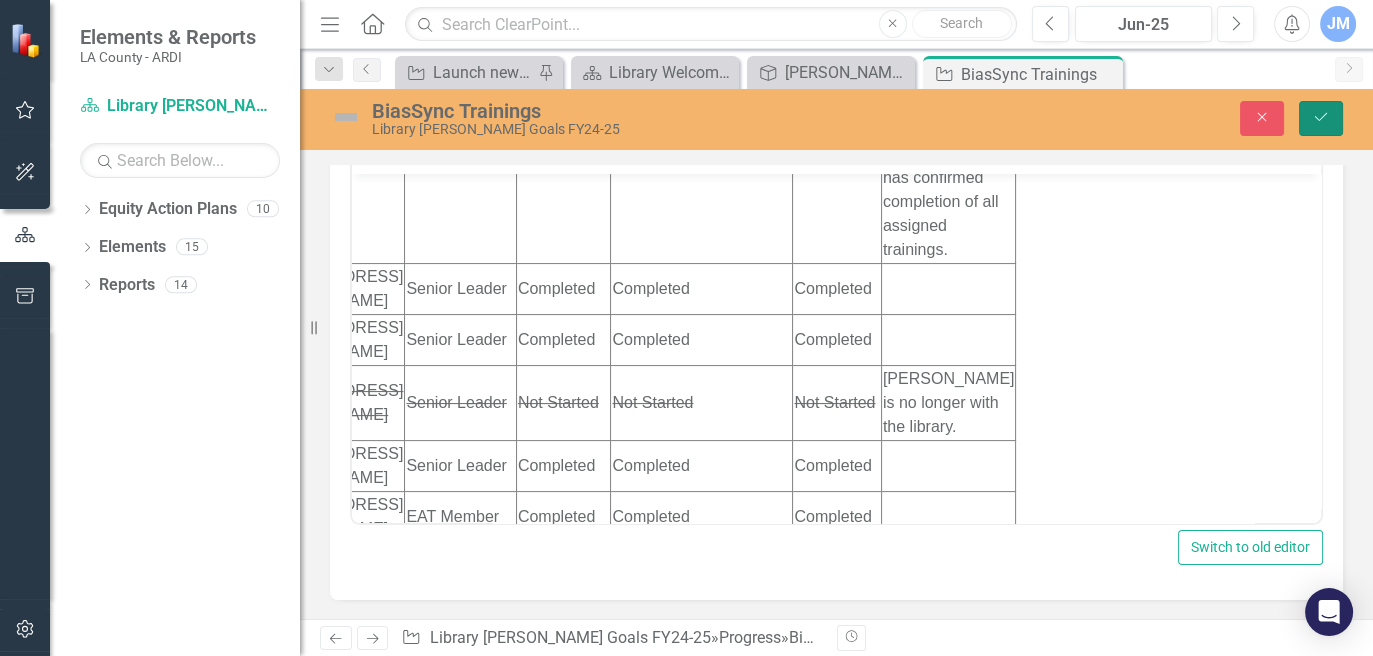 click on "Save" 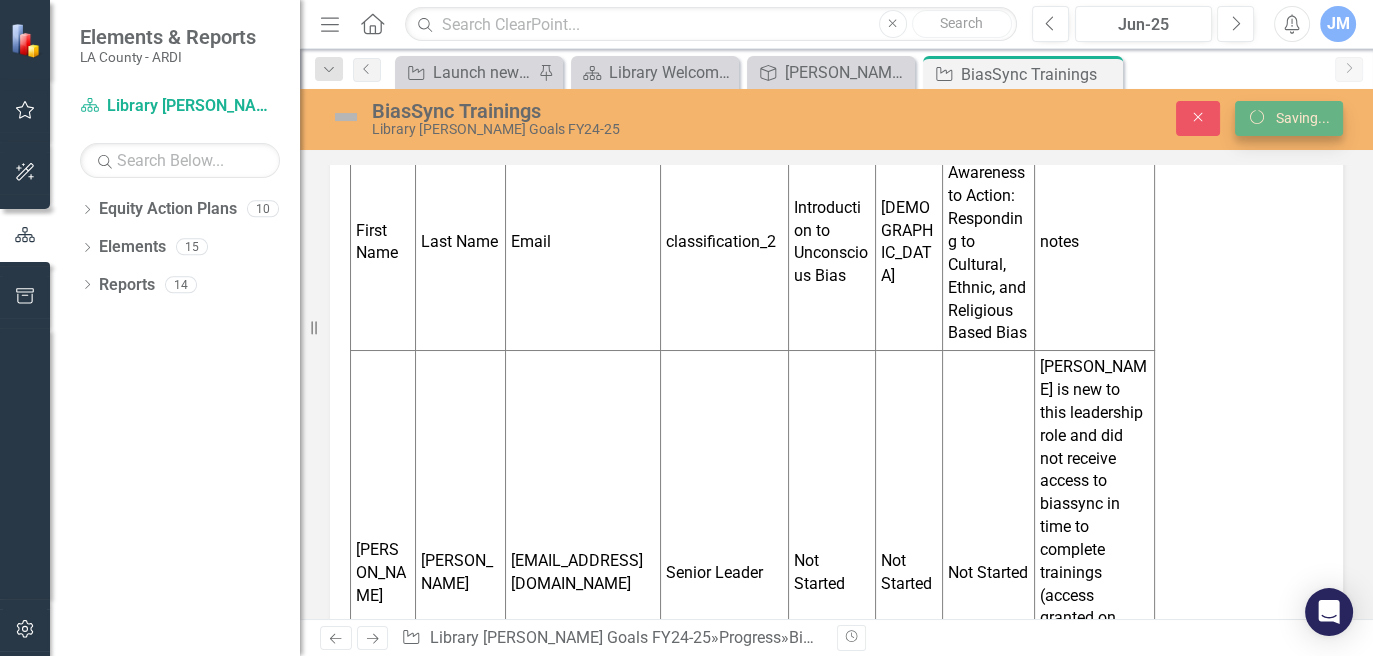 scroll, scrollTop: 757, scrollLeft: 0, axis: vertical 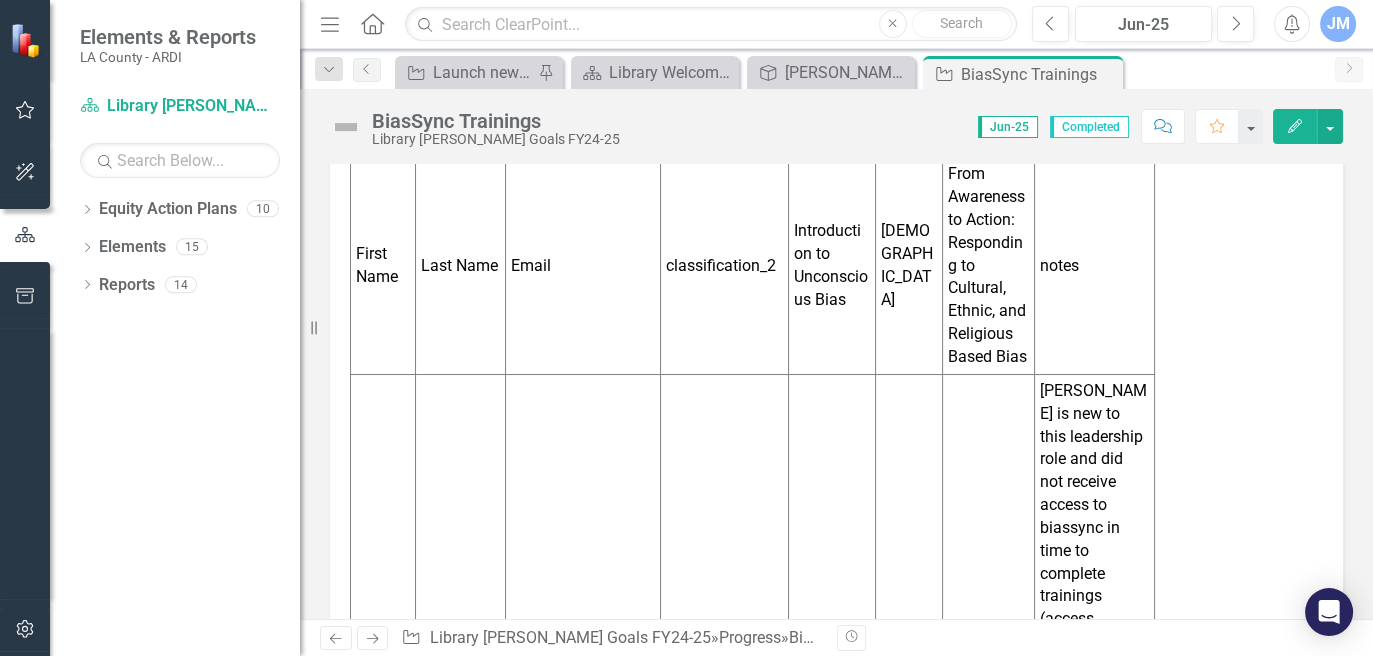 click on "Completed" at bounding box center [988, 688] 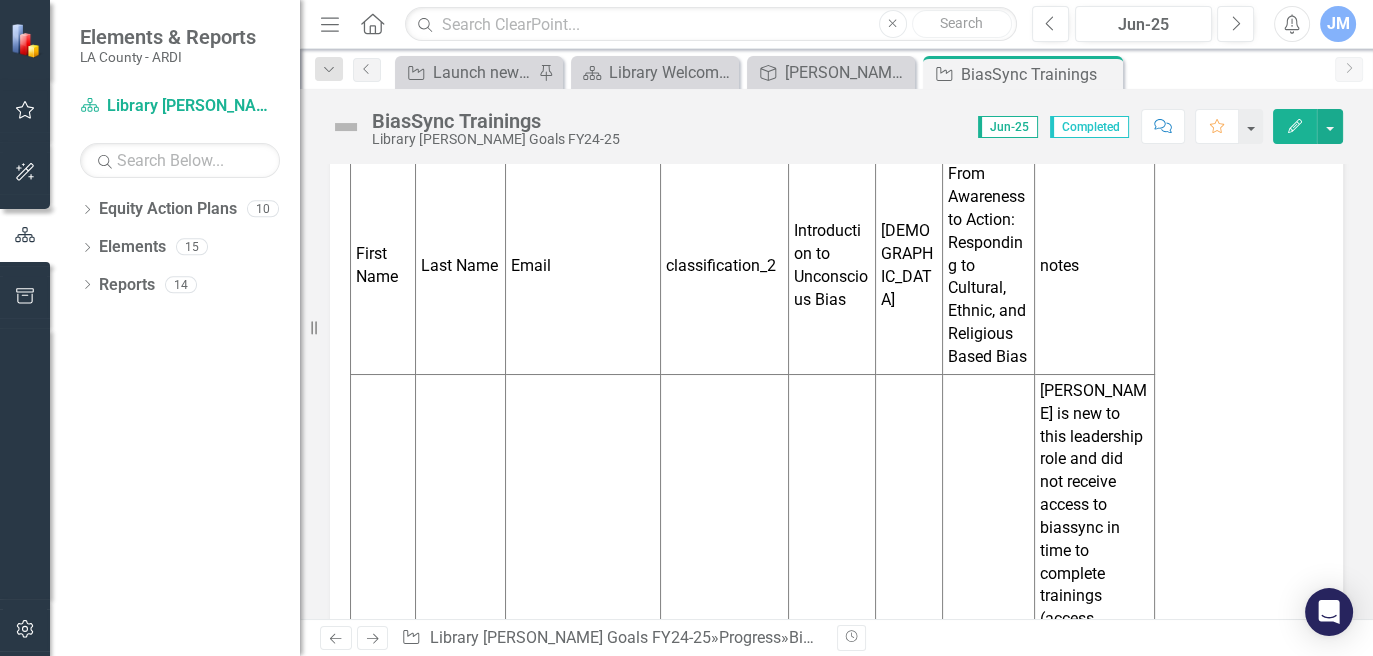click on "Completed" at bounding box center [988, 688] 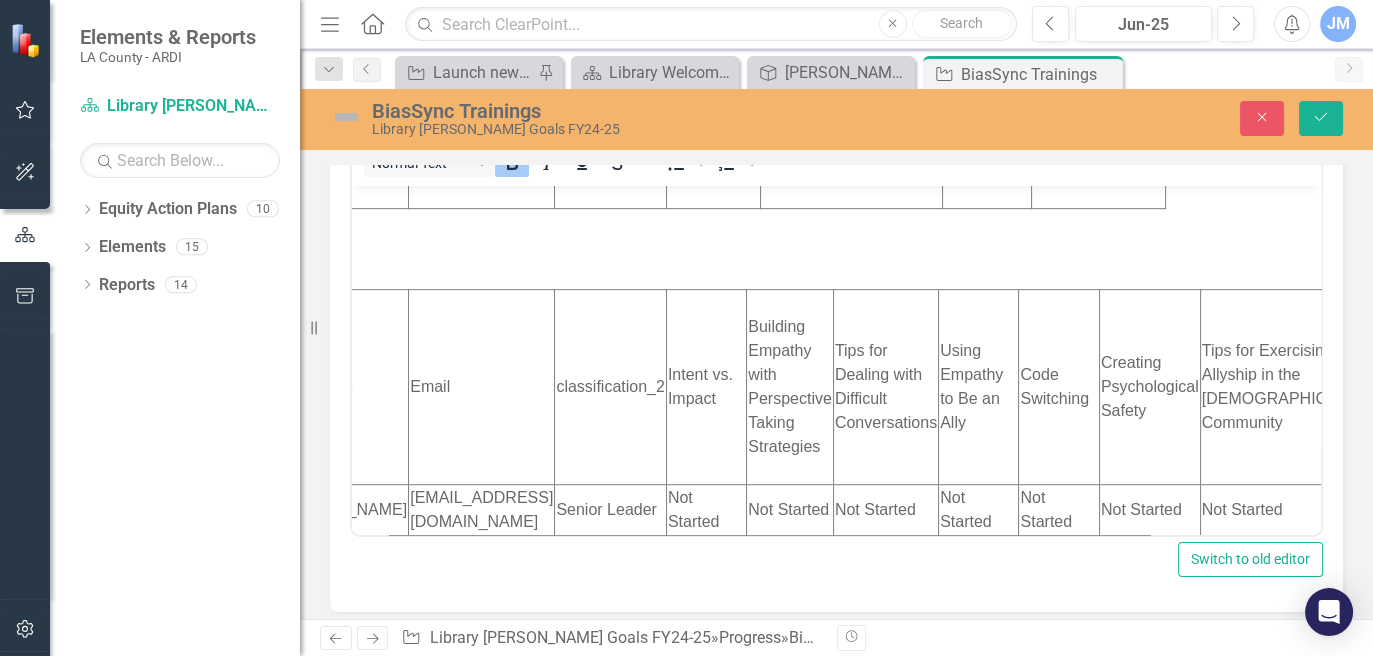 scroll, scrollTop: 1517, scrollLeft: 225, axis: both 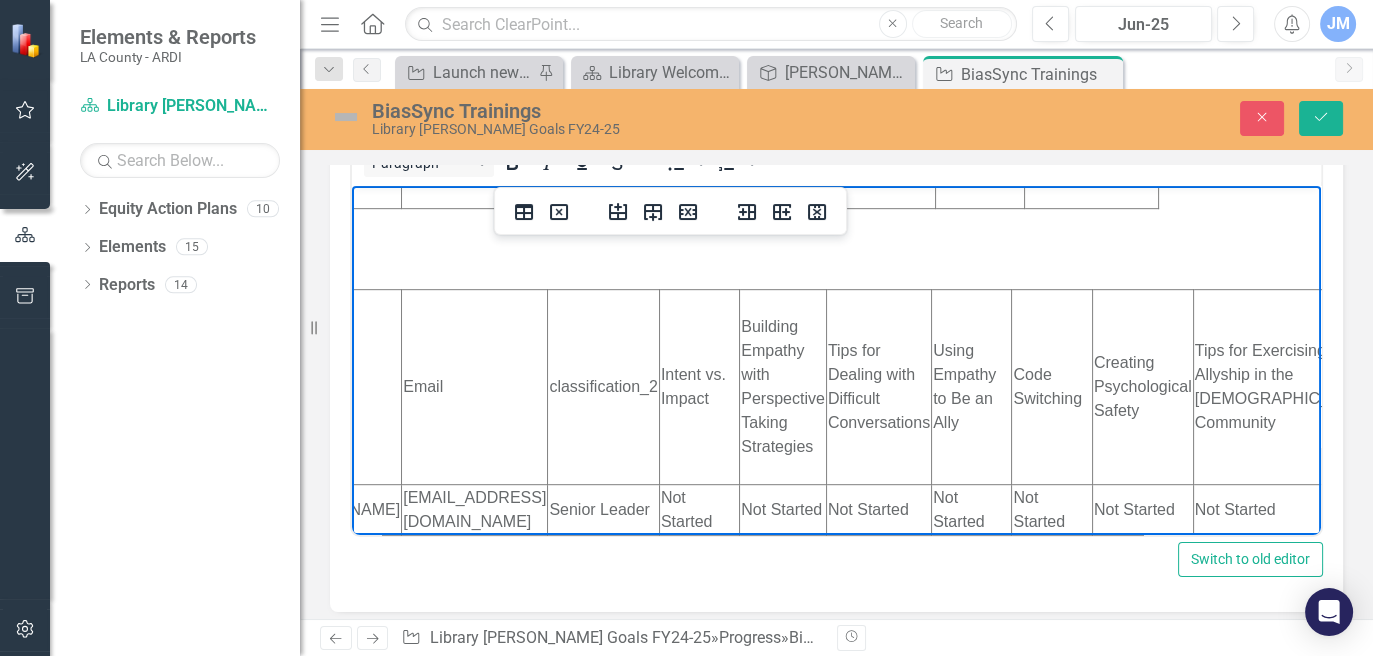 click on "Not Started" at bounding box center [706, -52] 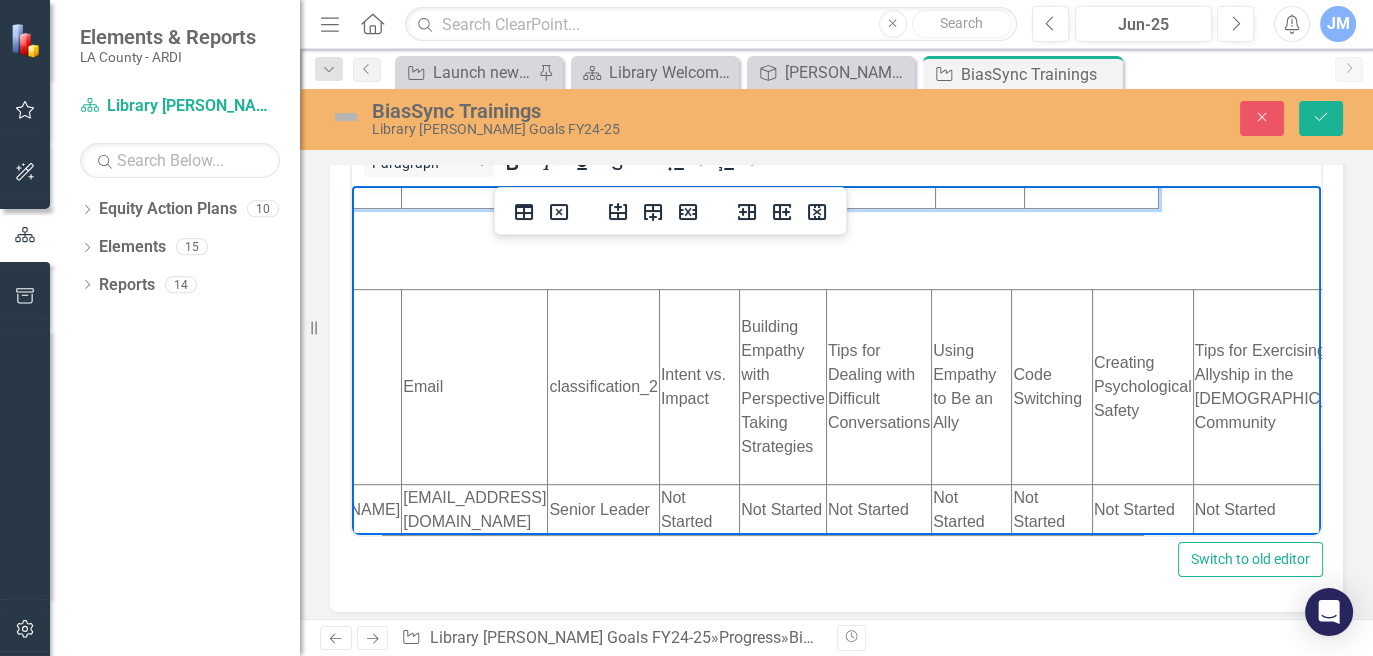 click on "Not Started" at bounding box center (706, -52) 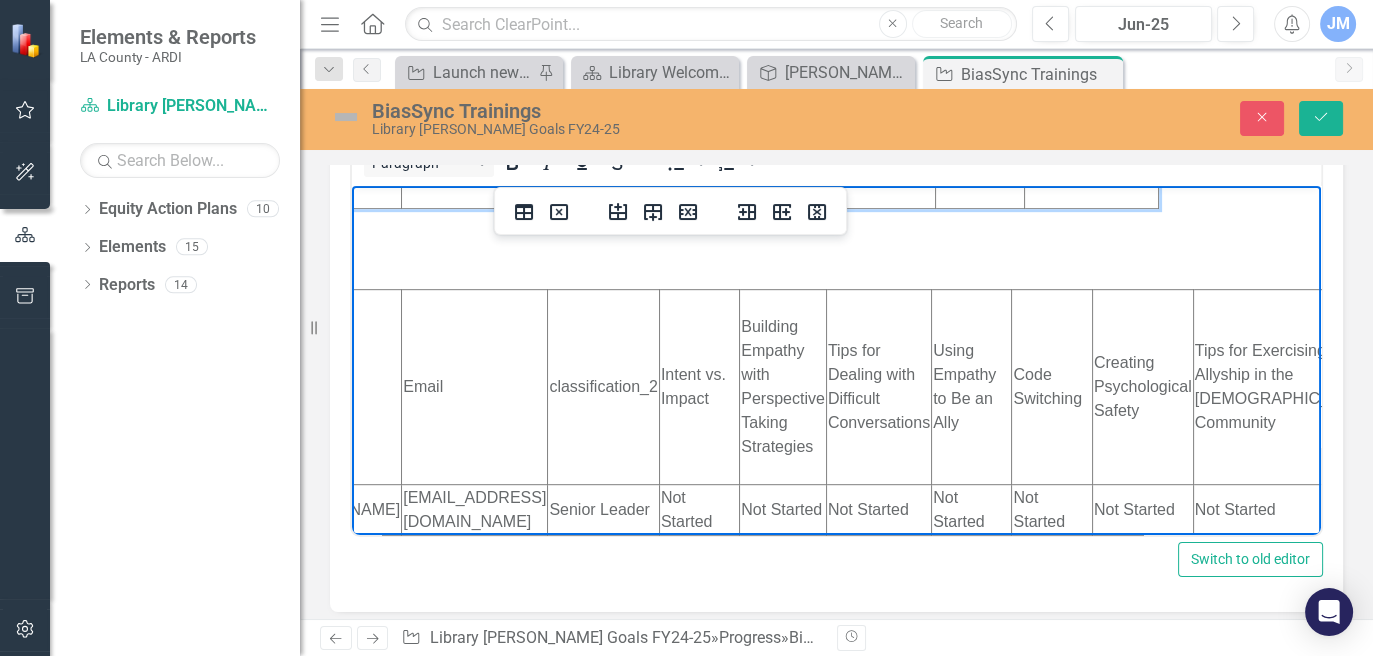 click on "Not Started" at bounding box center (845, -52) 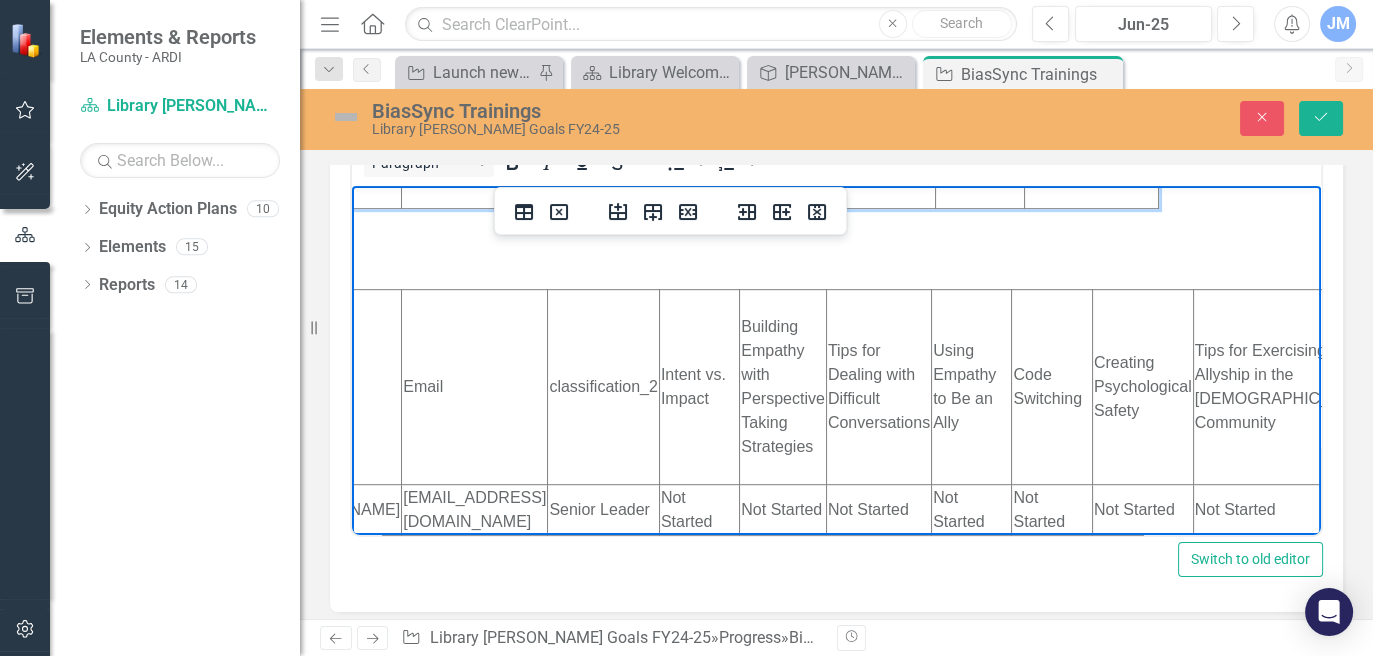 click on "Not Started" at bounding box center [845, -52] 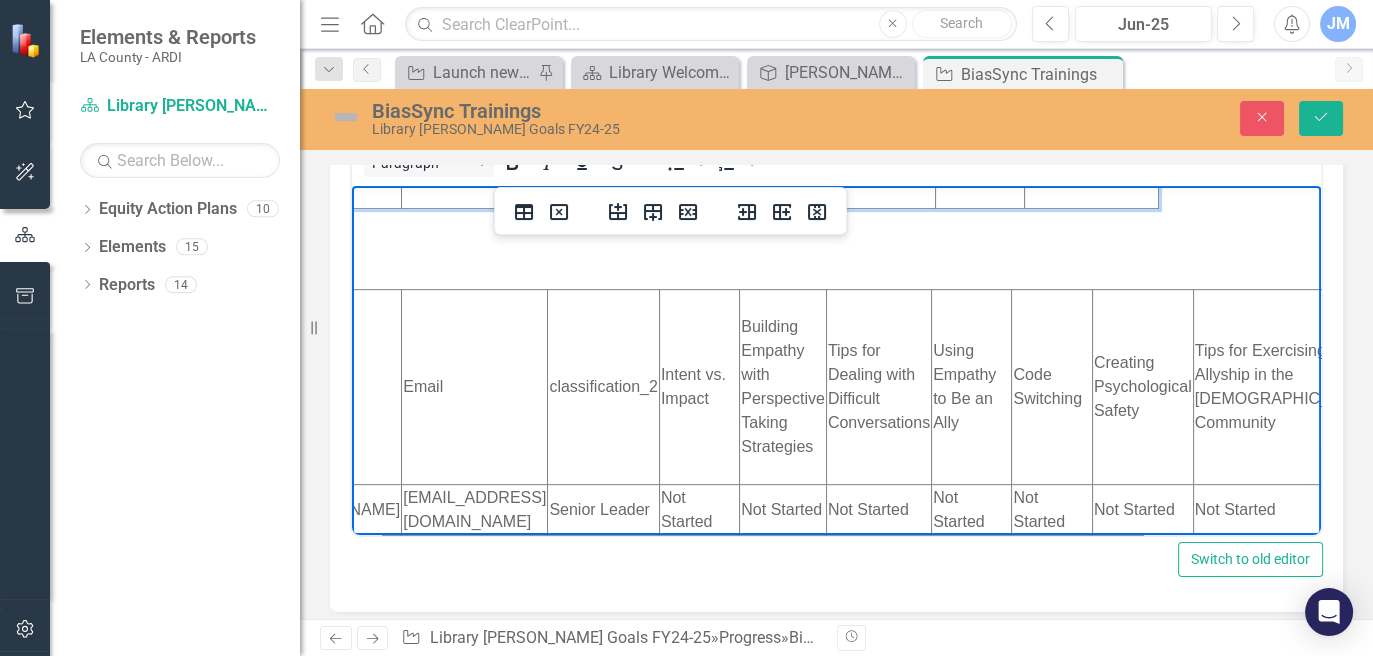 click on "Not Started" at bounding box center [980, -52] 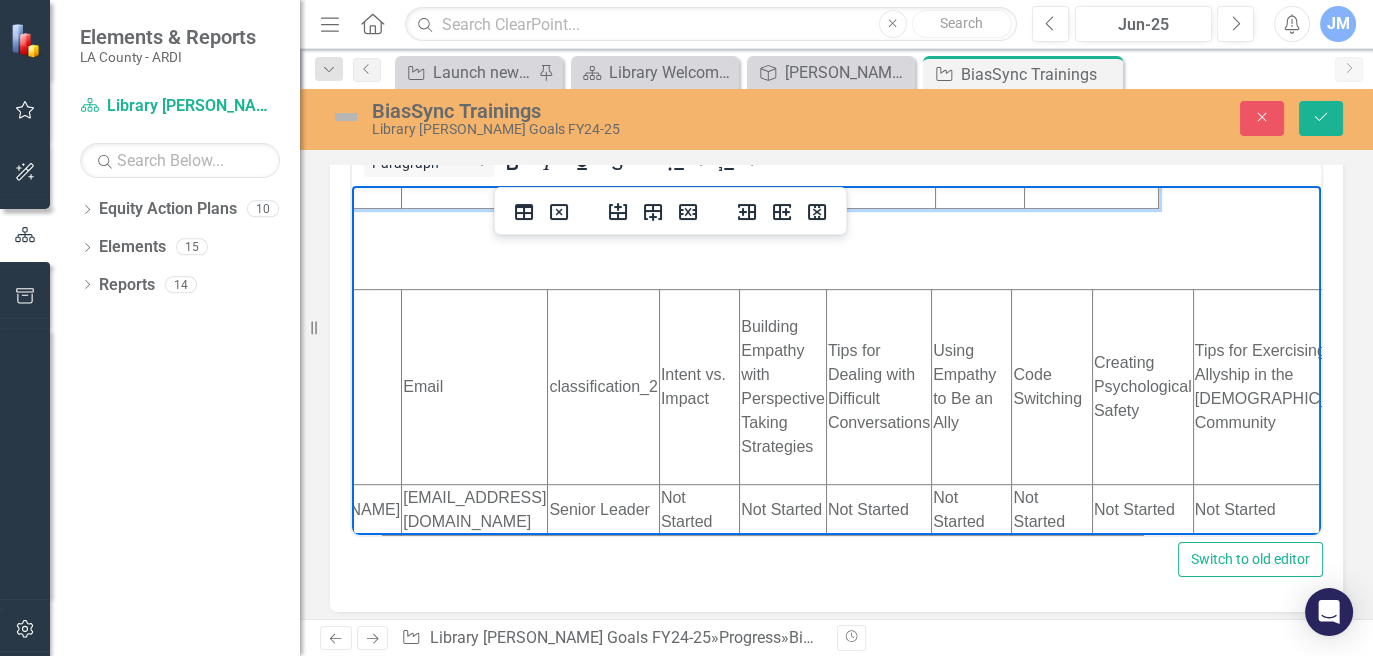 click on "Not Started" at bounding box center (980, -52) 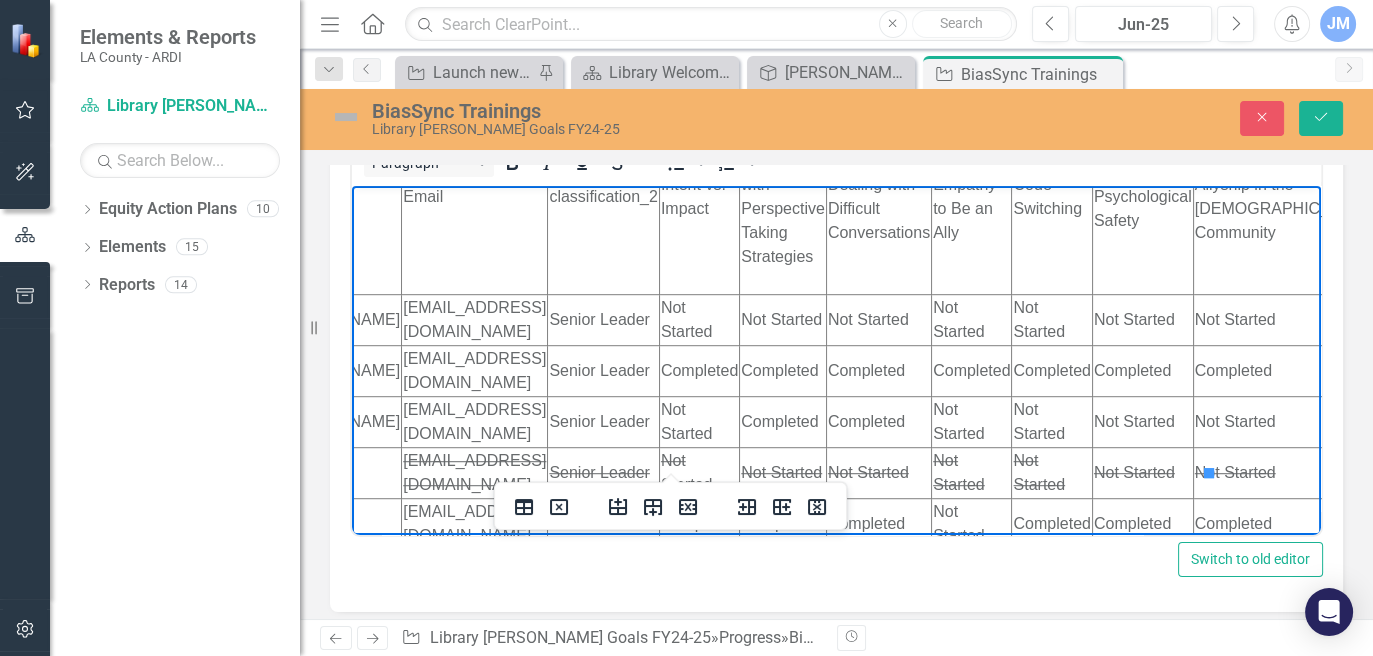 scroll, scrollTop: 1711, scrollLeft: 225, axis: both 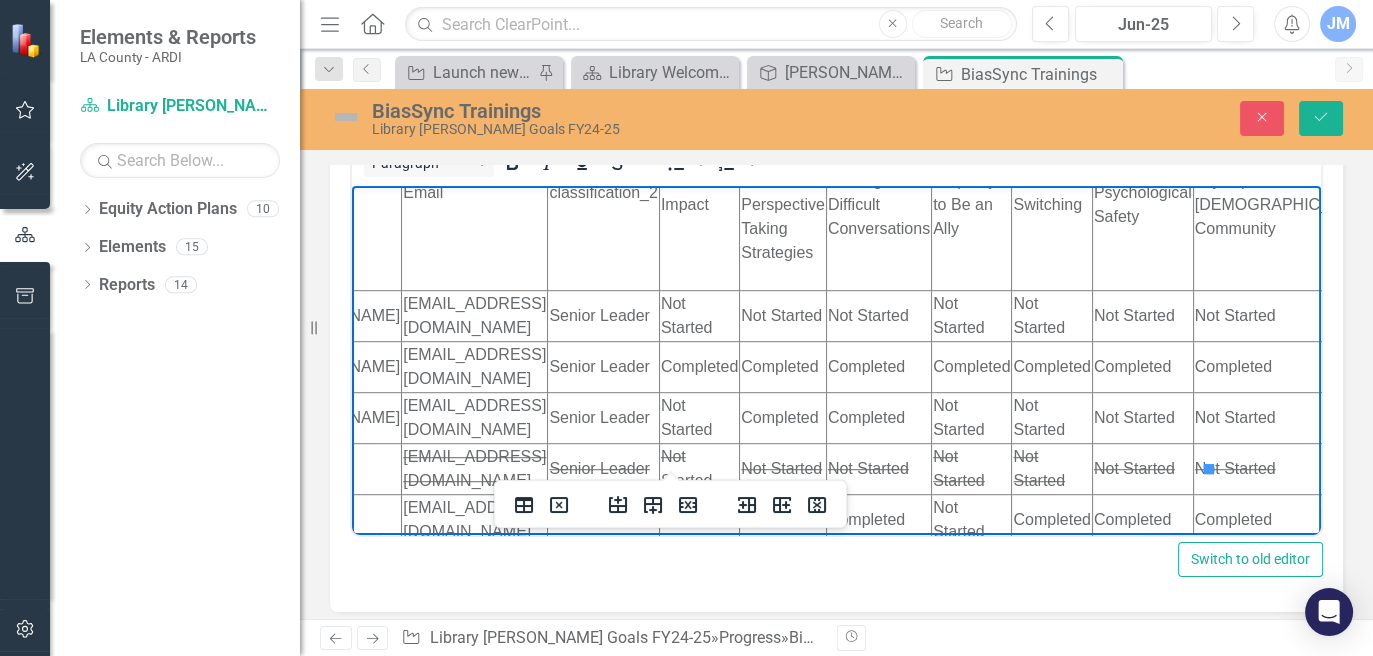 click on "In Progress -- on Real World Racial Bias" at bounding box center [706, -171] 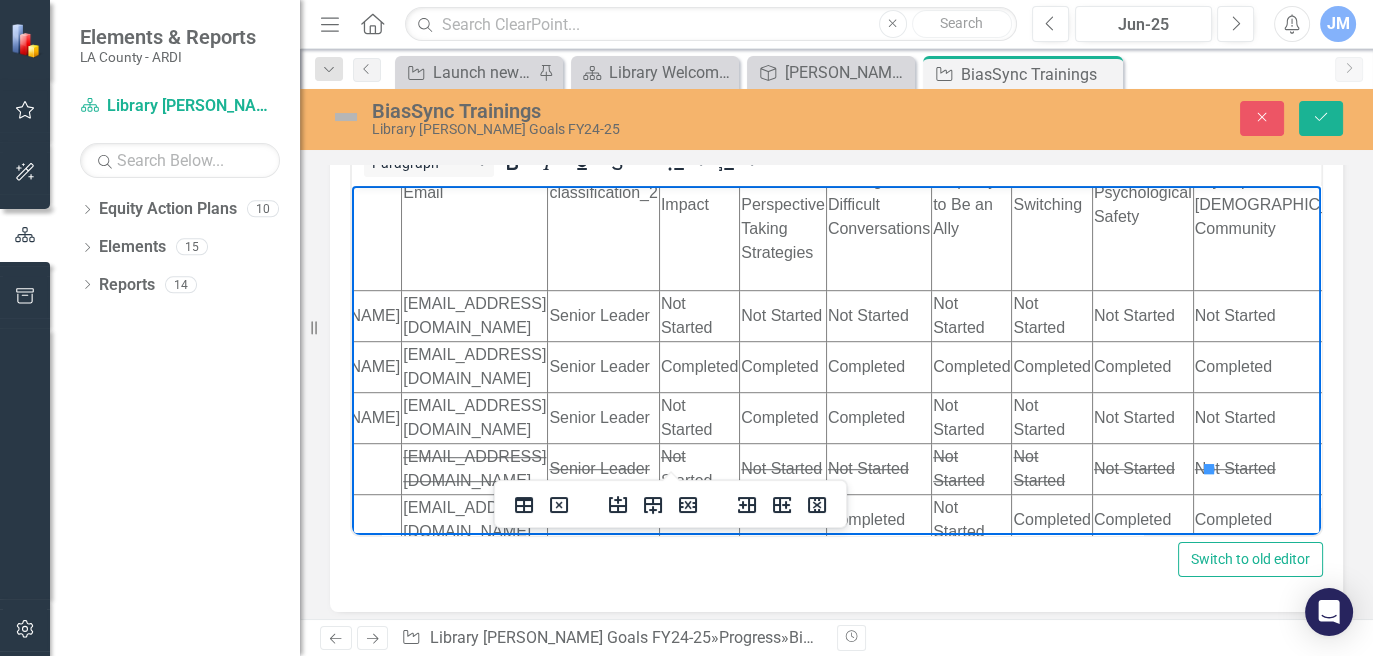 click on "In Progress -- on Real World Racial Bias" at bounding box center (706, -171) 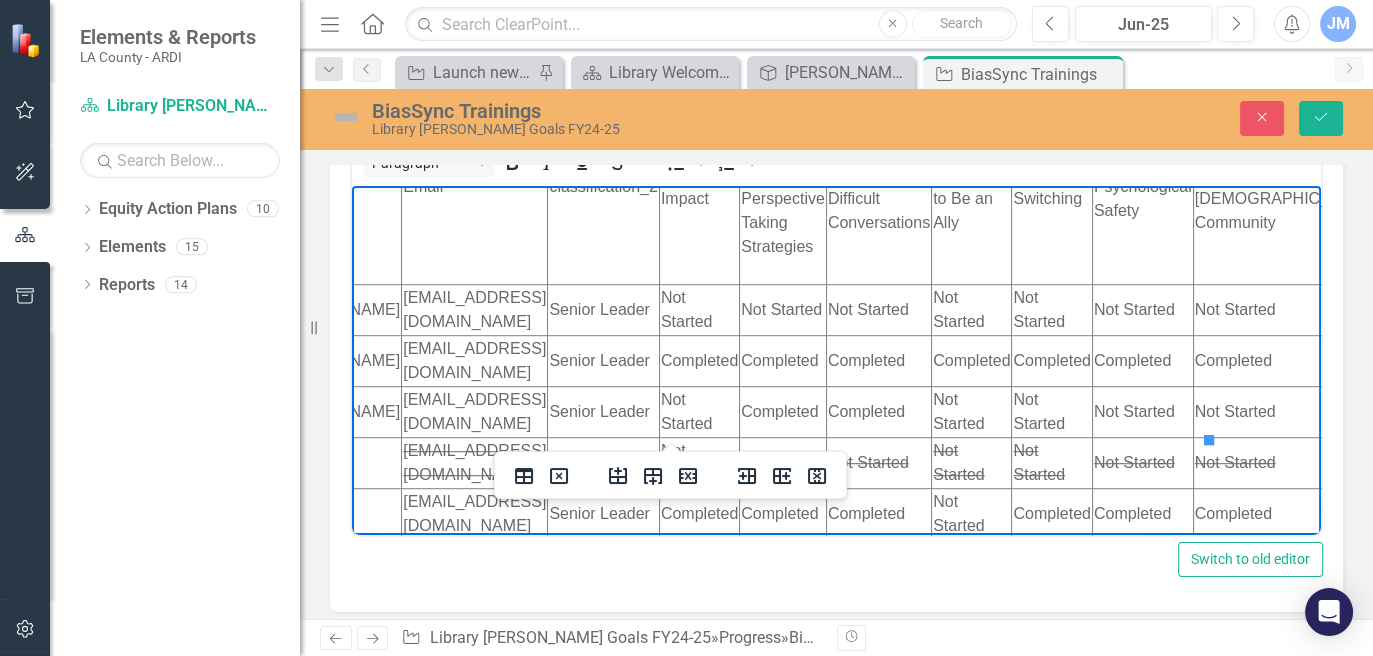 click on "Not Started" at bounding box center (845, -174) 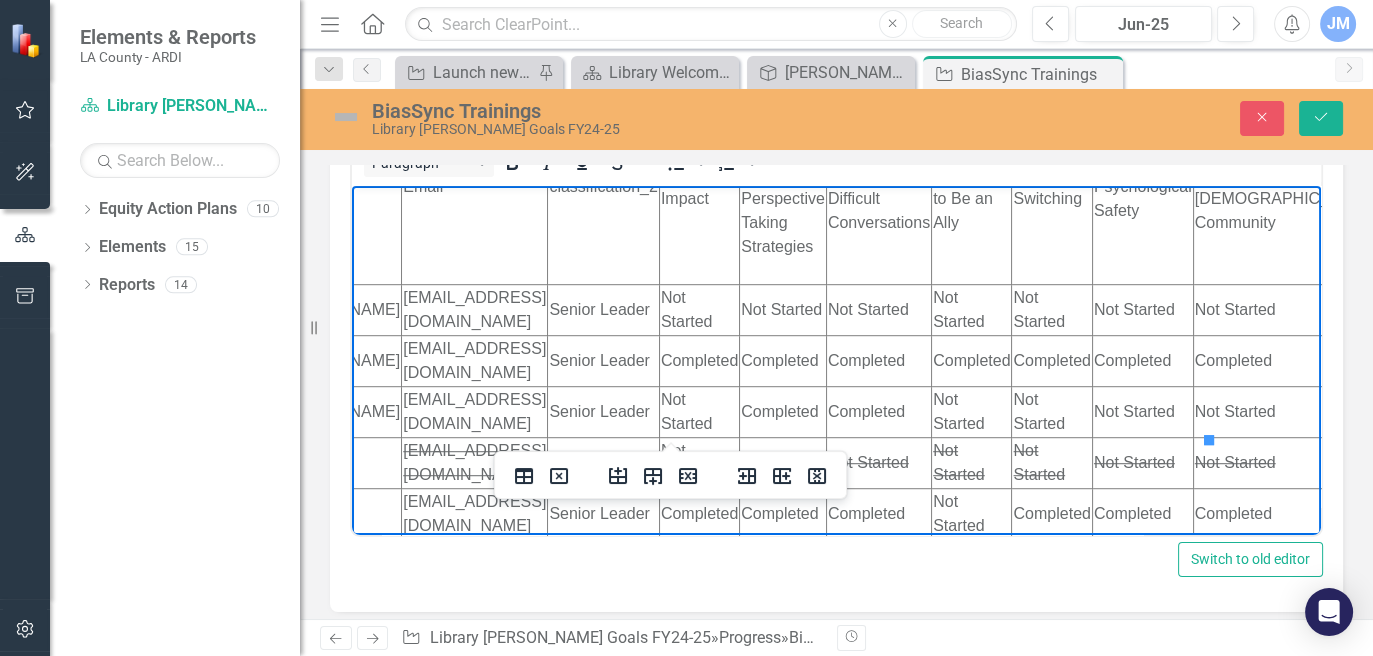 click on "Not Started" at bounding box center (845, -174) 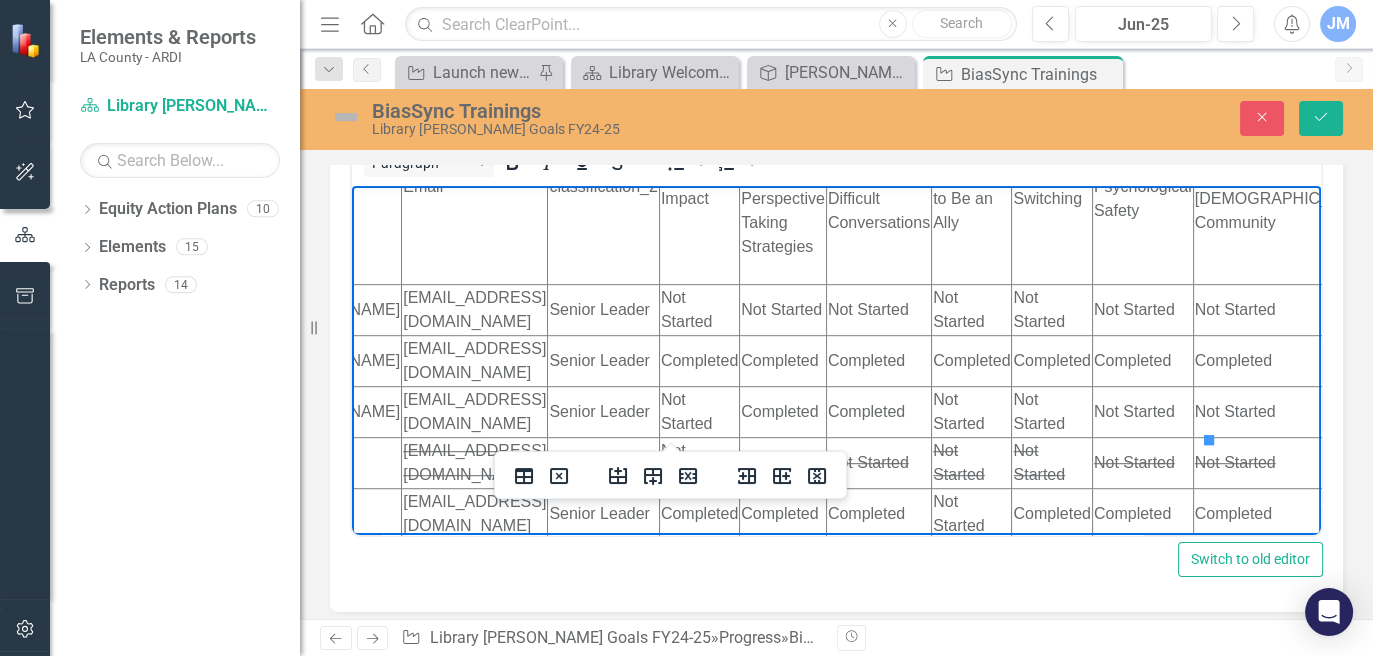 click on "Not Started" at bounding box center (980, -174) 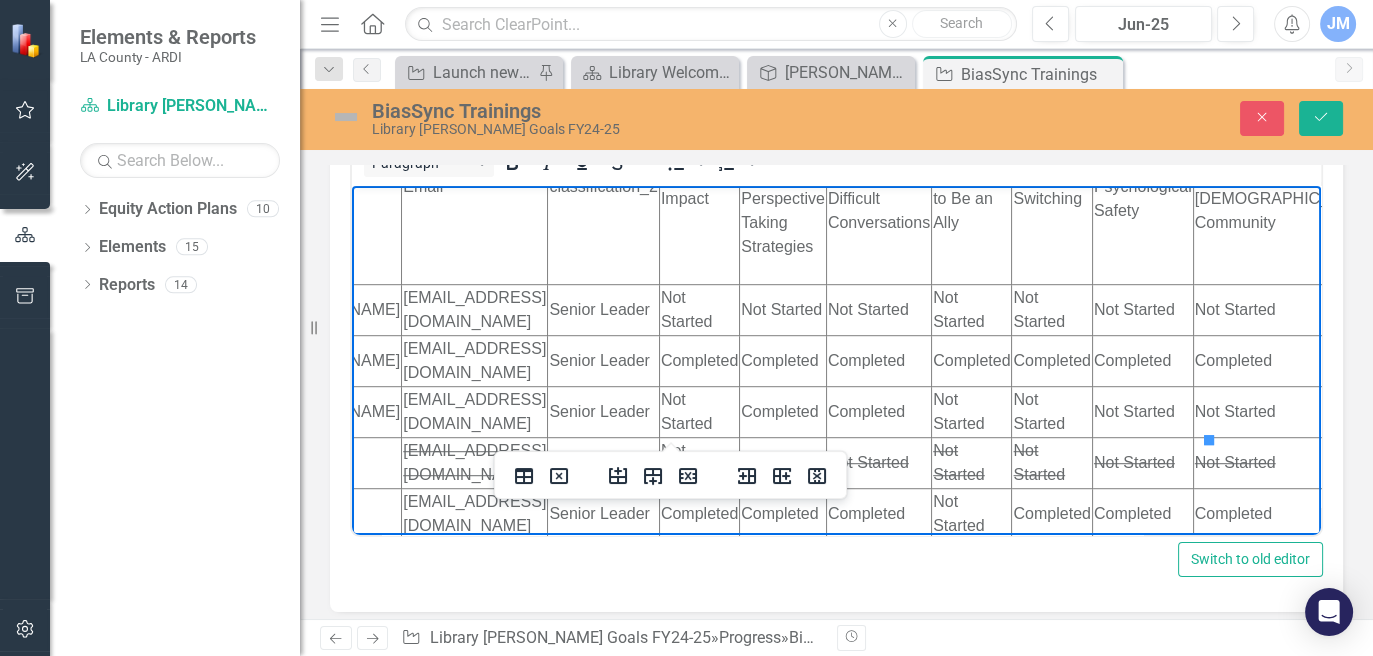 click on "Not Started" at bounding box center [980, -174] 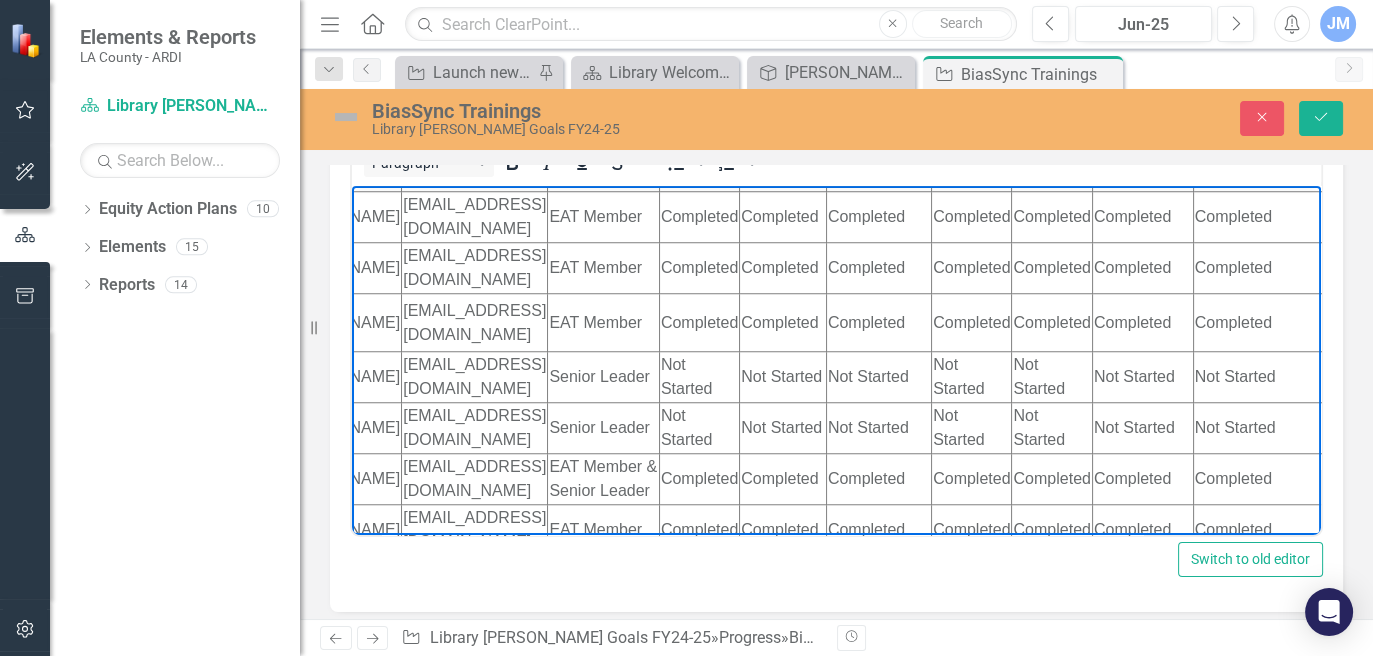 scroll, scrollTop: 2258, scrollLeft: 225, axis: both 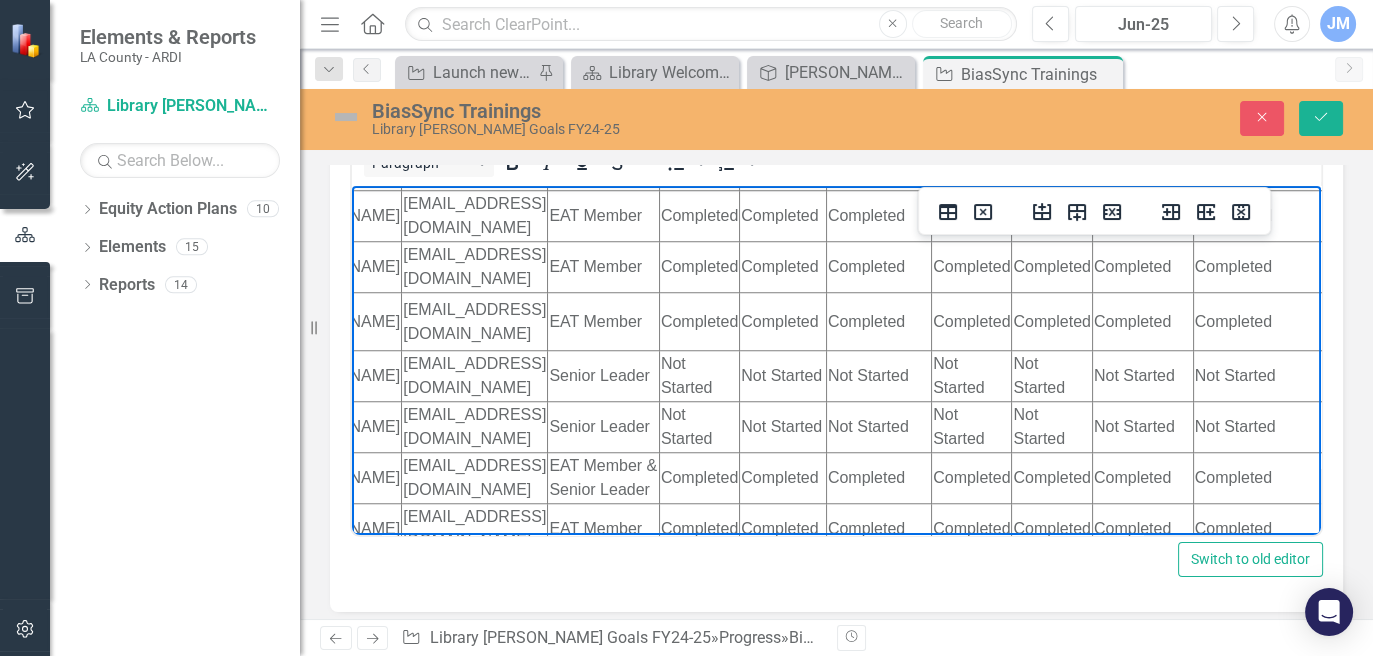 click on "Not Started" at bounding box center (783, -238) 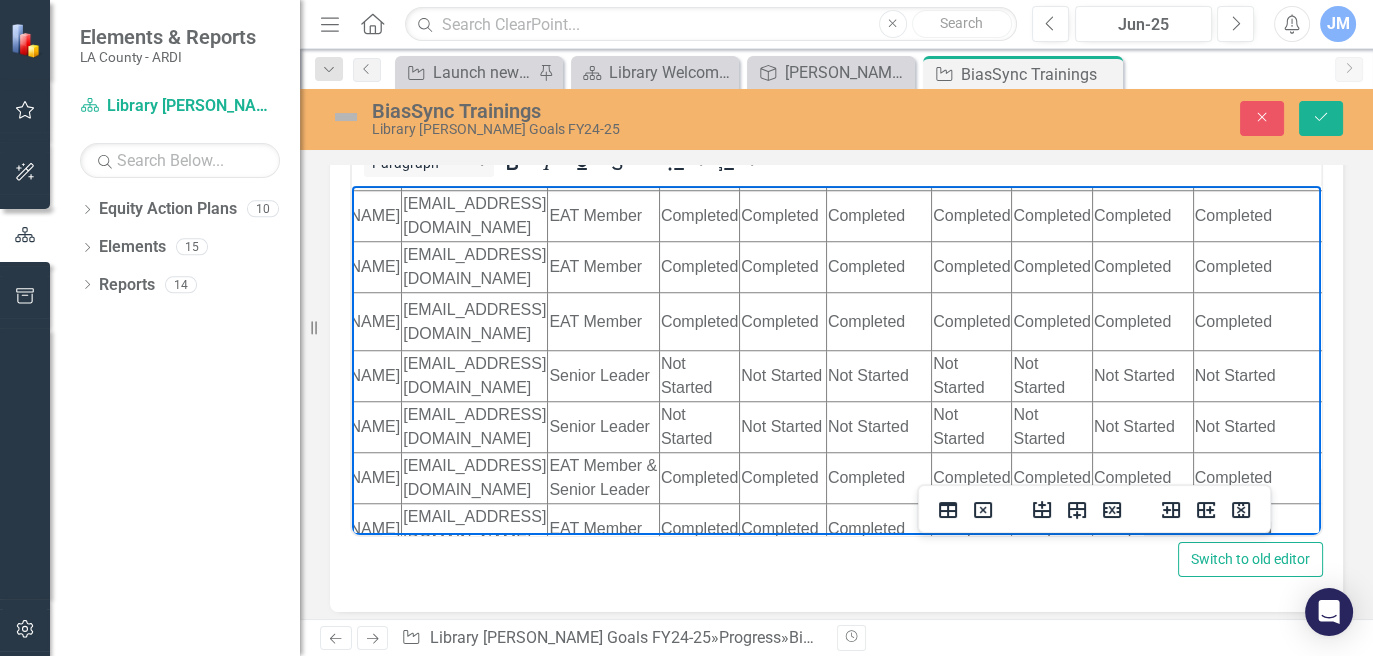 click on "Not Started" at bounding box center (783, -238) 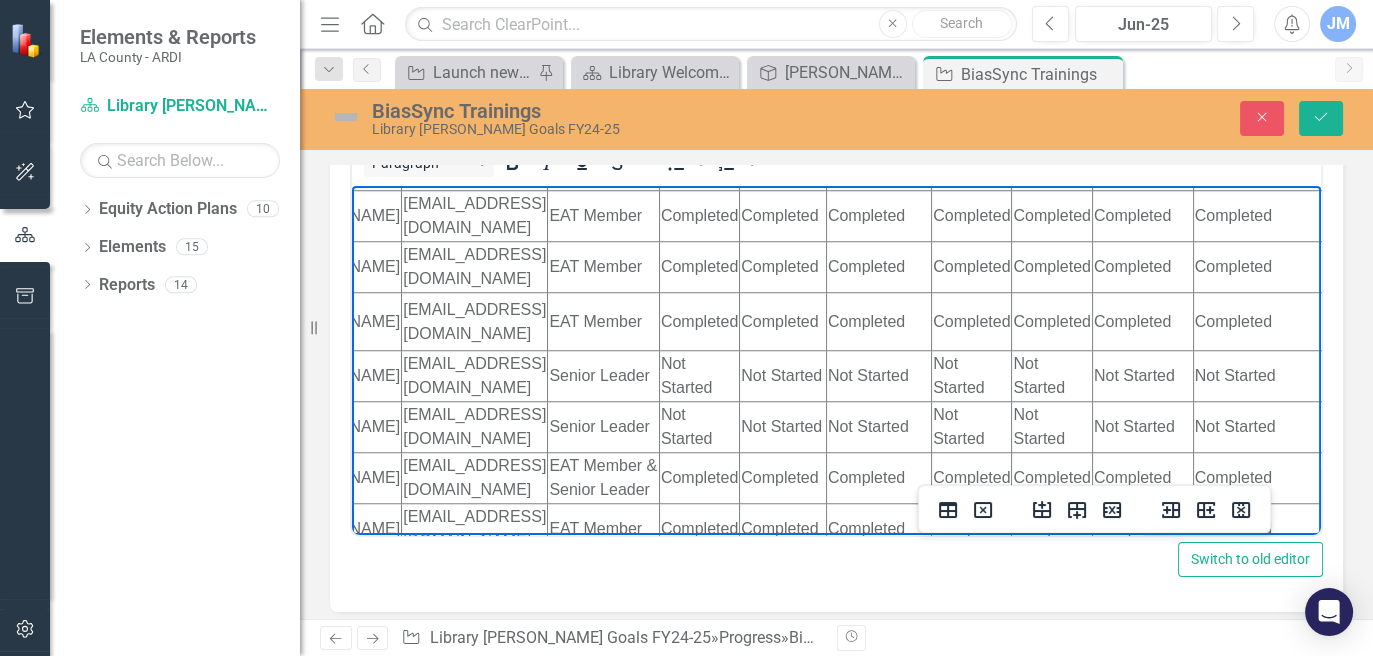 click on "Not Started" at bounding box center [783, -238] 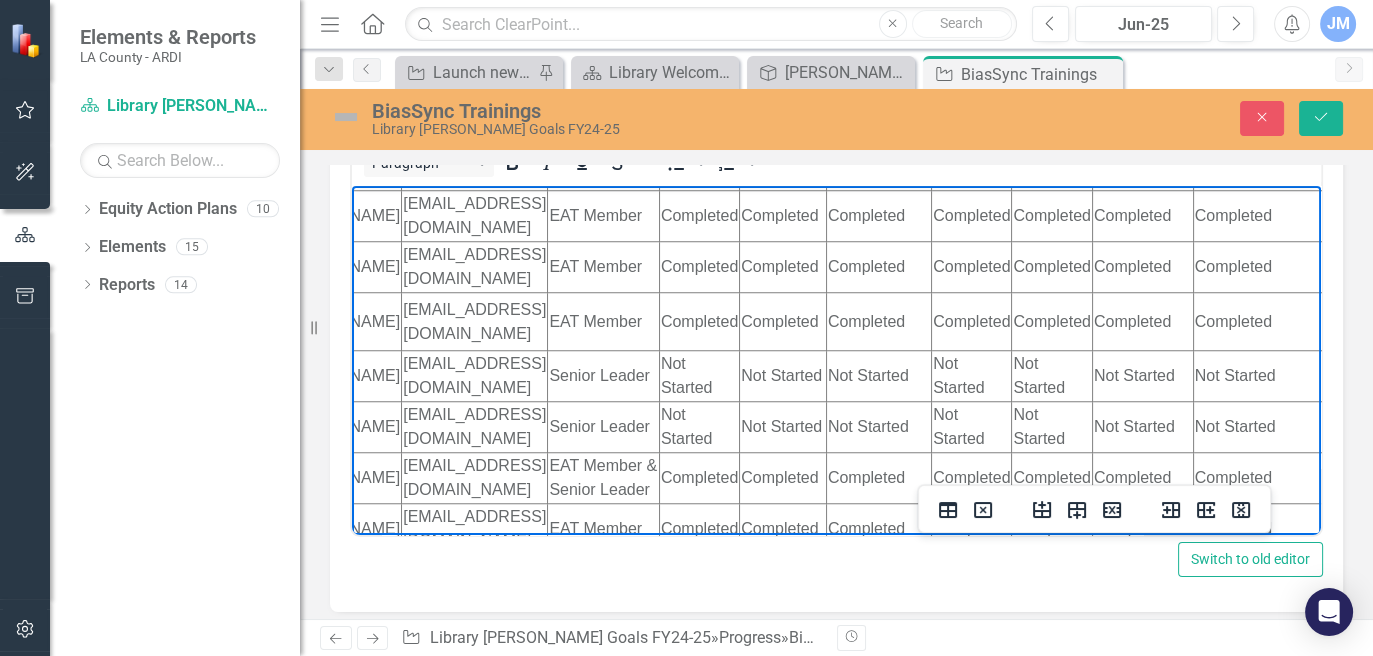 click on "Gregory McQueen gmcqueen@library.lacounty.gov Senior Leader Not Started Not Started Not Started Not Started Not Started Not Started Not Started Not Started Not Started Not Started Not Started" at bounding box center [968, -238] 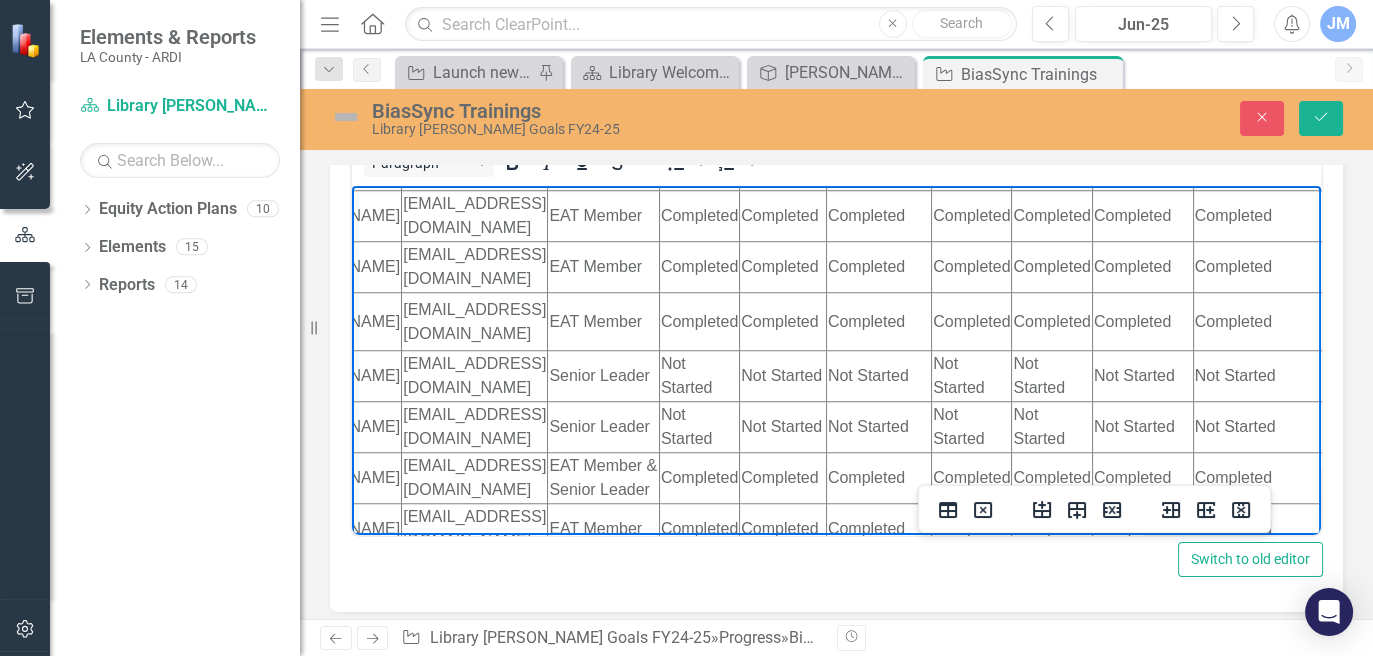 click on "Not Started" at bounding box center (783, -238) 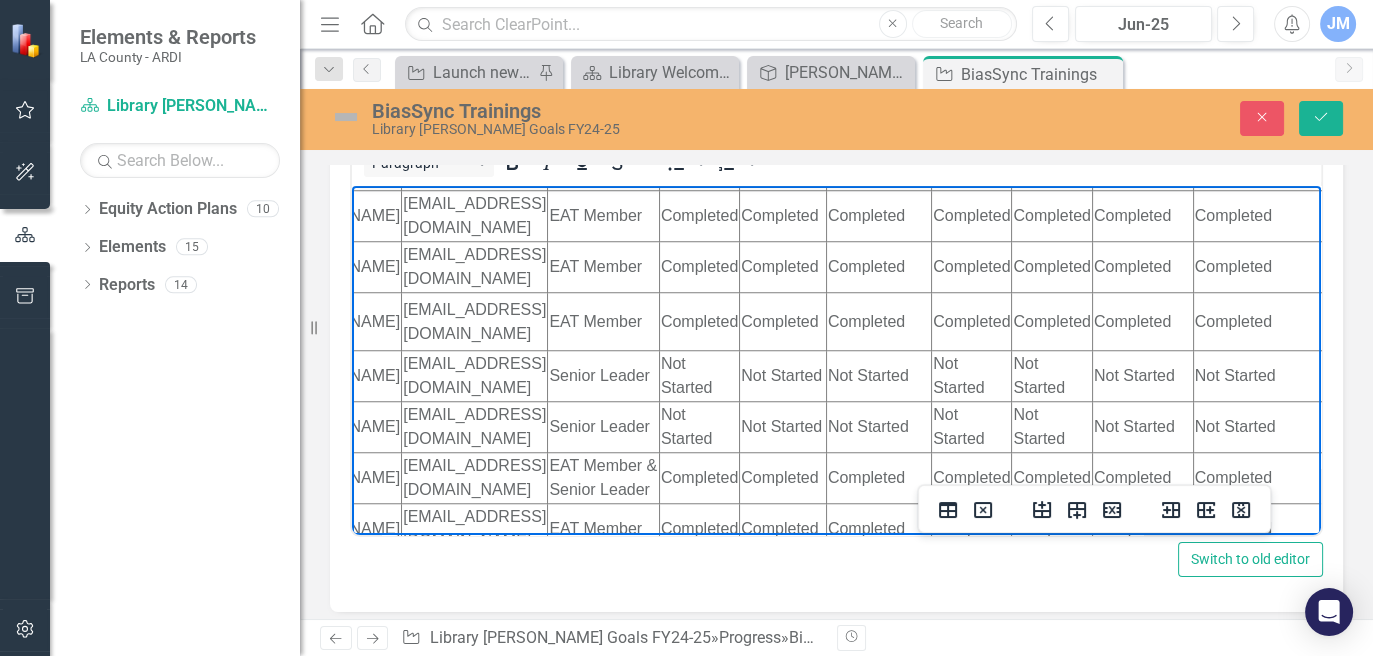 click on "Not Started" at bounding box center [783, -238] 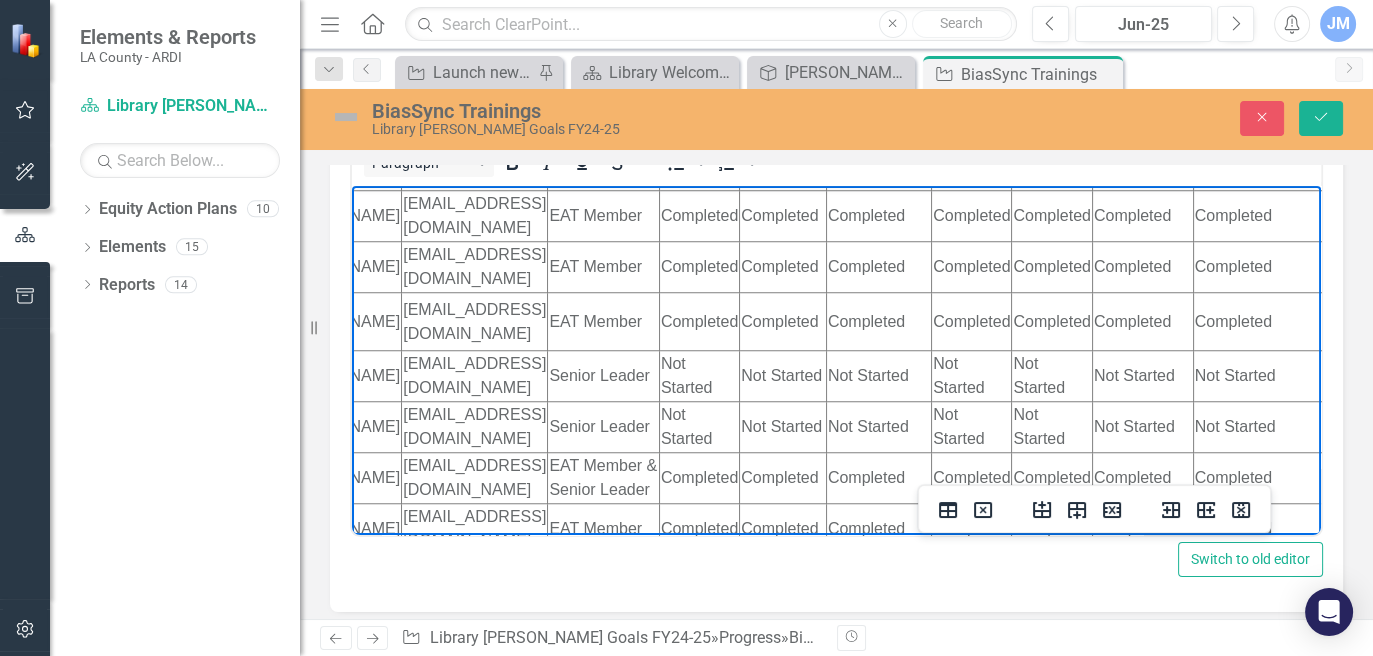 click on "Not Started" at bounding box center (878, -238) 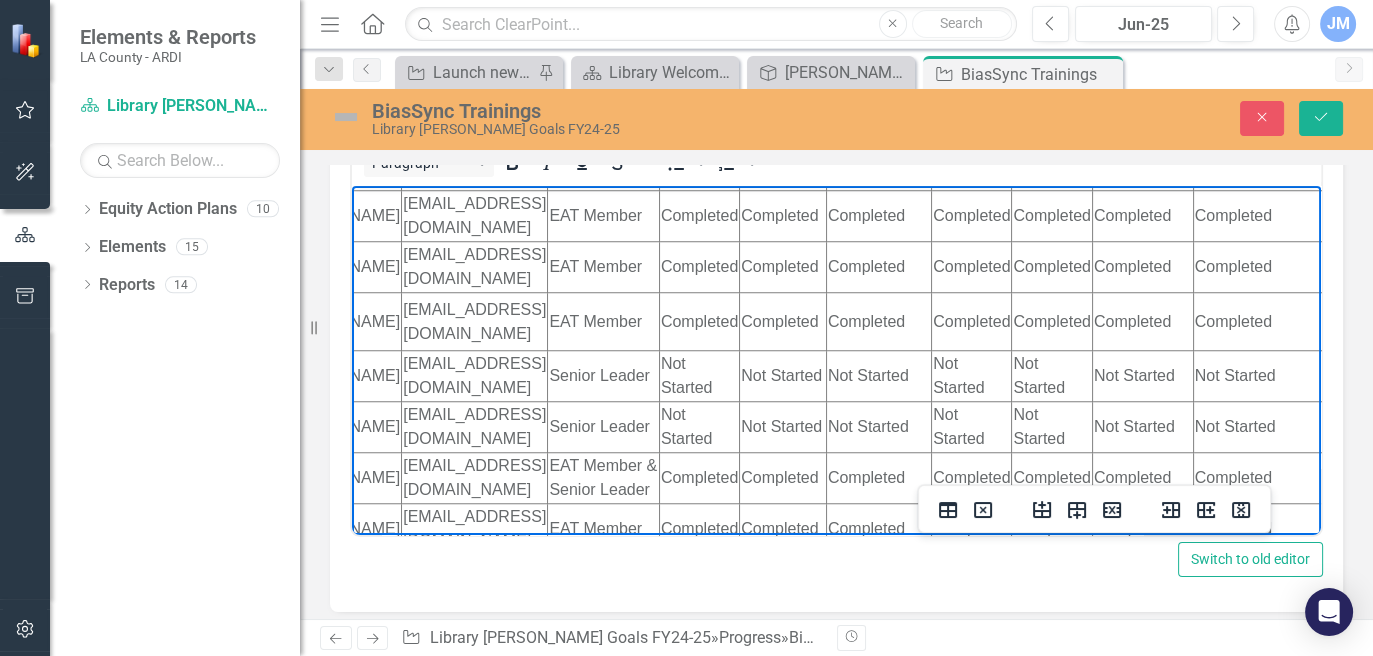 click on "Not Started" at bounding box center [878, -238] 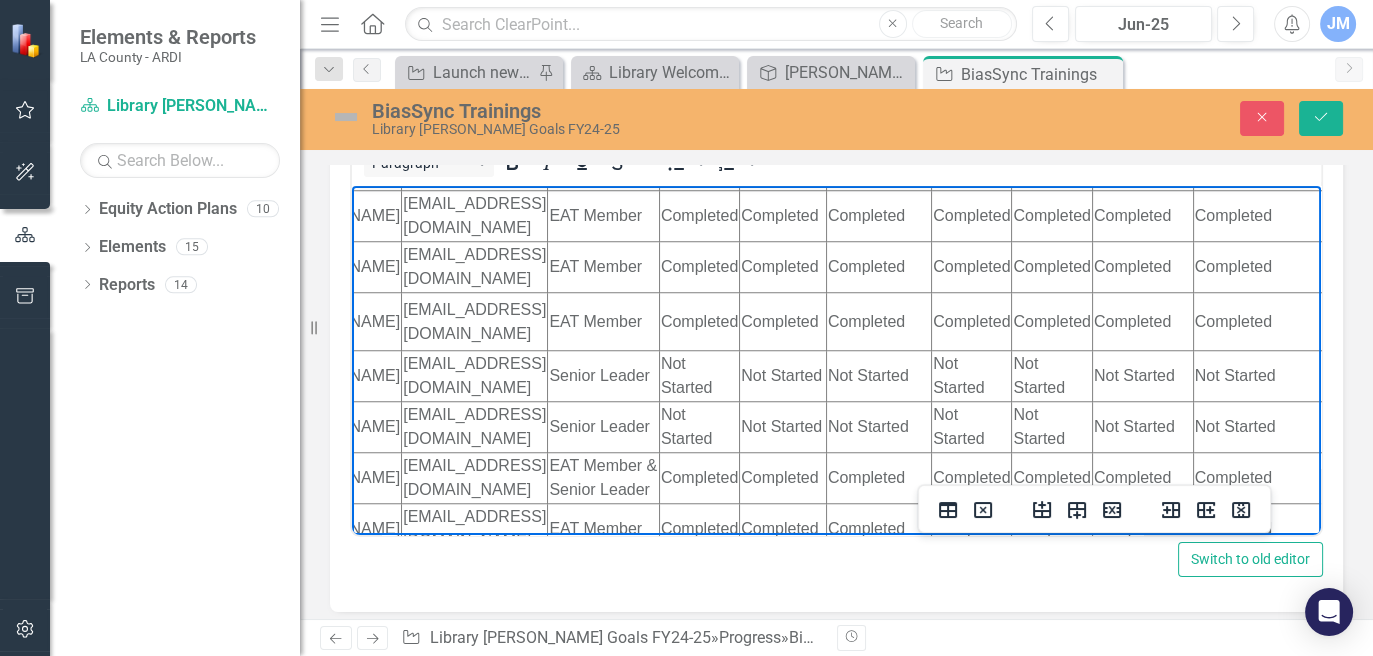 click on "Not Started" at bounding box center [972, -238] 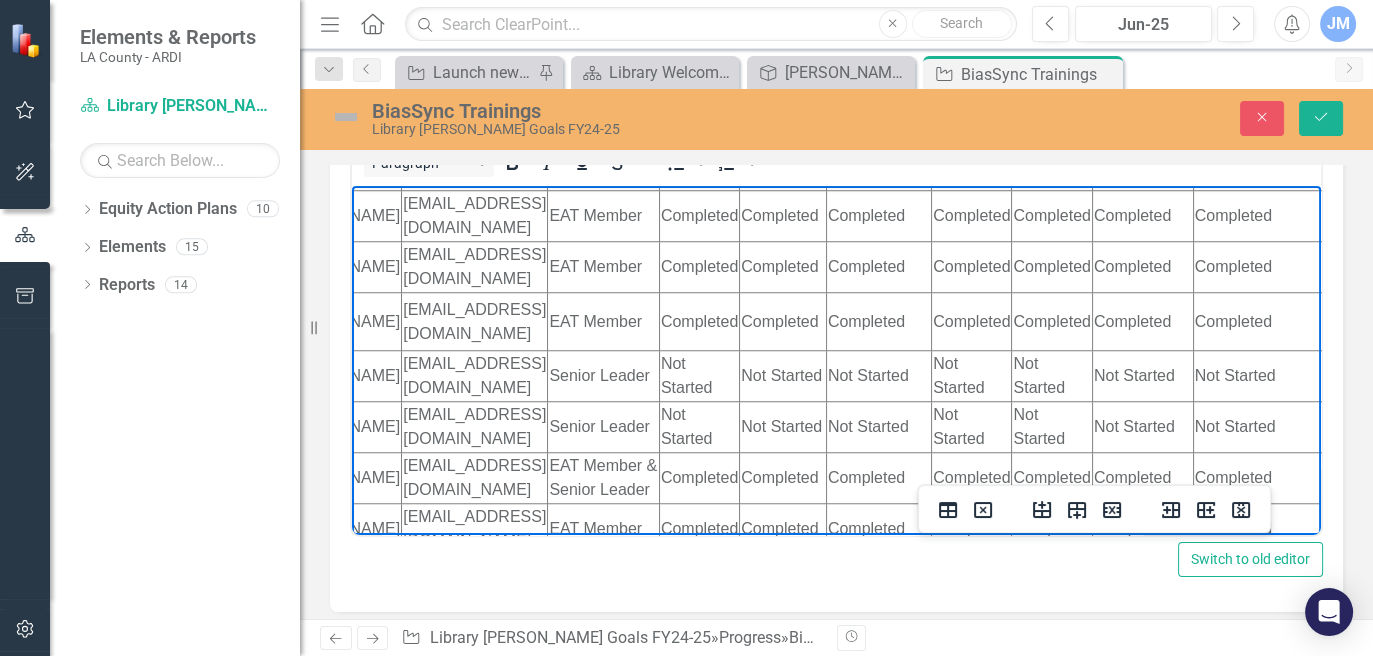 click on "Not Started" at bounding box center (972, -238) 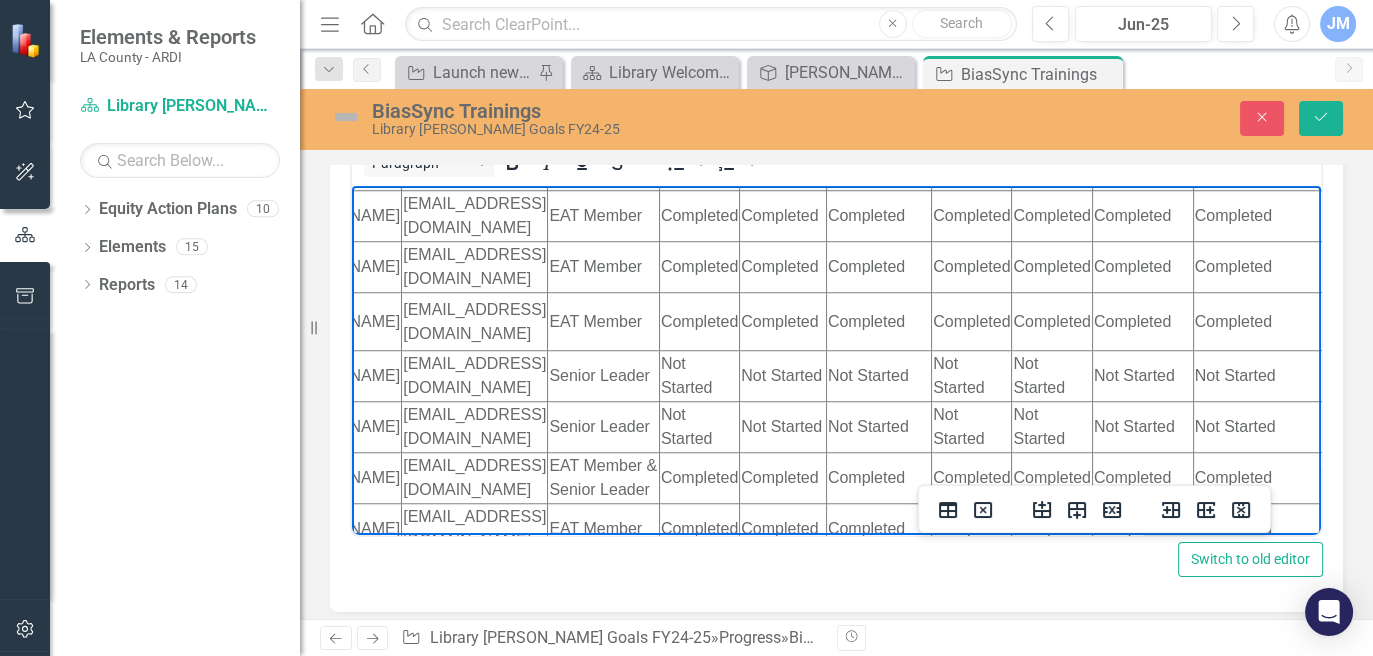 click on "Not Started" at bounding box center (1052, -238) 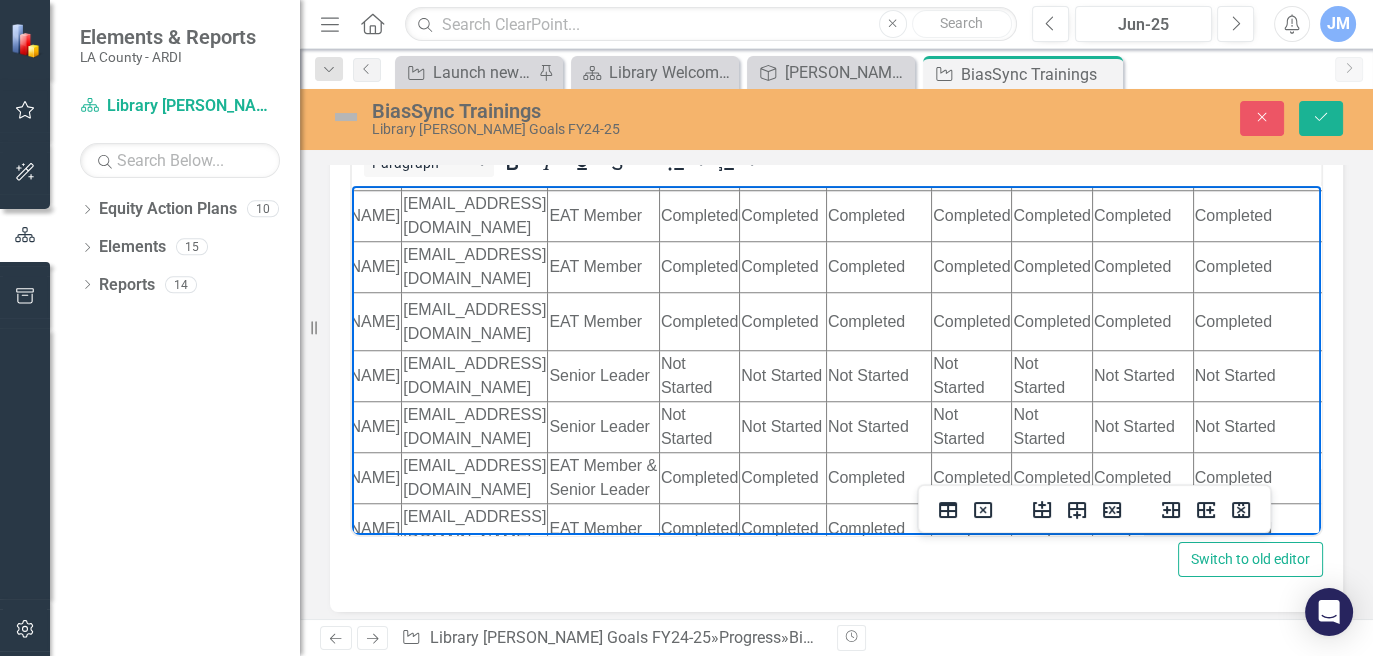 click on "Not Started" at bounding box center [1052, -238] 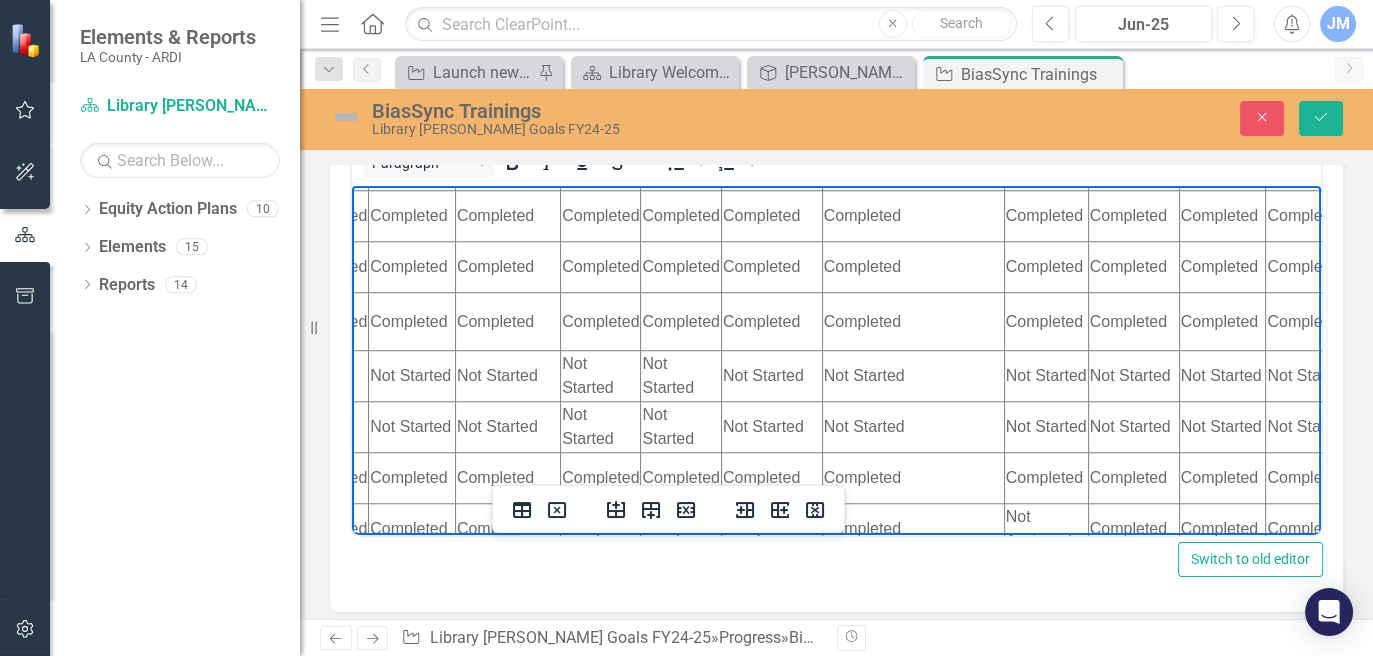 scroll, scrollTop: 2258, scrollLeft: 652, axis: both 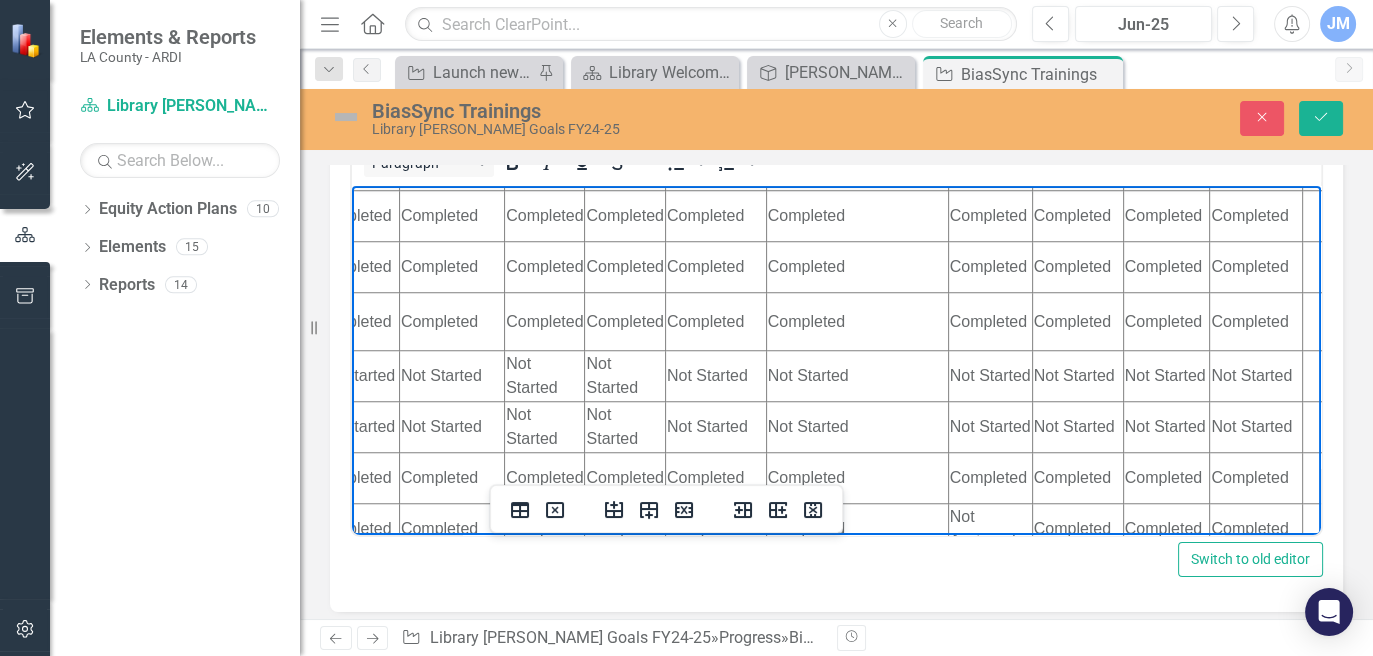 click on "Not Started" at bounding box center (715, -238) 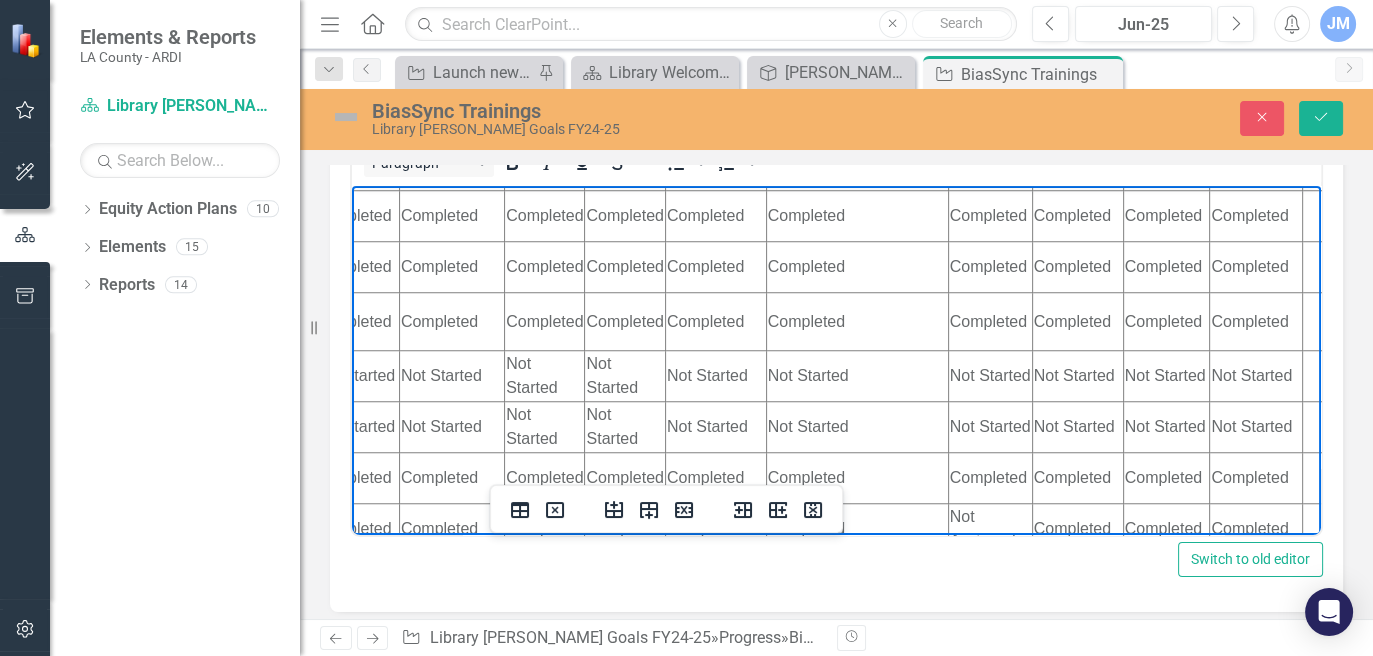click on "Not Started" at bounding box center [715, -238] 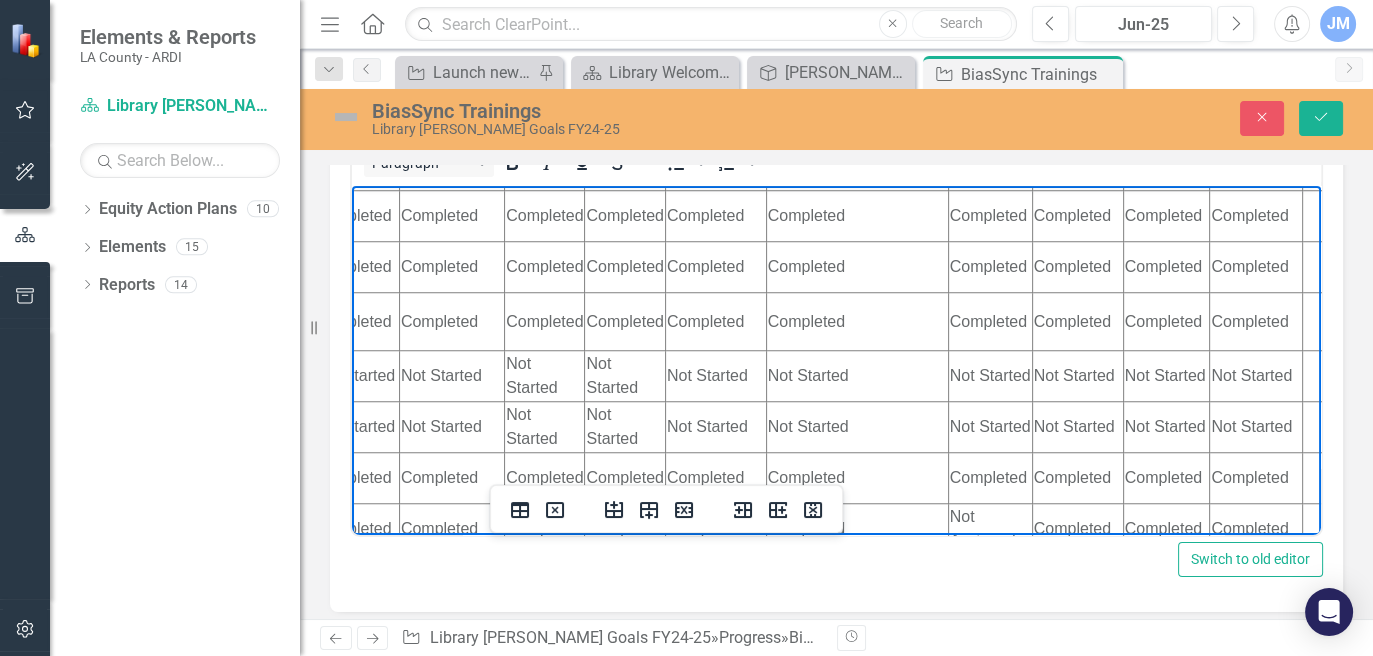 click on "Not Started" at bounding box center (990, -238) 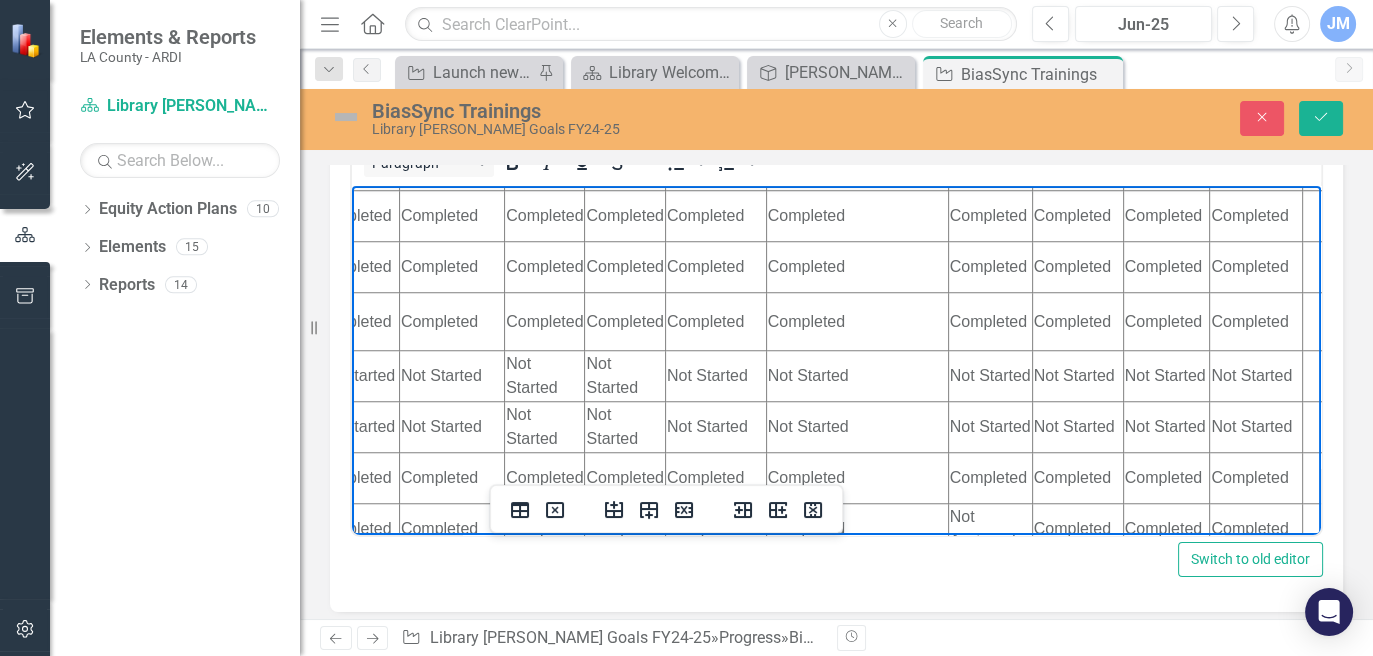 click on "Not Started" at bounding box center [990, -238] 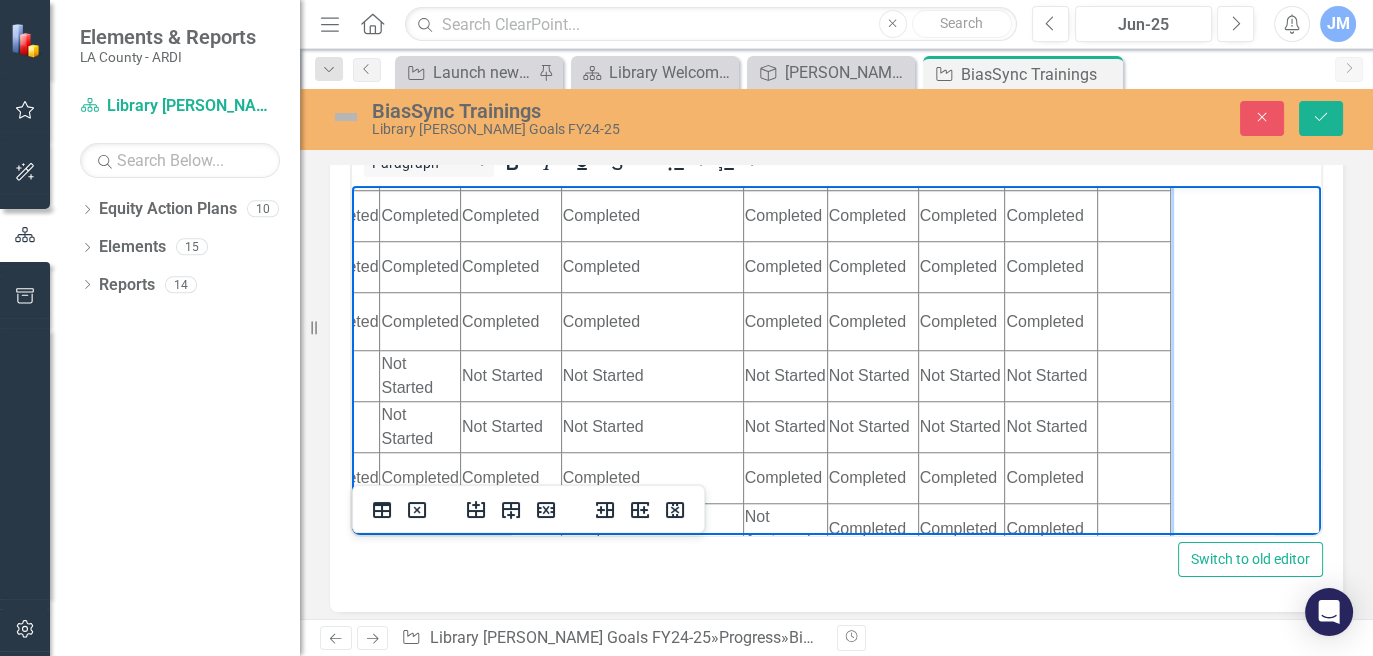 scroll, scrollTop: 2258, scrollLeft: 950, axis: both 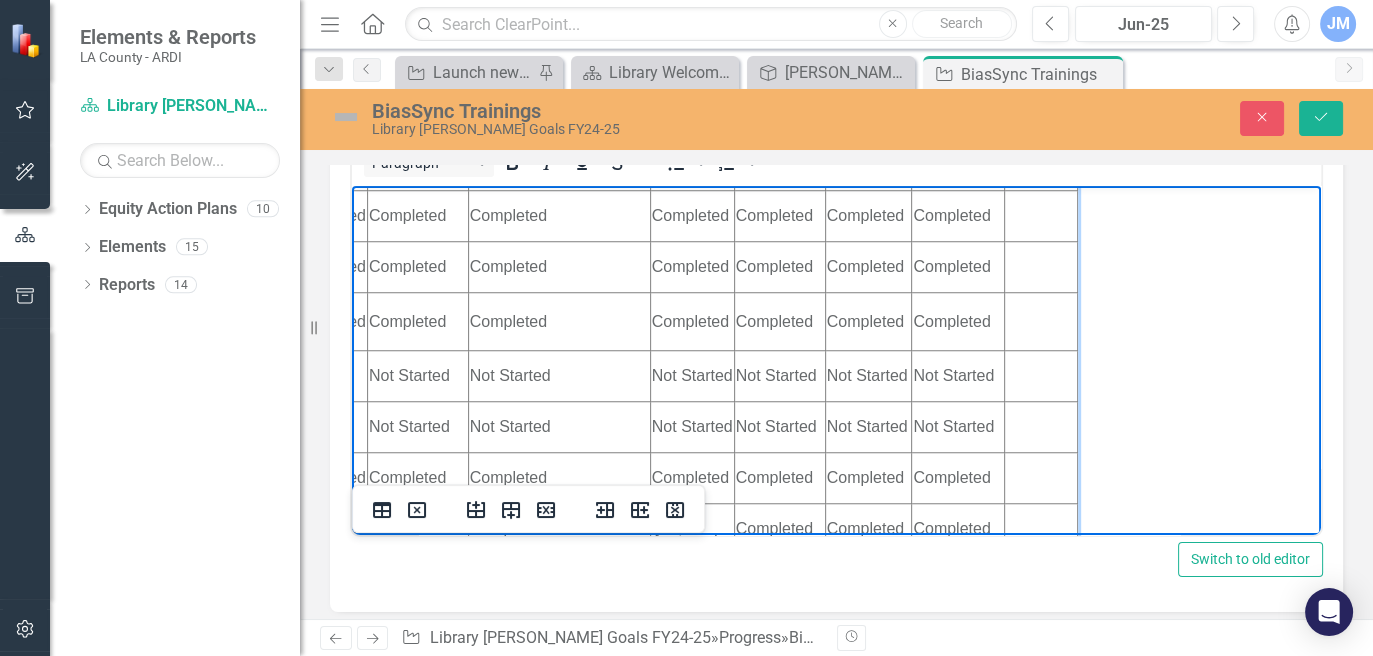click on "Not Started" at bounding box center [779, -238] 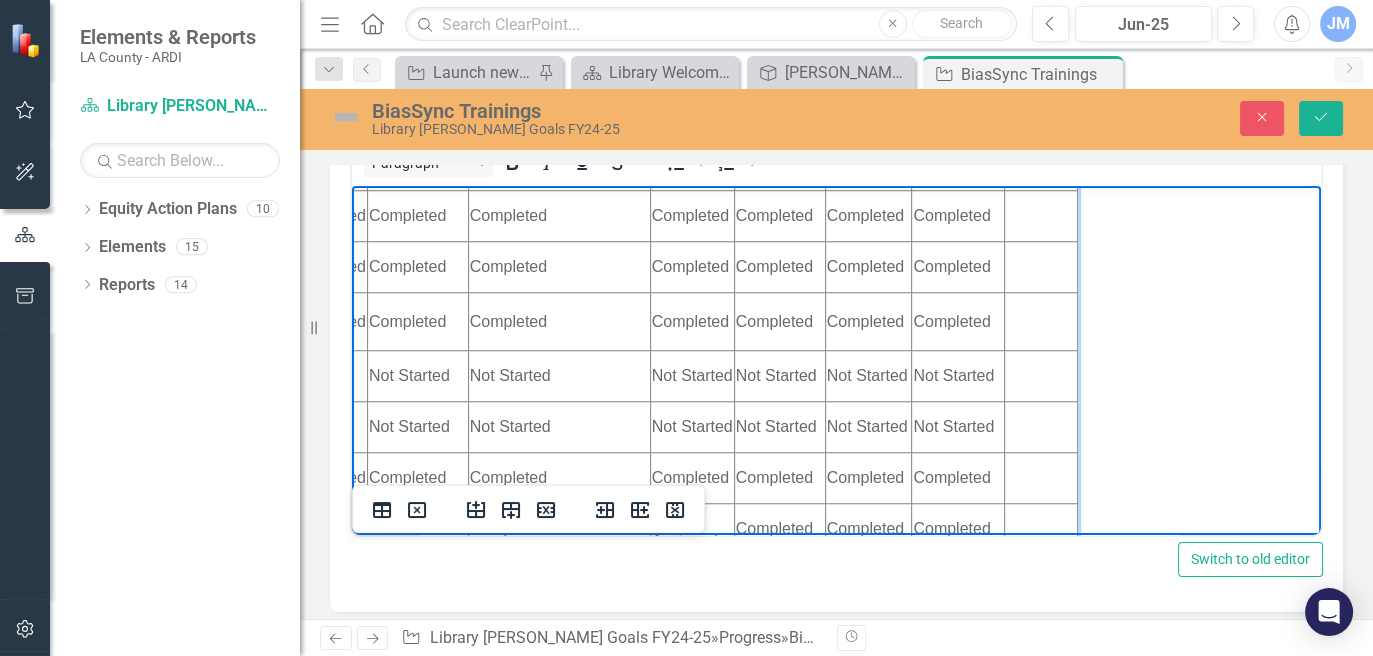 click on "Not Started" at bounding box center (779, -238) 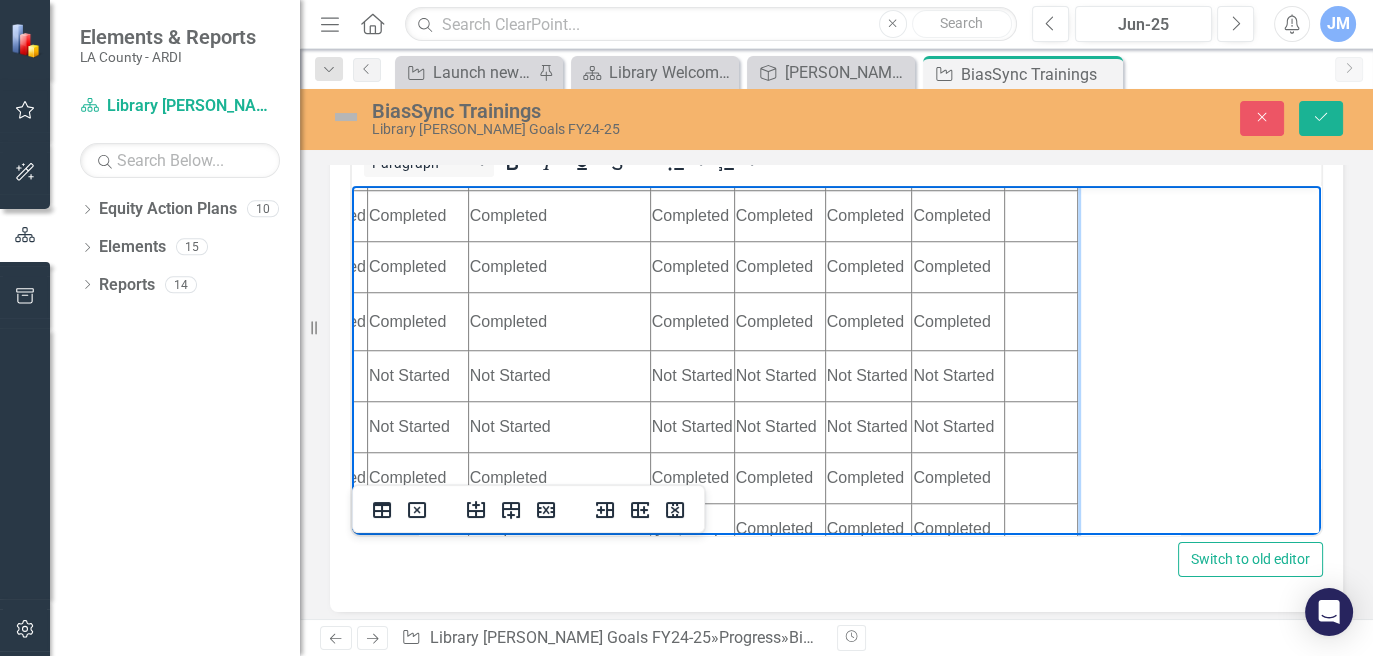 click on "Not Started" at bounding box center (868, -238) 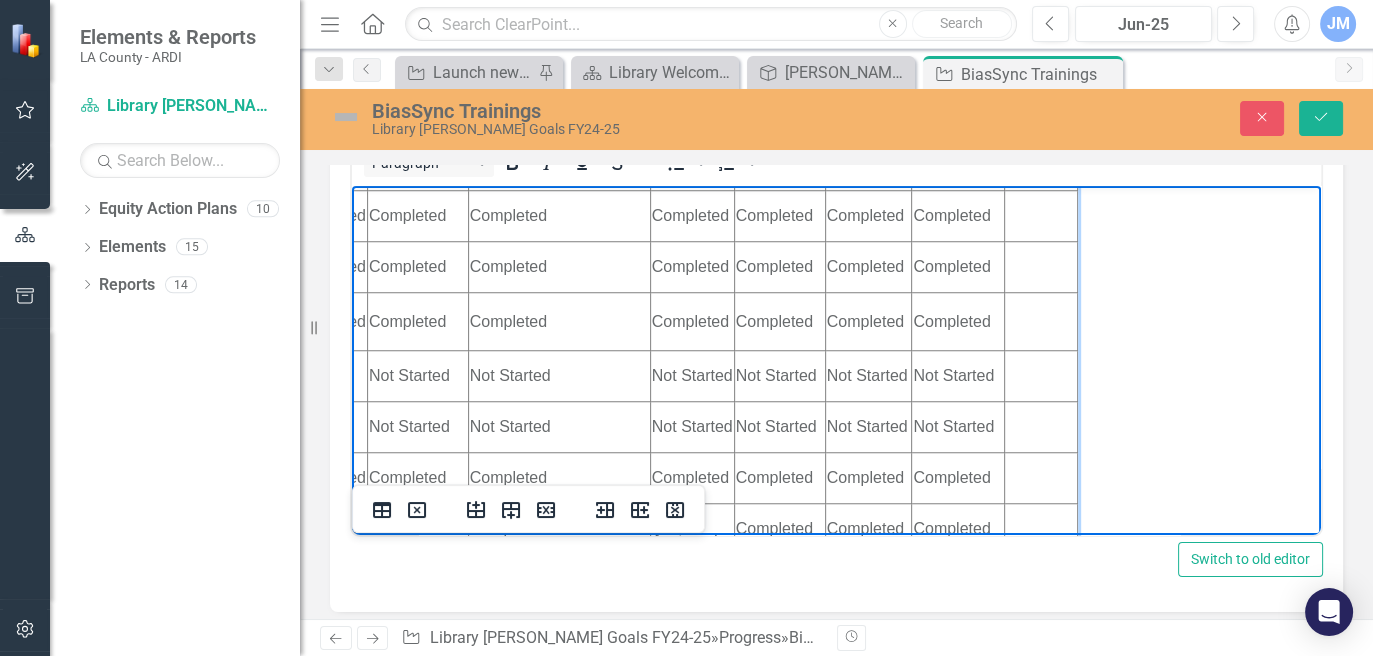 click on "Not Started" at bounding box center (868, -238) 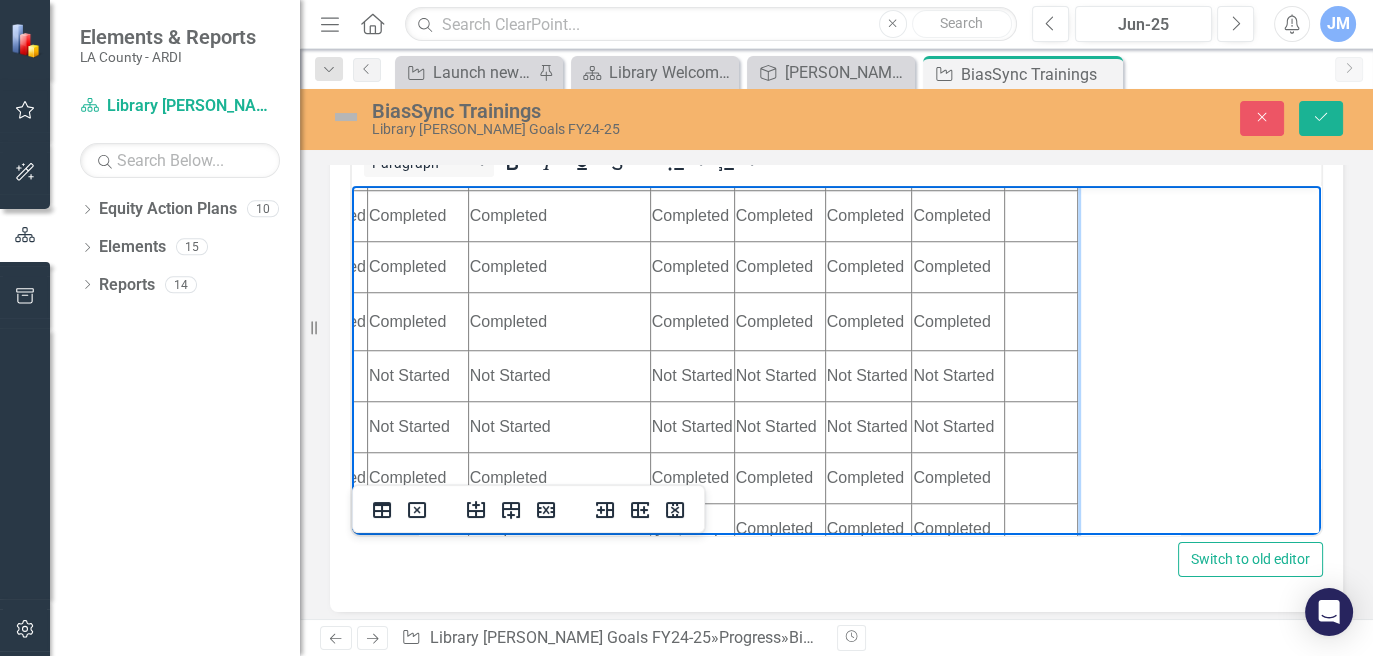 click on "Not Started" at bounding box center (958, -238) 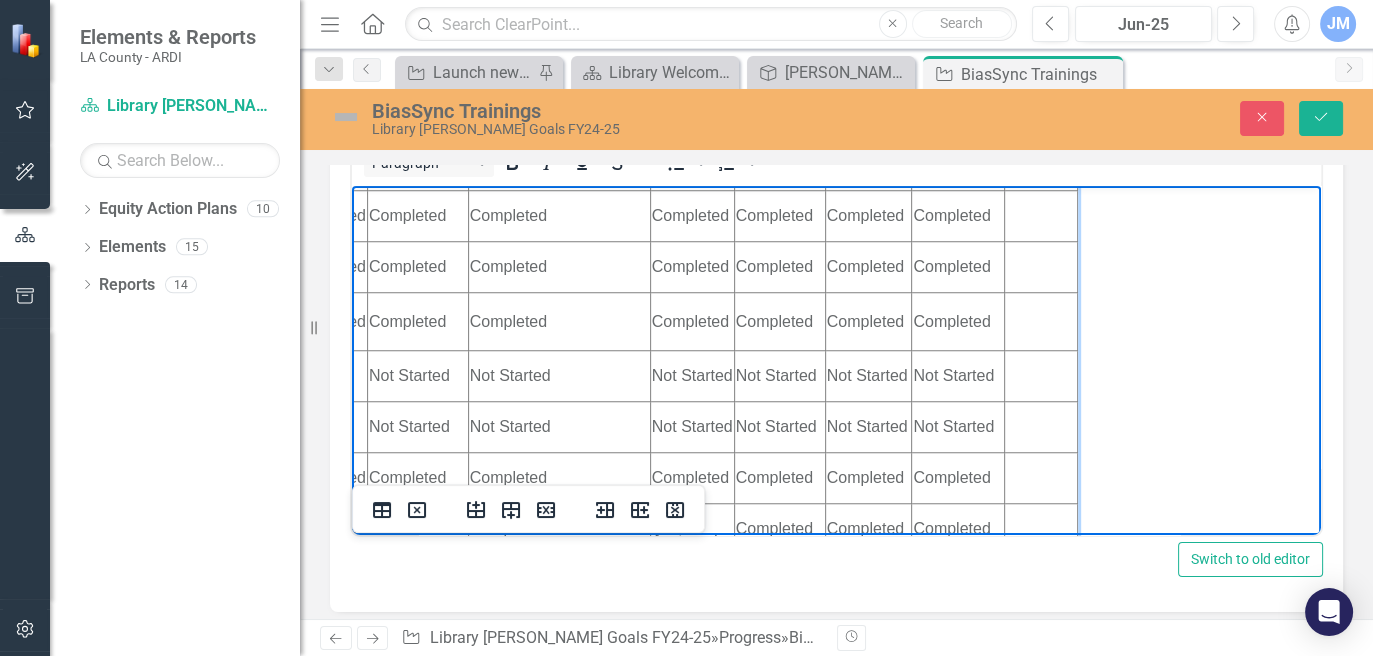 click on "Not Started" at bounding box center [958, -238] 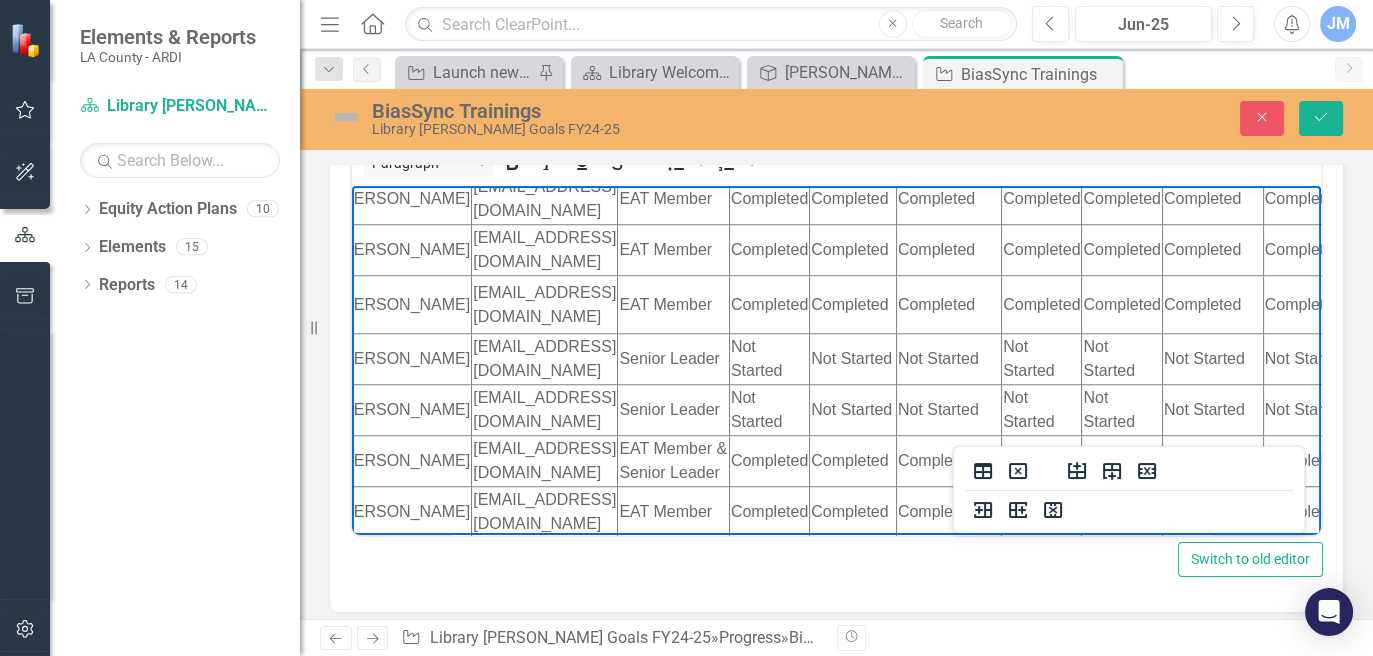 scroll, scrollTop: 2275, scrollLeft: 163, axis: both 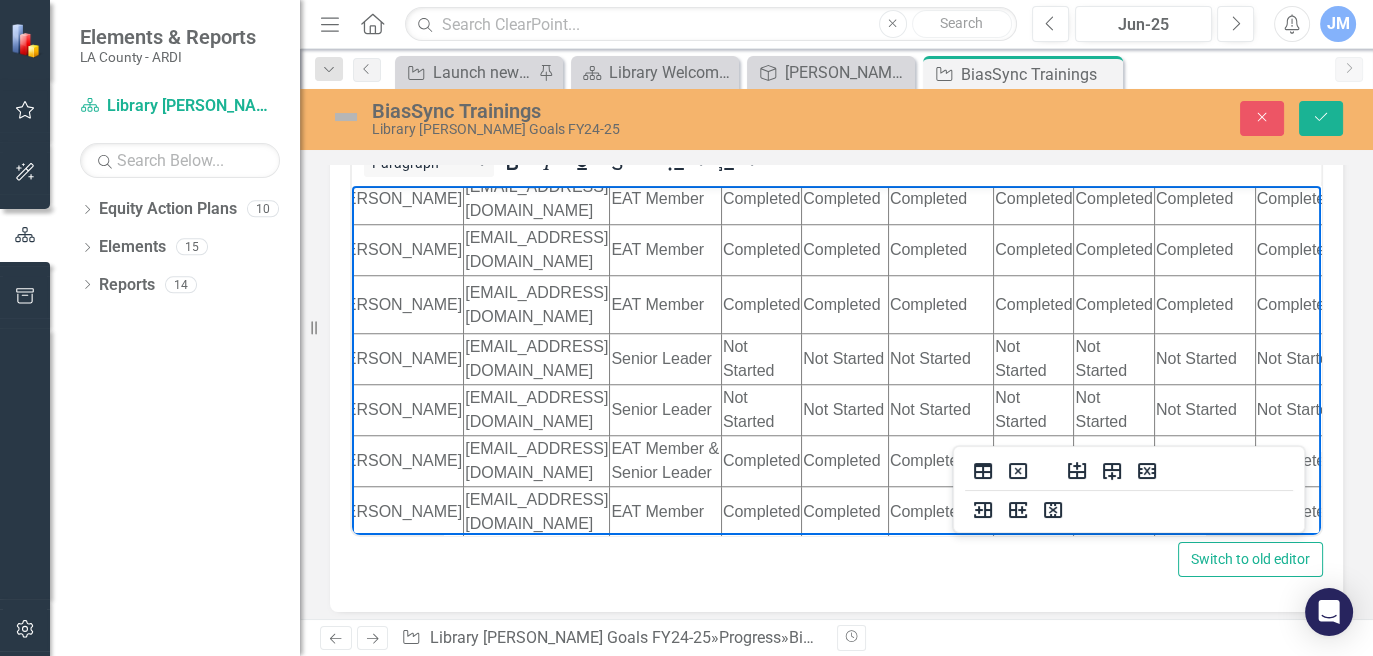 click on "Not Started" at bounding box center [761, -255] 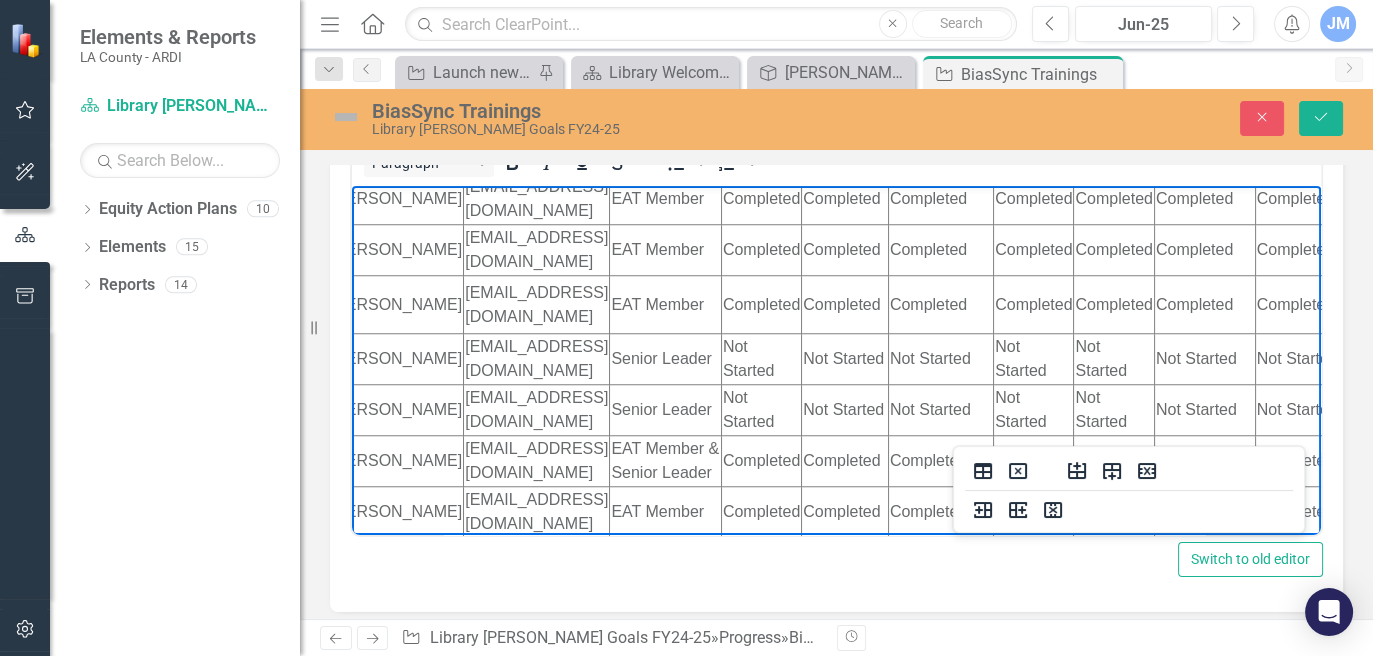 click on "Not Started" at bounding box center (761, -255) 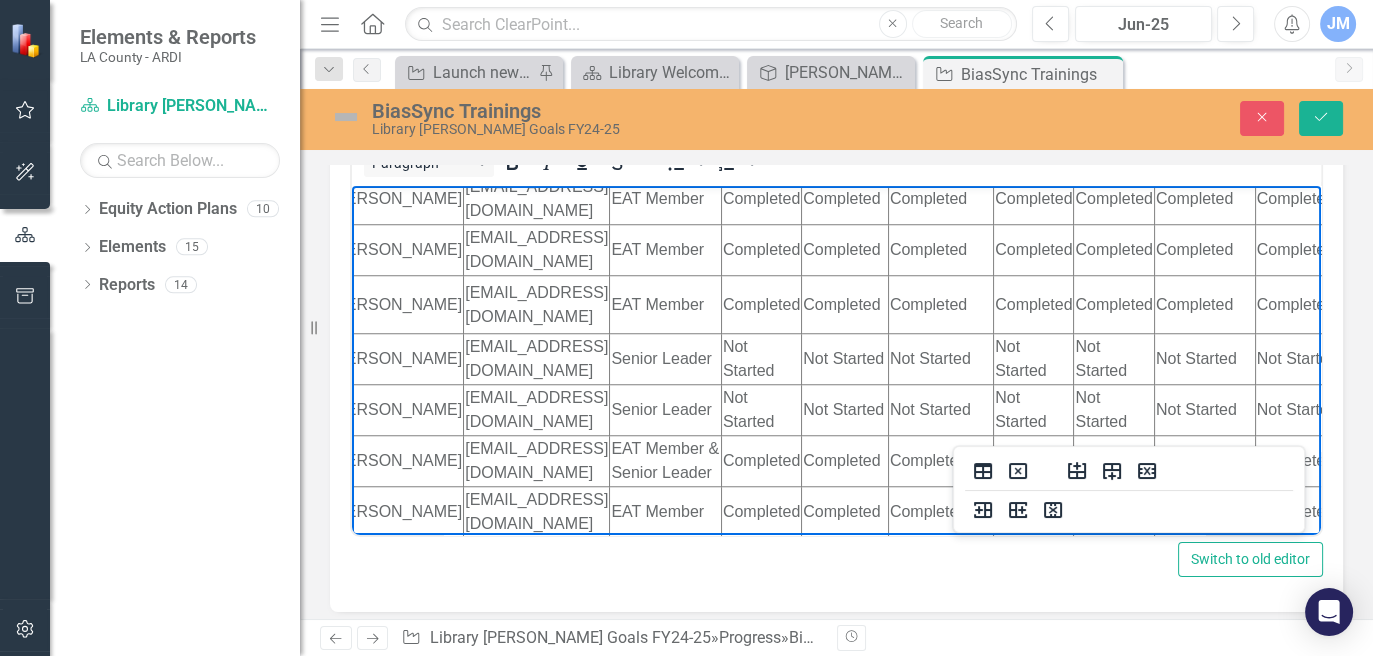 click on "Not Started" at bounding box center [761, -153] 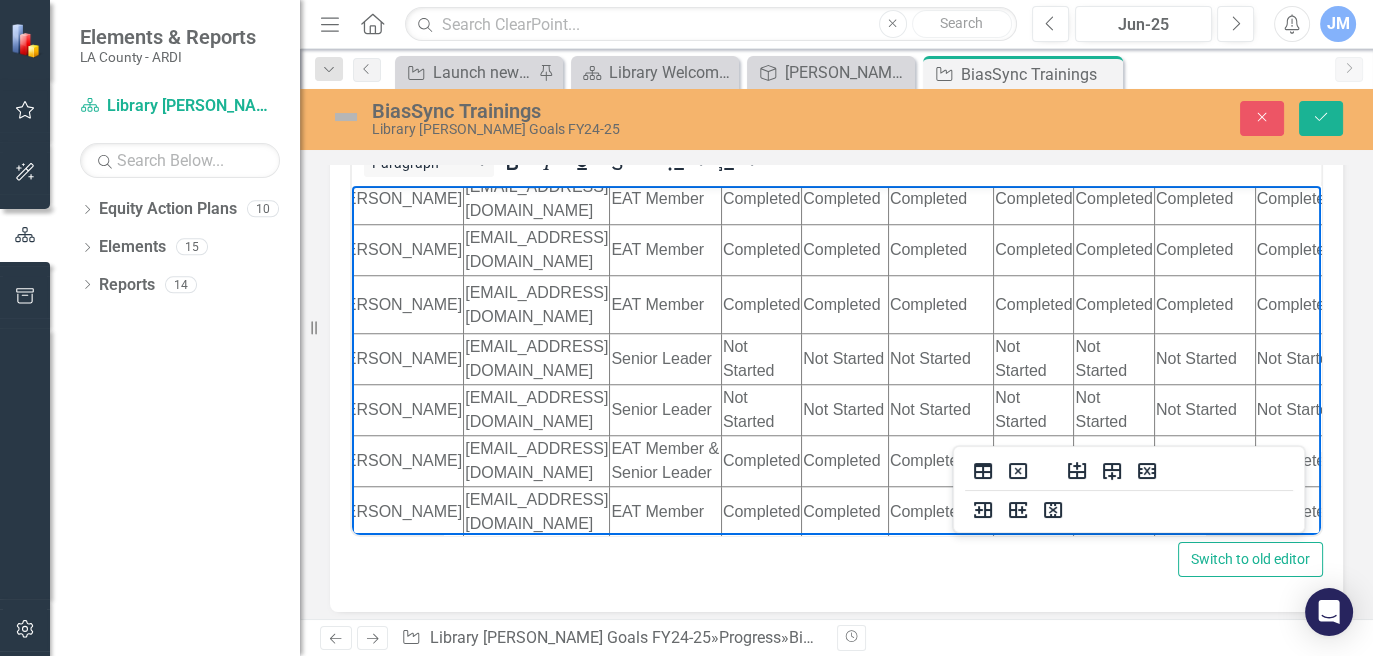 click on "Not Started" at bounding box center (761, -153) 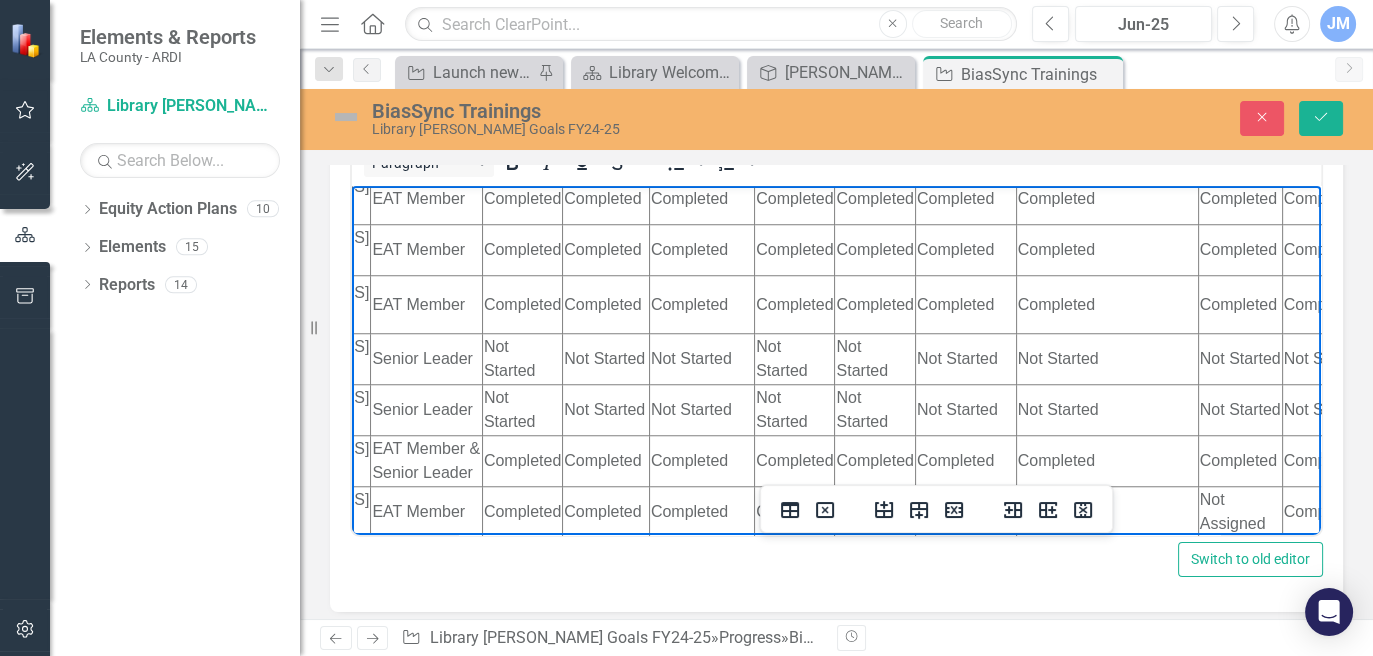 scroll, scrollTop: 2275, scrollLeft: 451, axis: both 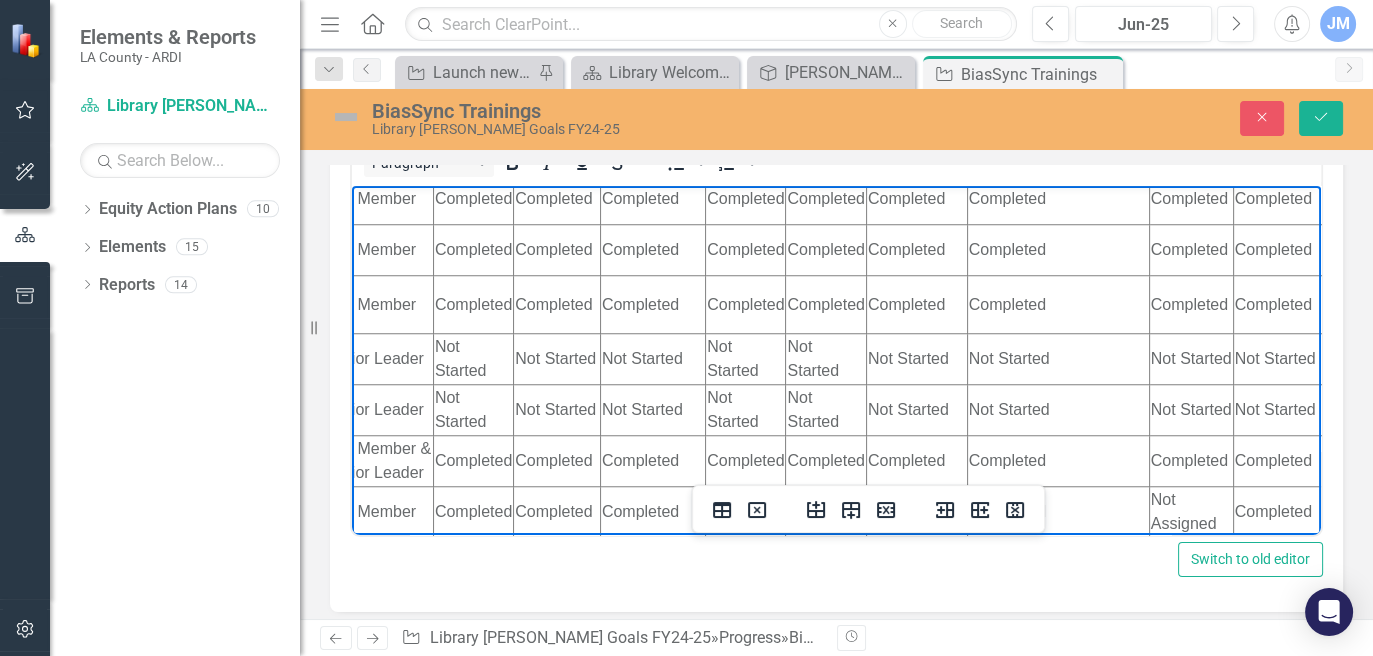 click on "Not Started" at bounding box center [746, -153] 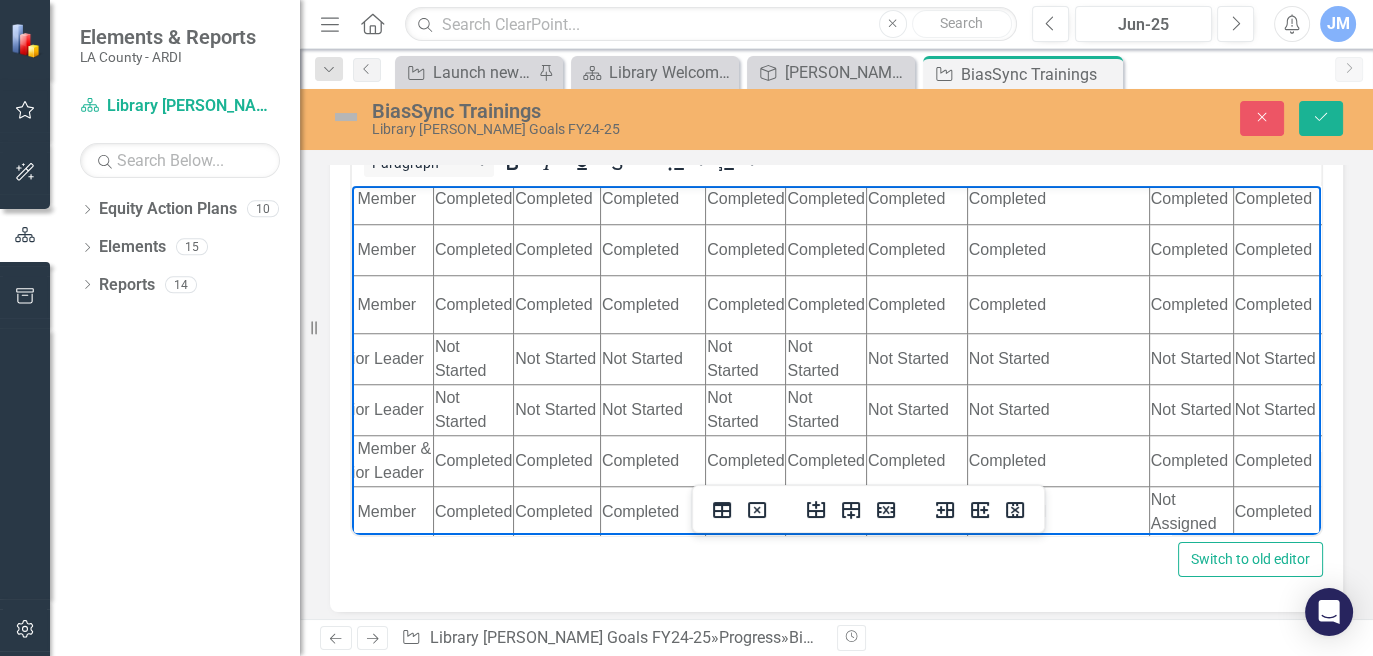 click on "Not Started" at bounding box center (746, -153) 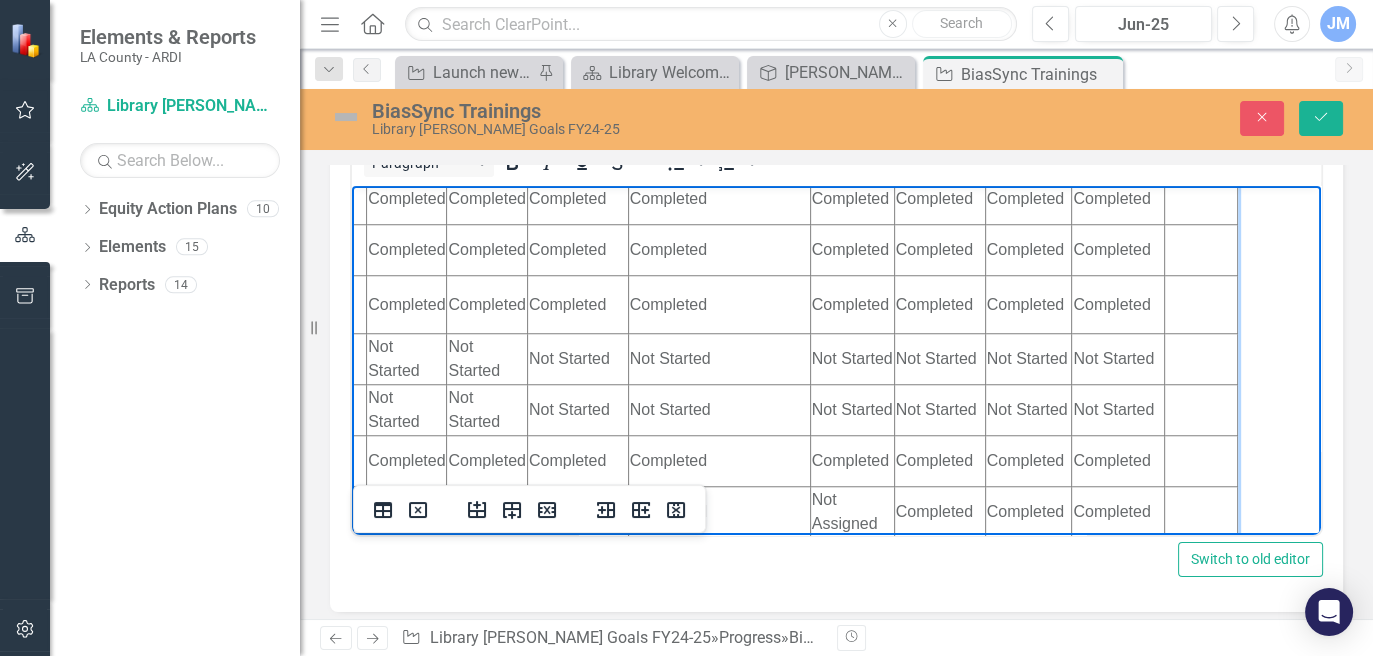scroll, scrollTop: 2275, scrollLeft: 791, axis: both 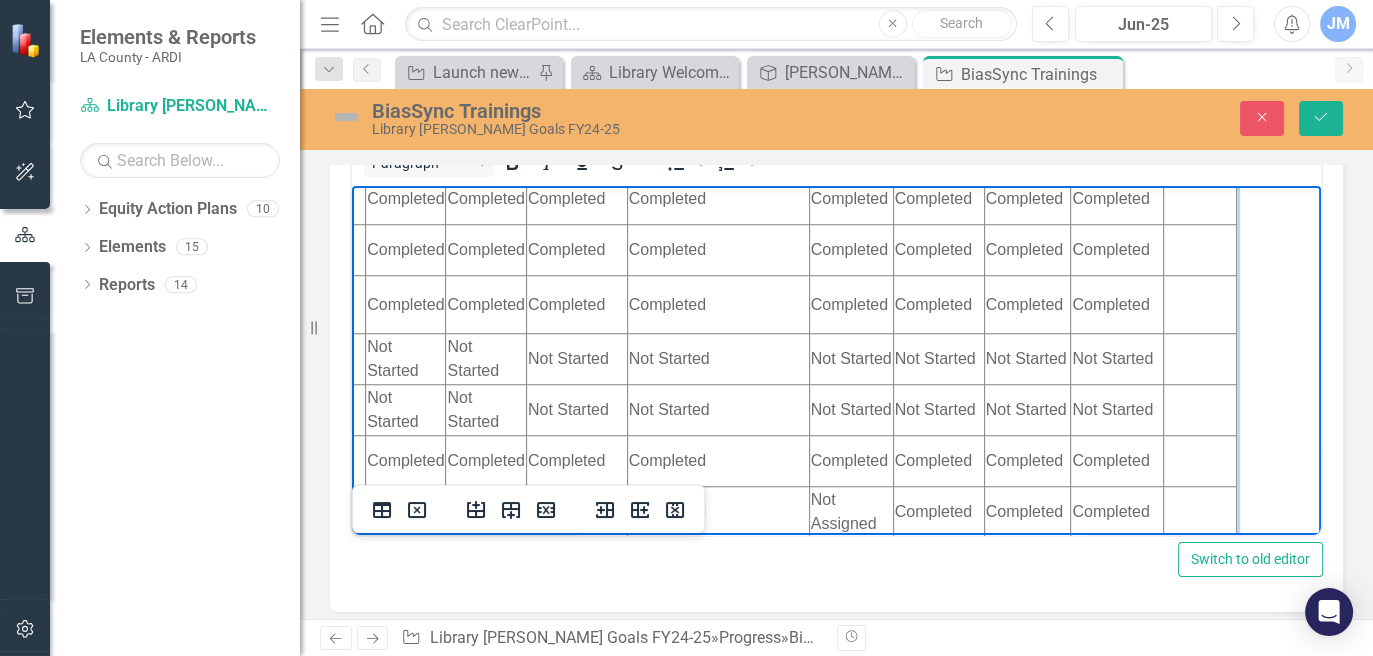 click on "Not Started" at bounding box center [486, -153] 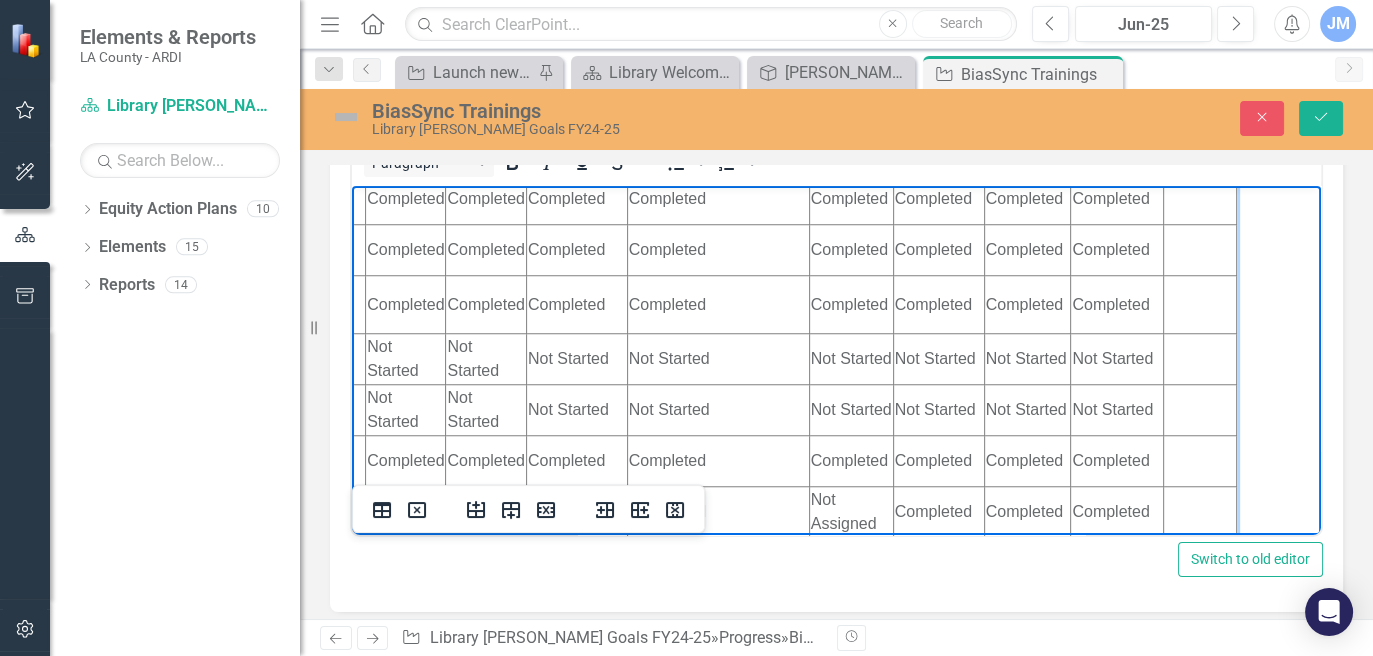 click on "Not Started" at bounding box center [486, -153] 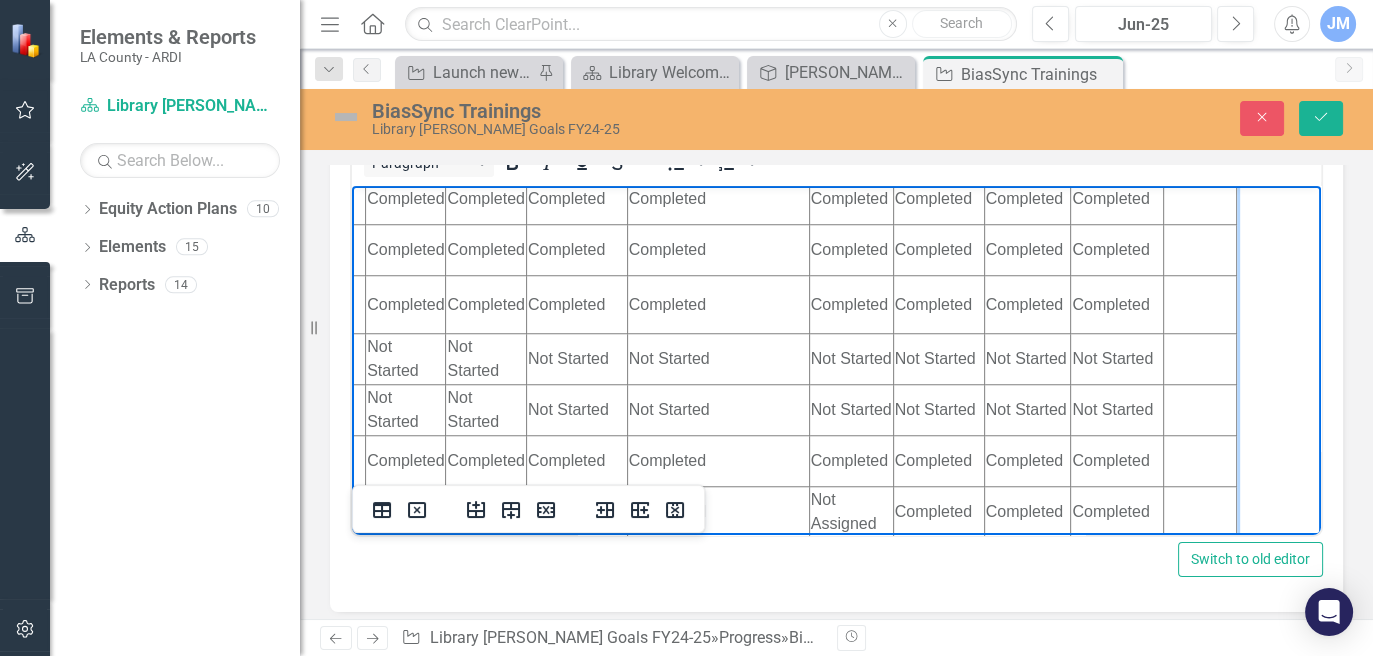 click on "Not Started" at bounding box center [486, -153] 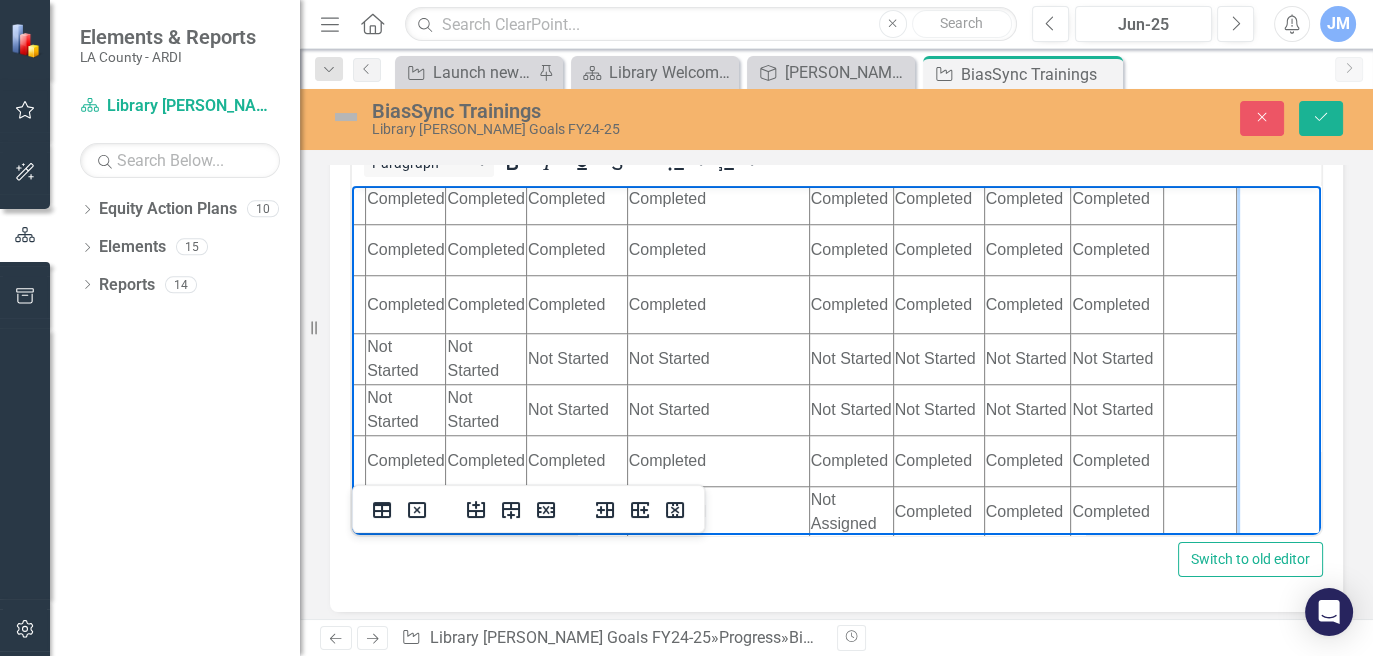 click on "Not Started" at bounding box center [576, -153] 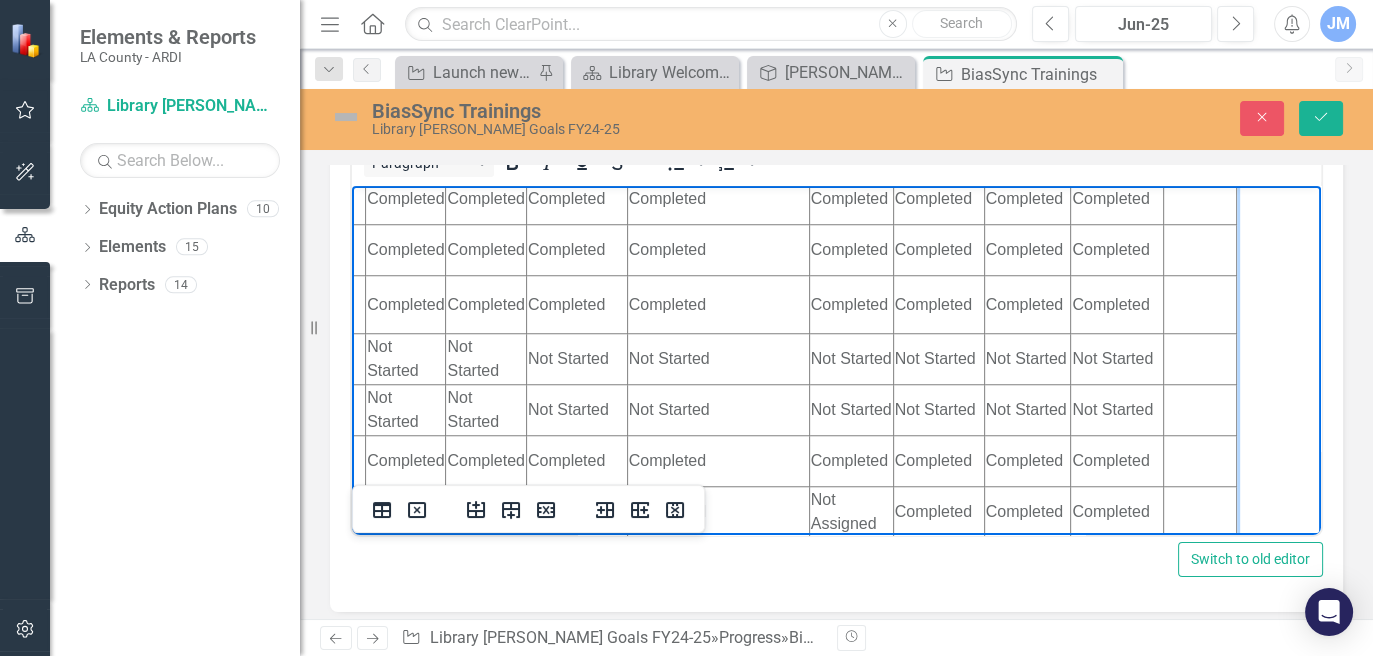 click on "Not Started" at bounding box center [576, -153] 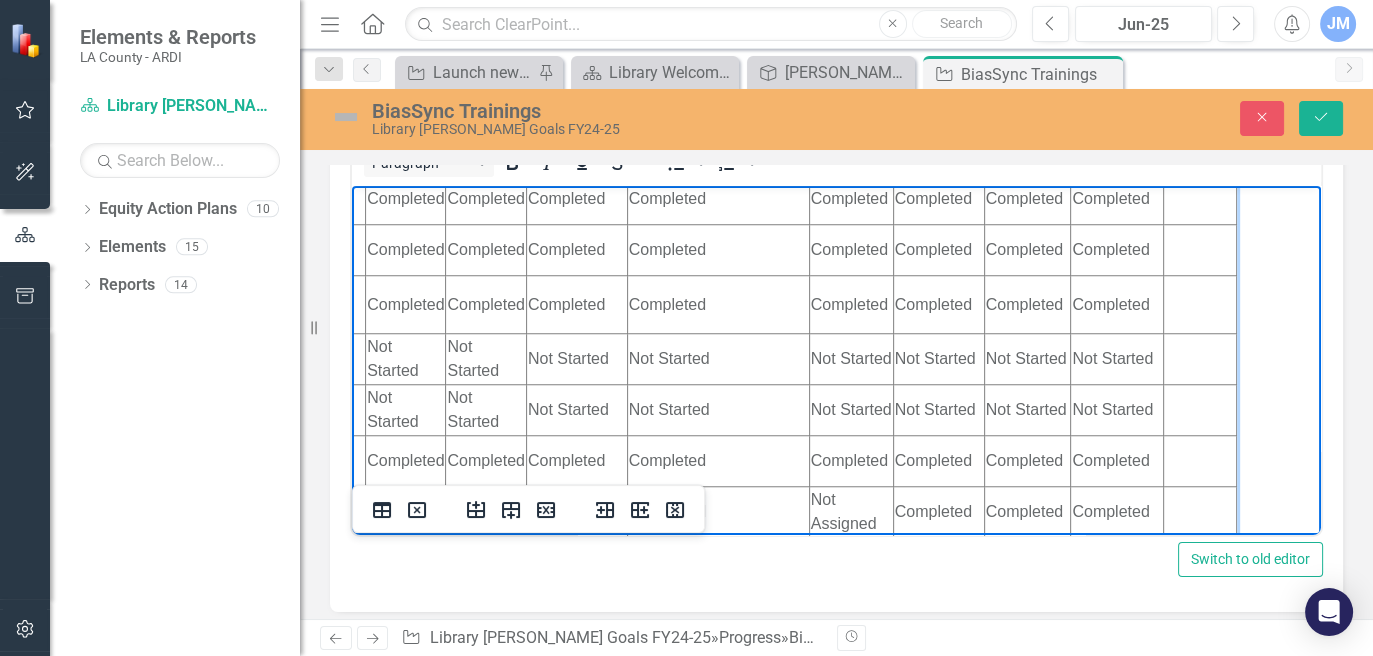 click on "Not Started" at bounding box center (938, -153) 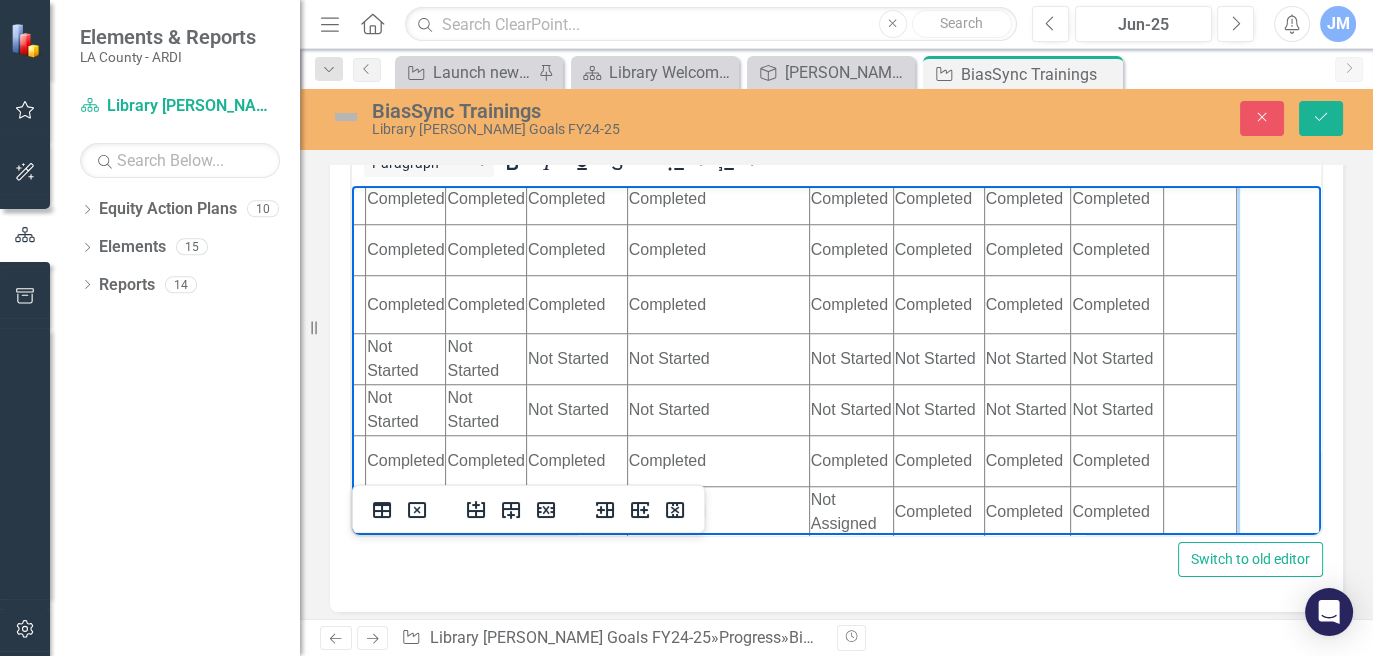 click on "Not Started" at bounding box center (938, -153) 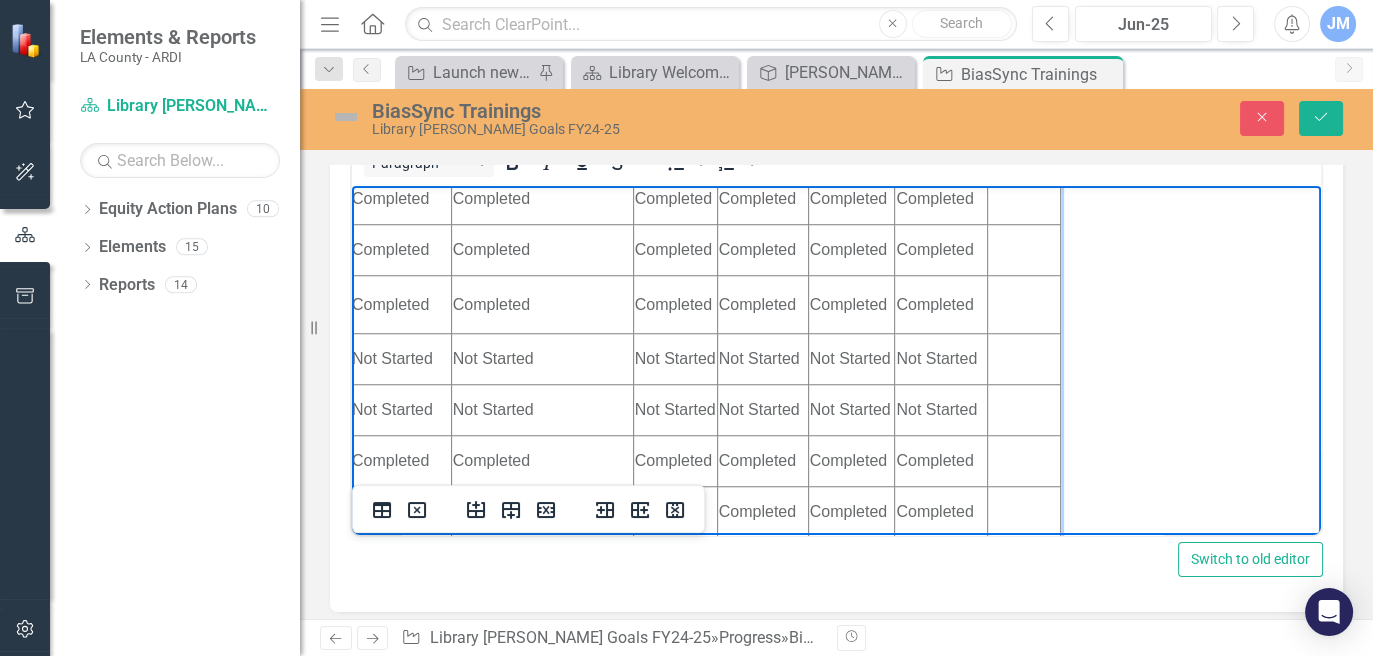 click on "Not Started" at bounding box center [941, -153] 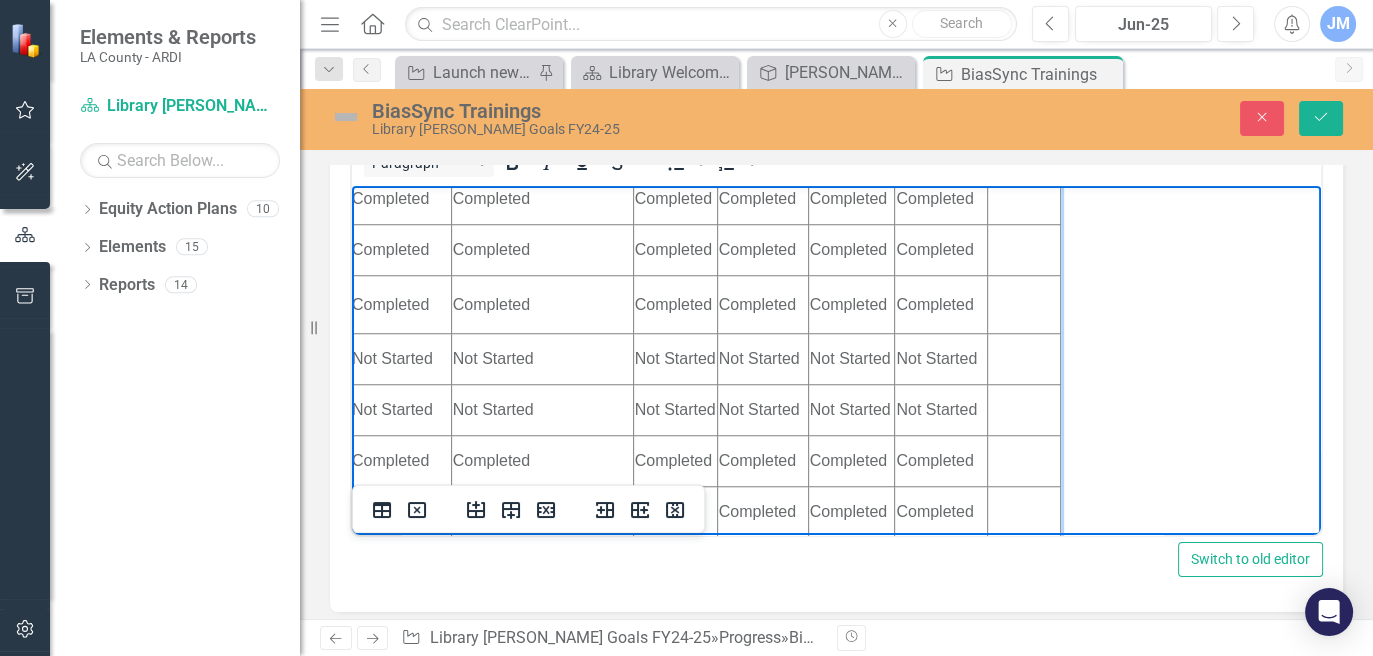 click on "Not Started" at bounding box center [941, -153] 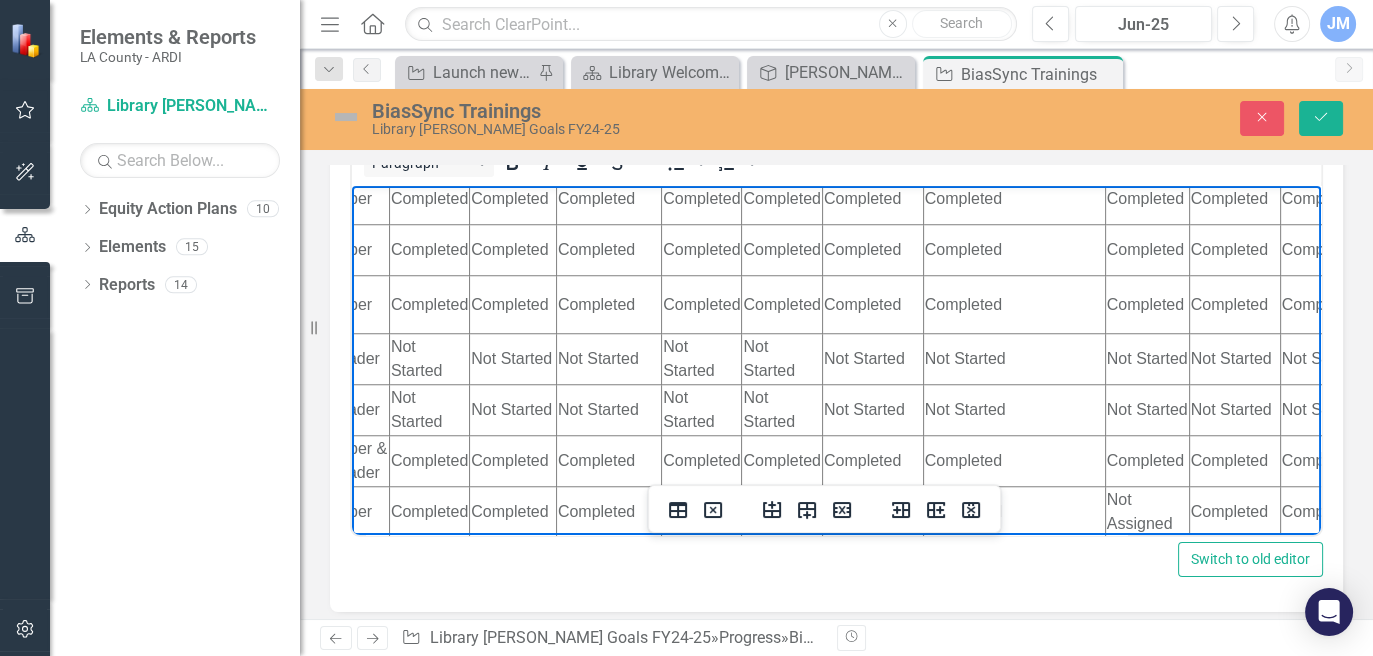 scroll, scrollTop: 2275, scrollLeft: 505, axis: both 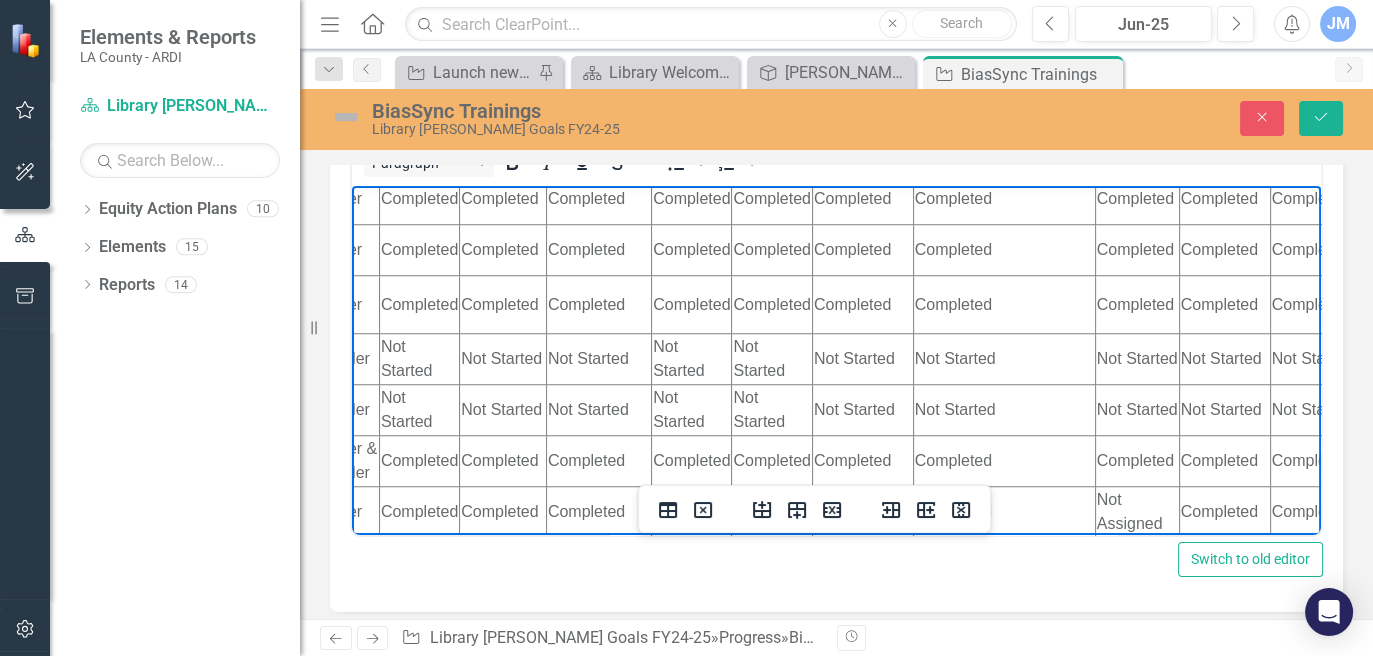 click on "Not Started" at bounding box center [692, -51] 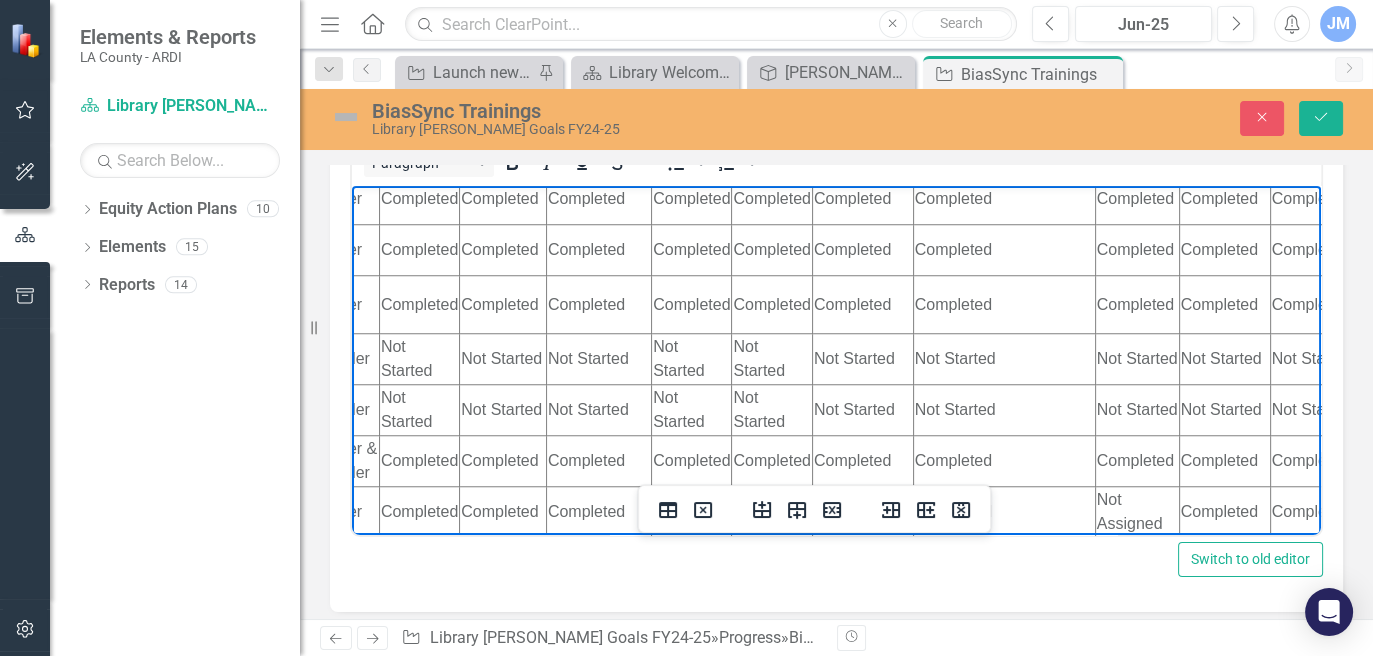 click on "Not Started" at bounding box center [692, -51] 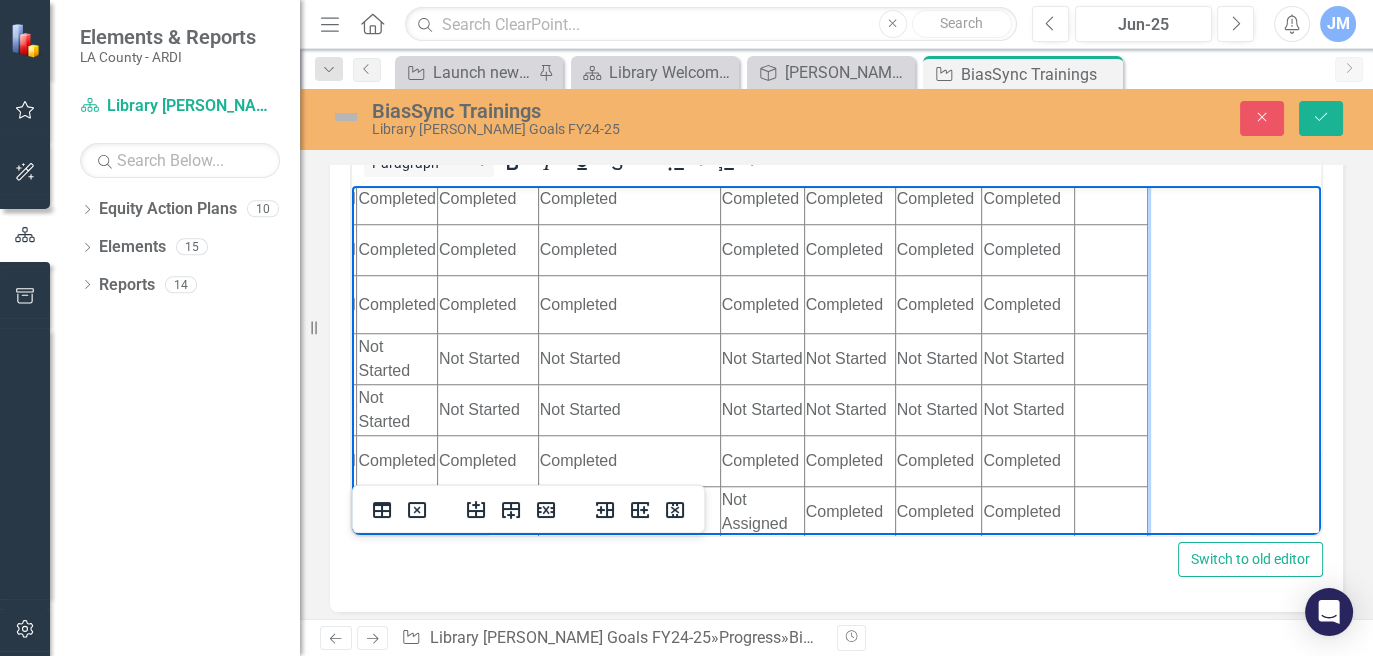 scroll, scrollTop: 2275, scrollLeft: 999, axis: both 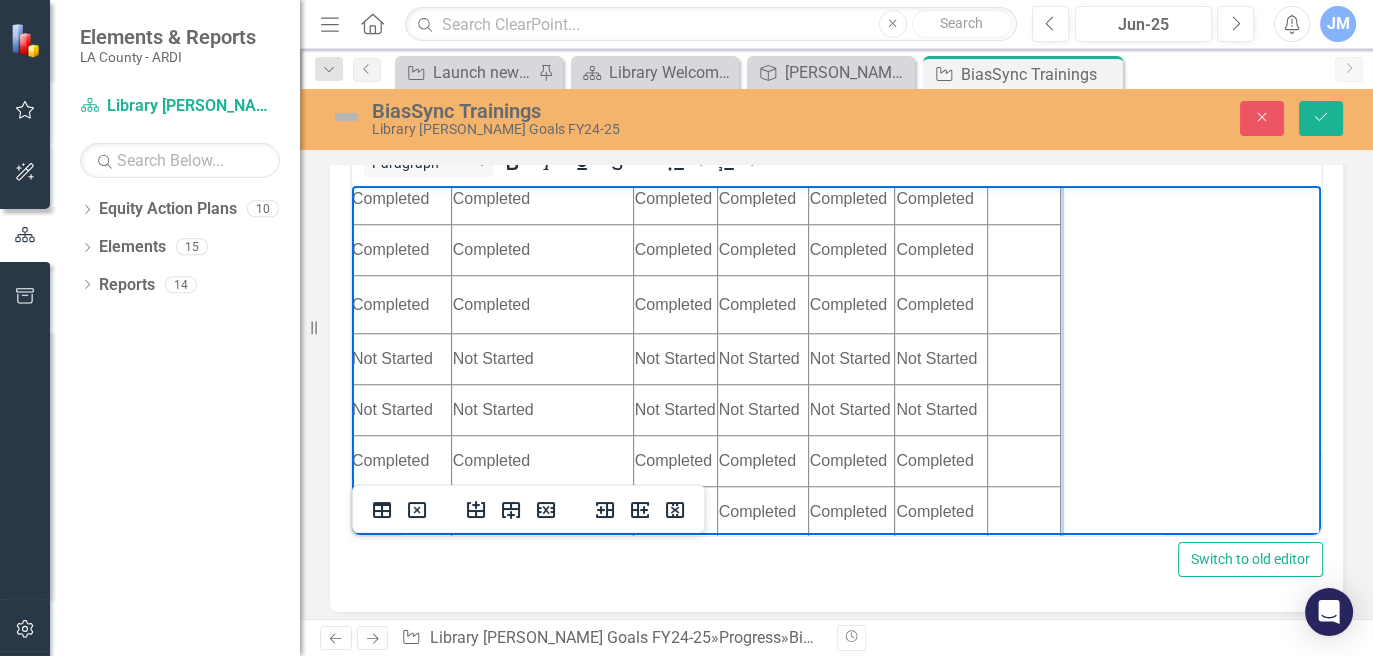 click on "Not Started" at bounding box center [851, -51] 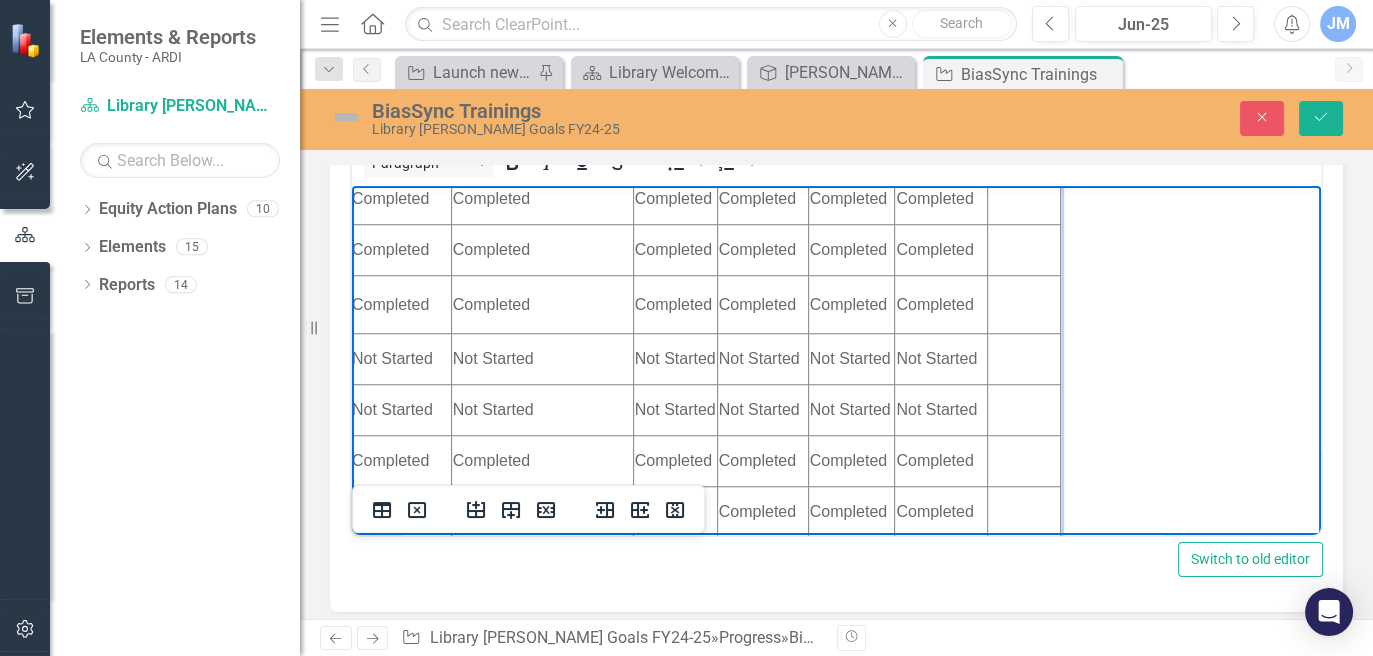 click on "Not Started" at bounding box center (851, -51) 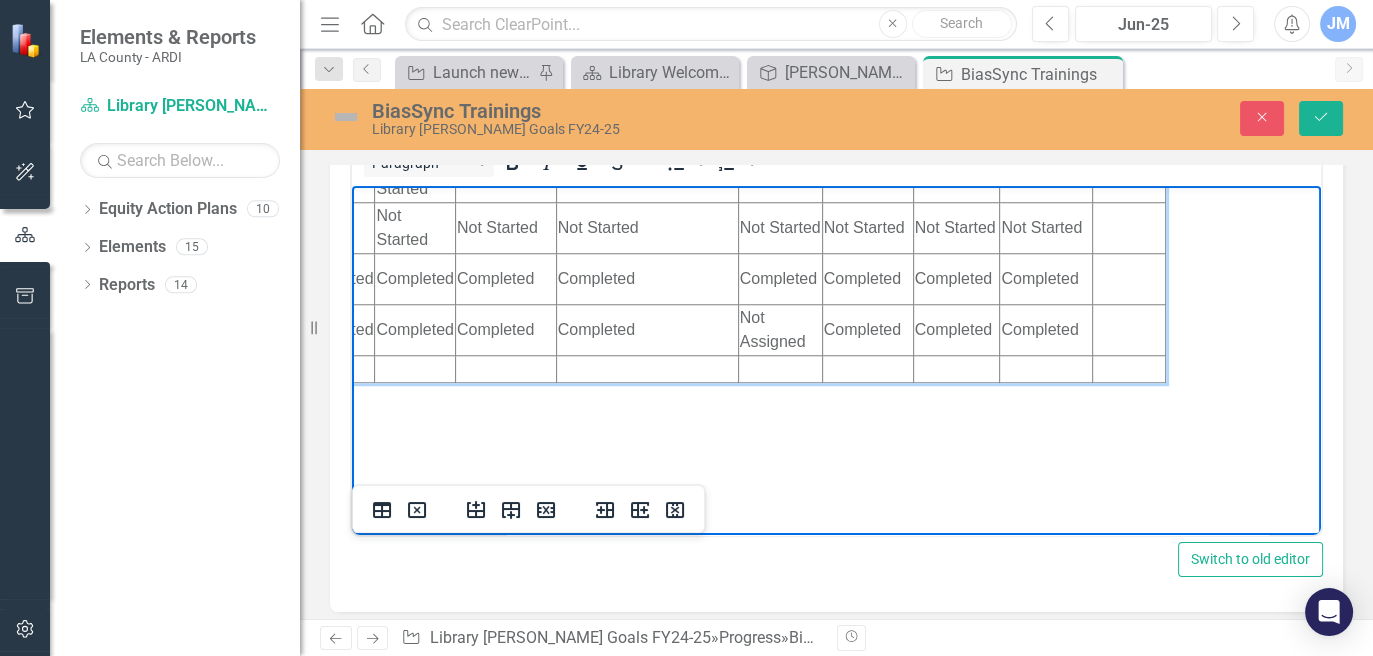 scroll, scrollTop: 2457, scrollLeft: 999, axis: both 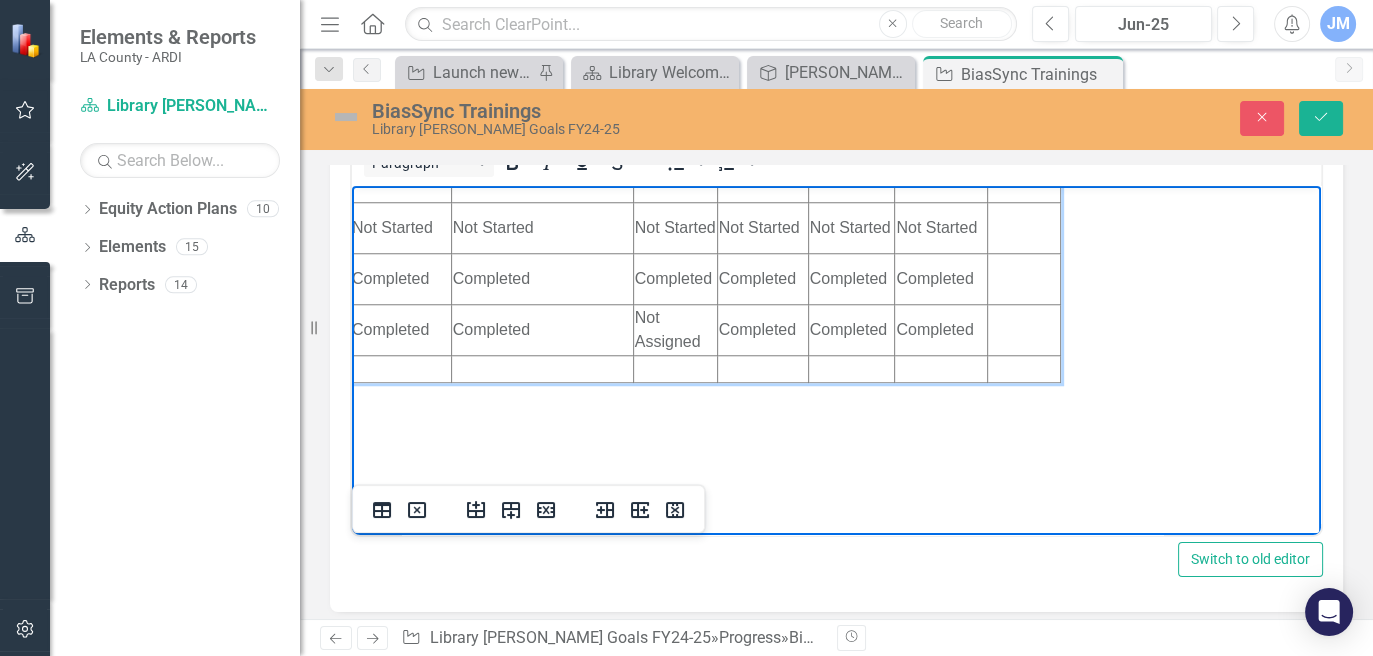 click on "In Progress -- on Aid: Religious Inclusion and Acceptance" at bounding box center (851, -134) 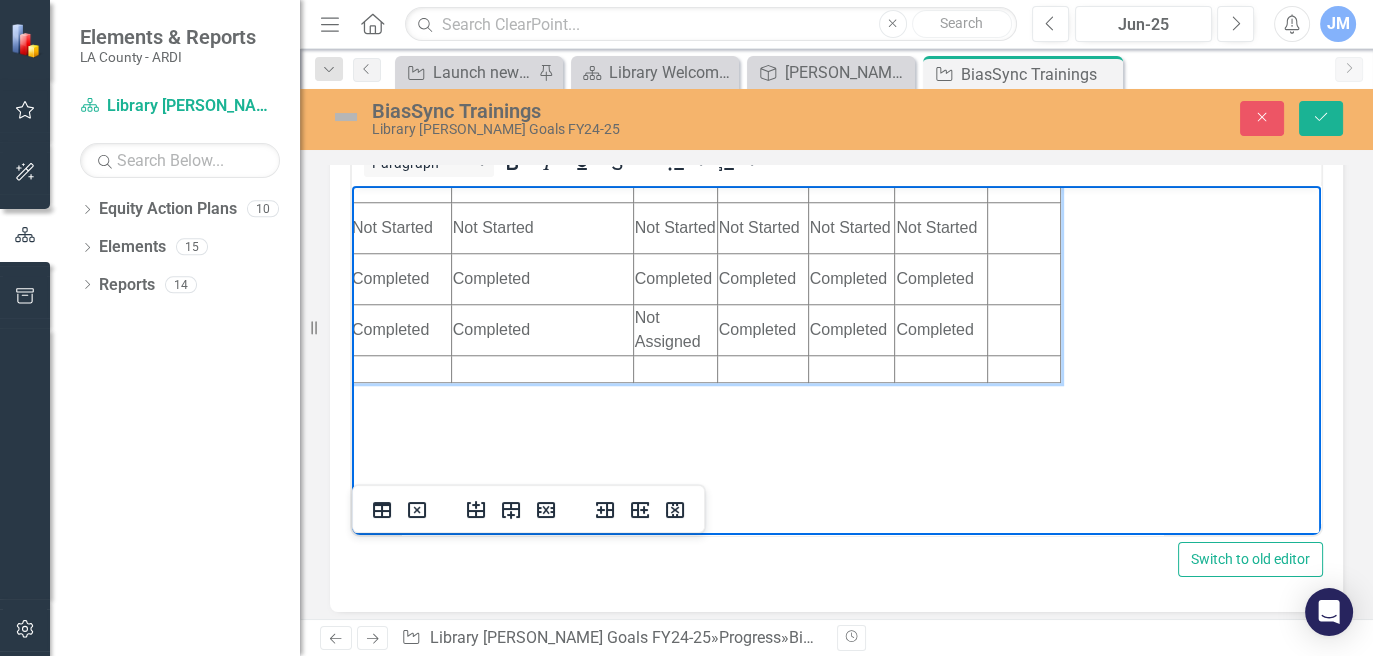 click on "In Progress -- on Aid: Religious Inclusion and Acceptance" at bounding box center [851, -134] 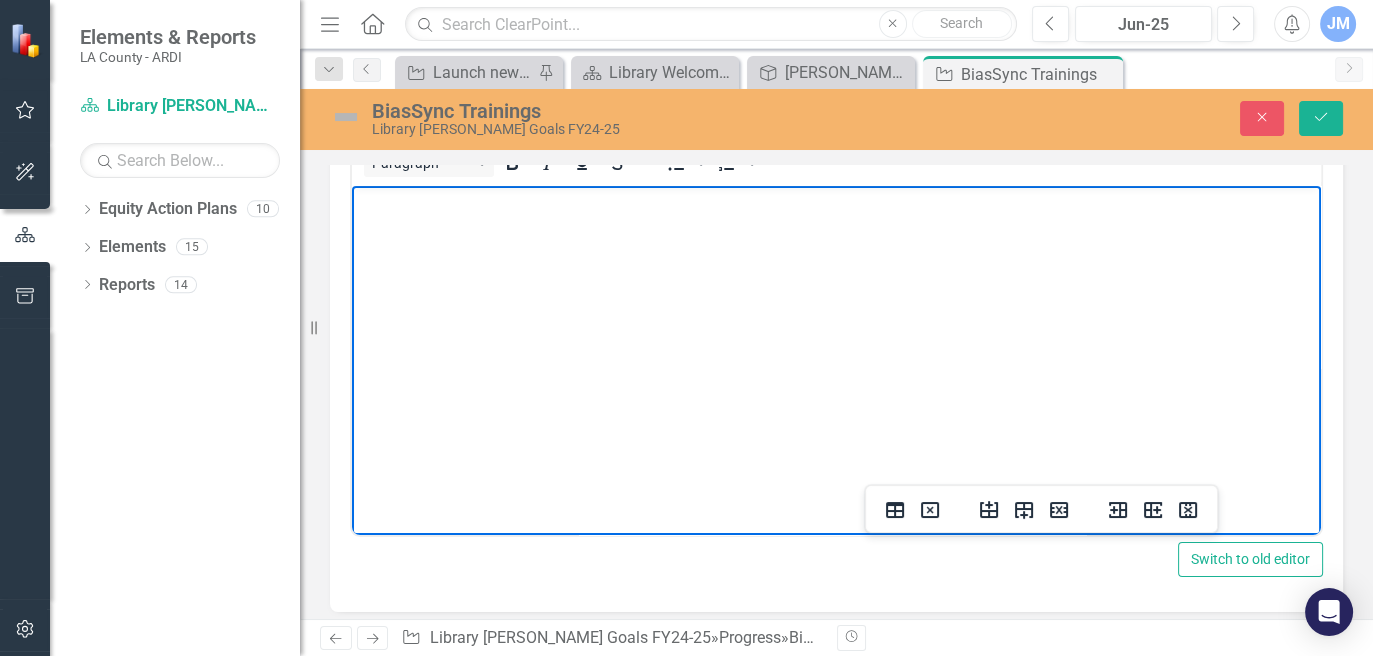 scroll, scrollTop: 2612, scrollLeft: 284, axis: both 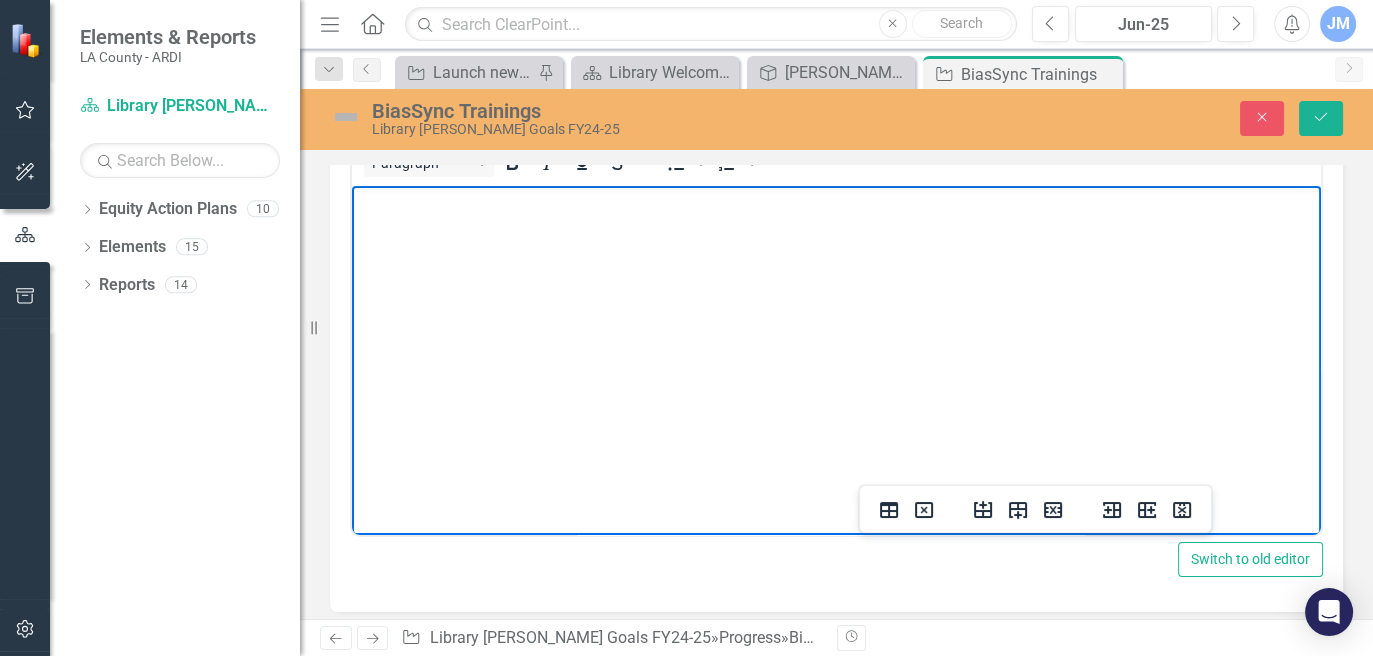 click on "Not Started" at bounding box center (640, -30) 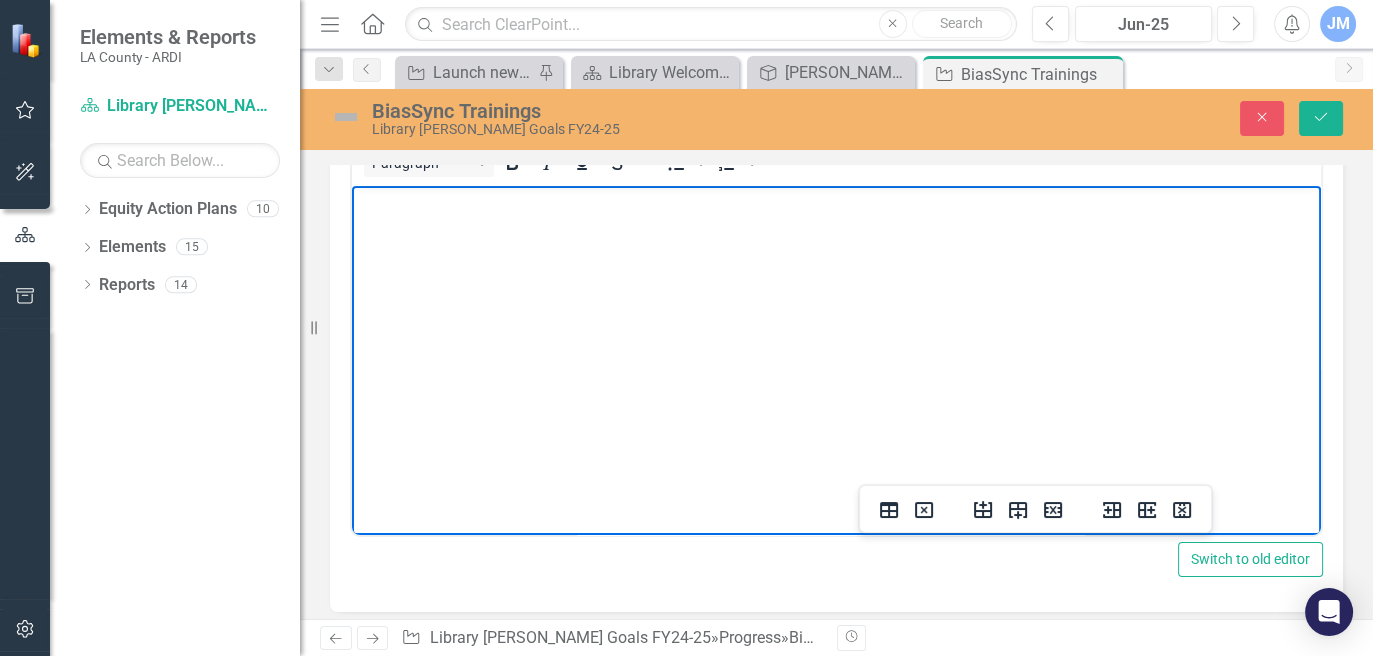 click on "Not Started" at bounding box center [640, -30] 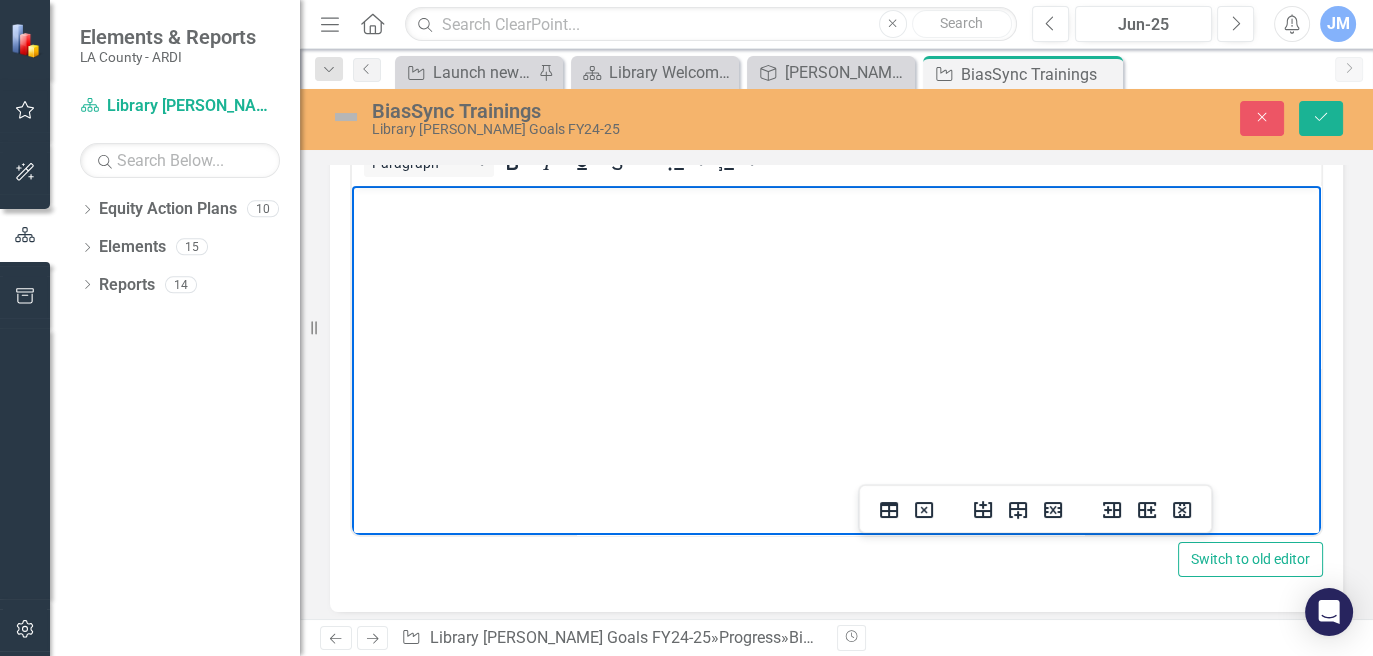 click on "Not Started" at bounding box center (724, -30) 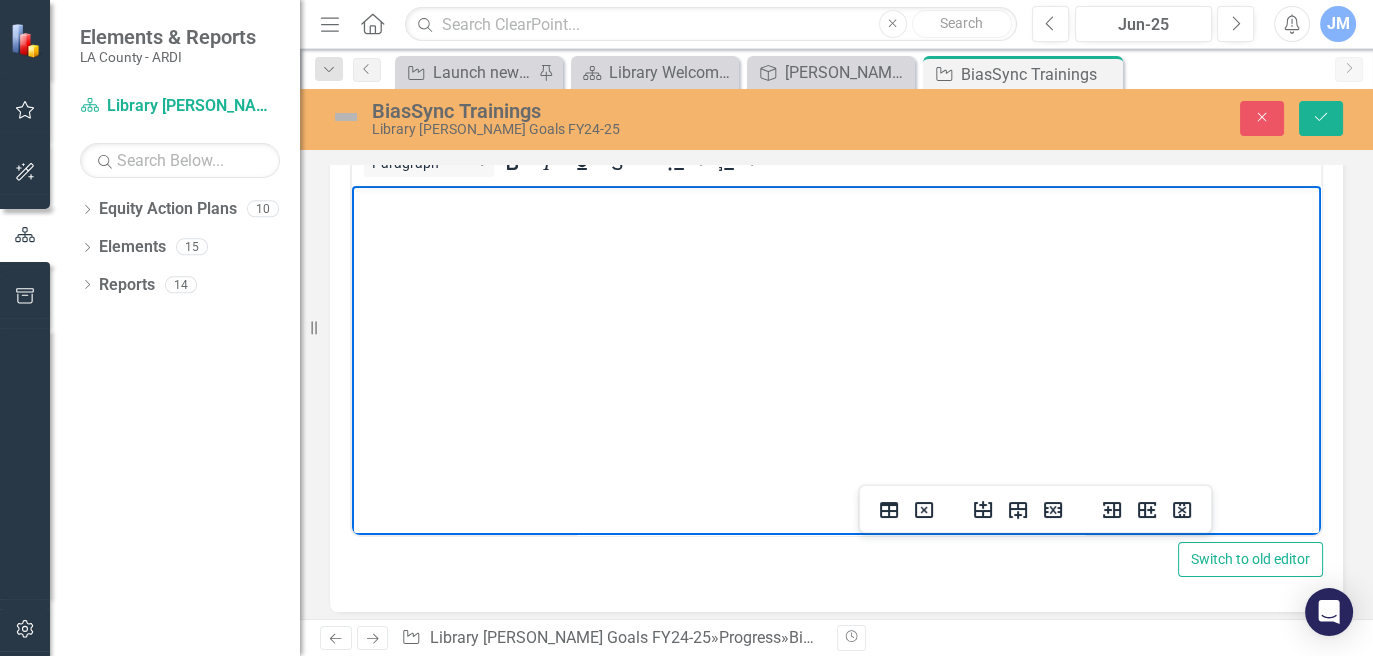 click on "Not Started" at bounding box center (819, -30) 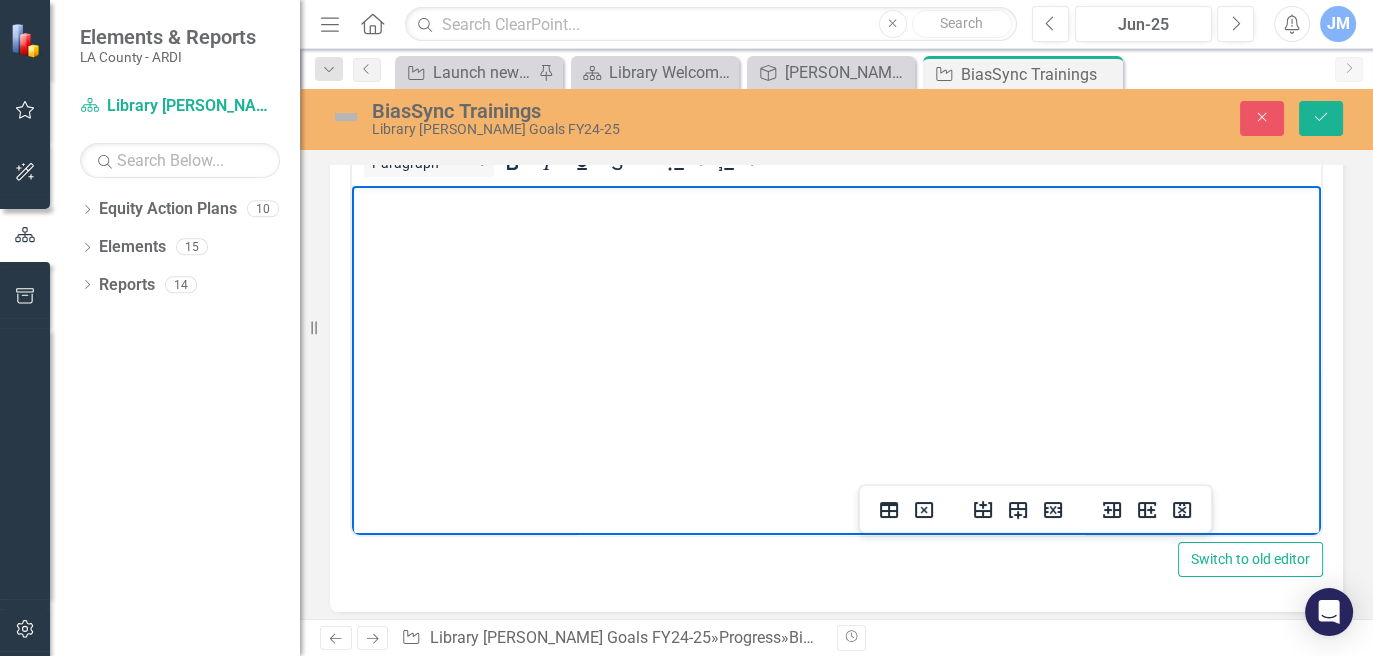 click on "Not Started" at bounding box center (819, -30) 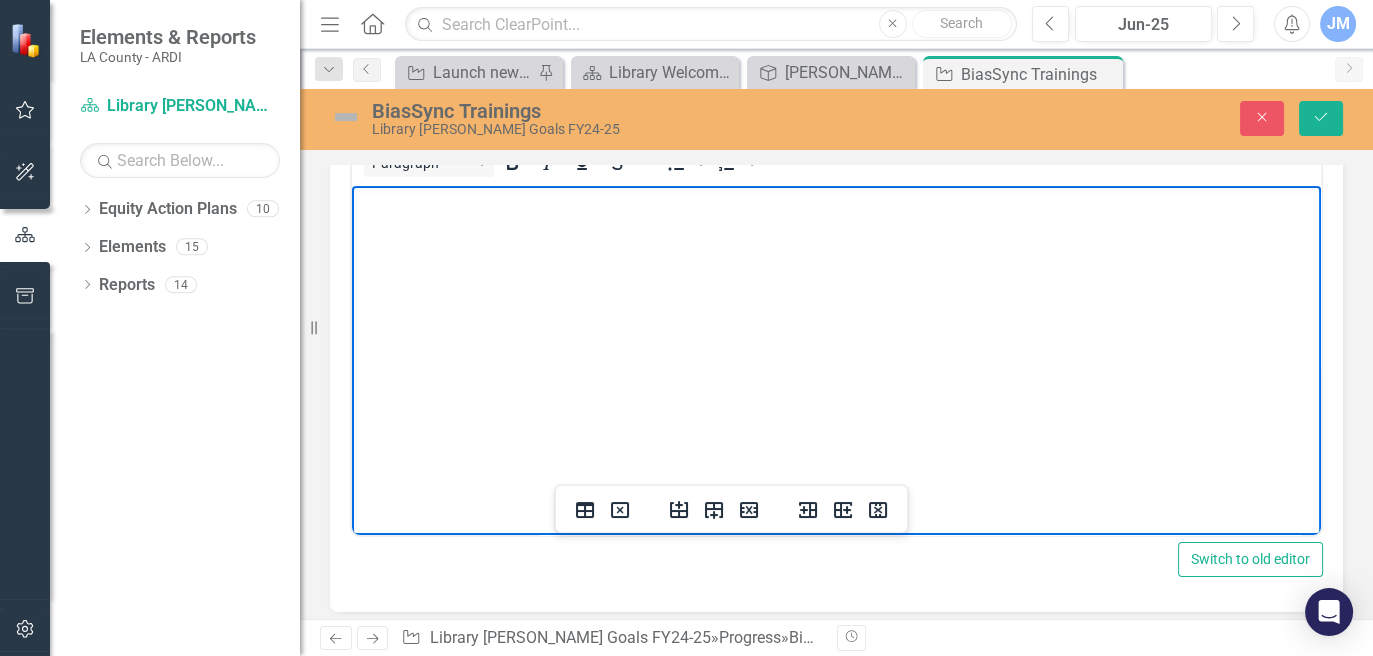 scroll, scrollTop: 2612, scrollLeft: 587, axis: both 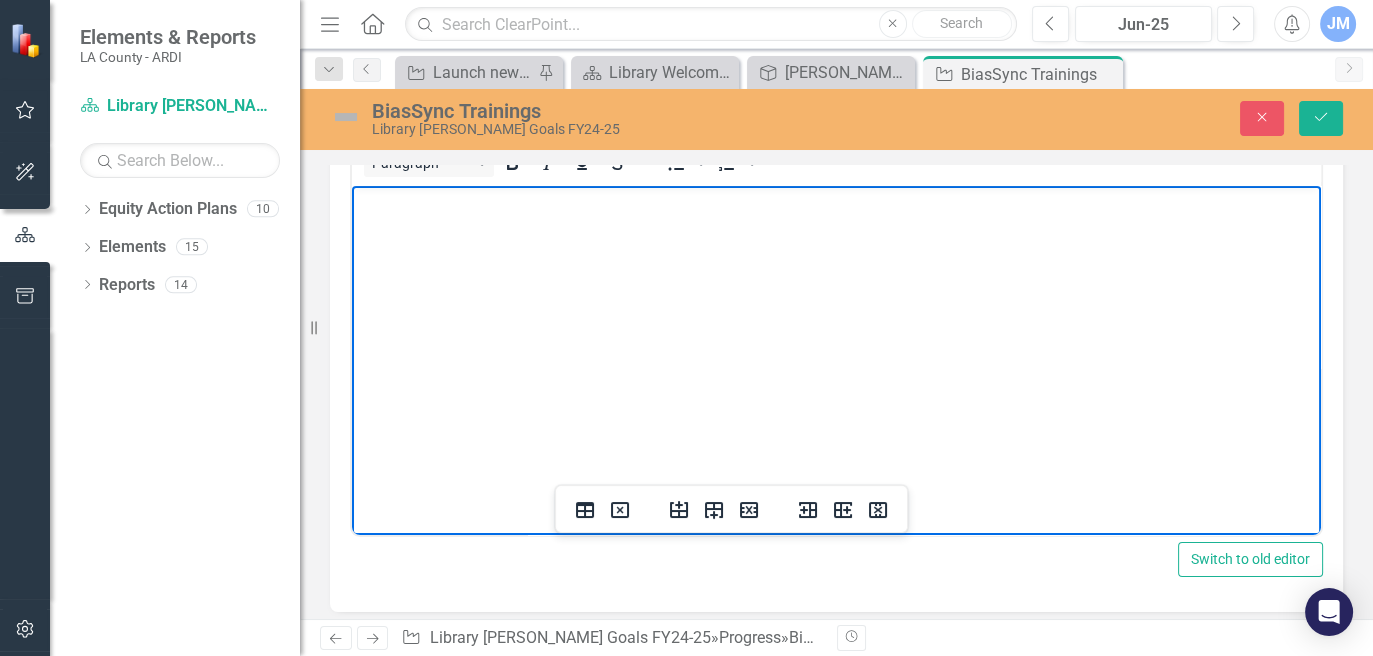 click on "Not Started" at bounding box center (690, -30) 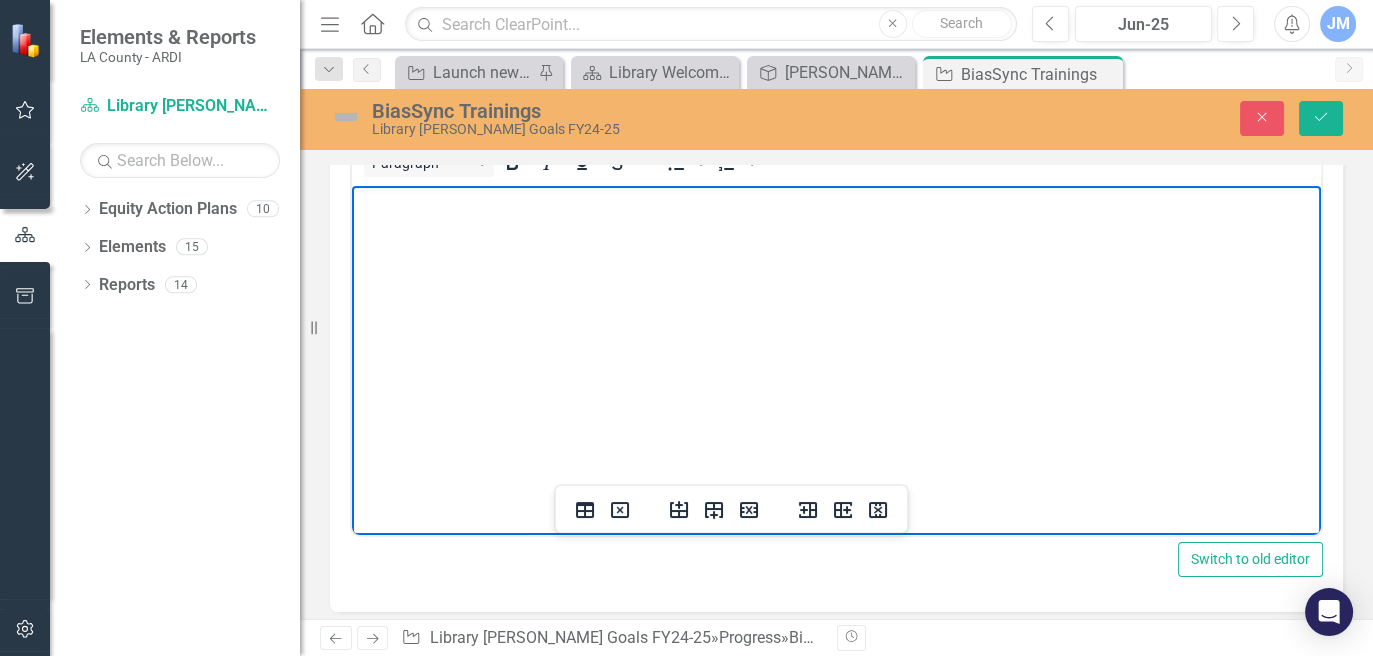 click on "Not Started" at bounding box center [690, -30] 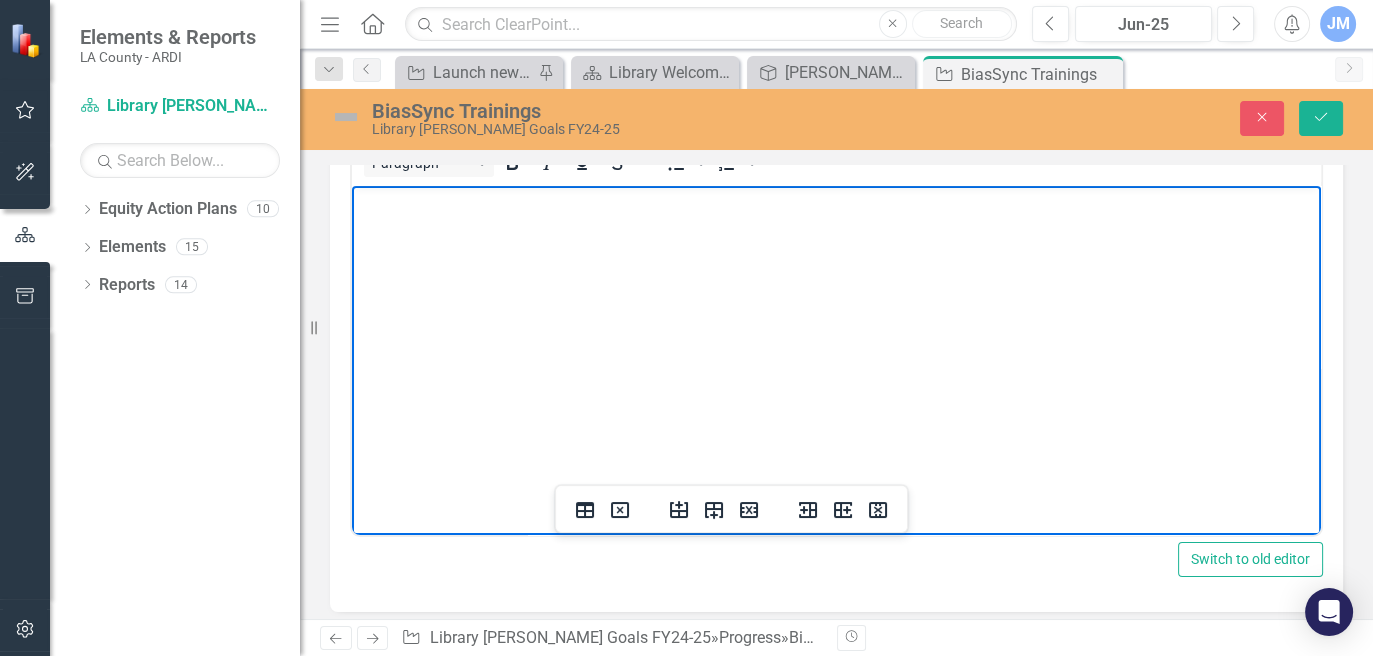 click on "Not Started" at bounding box center (780, -30) 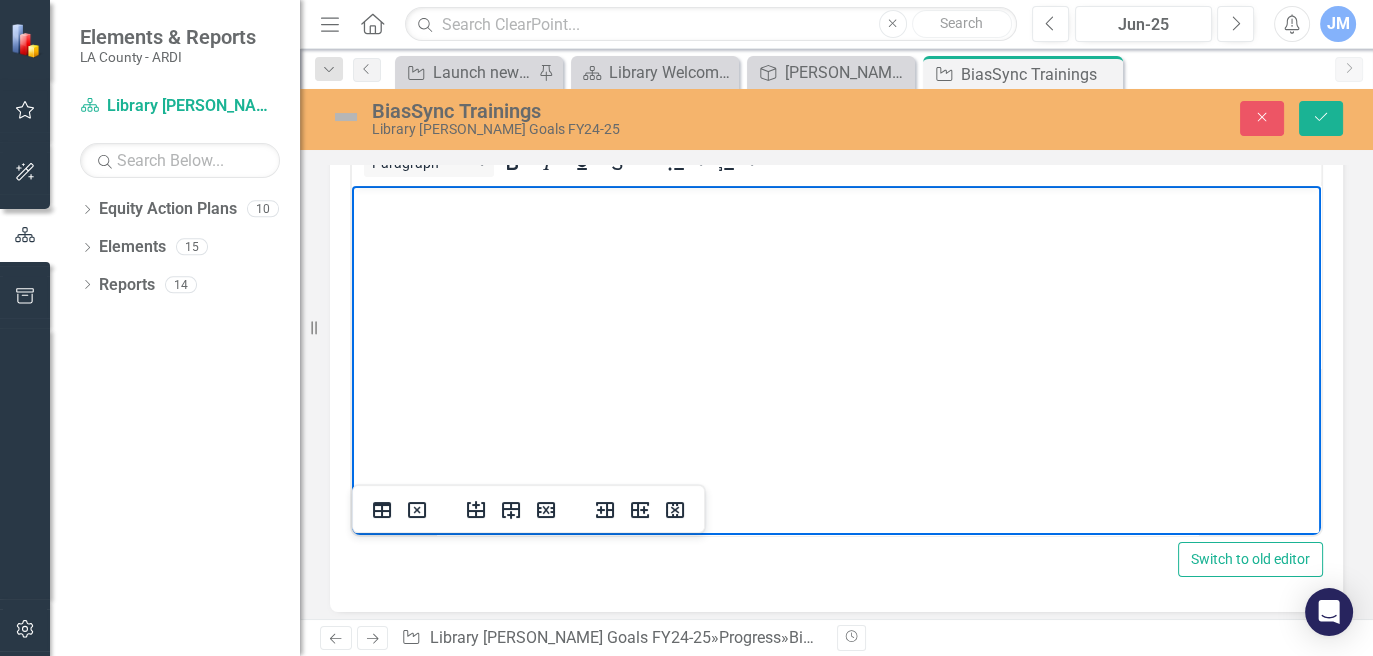 scroll, scrollTop: 2612, scrollLeft: 930, axis: both 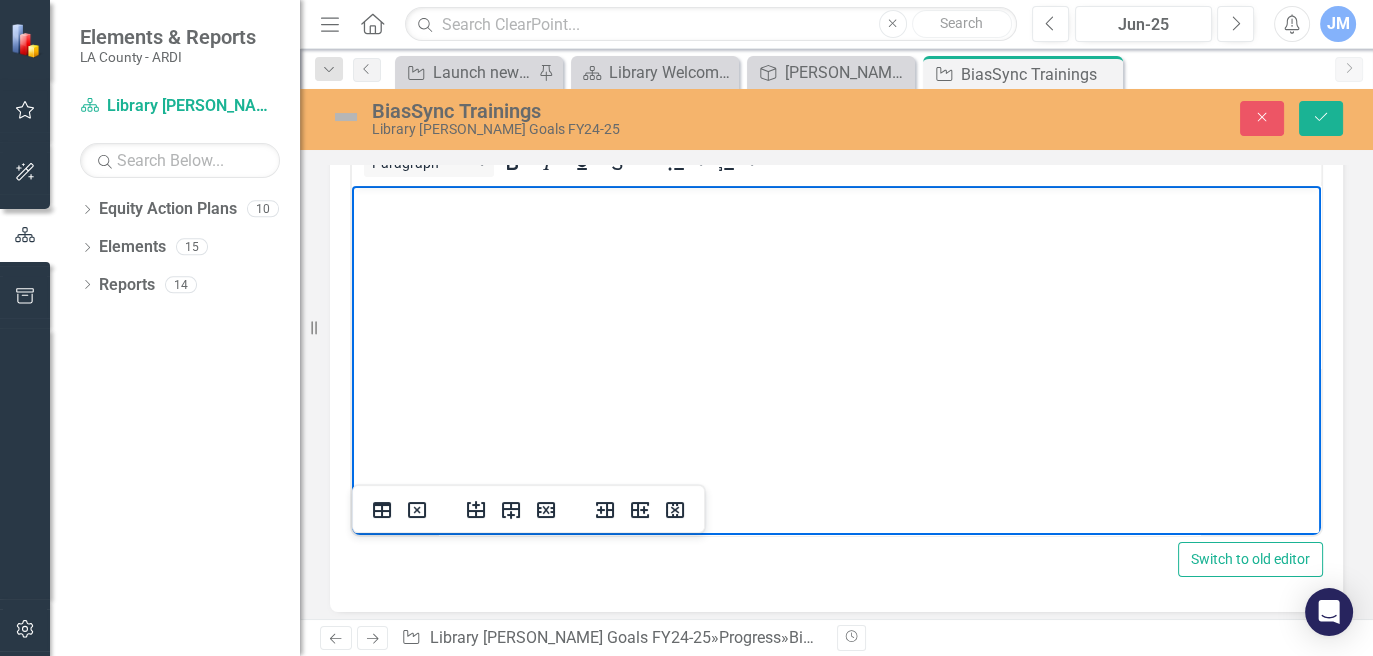 click on "Not Started" at bounding box center (712, -30) 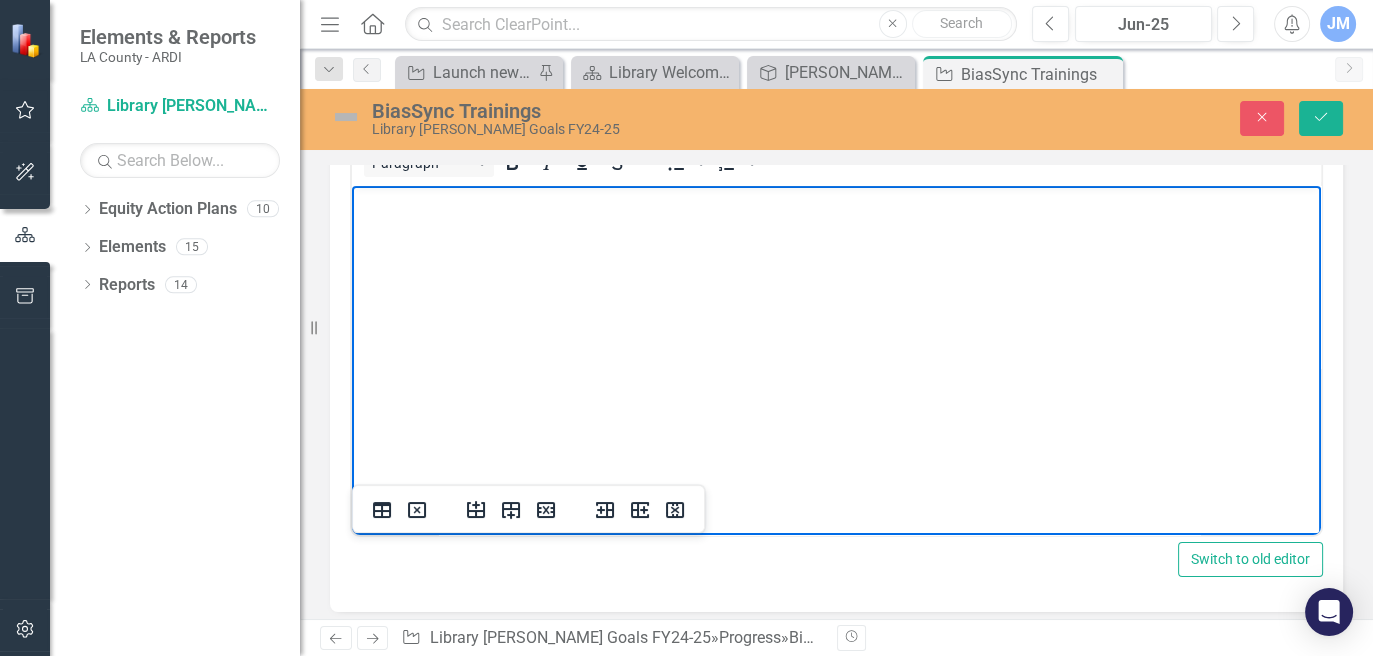 click on "Not Started" at bounding box center [712, -30] 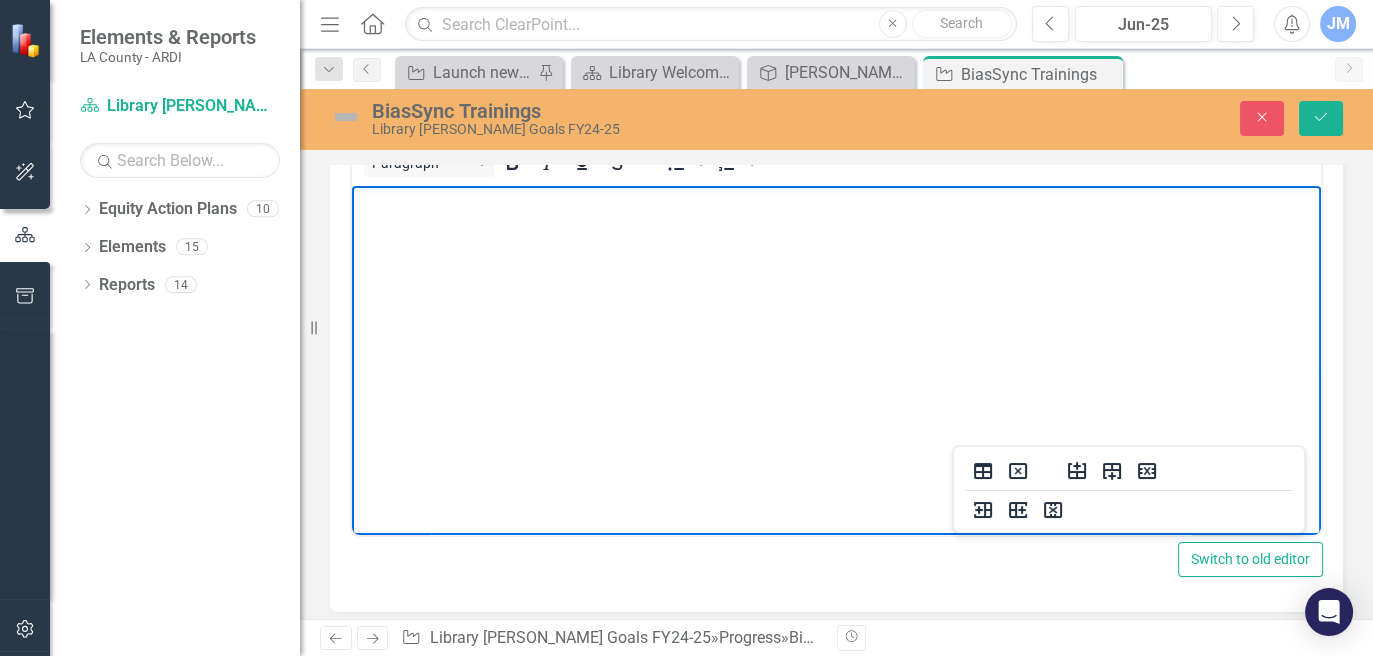 scroll, scrollTop: 2612, scrollLeft: 216, axis: both 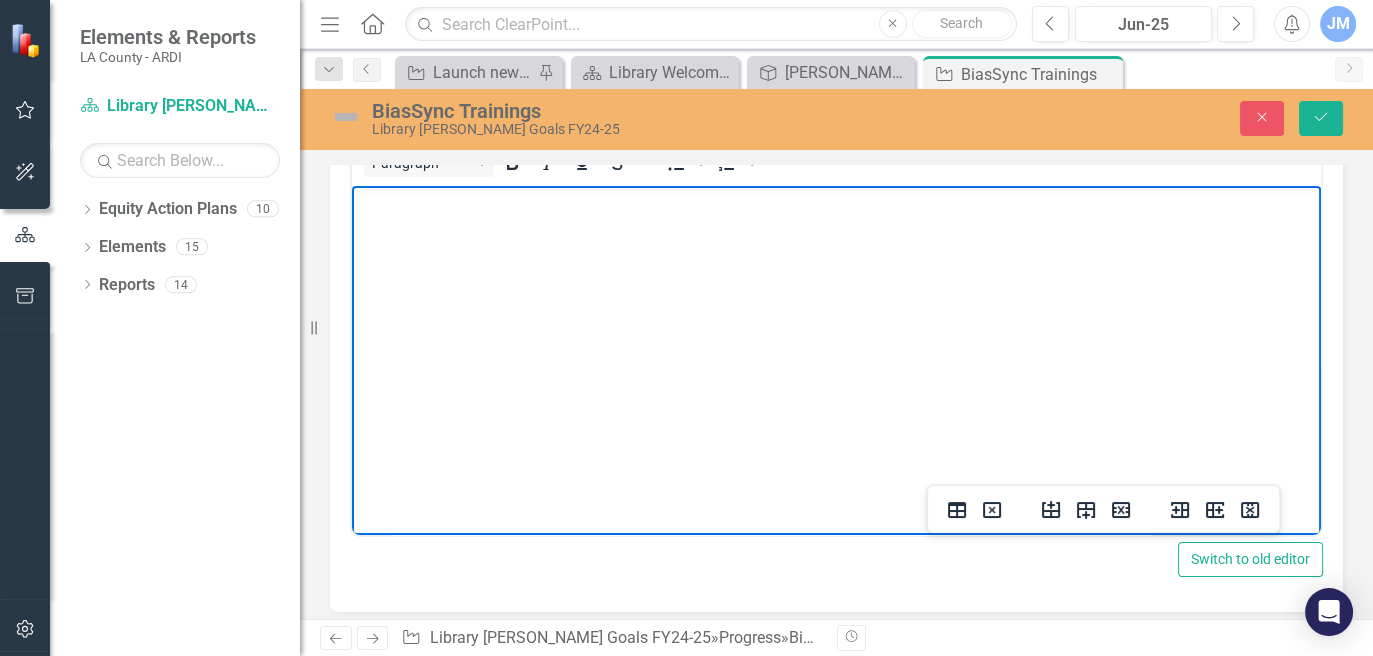 click on "Not Started" at bounding box center [708, 21] 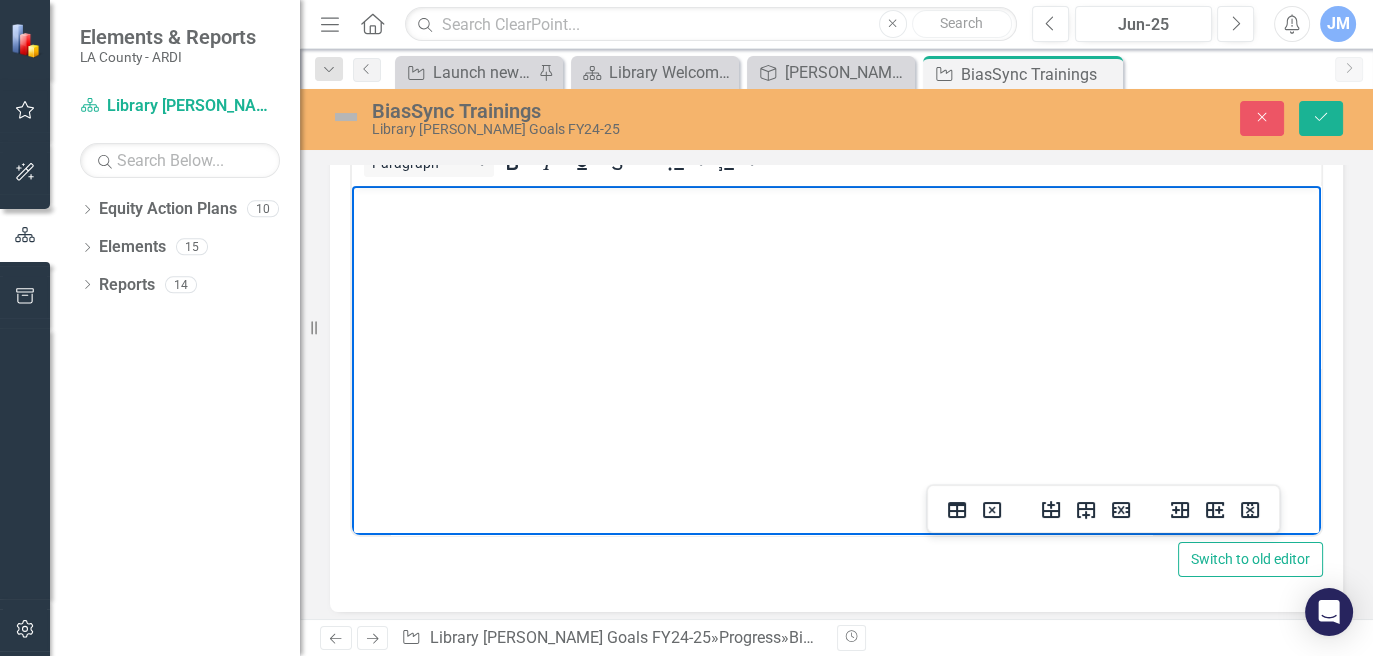 click on "Not Started" at bounding box center [708, 21] 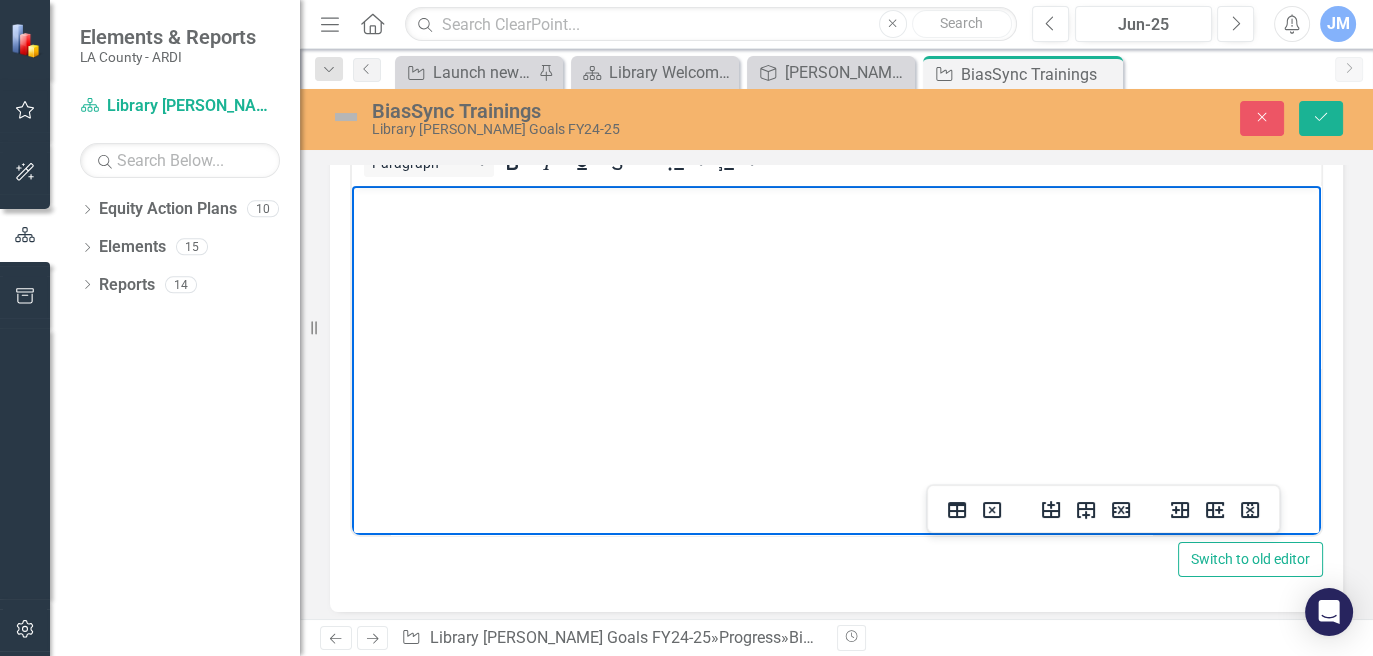 click on "Not Started" at bounding box center [792, 21] 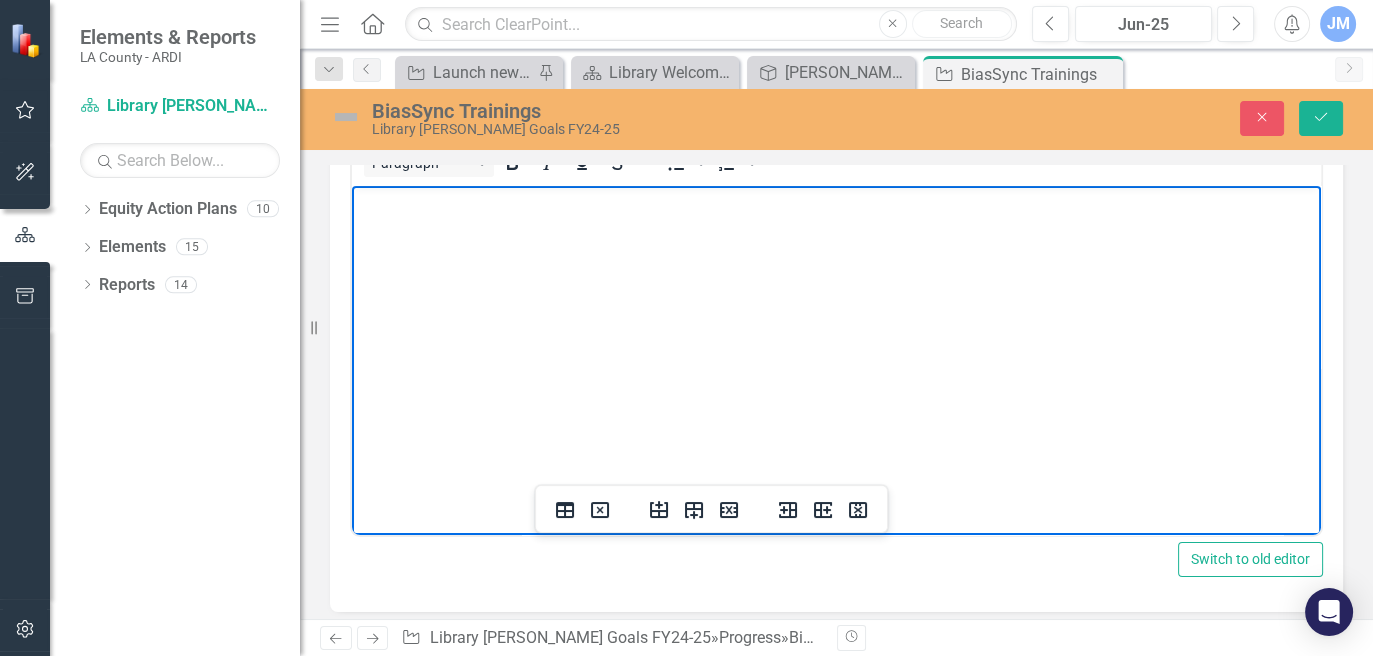 scroll, scrollTop: 2612, scrollLeft: 618, axis: both 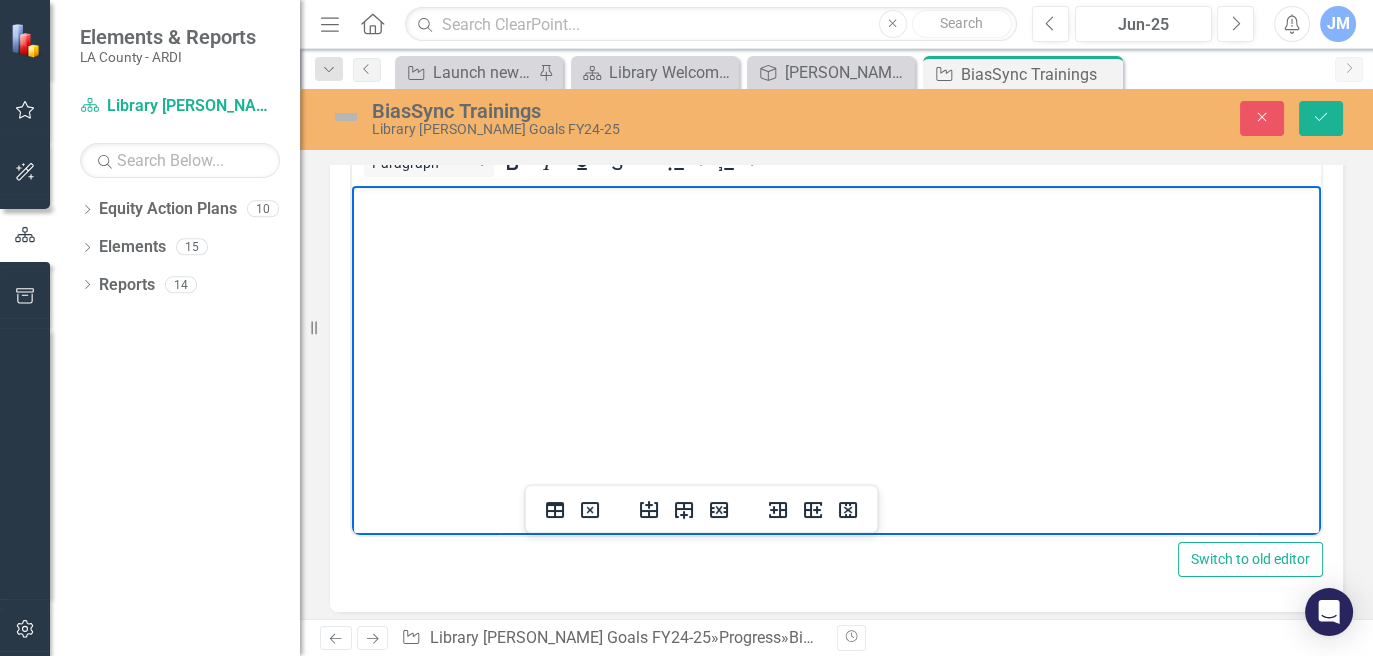 click on "Not Started" at bounding box center [659, 21] 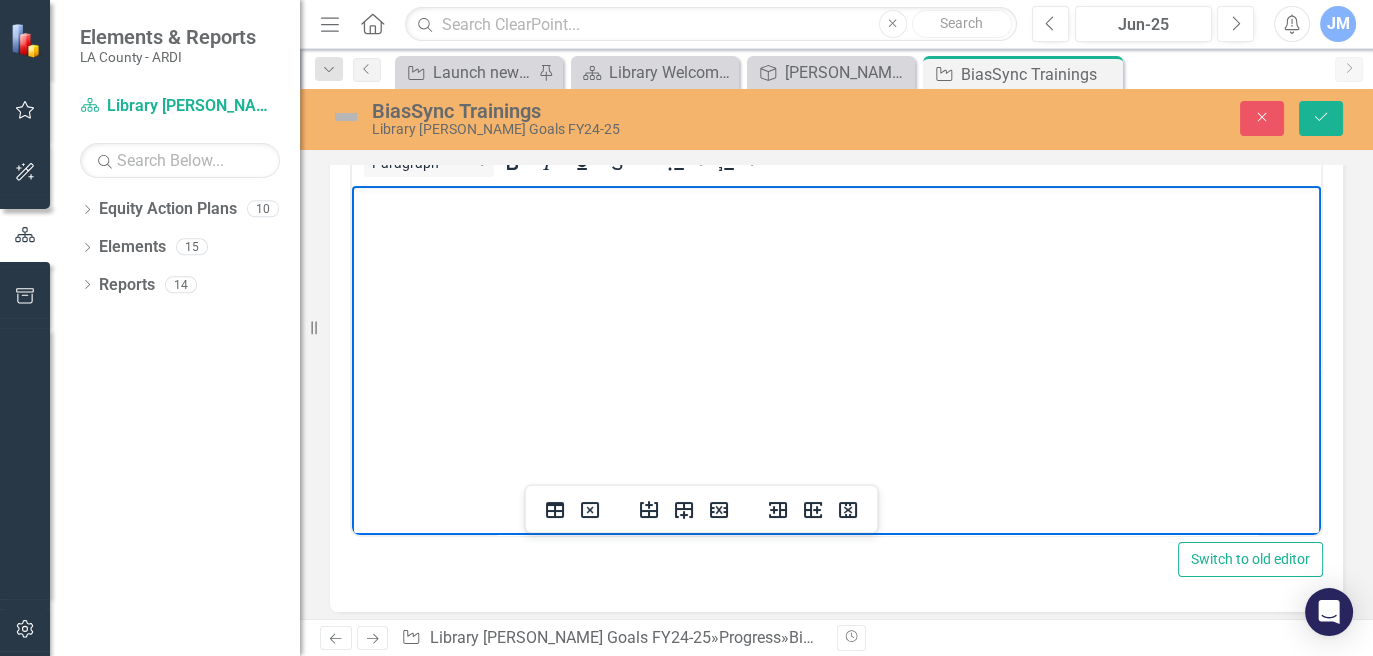 click on "Not Started" at bounding box center (659, 21) 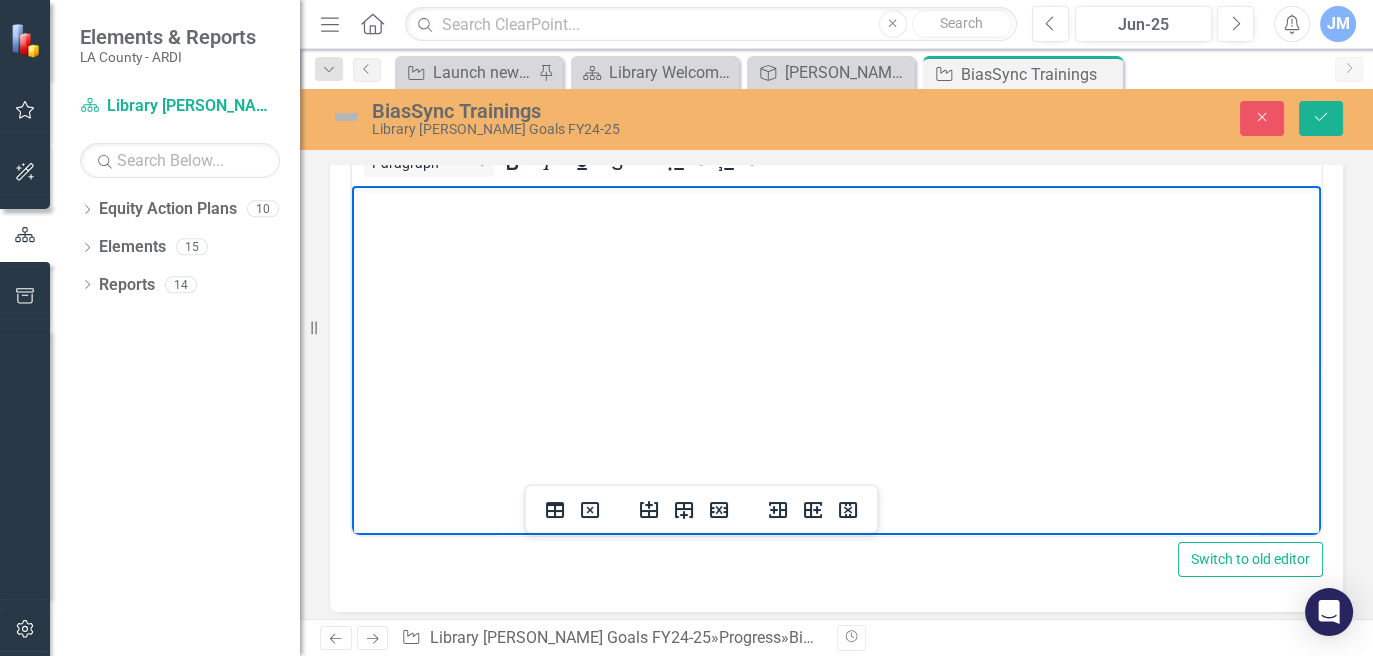 click on "Not Started" at bounding box center (749, 21) 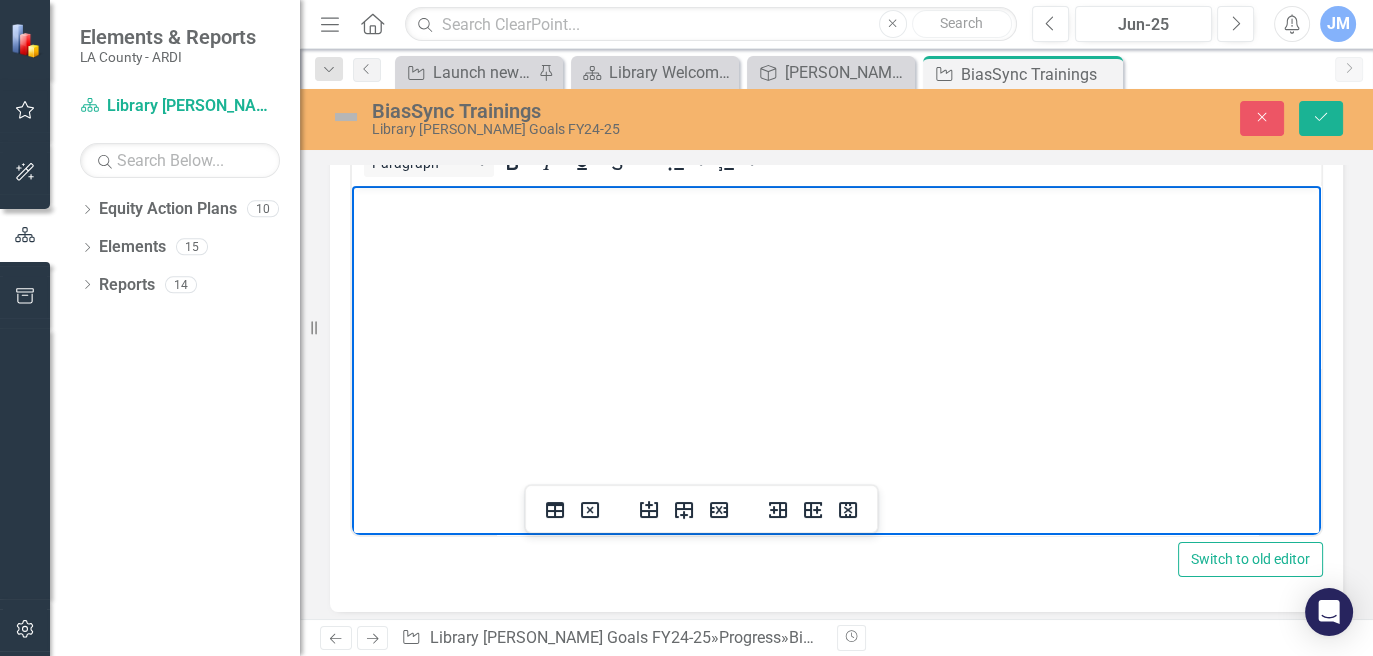 click on "Not Started" at bounding box center [749, 21] 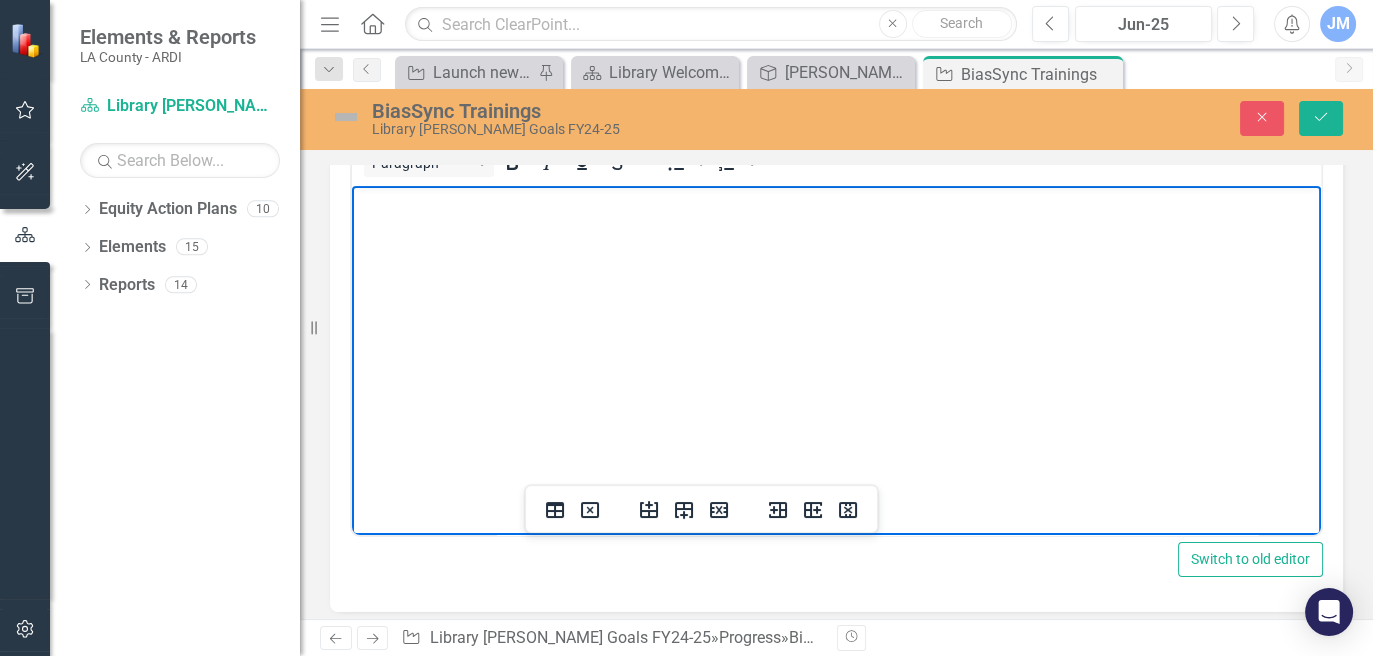 click on "Not Started" at bounding box center [1024, 21] 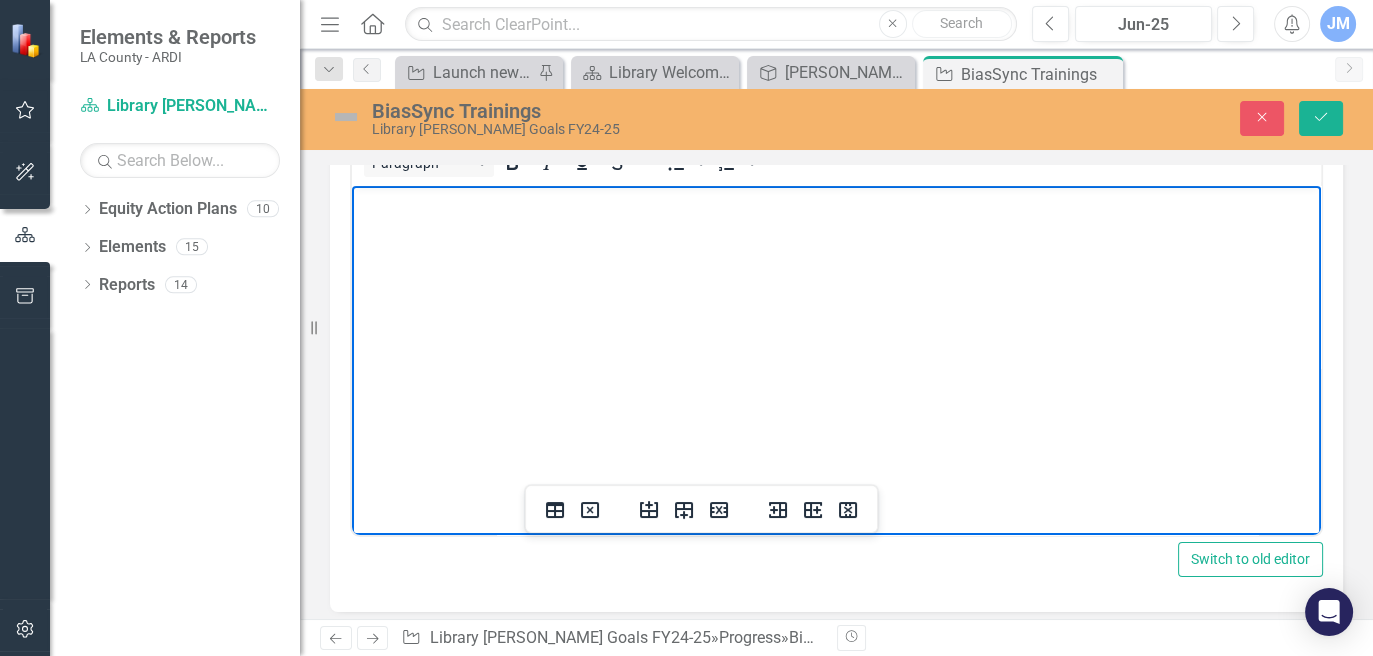 click on "Not Started" at bounding box center [1024, 21] 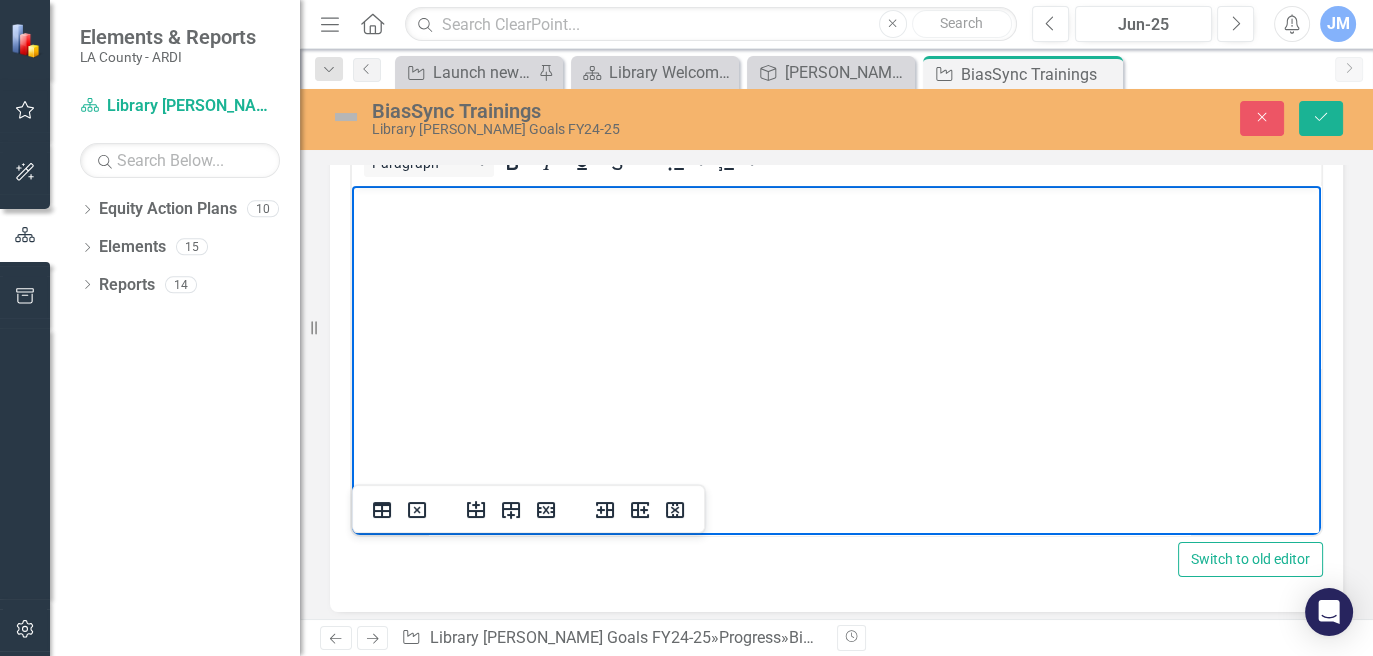 scroll, scrollTop: 2612, scrollLeft: 941, axis: both 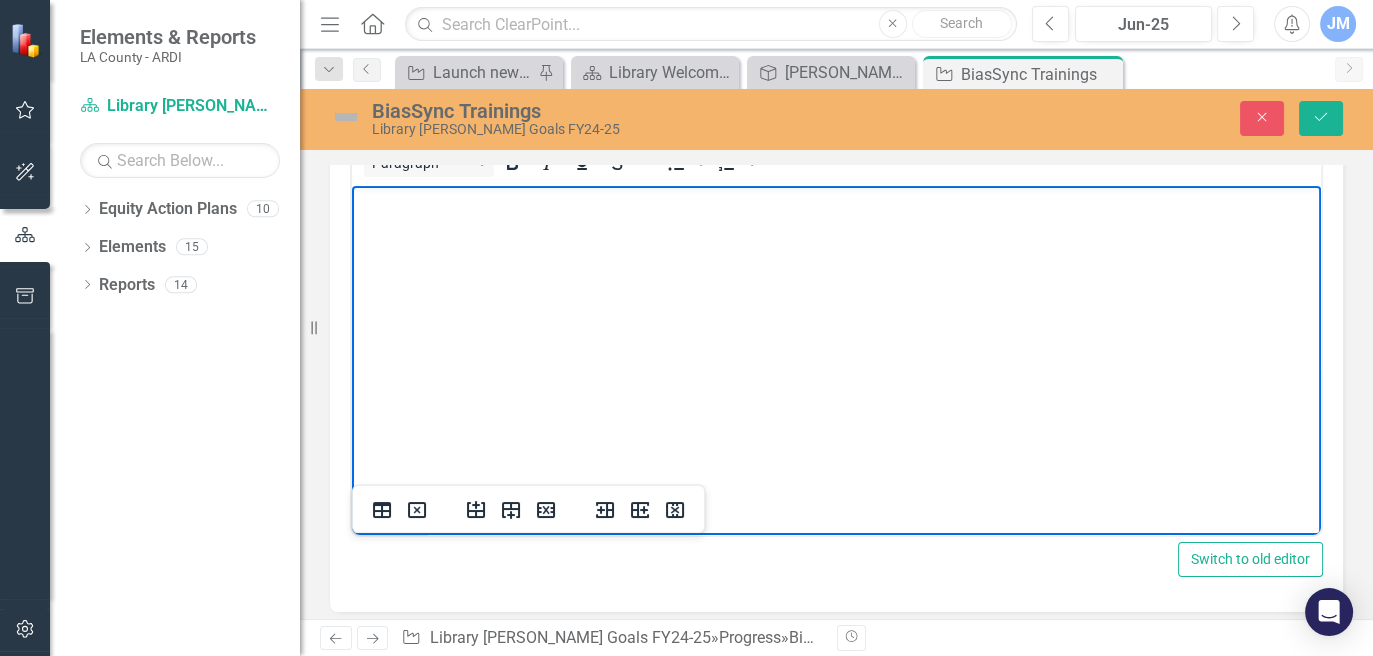 click on "Not Started" at bounding box center [788, 21] 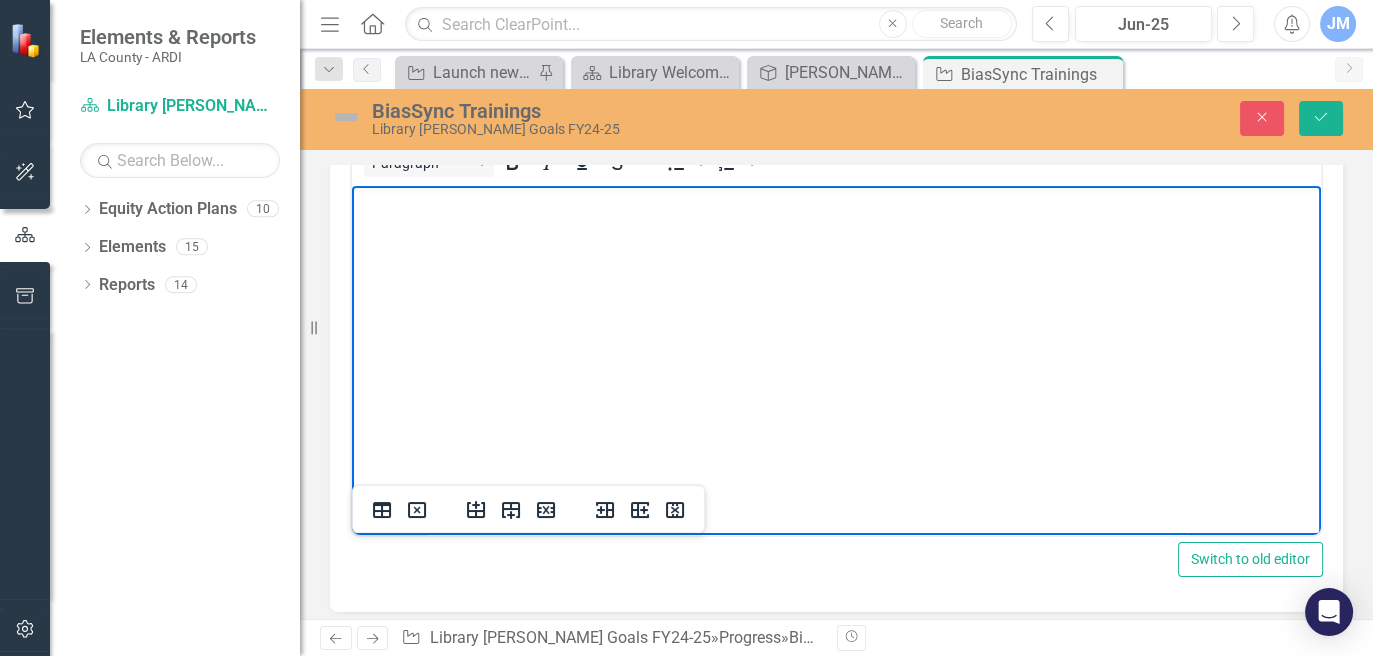 click on "Not Started" at bounding box center (788, 21) 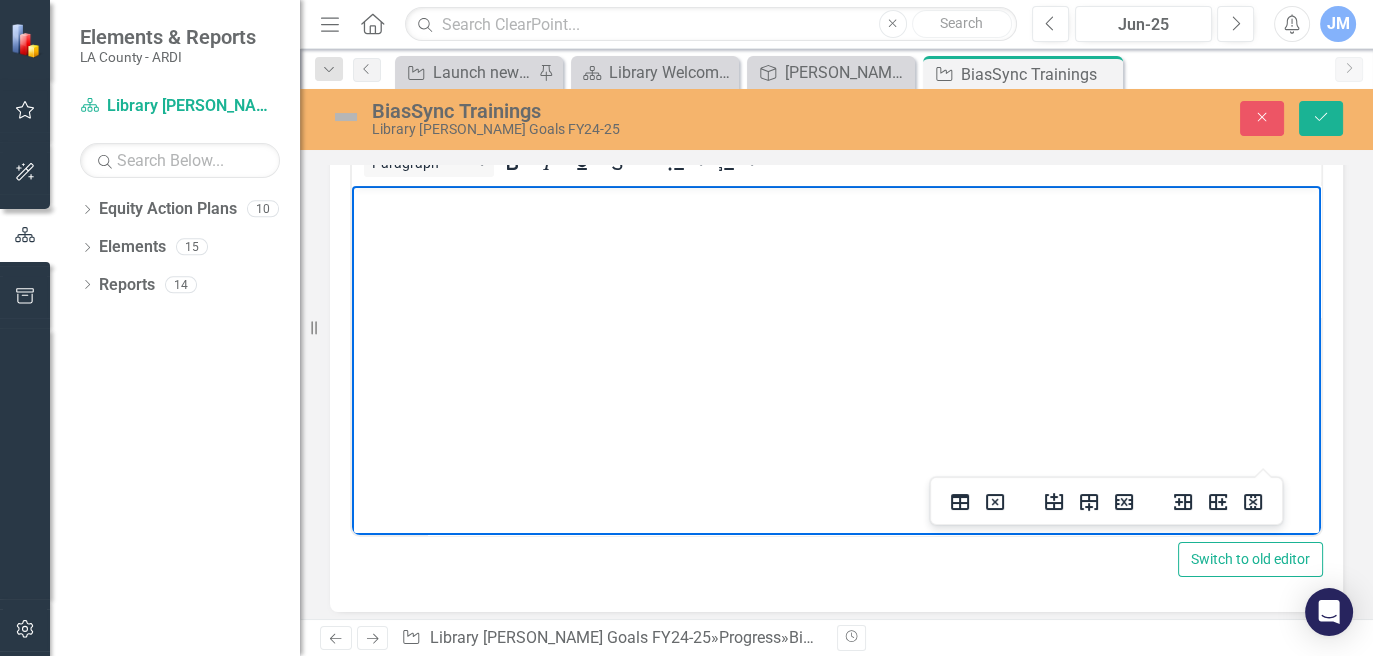 scroll, scrollTop: 2727, scrollLeft: 999, axis: both 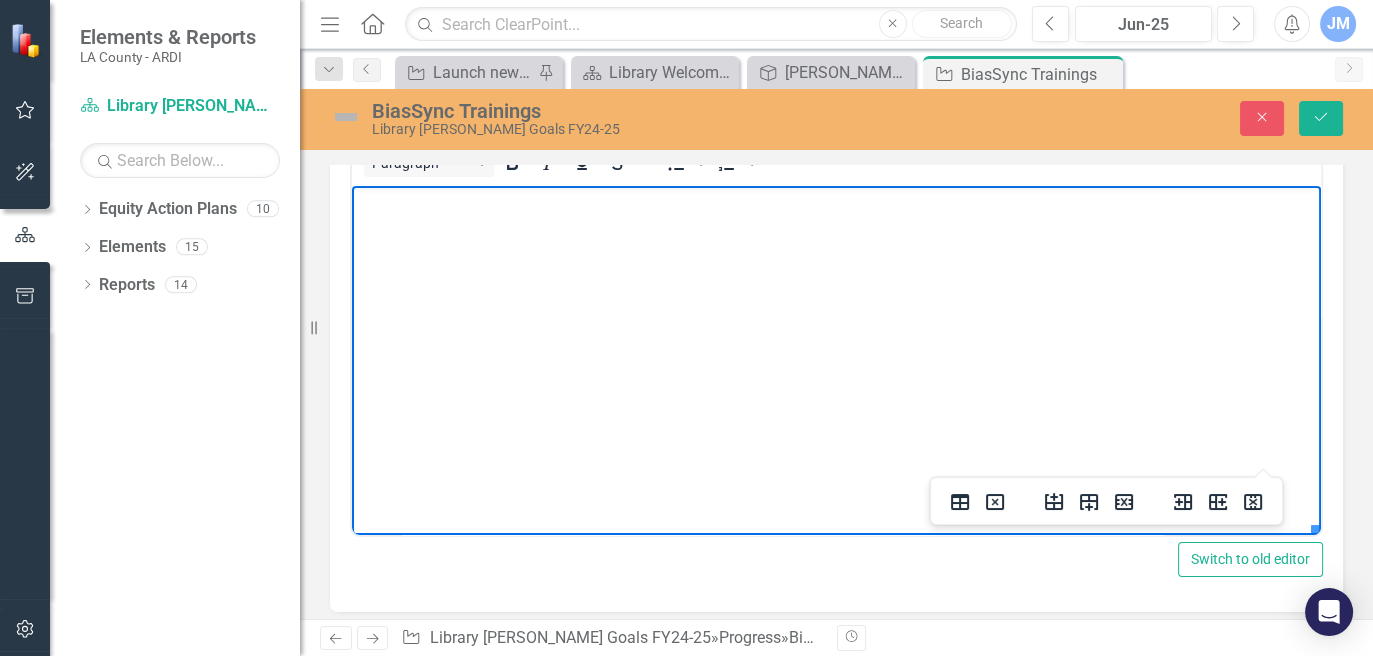 click on "Not Assigned" at bounding box center (675, 72) 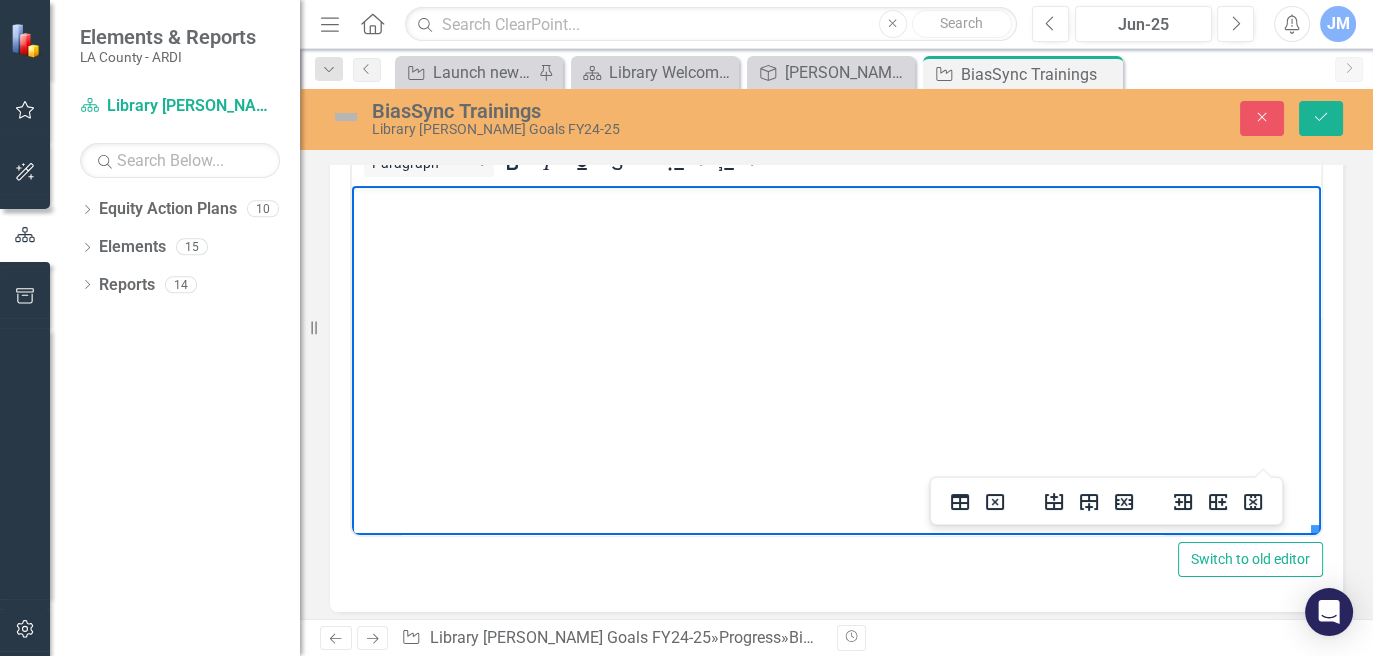 click on "Not Assigned" at bounding box center [675, 72] 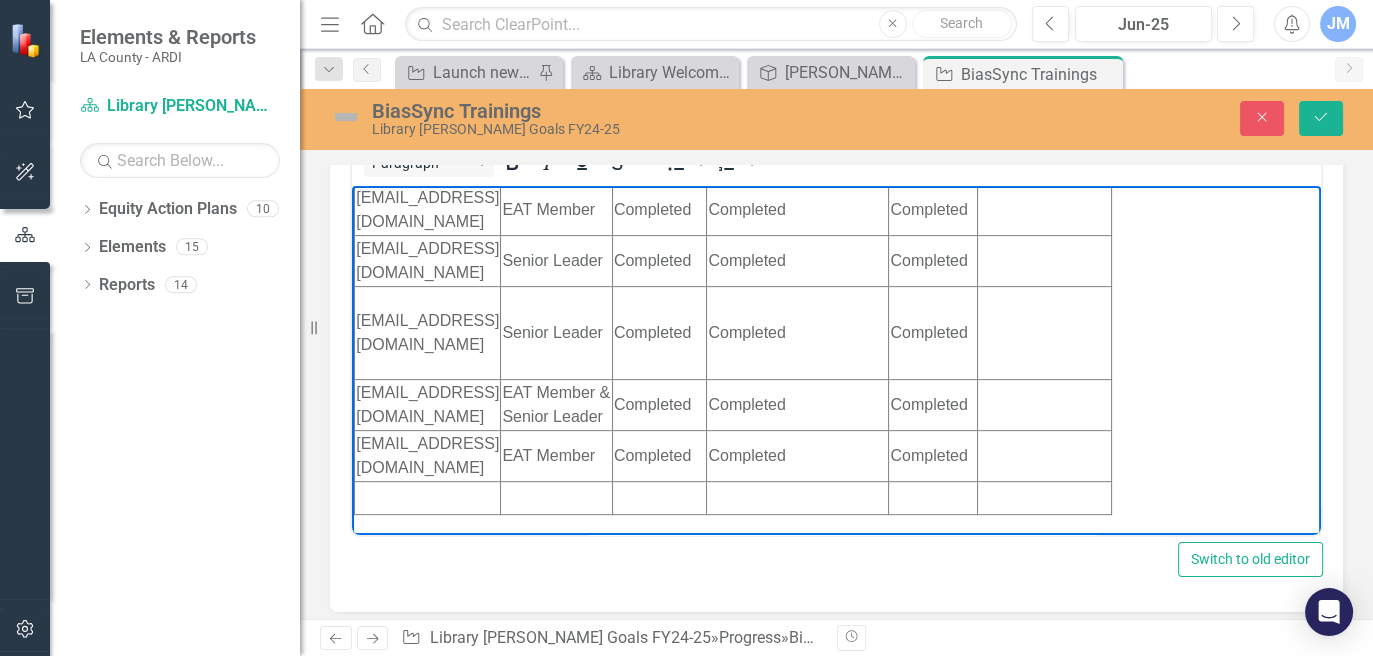 scroll, scrollTop: 1160, scrollLeft: 272, axis: both 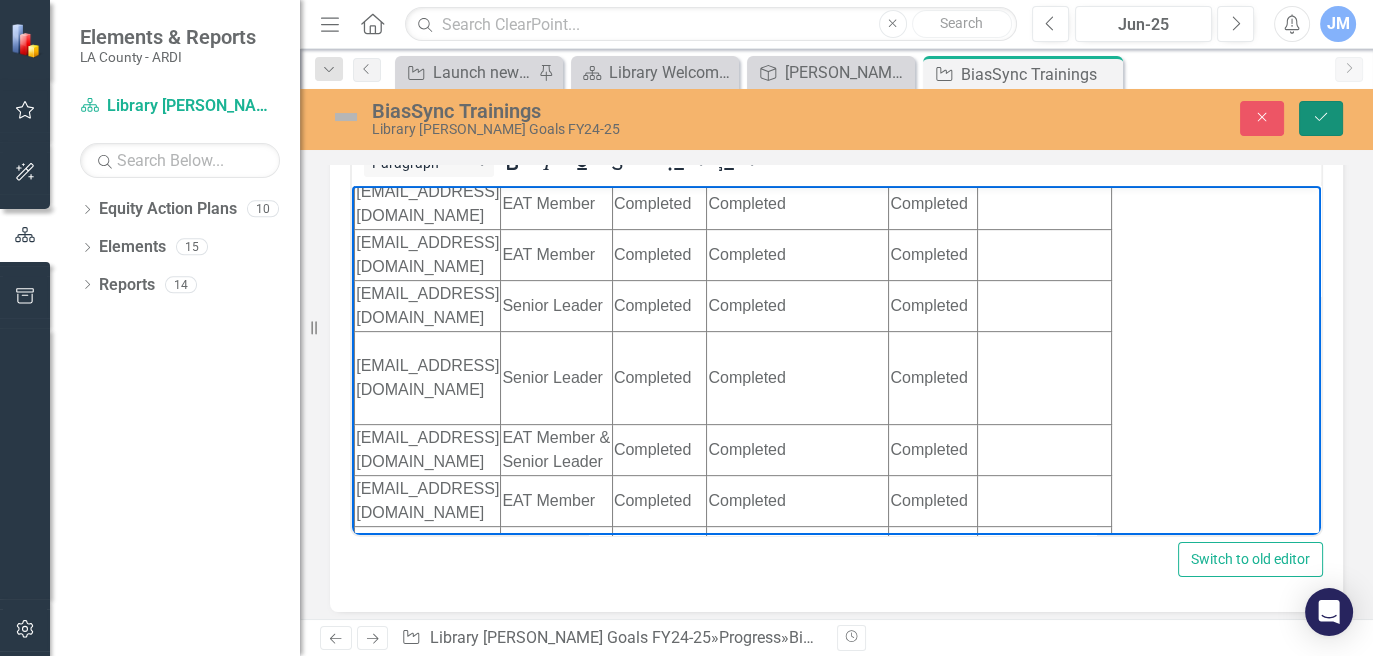 click on "Save" 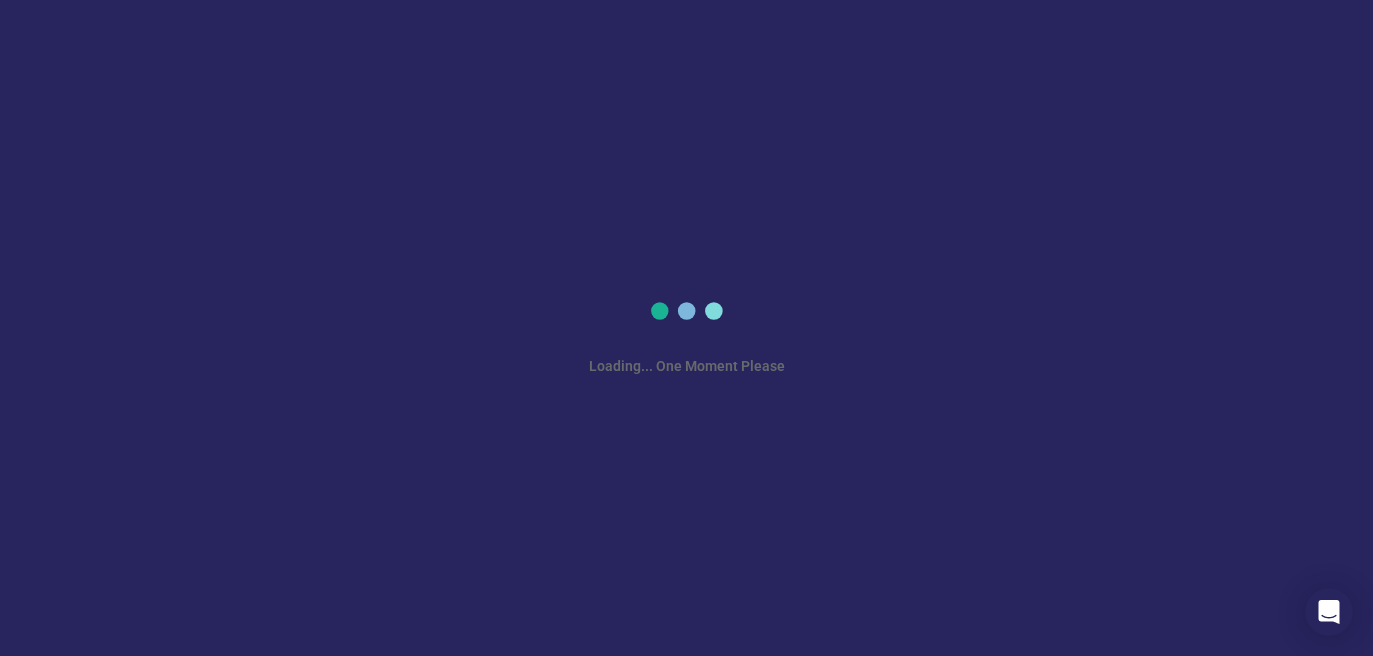 scroll, scrollTop: 0, scrollLeft: 0, axis: both 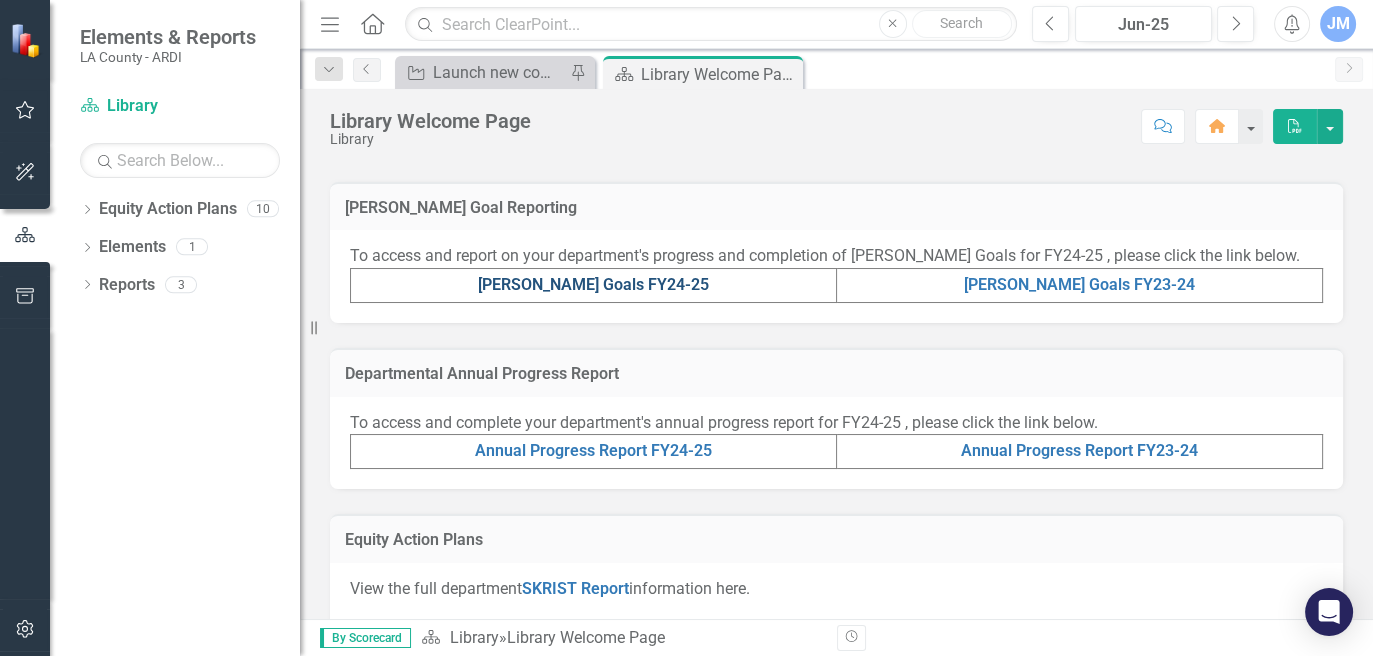 click on "[PERSON_NAME] Goals FY24-25" at bounding box center (593, 284) 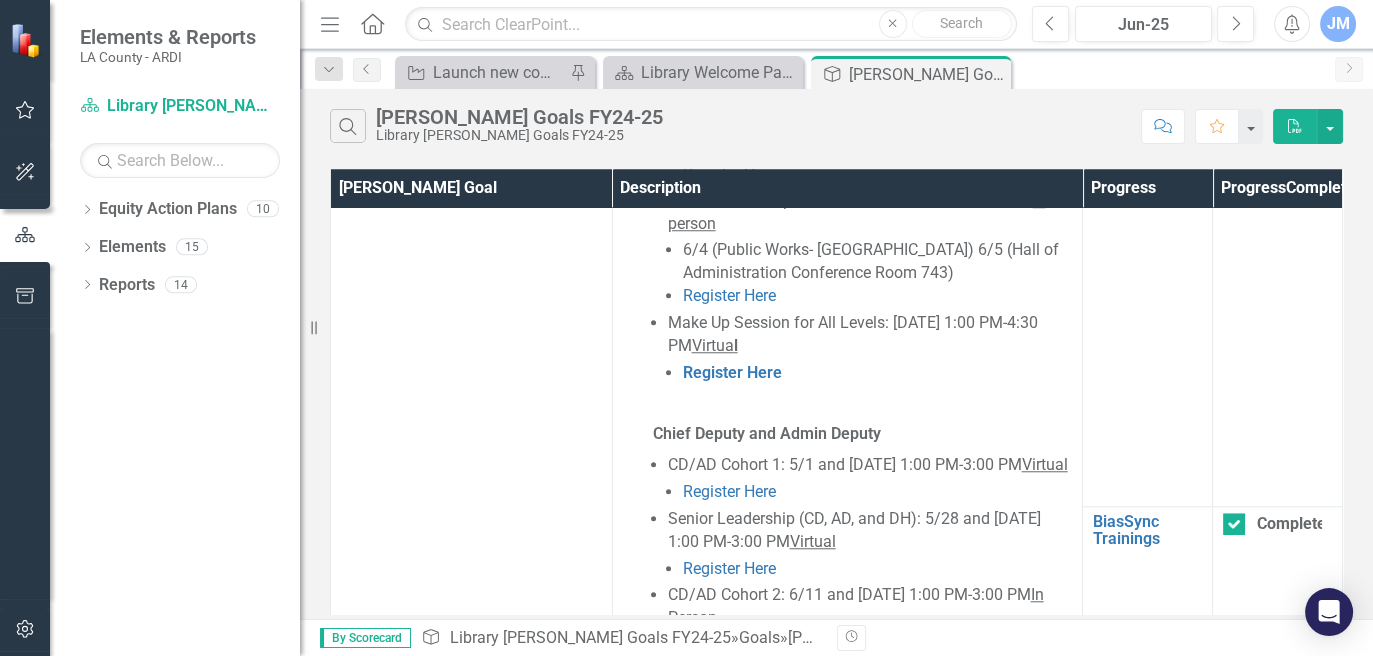scroll, scrollTop: 2458, scrollLeft: 0, axis: vertical 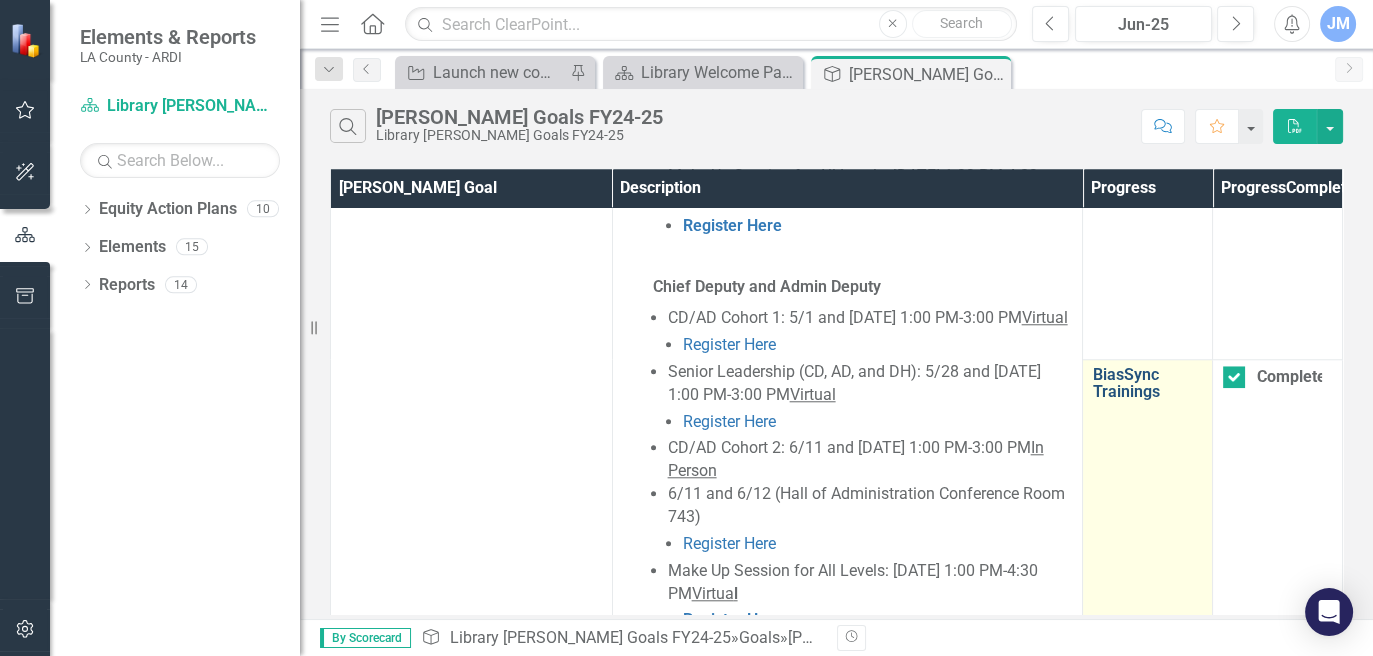 click on "BiasSync Trainings" at bounding box center (1147, 383) 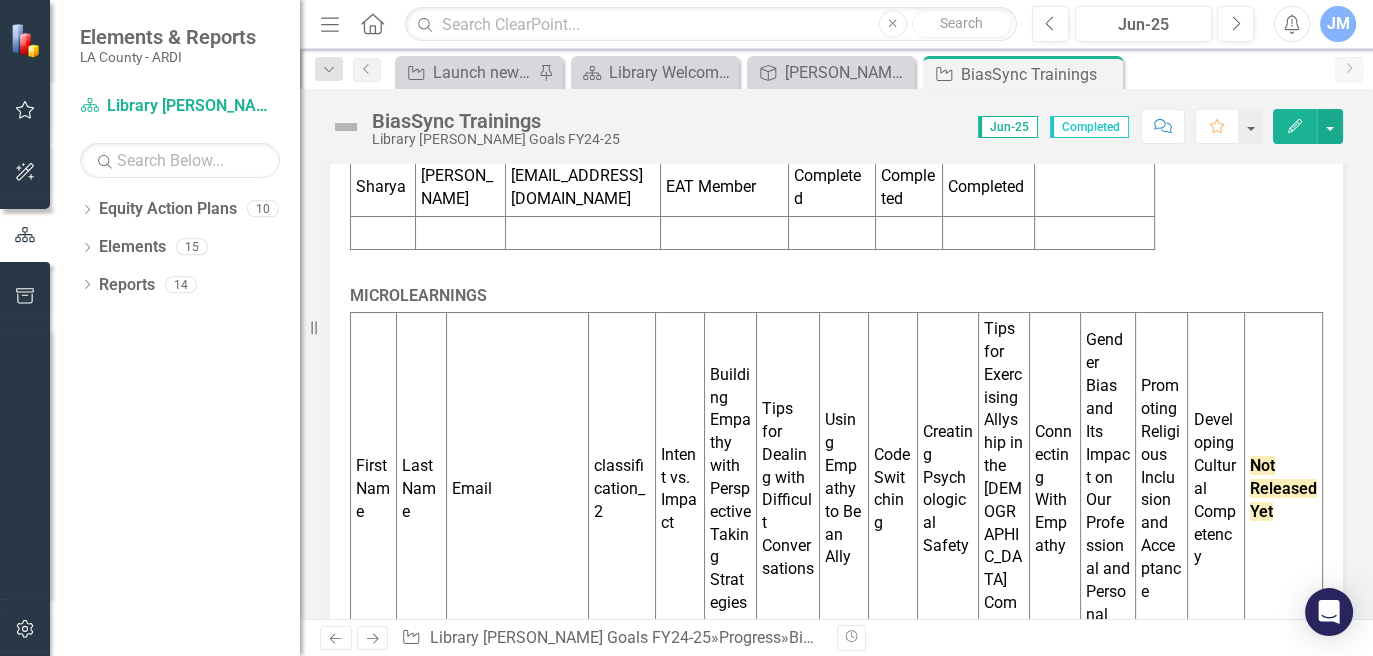 scroll, scrollTop: 2427, scrollLeft: 0, axis: vertical 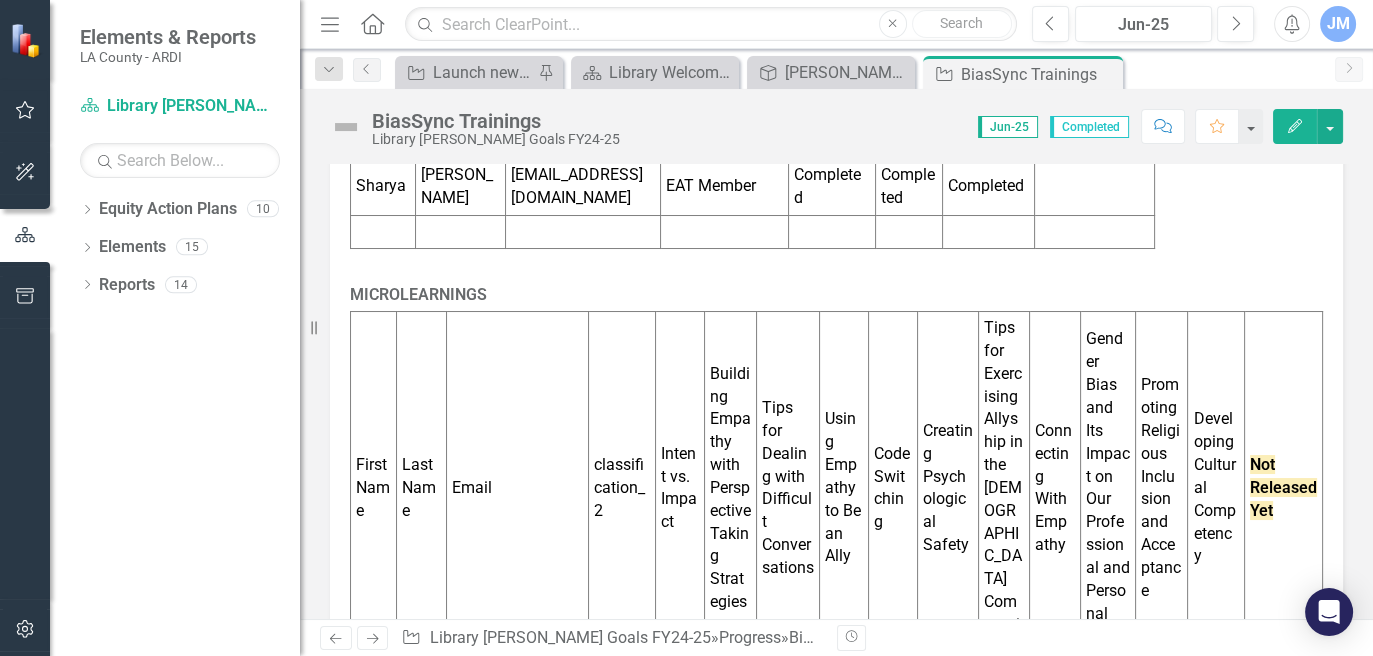 click on "Completed" at bounding box center [892, 819] 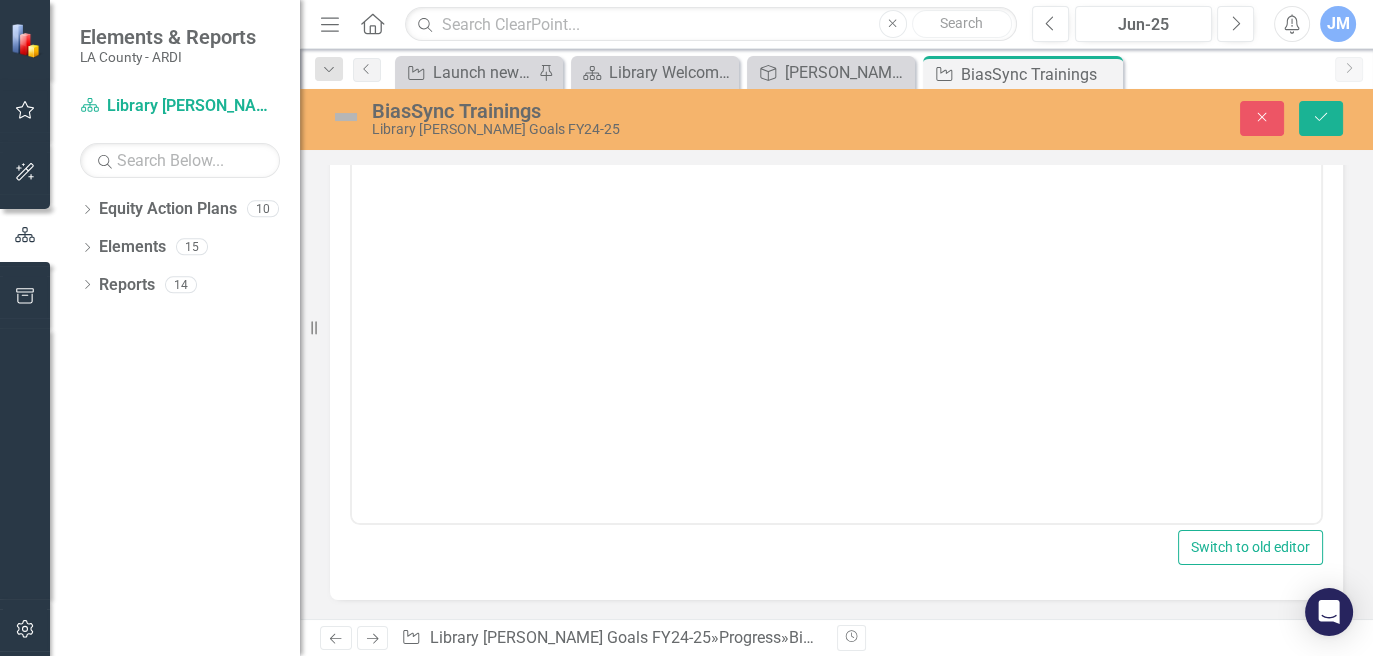 scroll, scrollTop: 631, scrollLeft: 0, axis: vertical 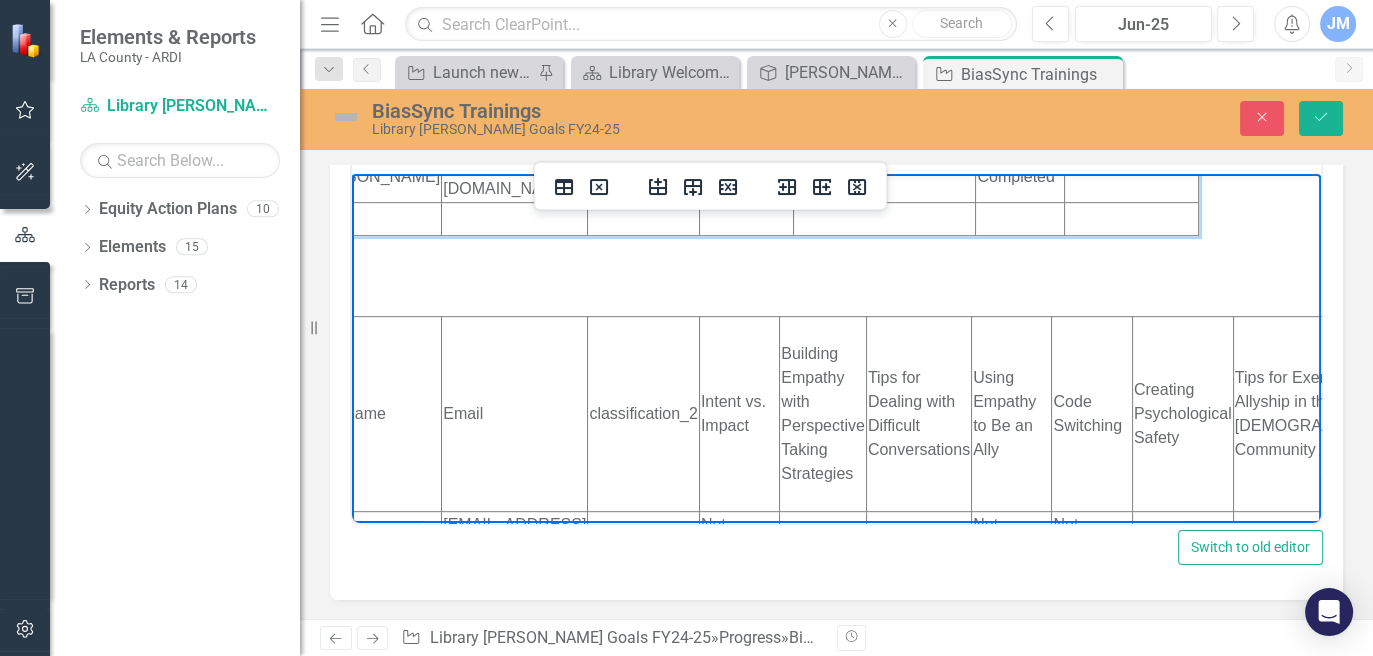 click on "Not Started" at bounding box center (746, -25) 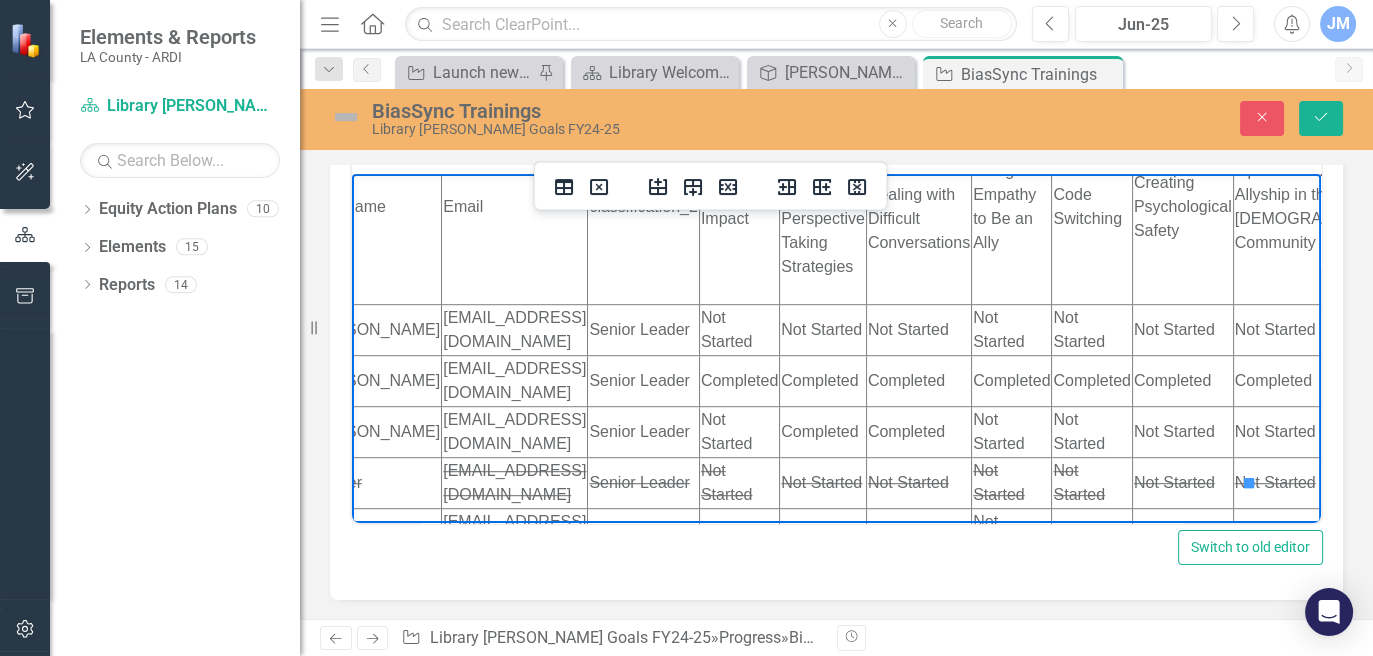 scroll, scrollTop: 1690, scrollLeft: 185, axis: both 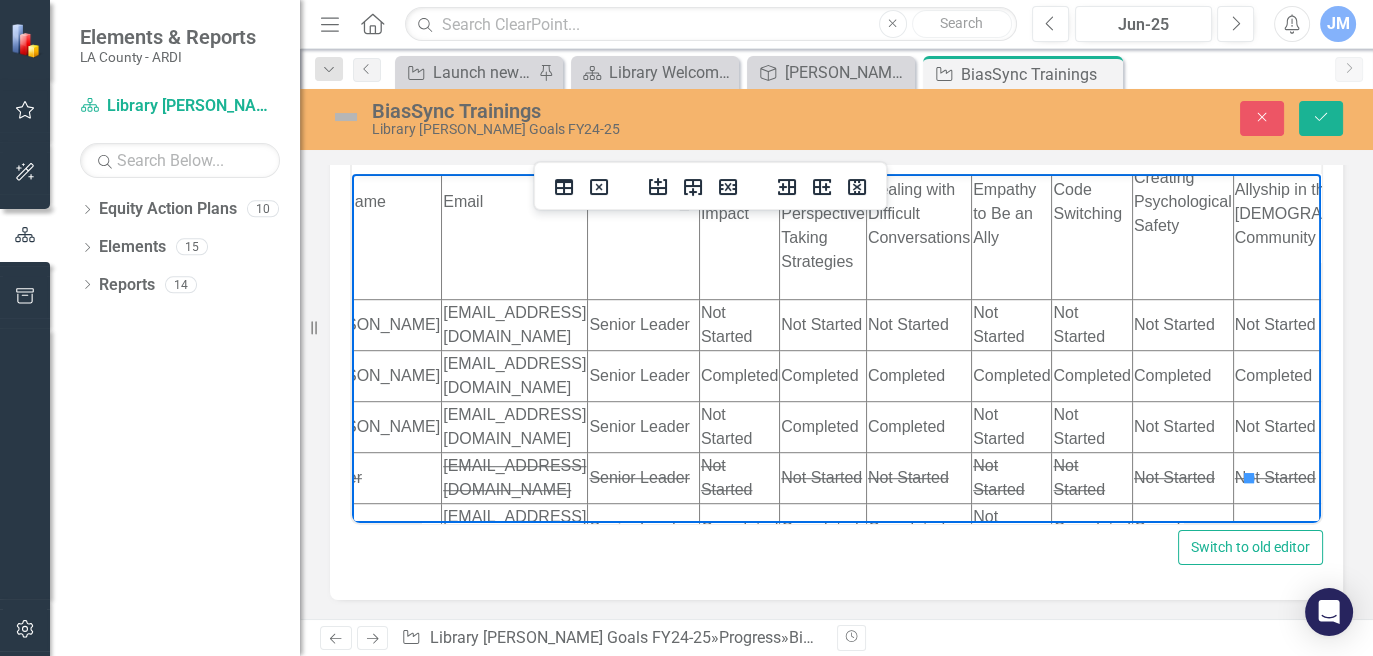 click on "In Progress -- on Real World Racial Bias" at bounding box center (746, -162) 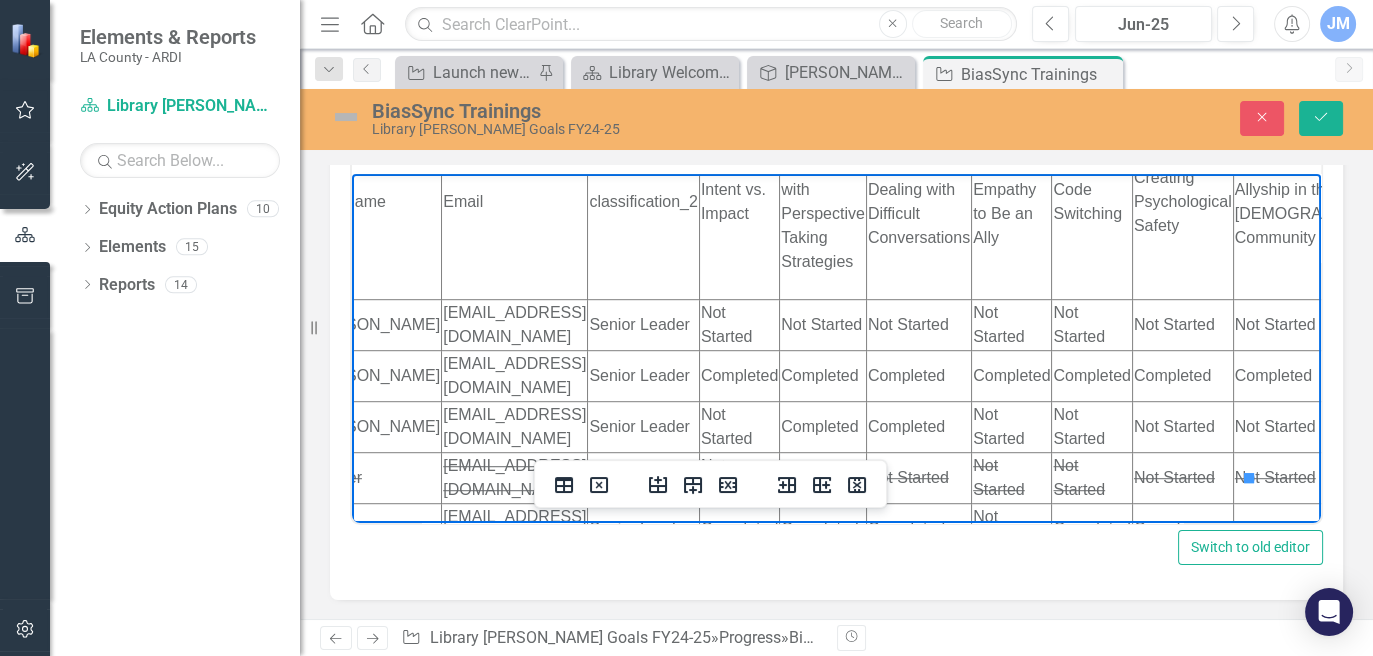 click on "In Progress -- on Real World Racial Bias" at bounding box center (746, -162) 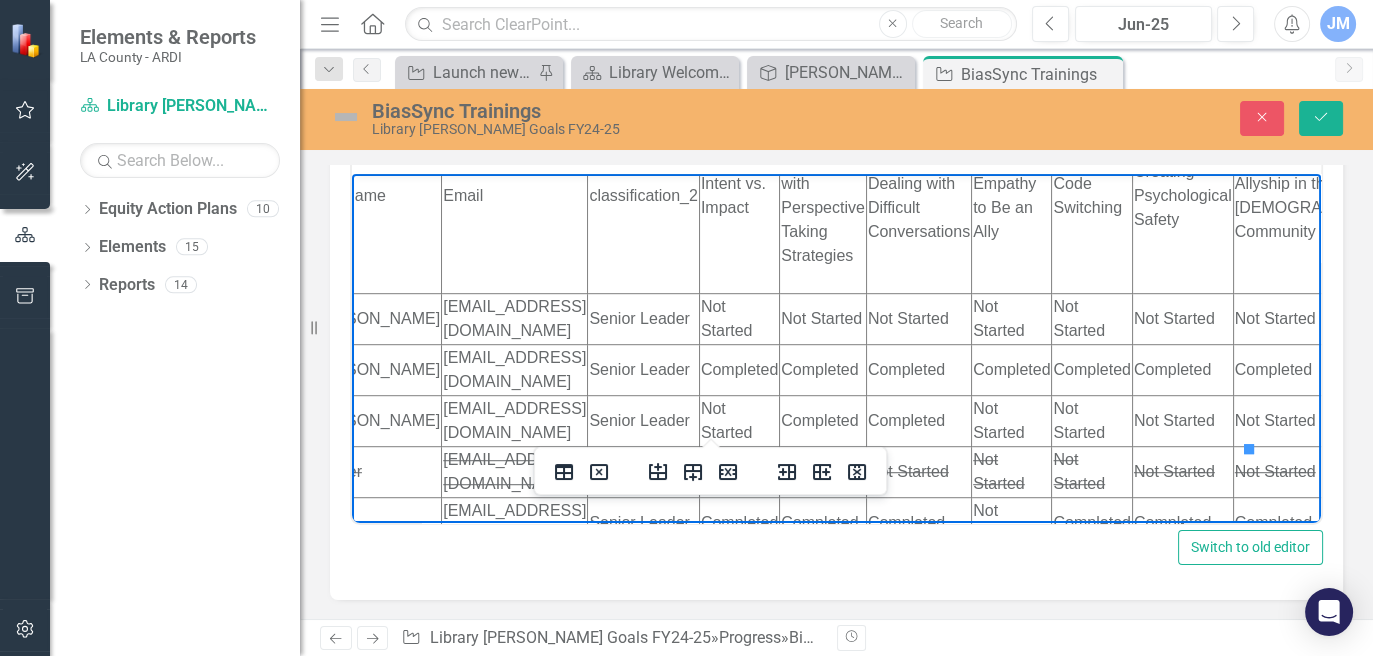 click on "Not Started" at bounding box center (885, -165) 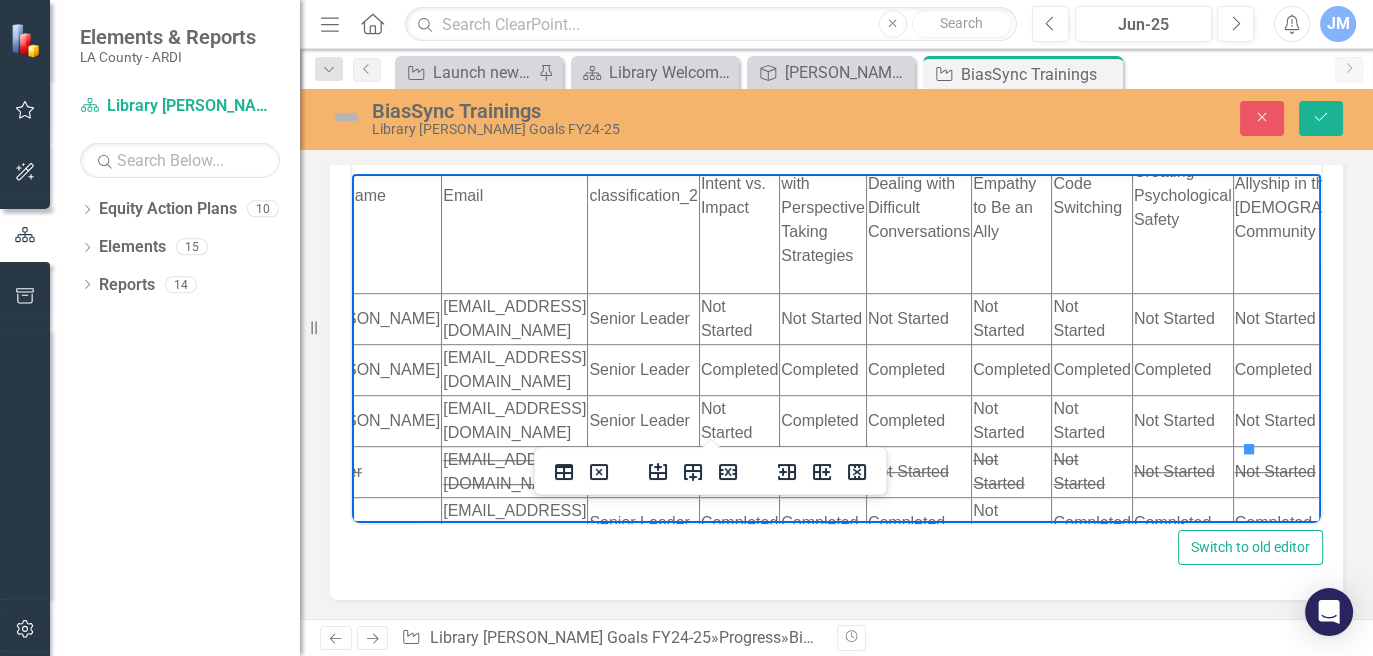 click on "Not Started" at bounding box center (885, -165) 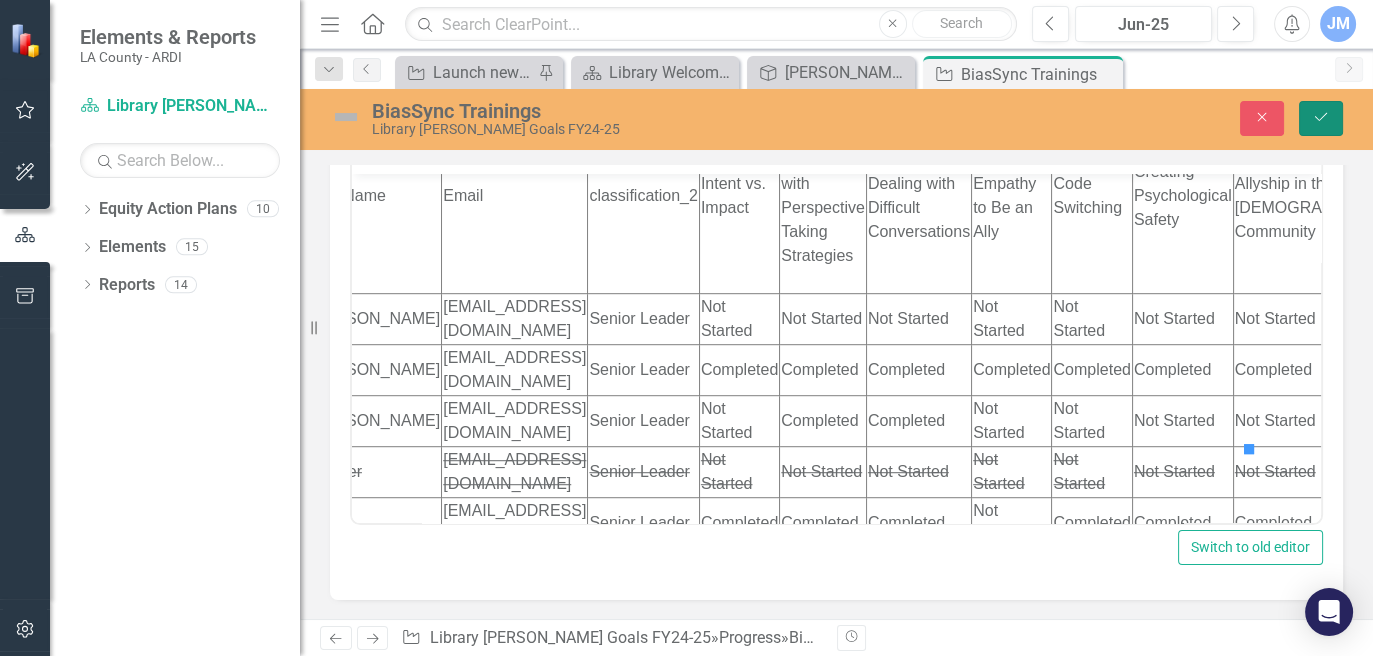 click on "Save" 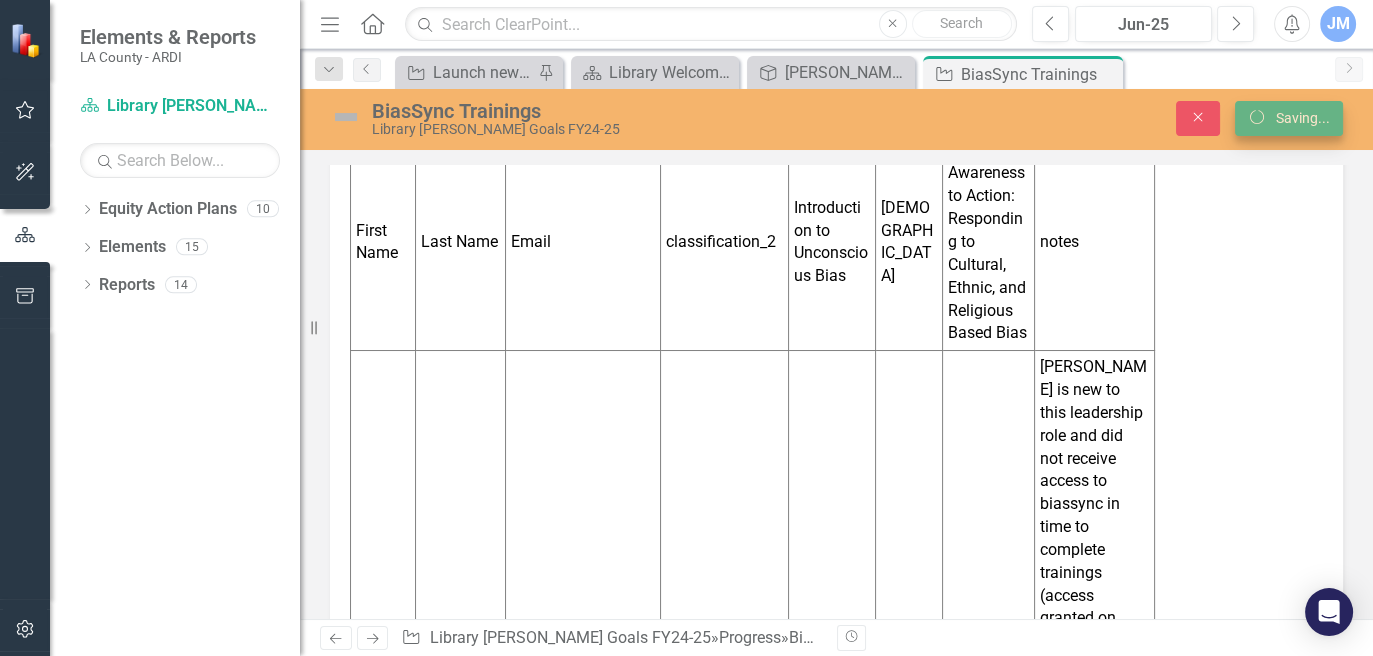 scroll, scrollTop: 2427, scrollLeft: 0, axis: vertical 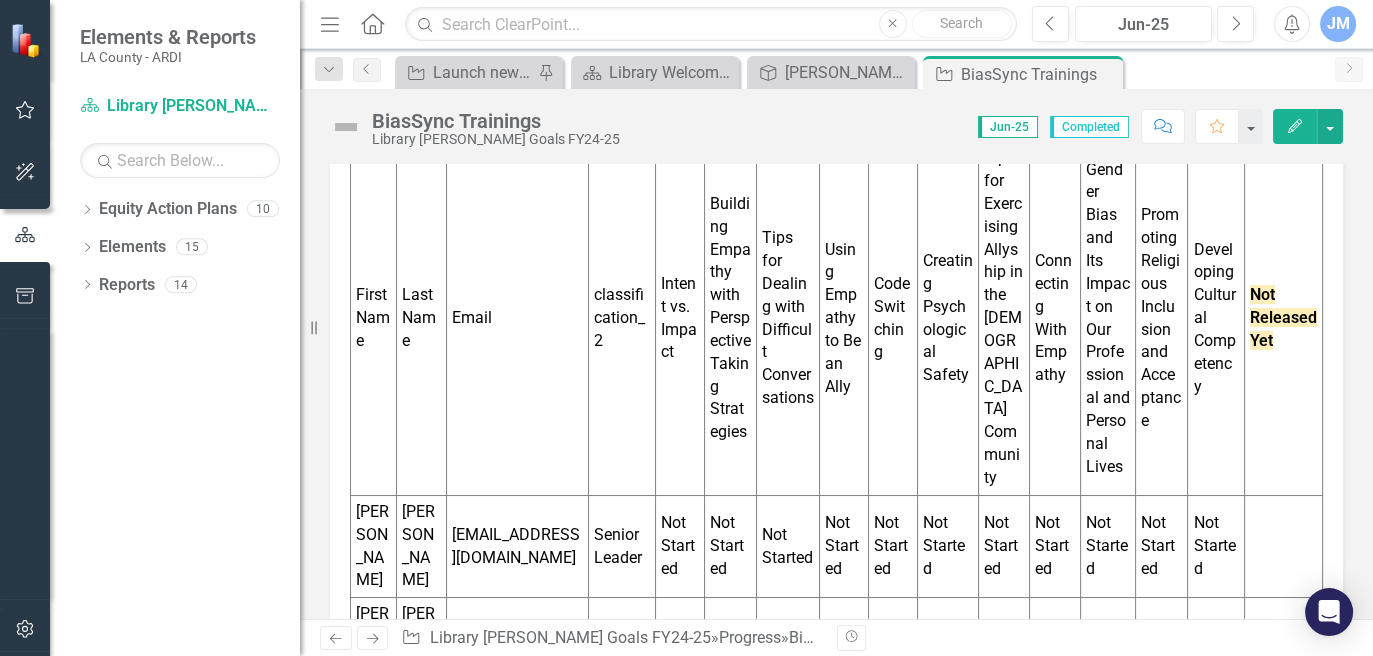 click on "Not Started" at bounding box center [679, 546] 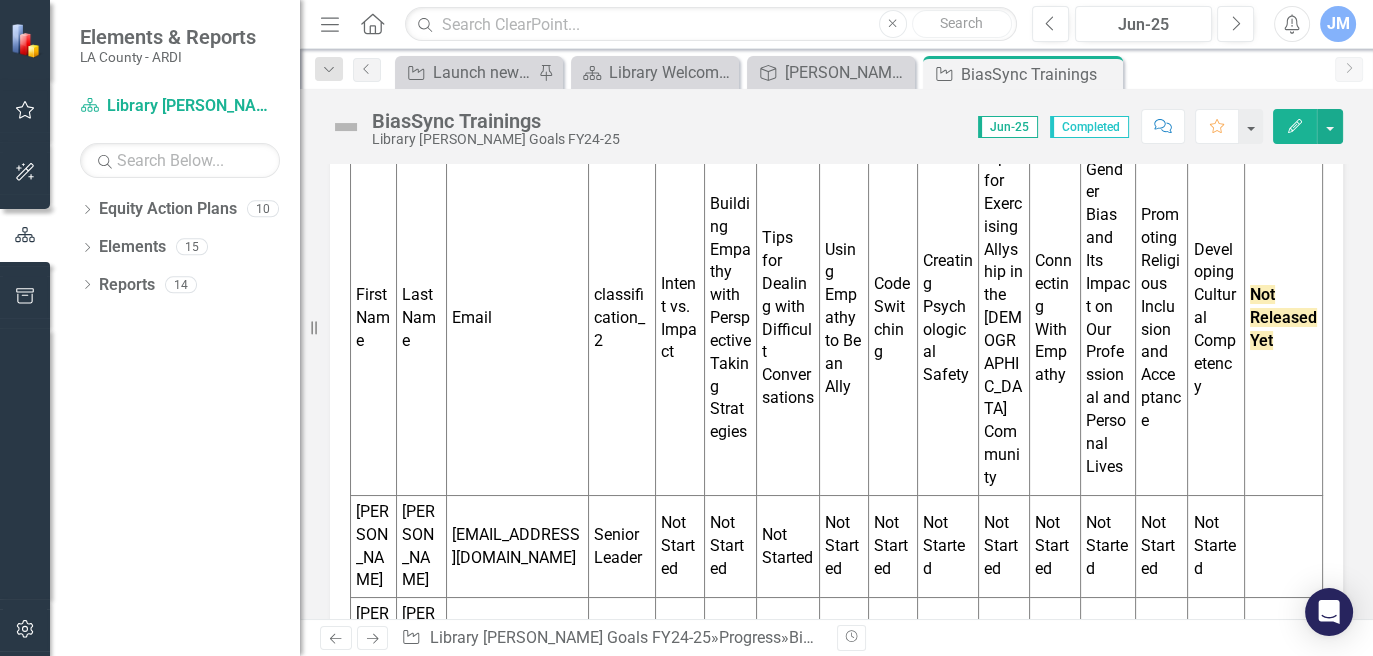 click on "Not Started" at bounding box center (679, 546) 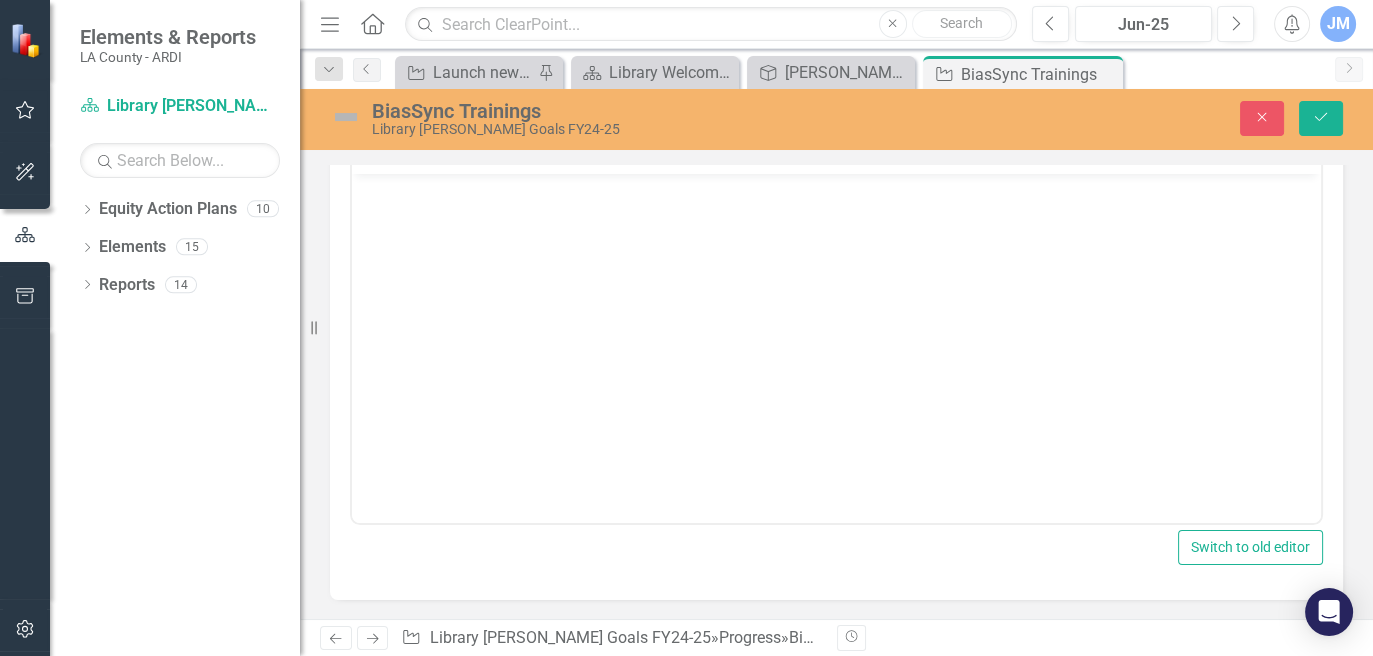 scroll, scrollTop: 631, scrollLeft: 0, axis: vertical 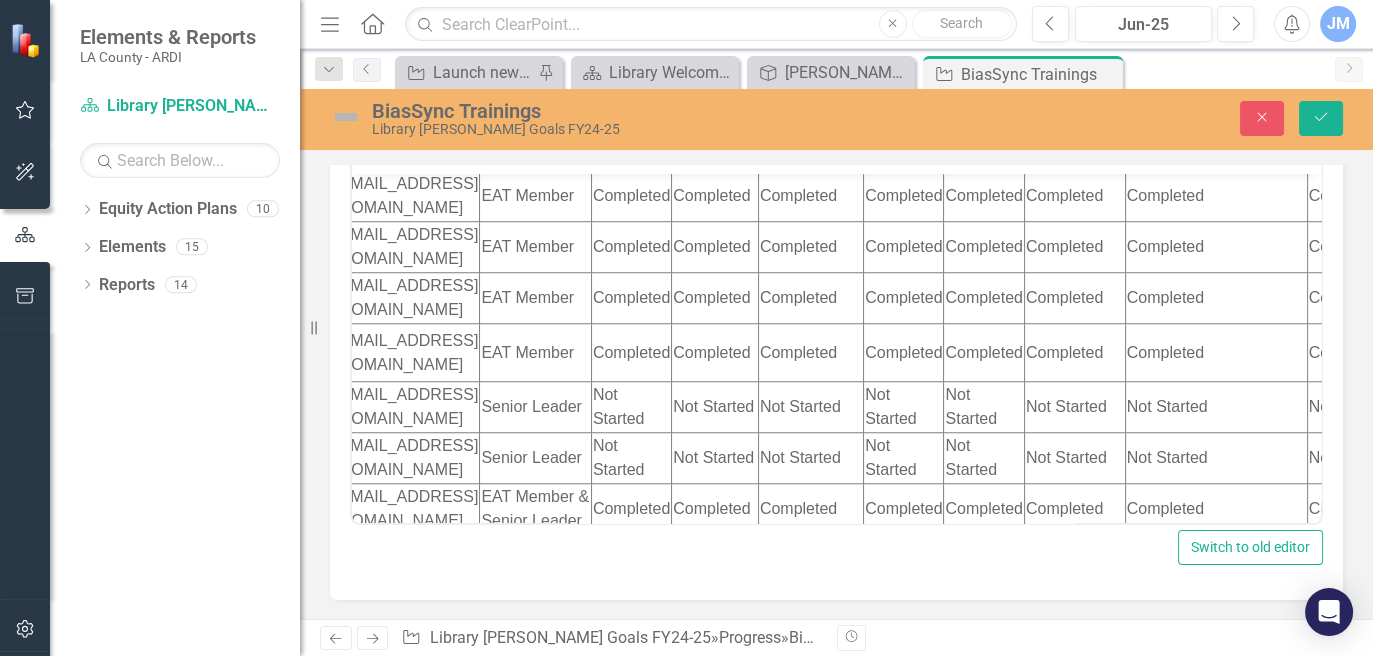 click on "Not Started" at bounding box center [631, -207] 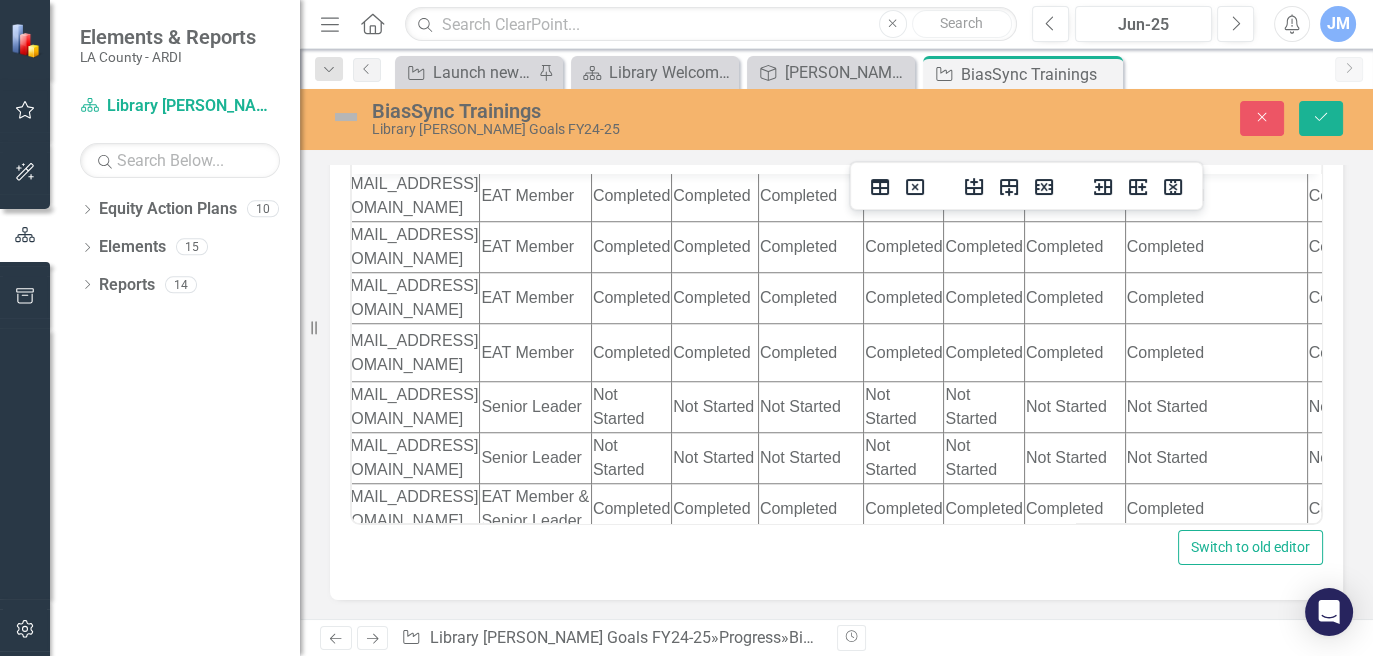 click on "Not Started" at bounding box center [631, -207] 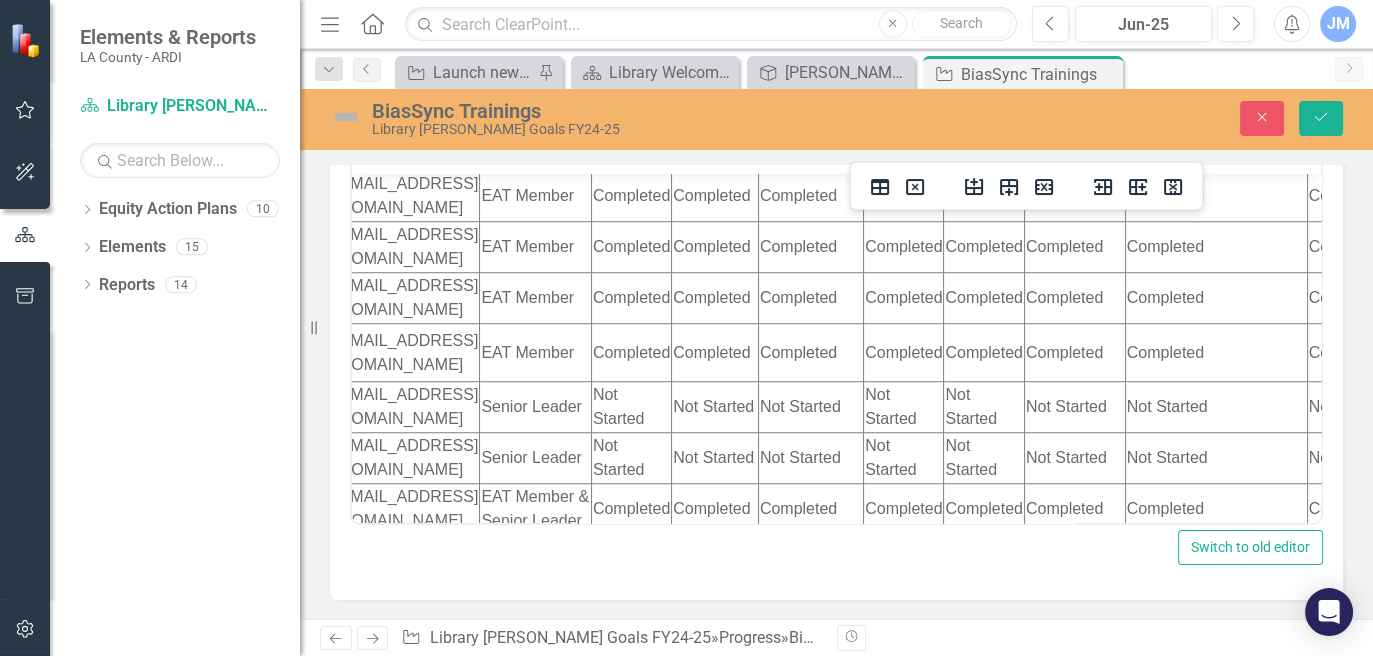 click on "Not Started" at bounding box center [715, -207] 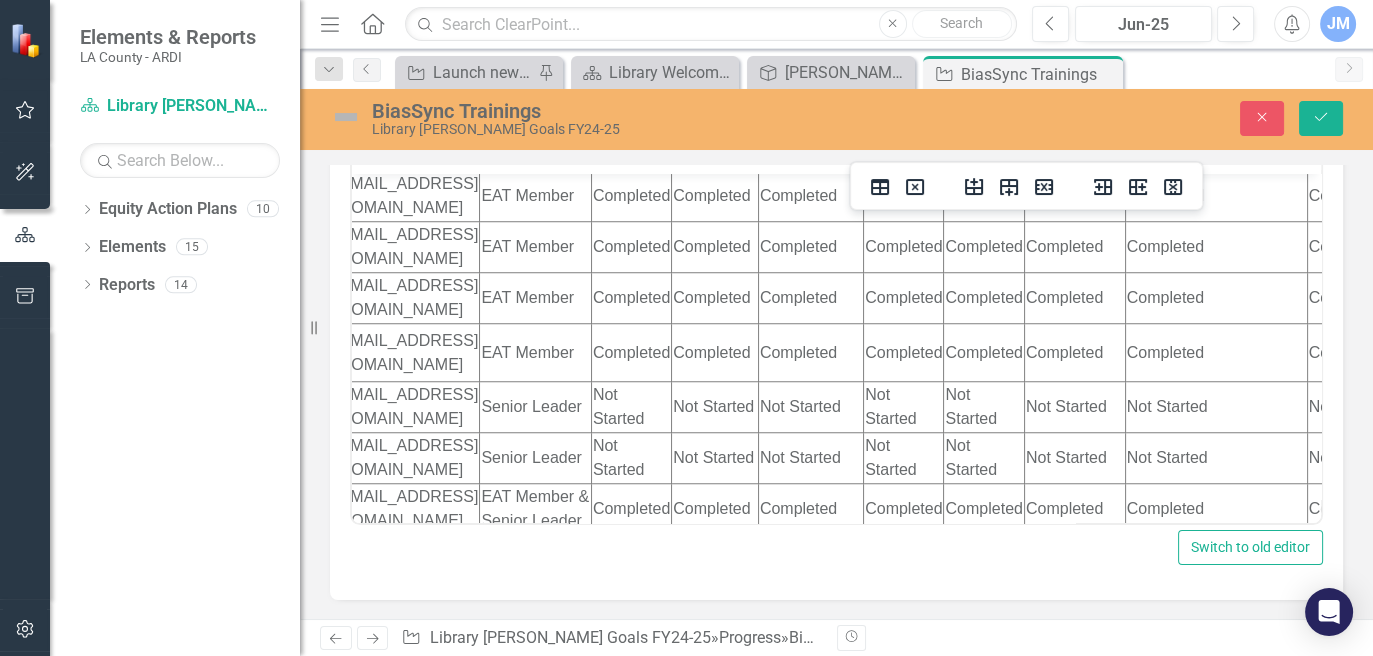 click on "Not Started" at bounding box center [715, -207] 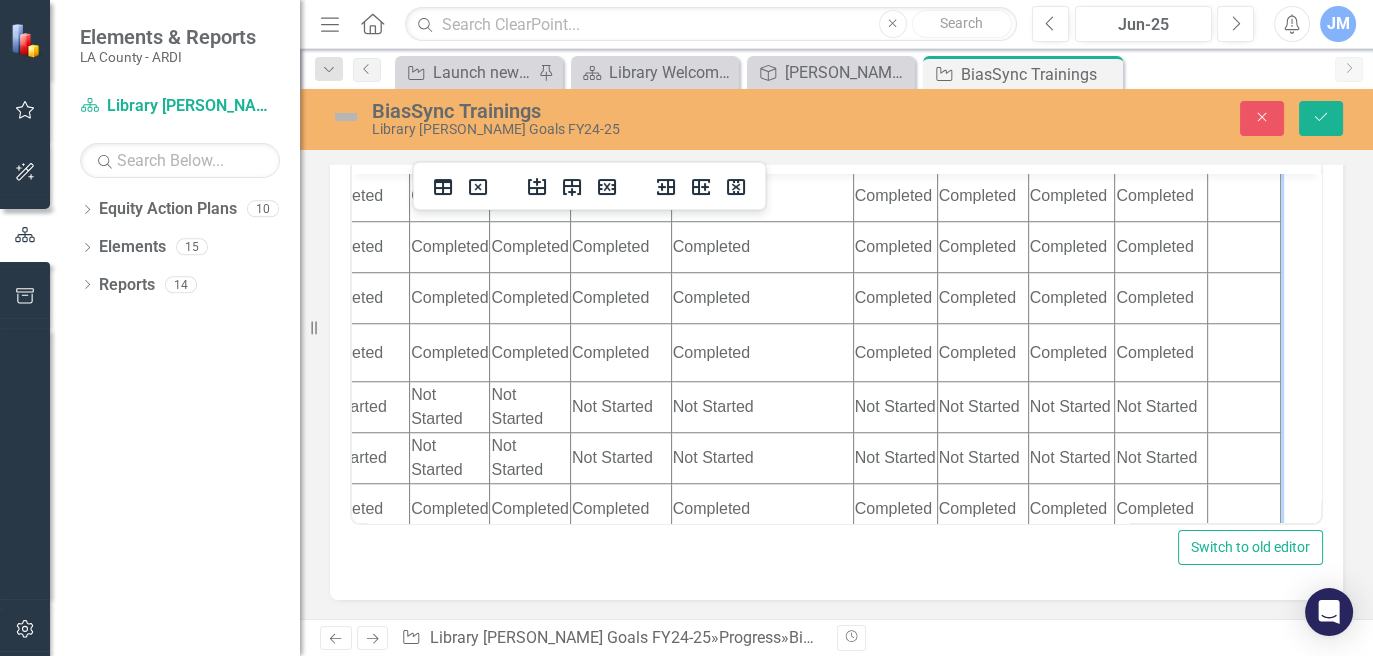 scroll, scrollTop: 2215, scrollLeft: 748, axis: both 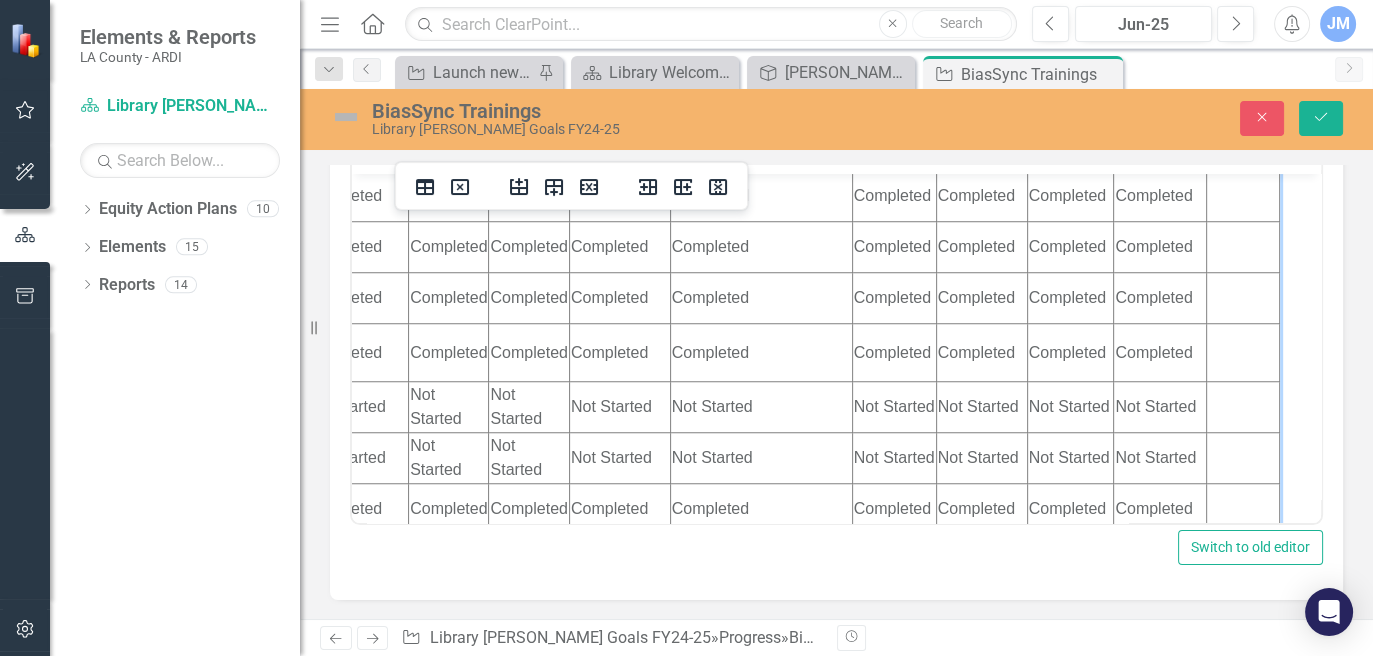 click on "Not Started" at bounding box center (529, -207) 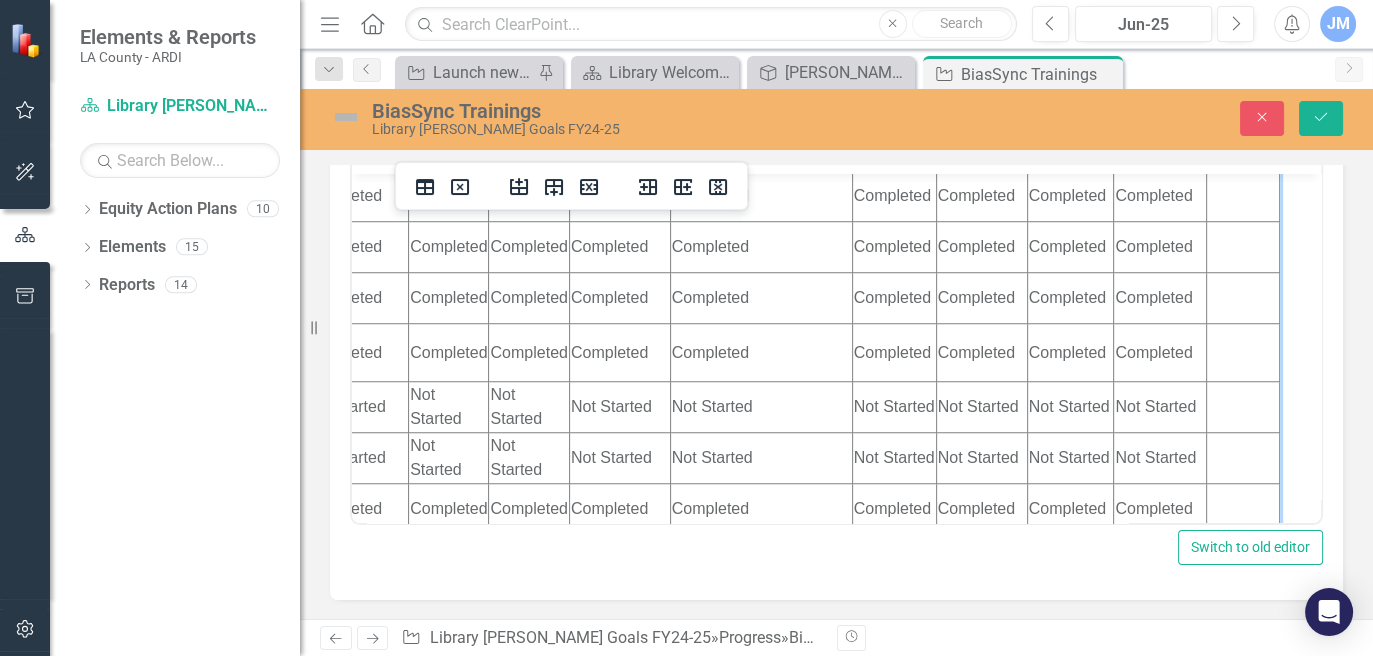 click on "Not Started" at bounding box center [529, -207] 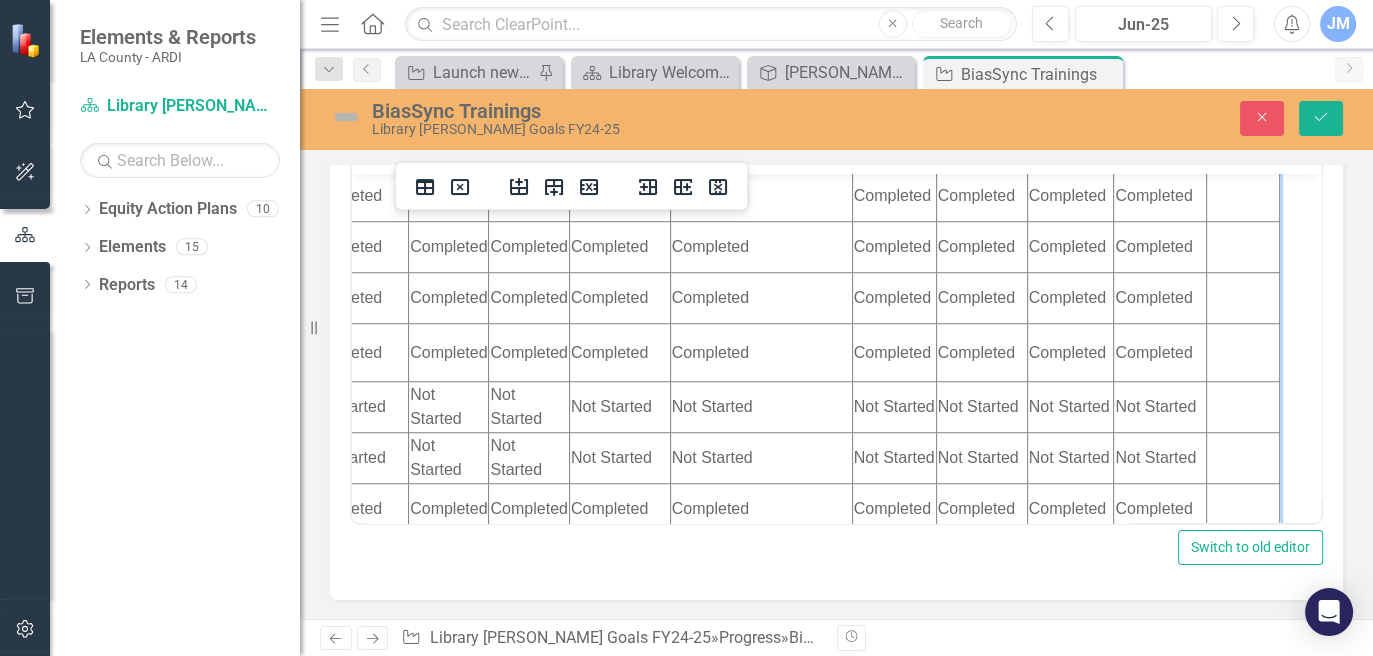 click on "Not Started" at bounding box center [529, -207] 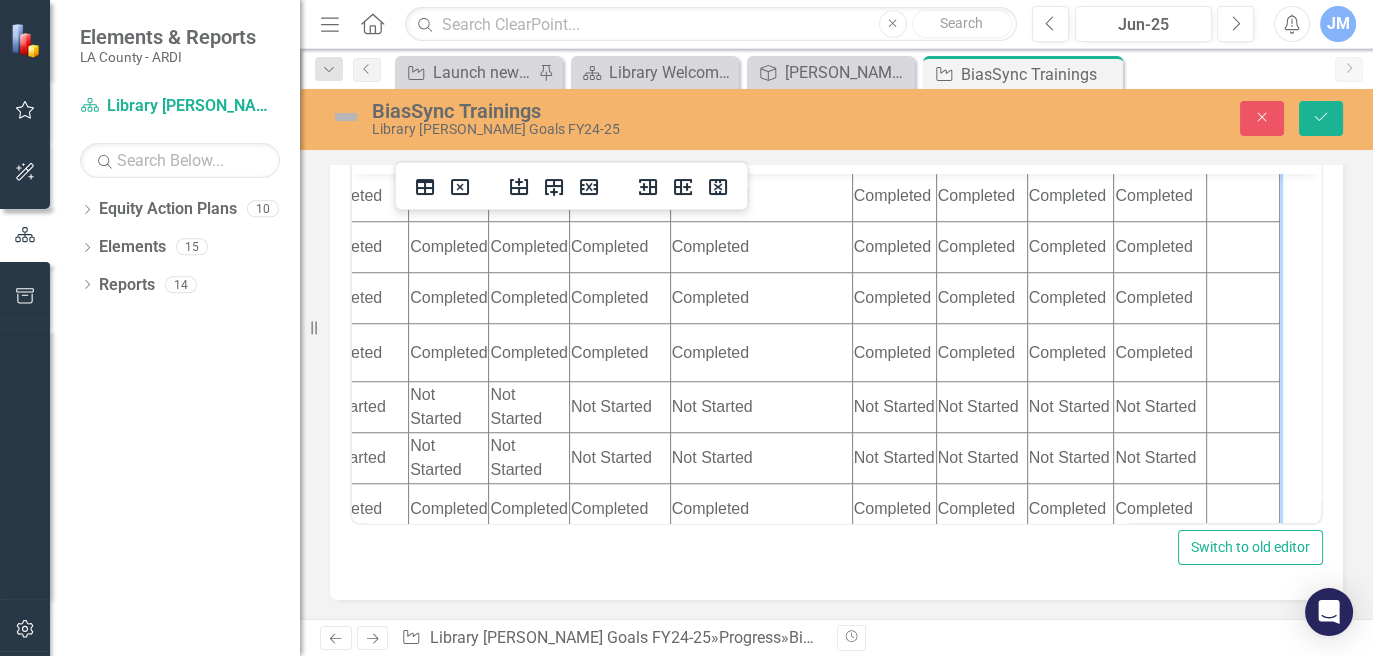 click on "Not Started" at bounding box center [619, -207] 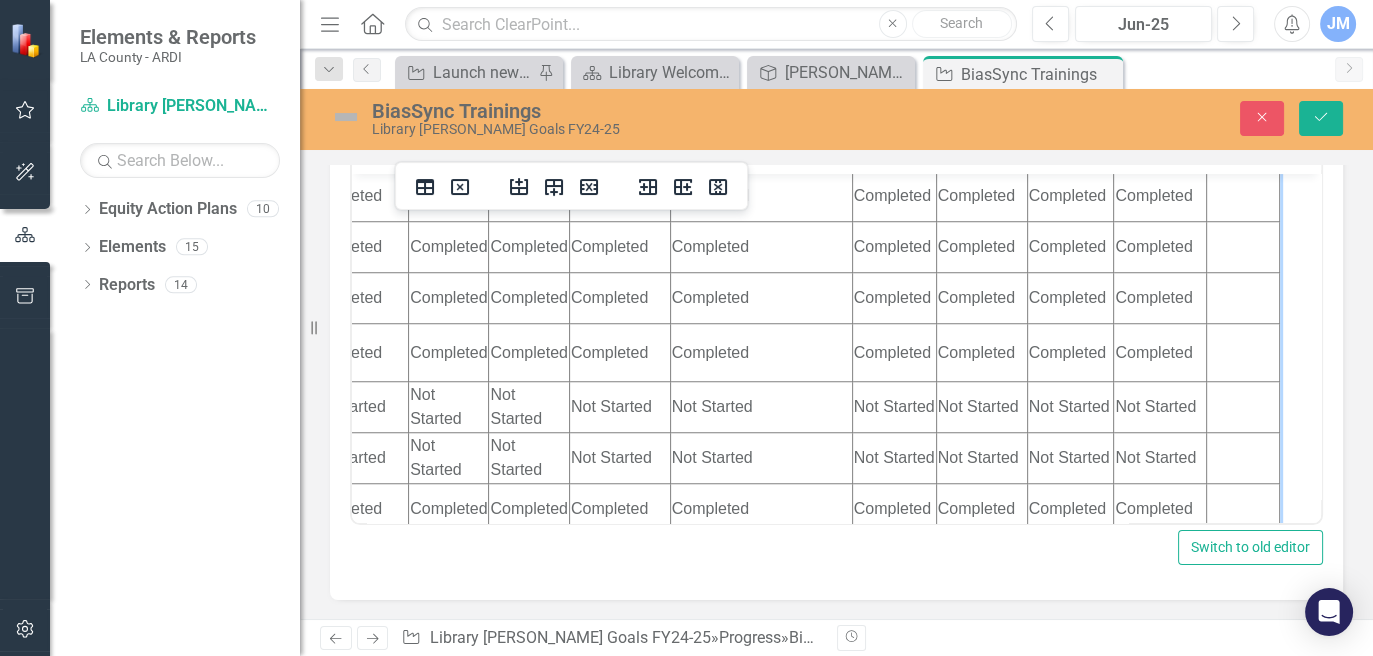 click on "Not Started" at bounding box center [619, -207] 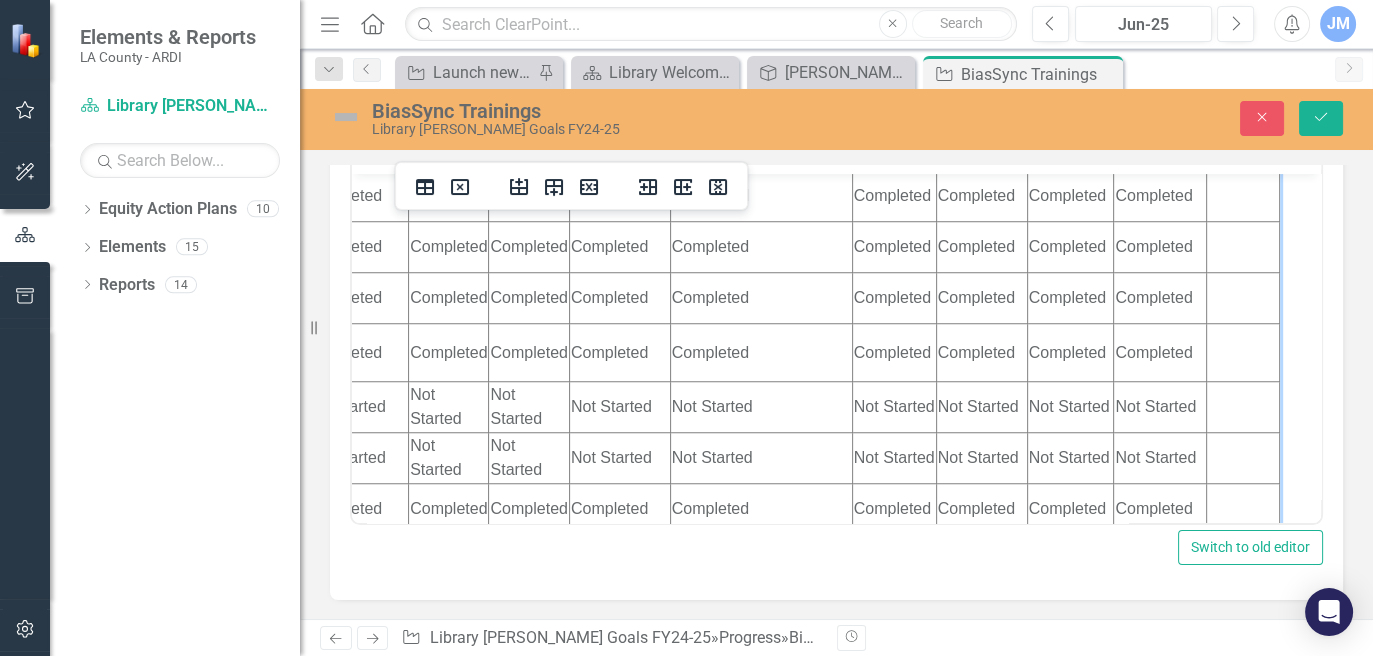 click on "Not Started" at bounding box center (761, -207) 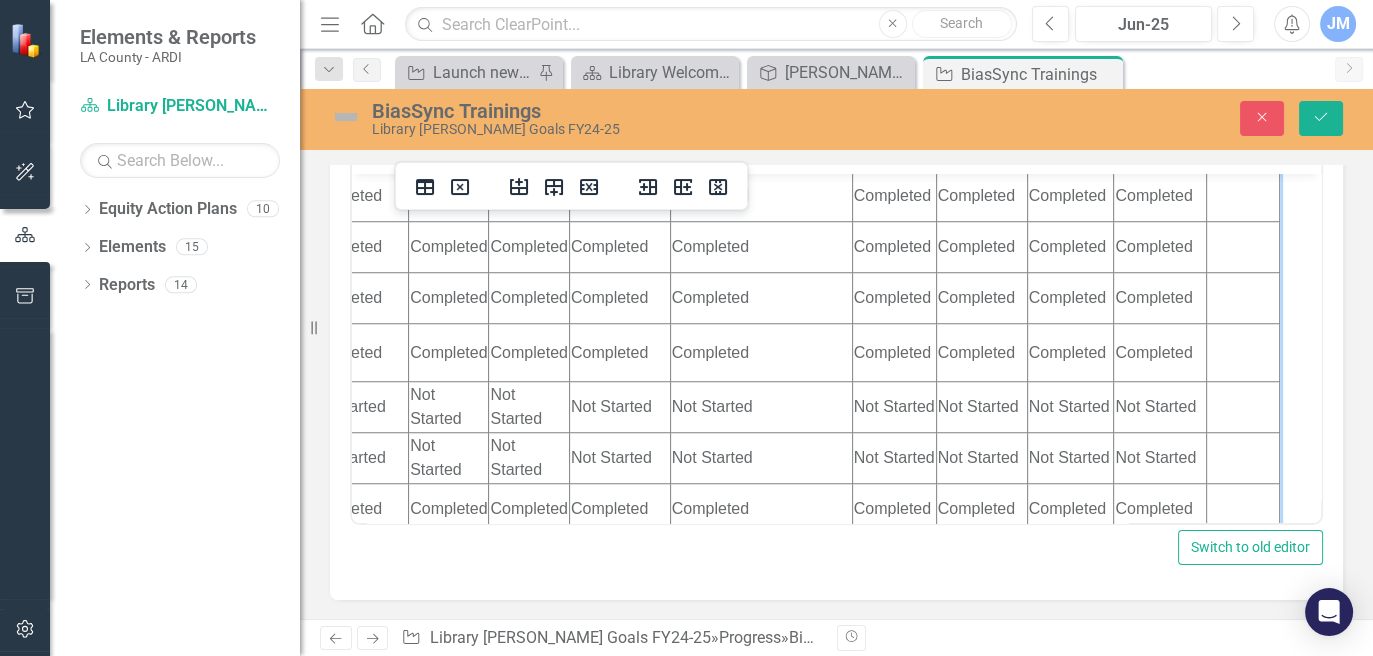 click on "Not Started" at bounding box center (761, -207) 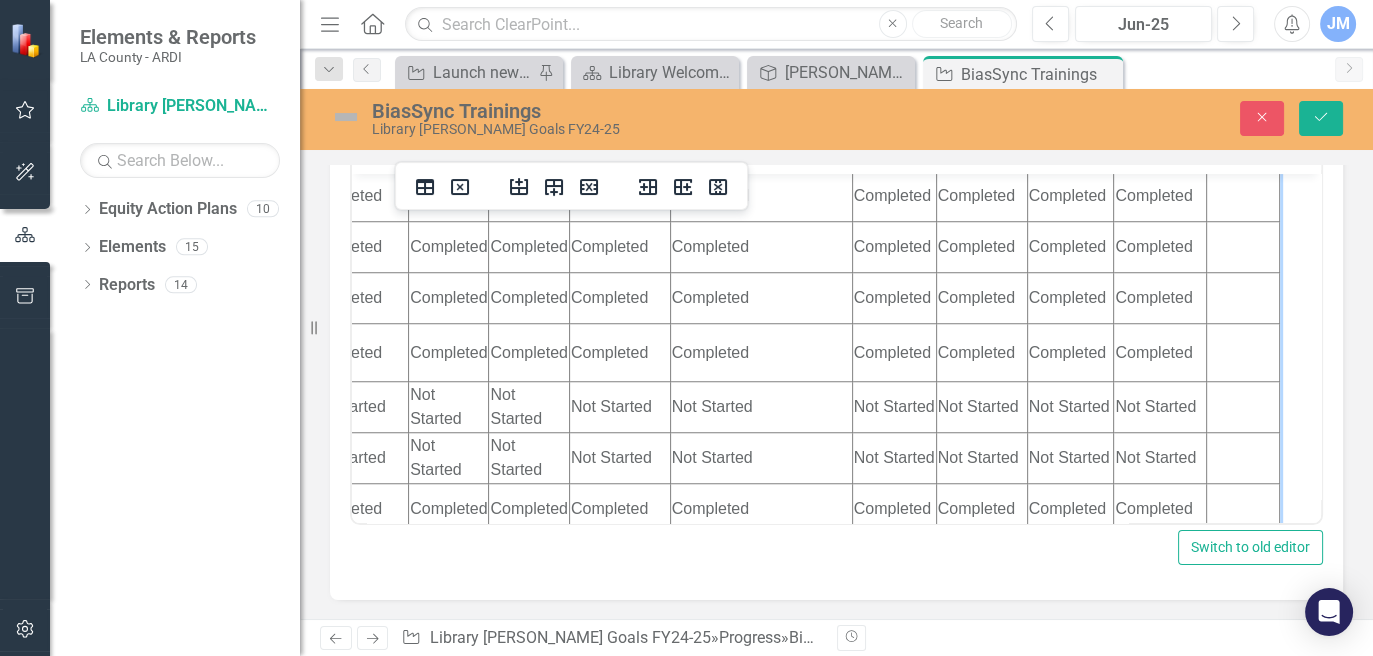 click on "Not Started" at bounding box center (761, -207) 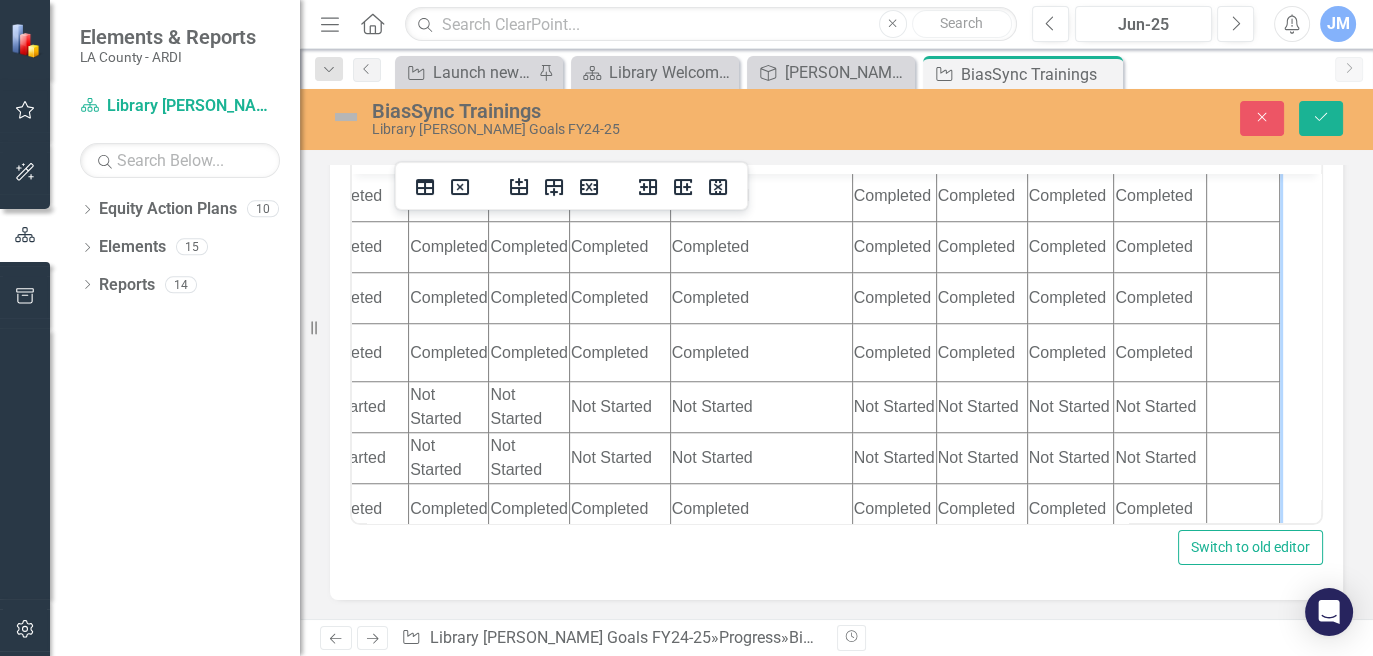 click on "Not Started" at bounding box center [894, -207] 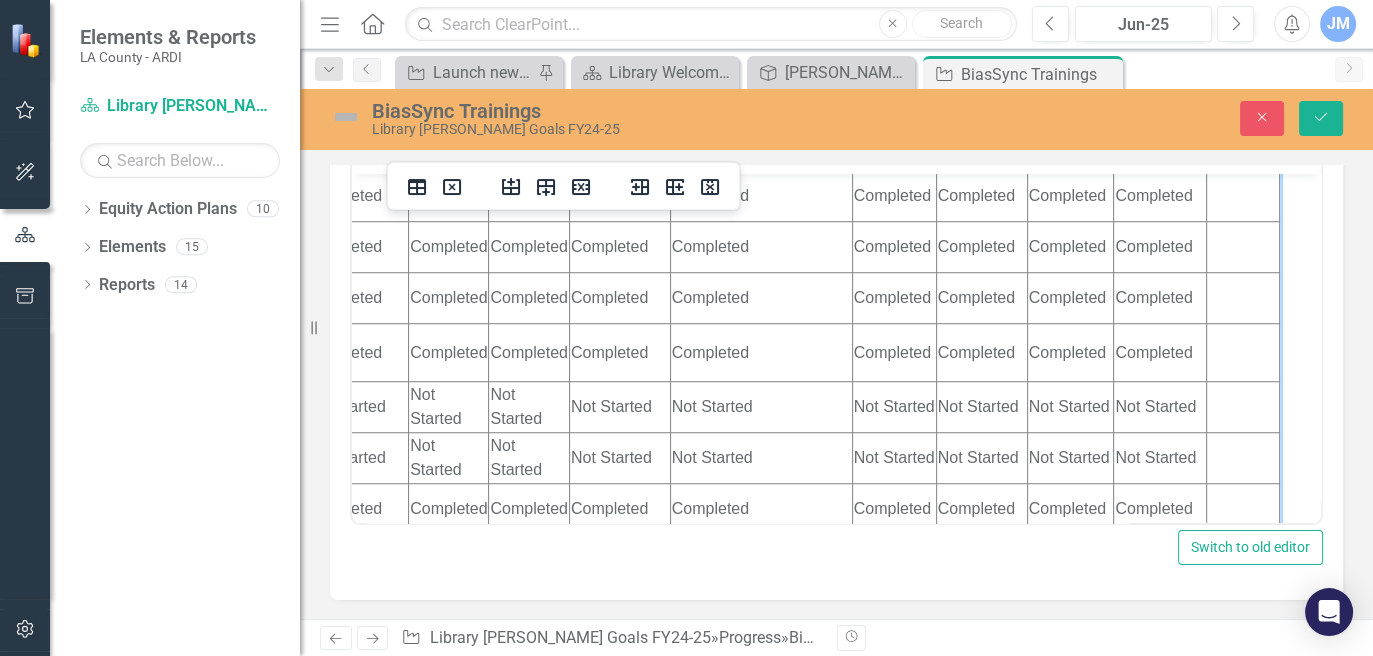 scroll, scrollTop: 2215, scrollLeft: 999, axis: both 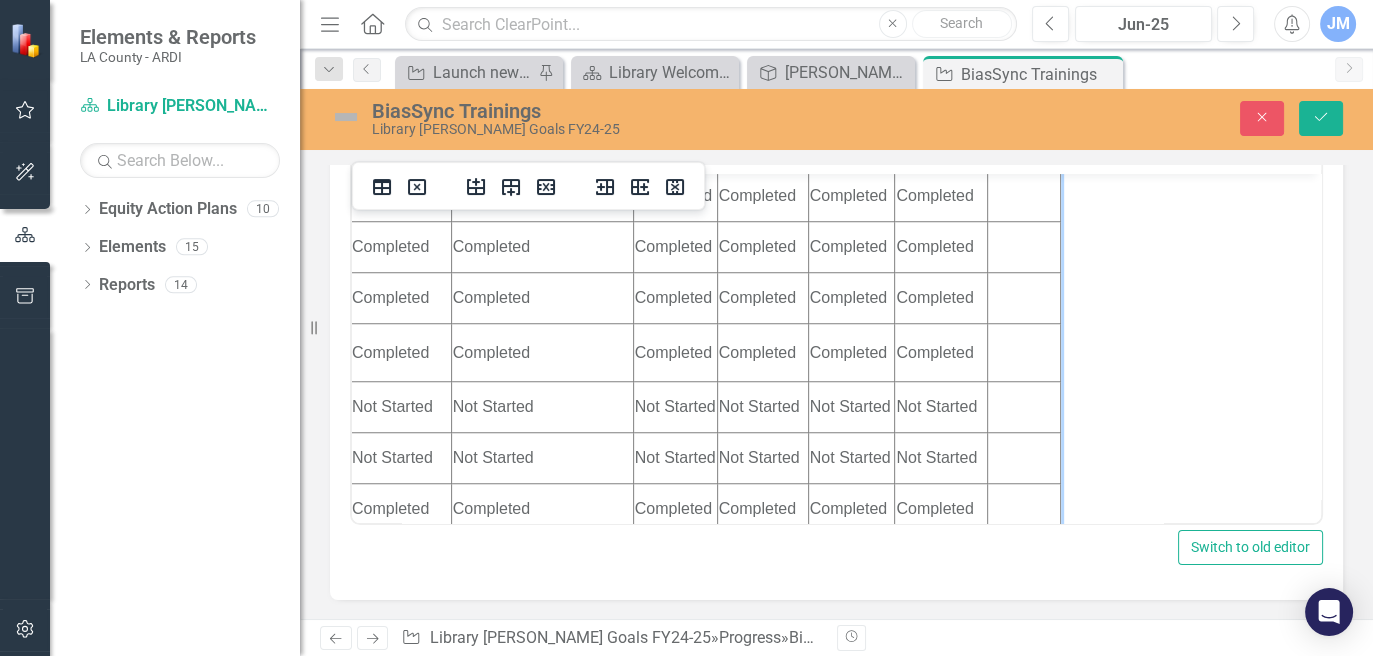 click on "Not Started" at bounding box center (851, -207) 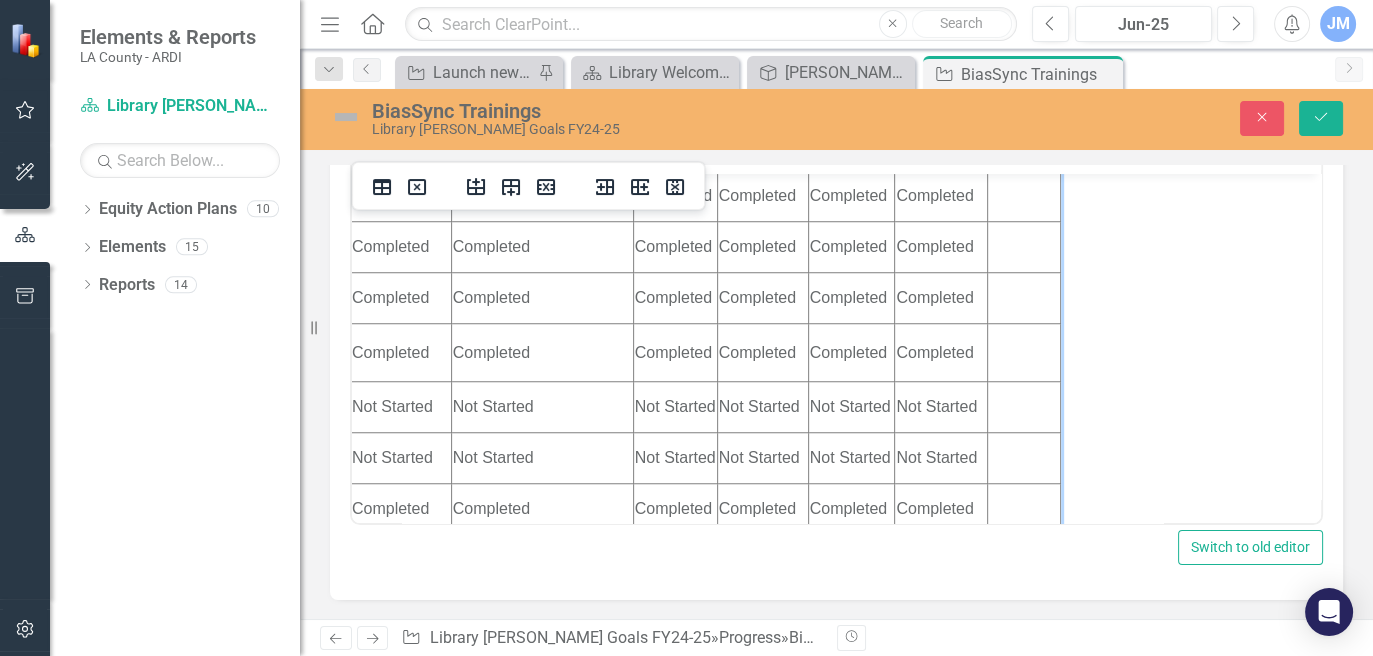 click on "Not Started" at bounding box center (851, -207) 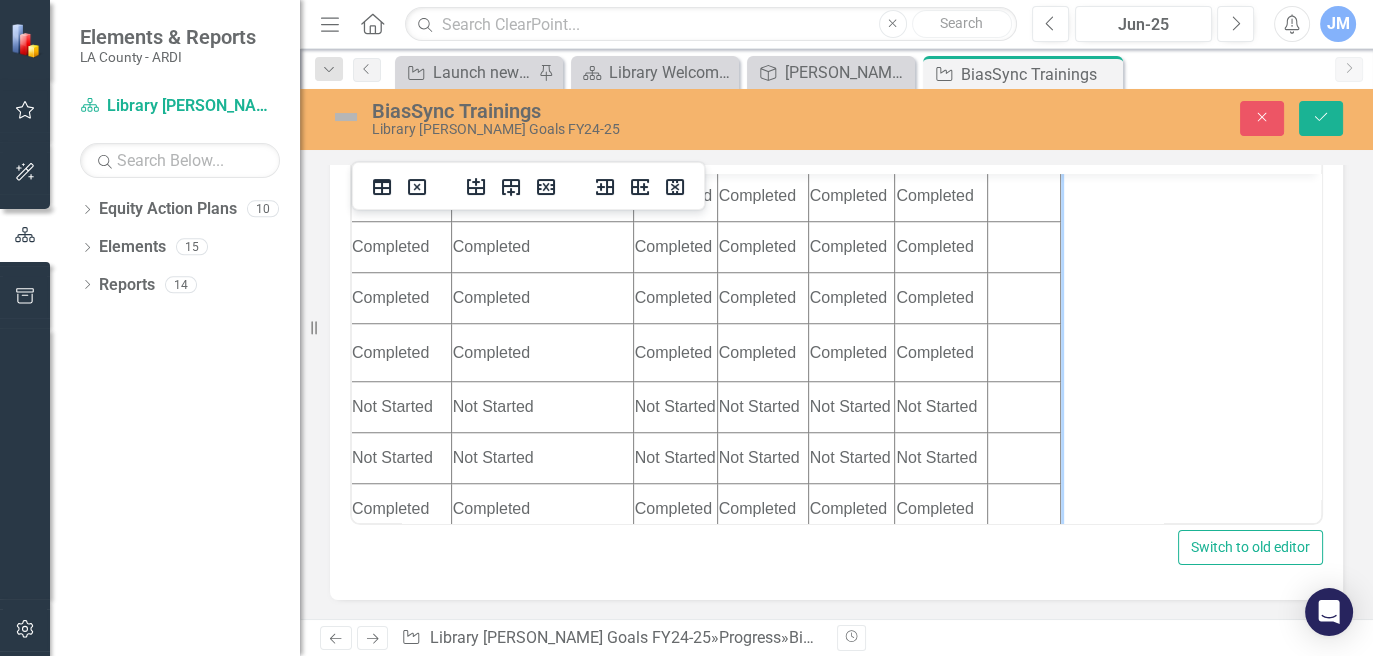 click on "Not Started" at bounding box center [941, -207] 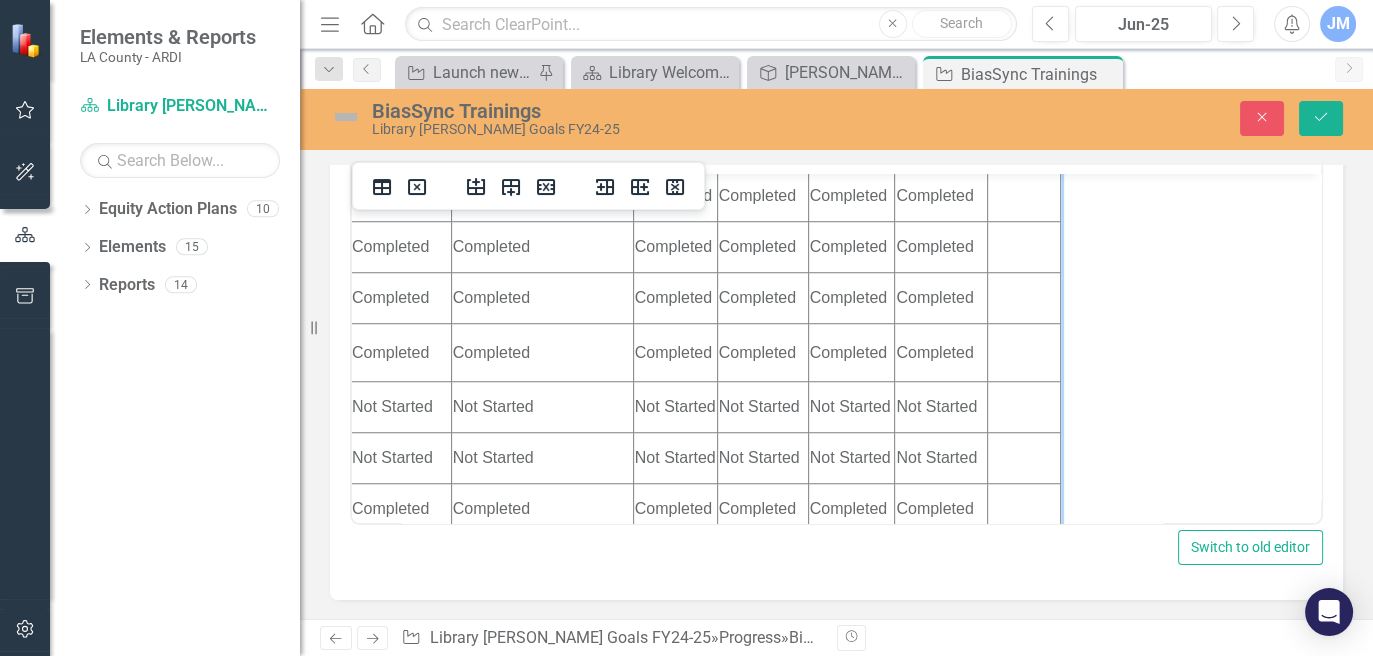 click on "Not Started" at bounding box center (941, -207) 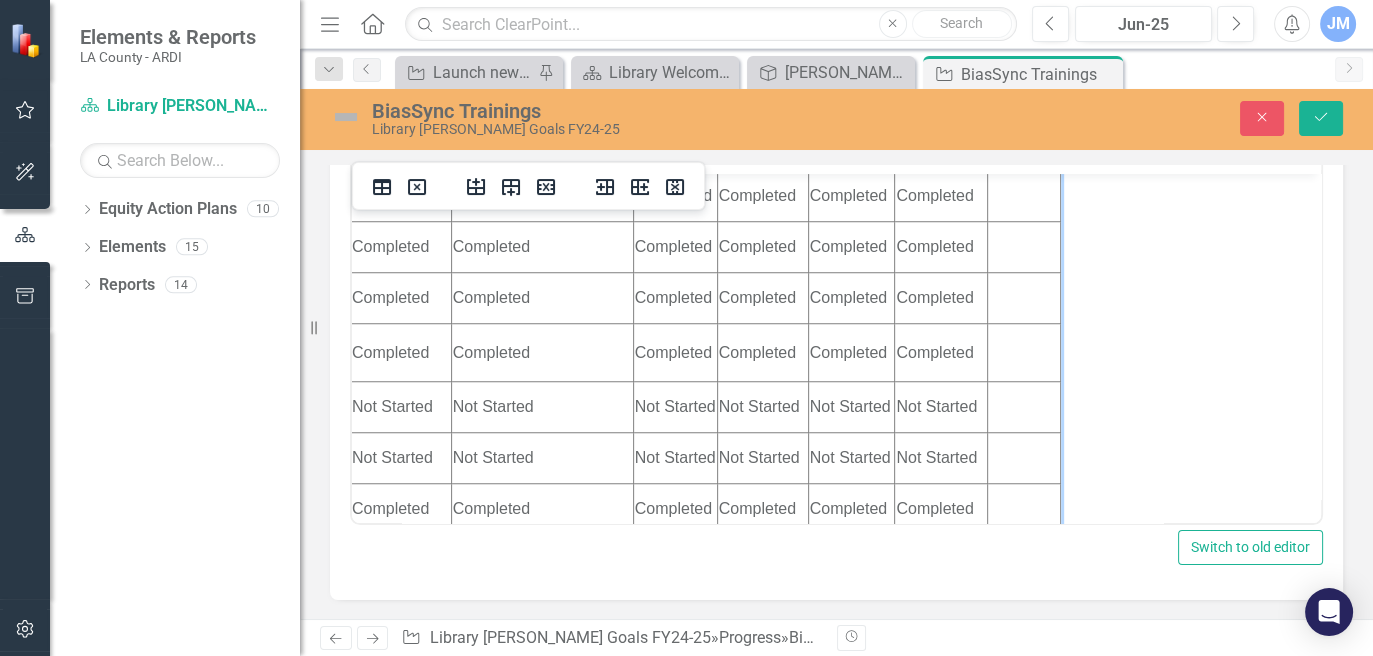 click on "Not Started" at bounding box center [941, -105] 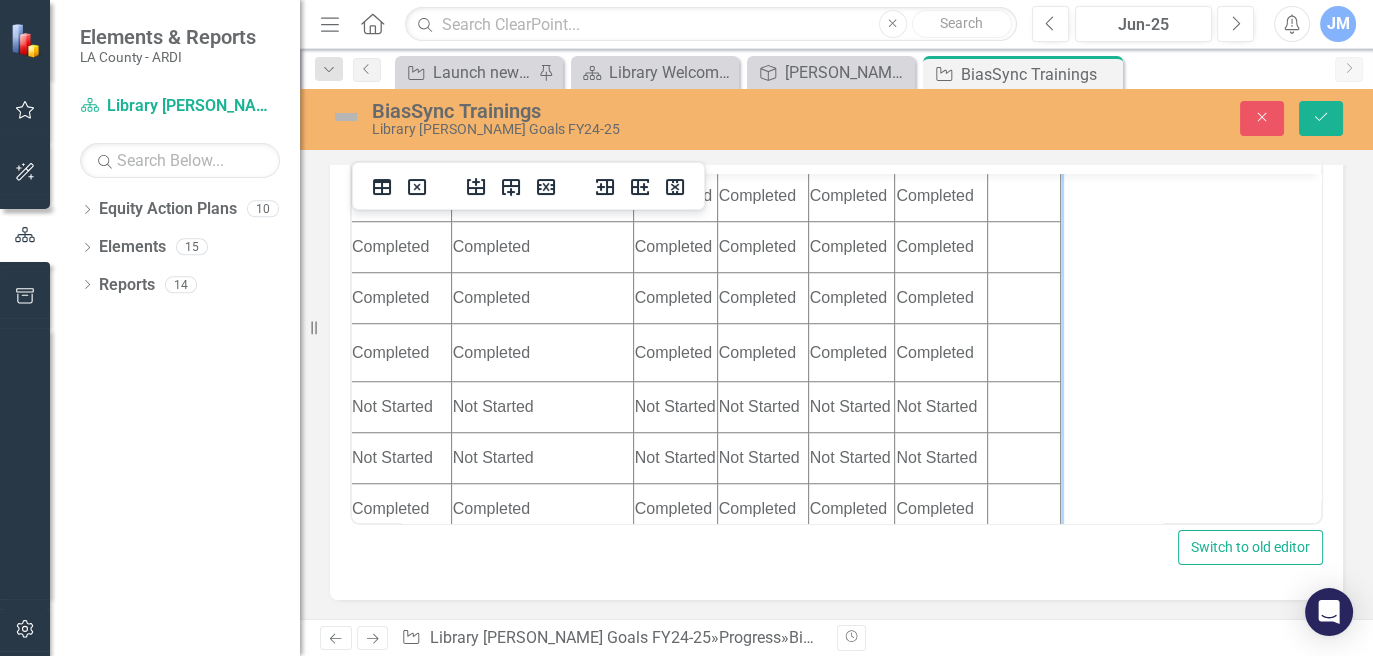 click on "Not Started" at bounding box center (941, -105) 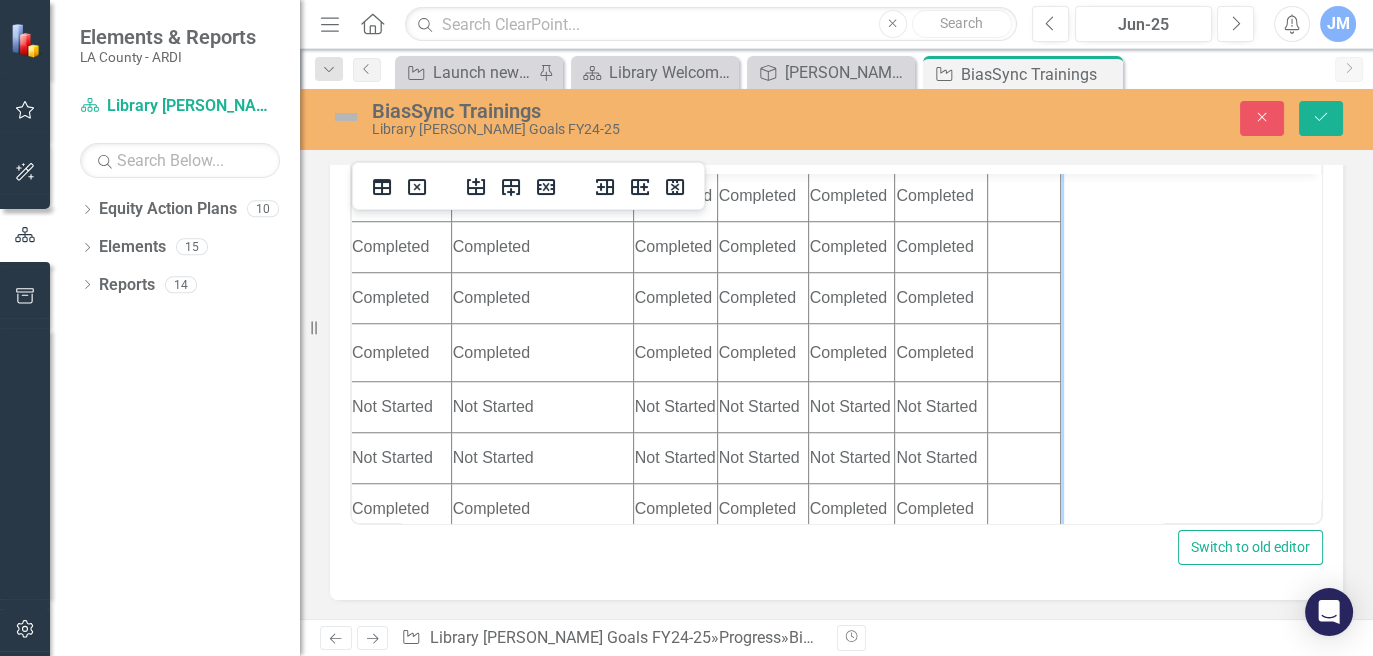 click on "Not Started" at bounding box center (851, -105) 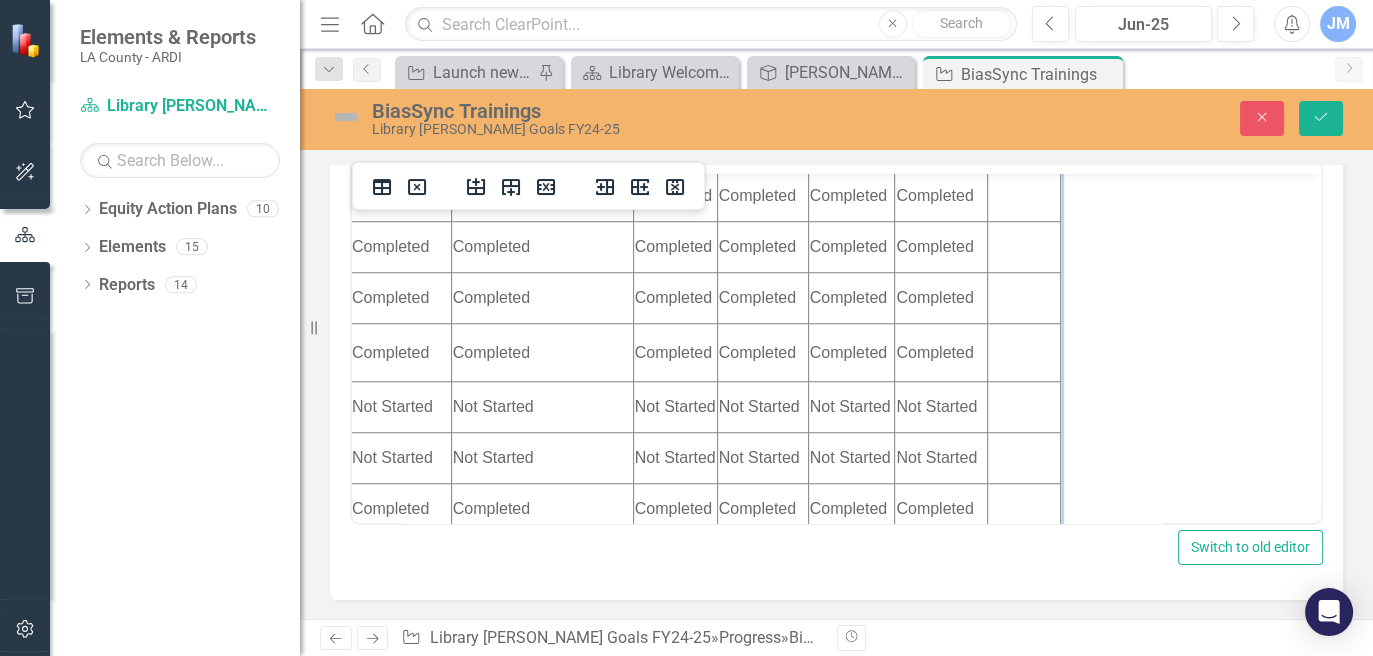 click on "Not Started" at bounding box center [851, -105] 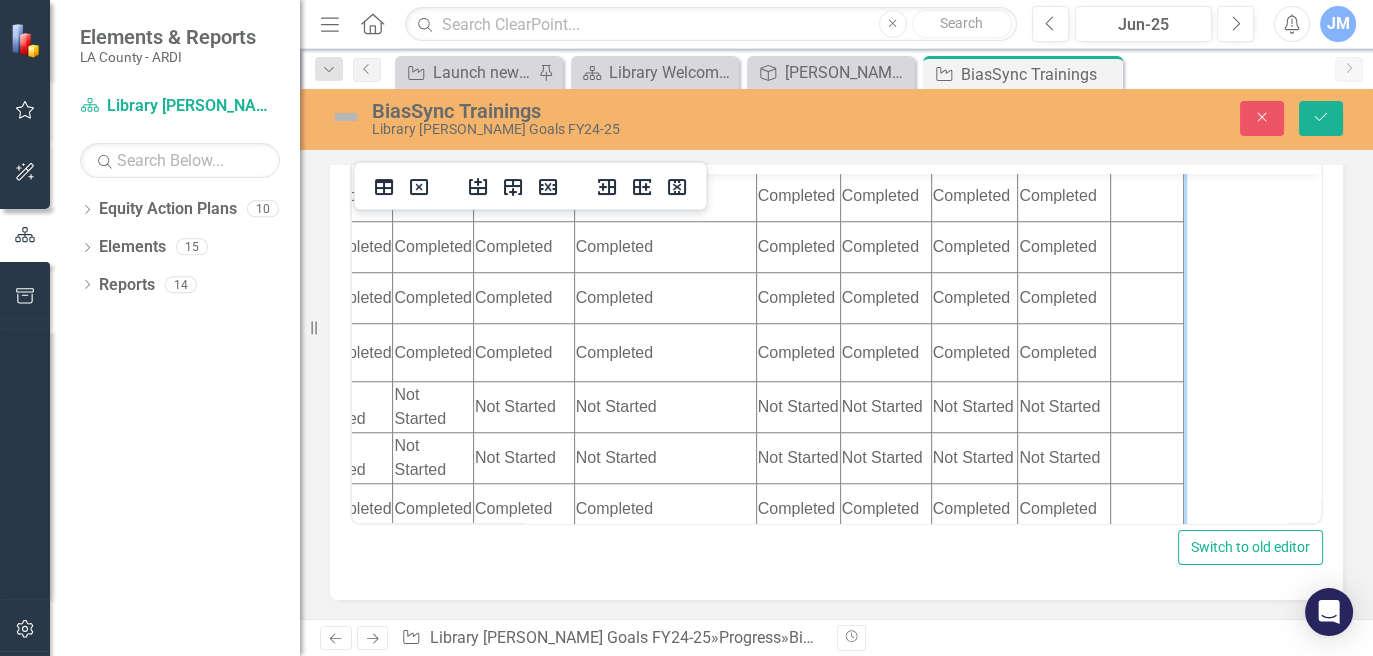 scroll, scrollTop: 2215, scrollLeft: 759, axis: both 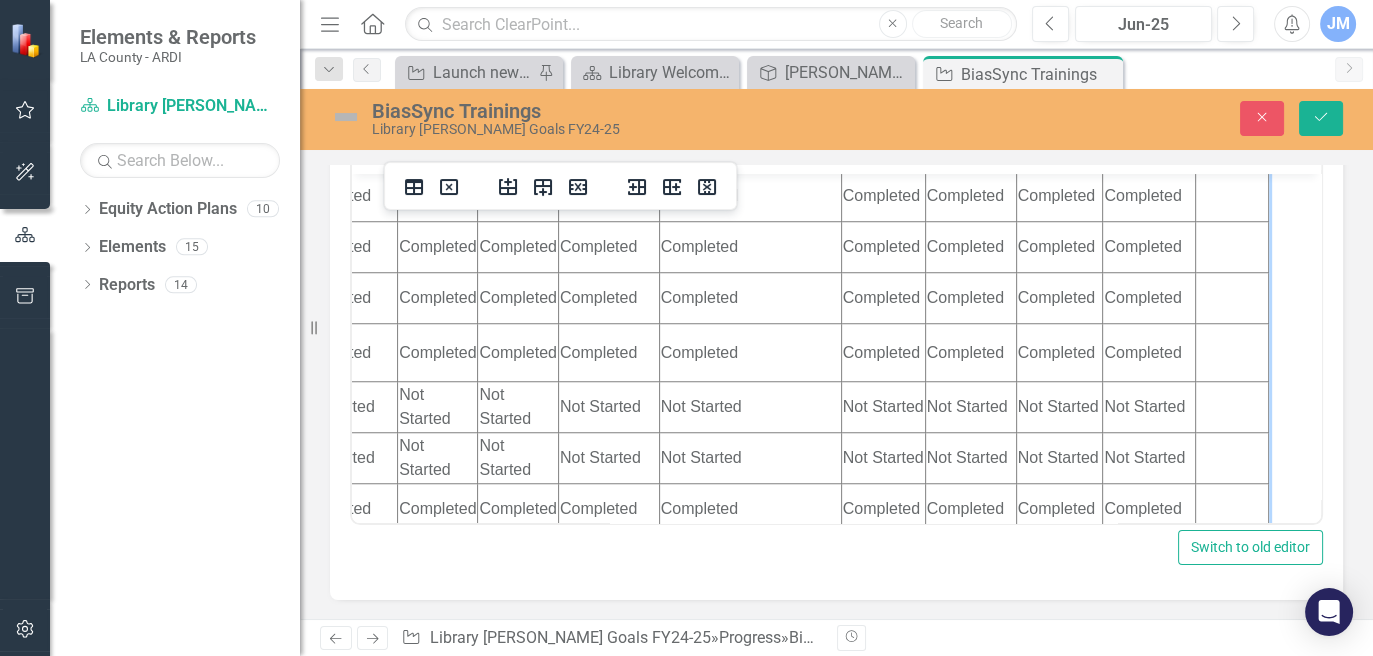 click on "Not Started" at bounding box center (608, -105) 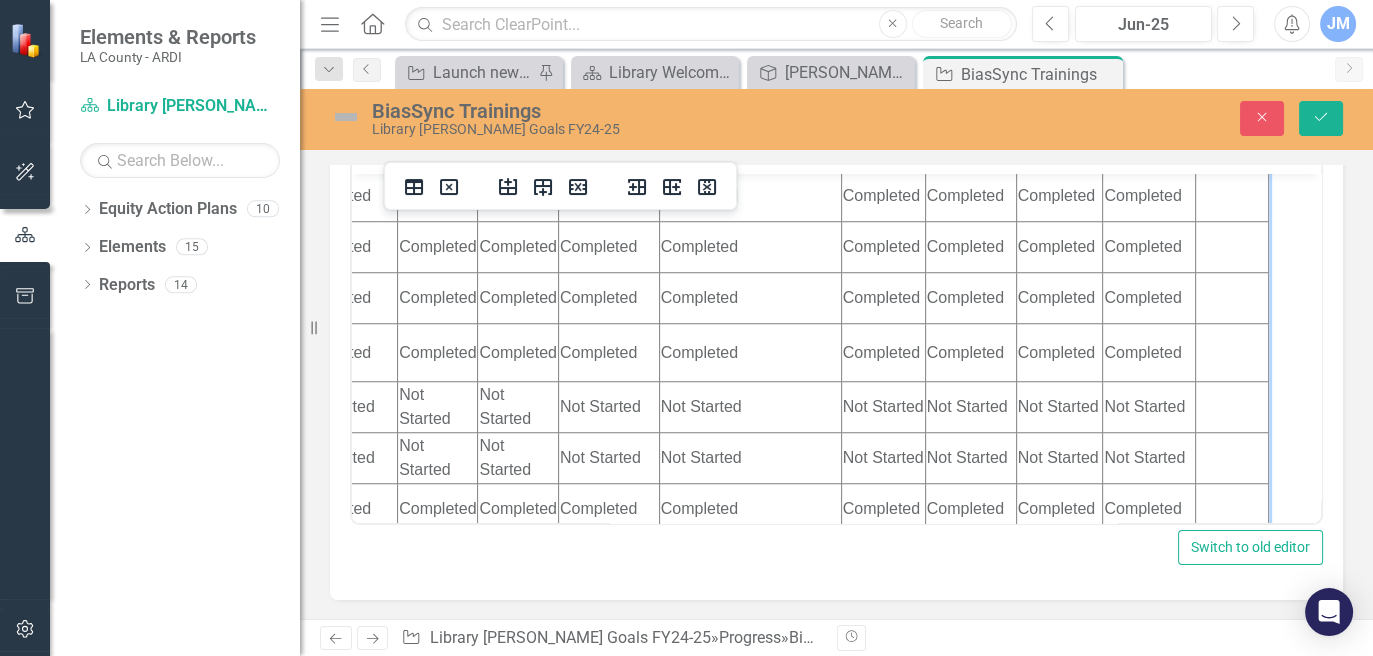 click on "Not Started" at bounding box center [608, -105] 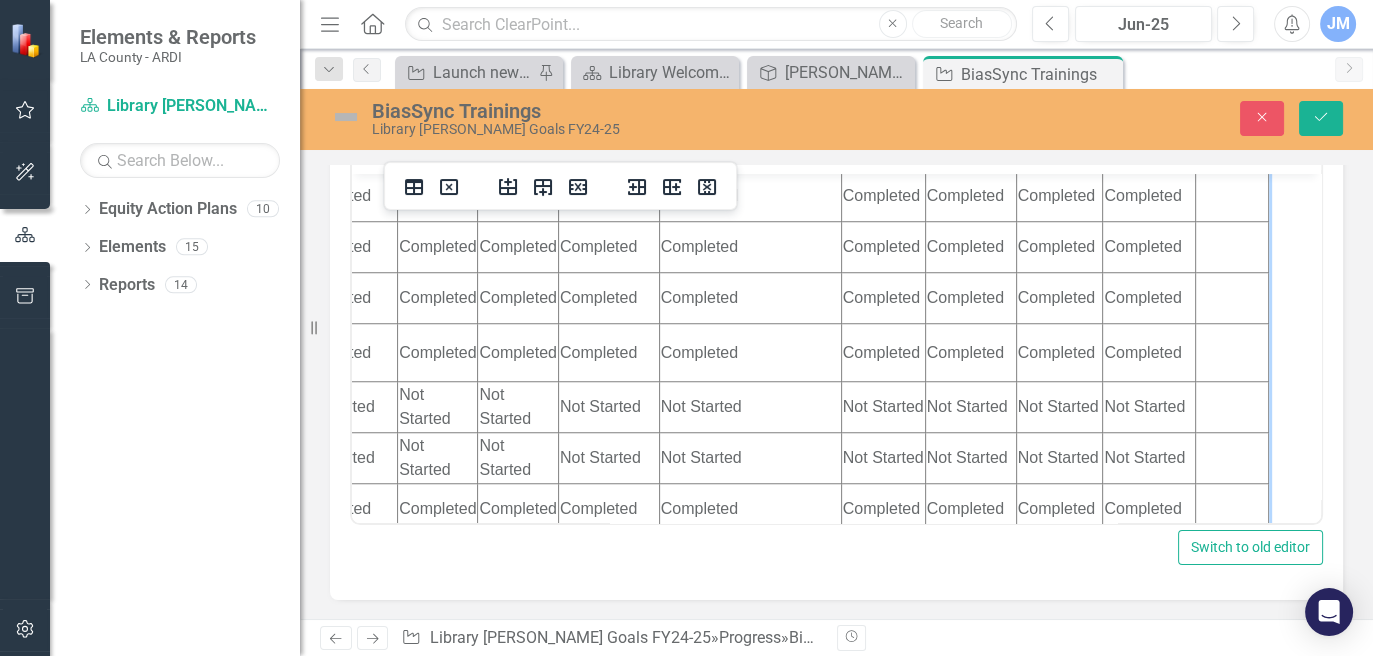click on "Not Started" at bounding box center [518, -105] 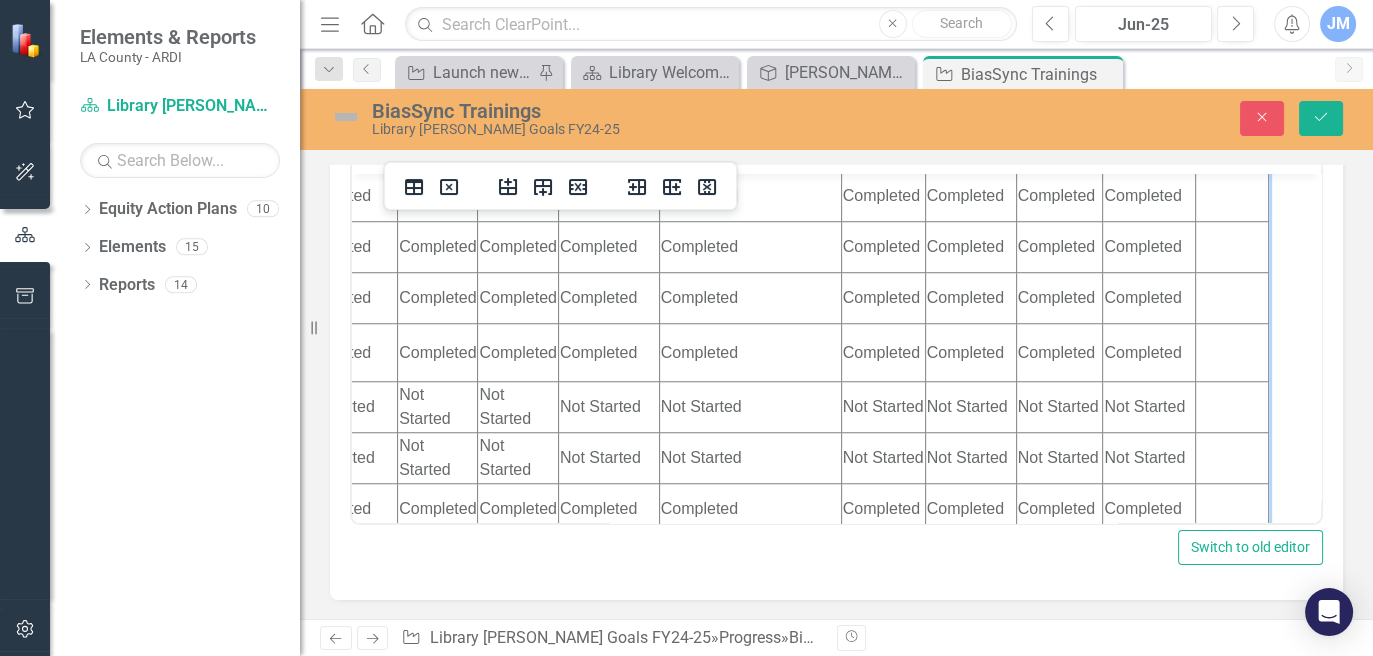 click on "Not Started" at bounding box center [438, -105] 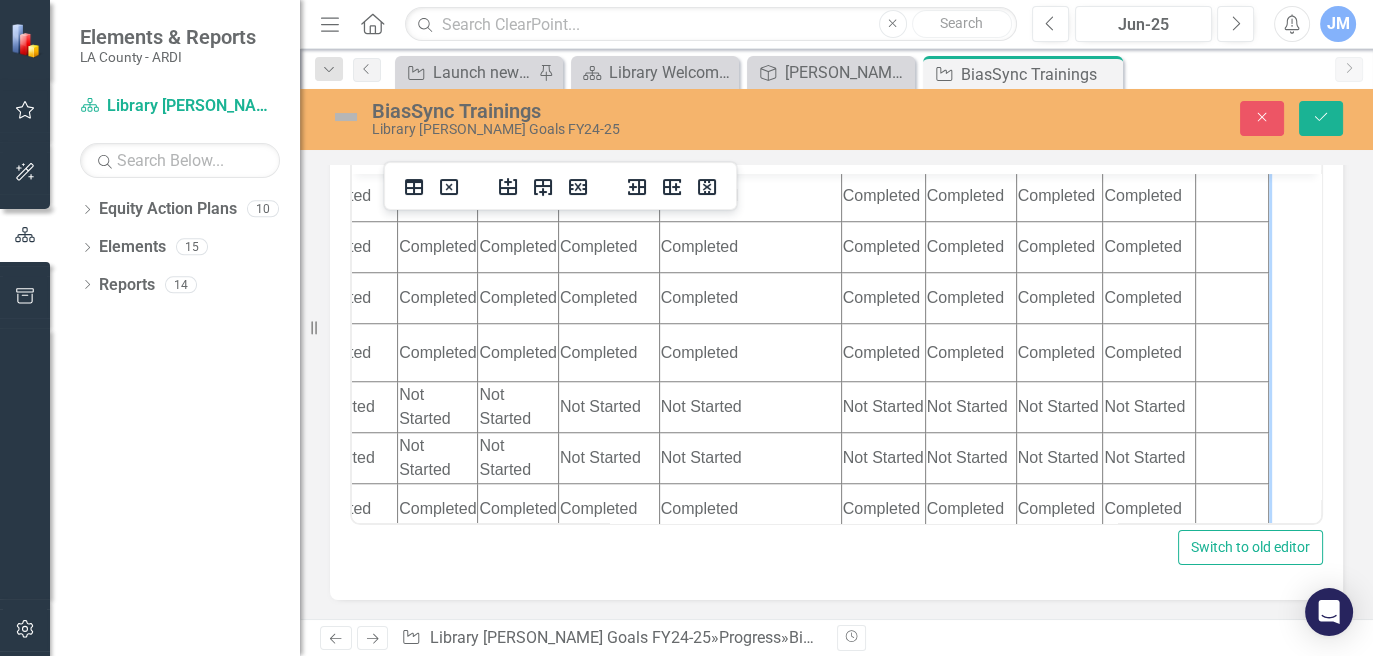 click on "Not Started" at bounding box center (438, -105) 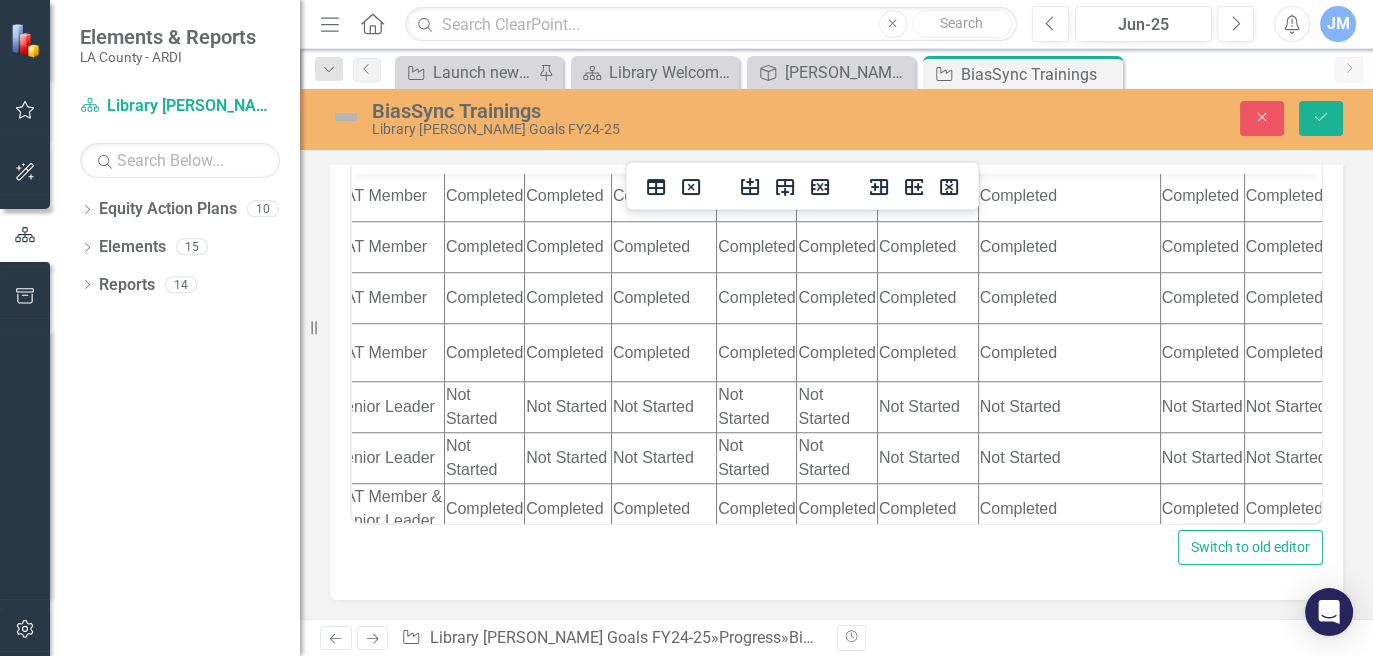 scroll, scrollTop: 2215, scrollLeft: 437, axis: both 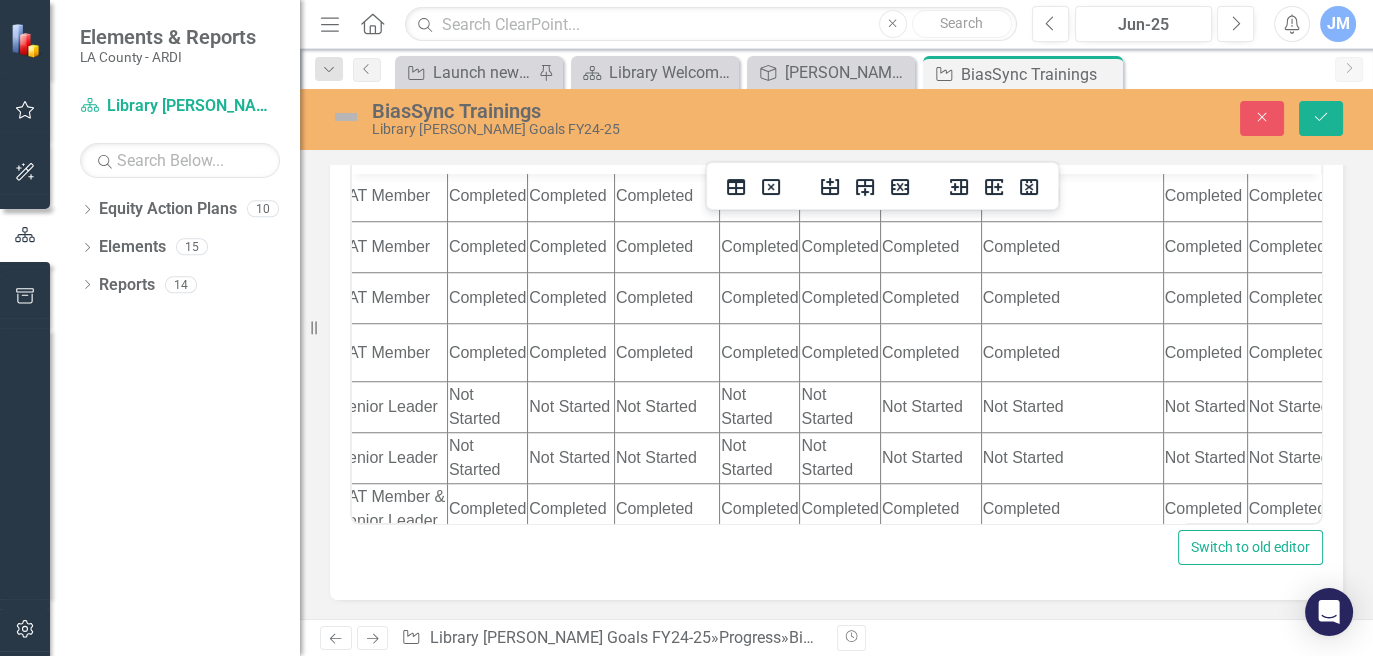 click on "Not Started" at bounding box center [487, -105] 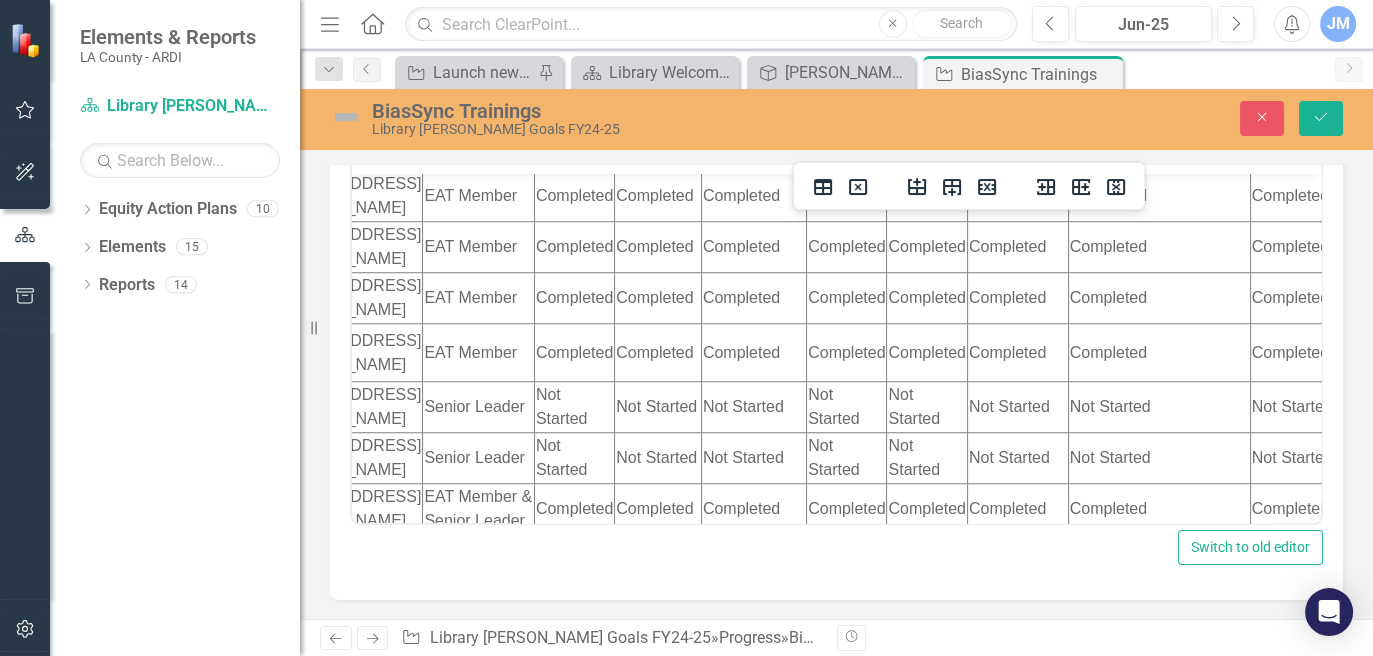 scroll, scrollTop: 2272, scrollLeft: 350, axis: both 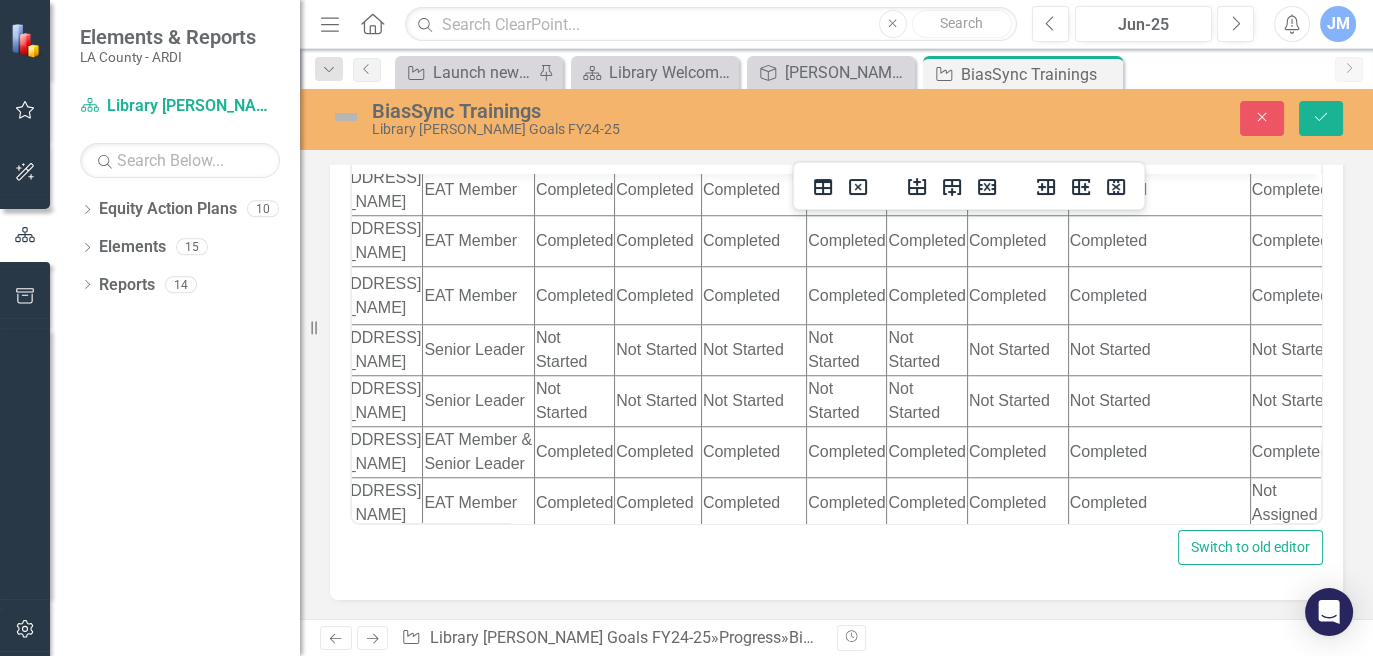 click on "Not Started" at bounding box center (847, -60) 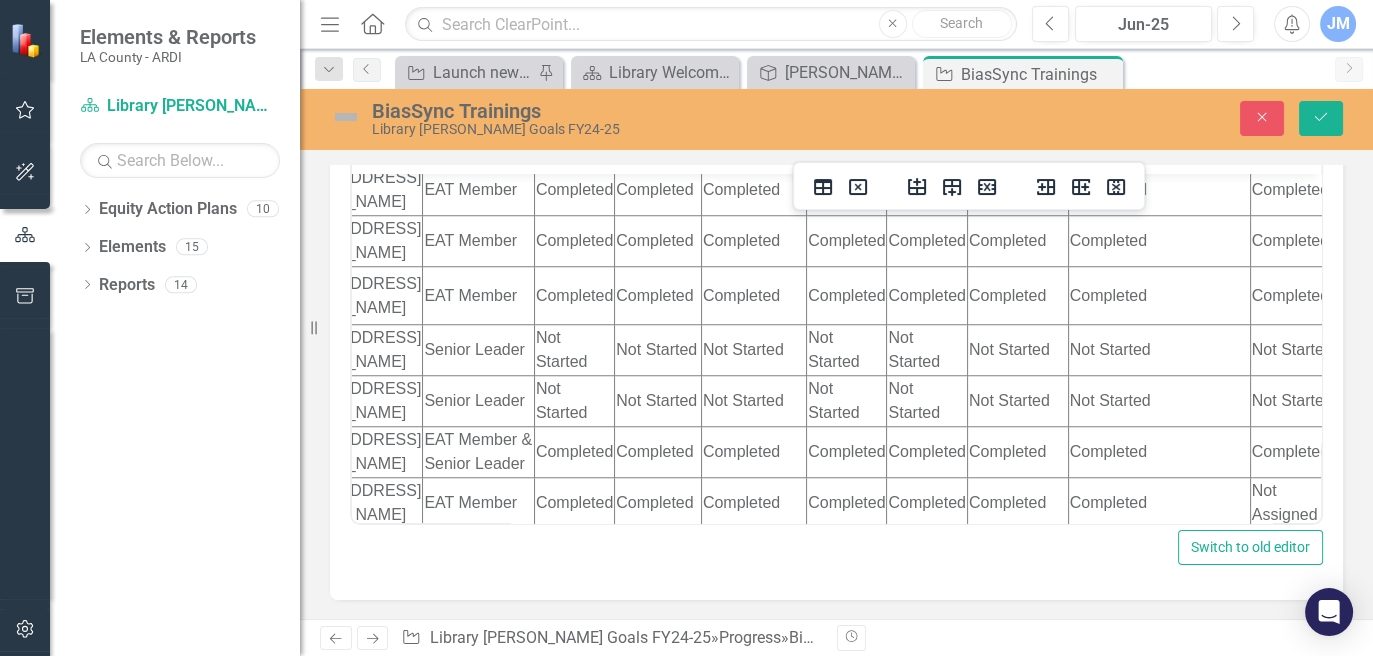 click on "Not Started" at bounding box center (847, -60) 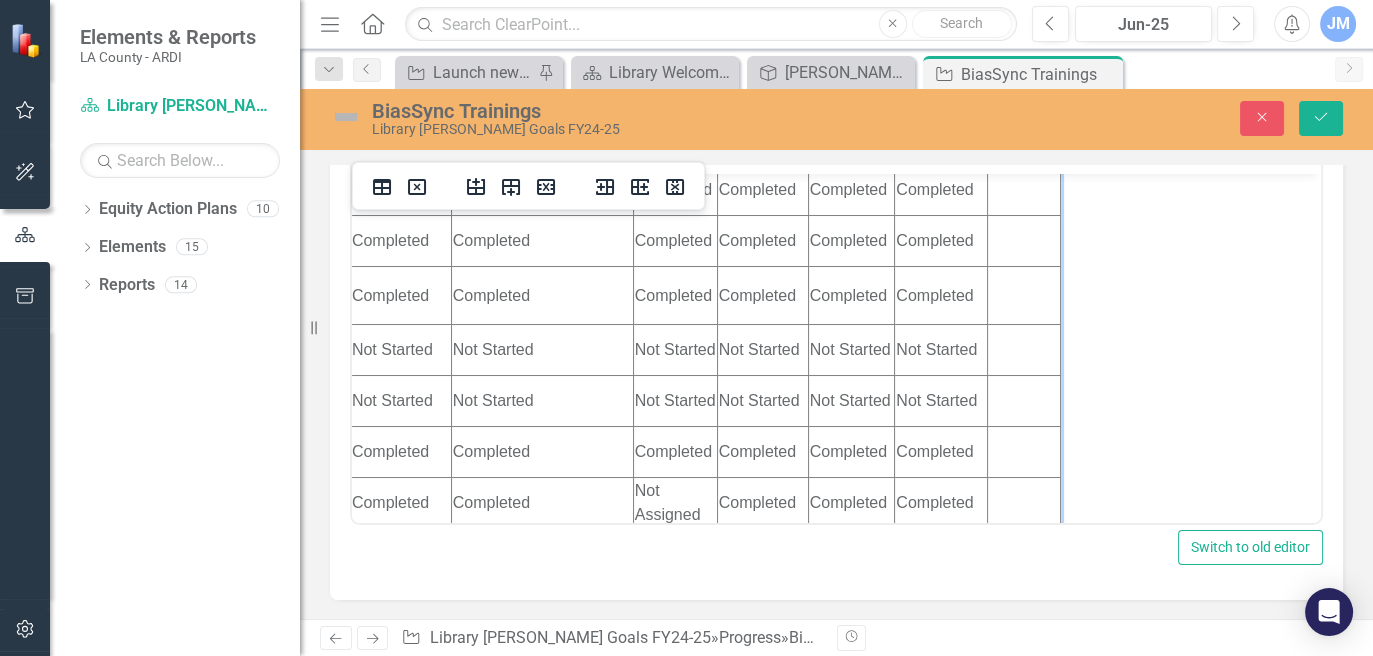 scroll, scrollTop: 2272, scrollLeft: 985, axis: both 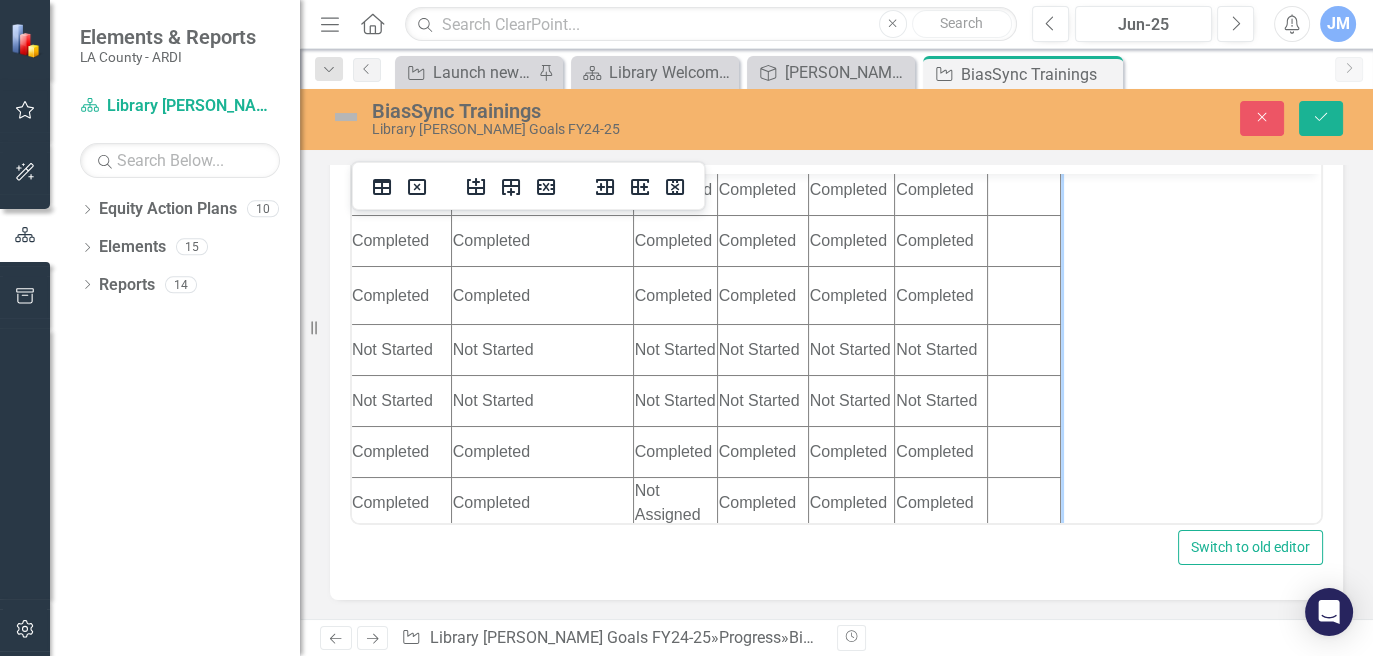 click on "Not Started" at bounding box center [851, -60] 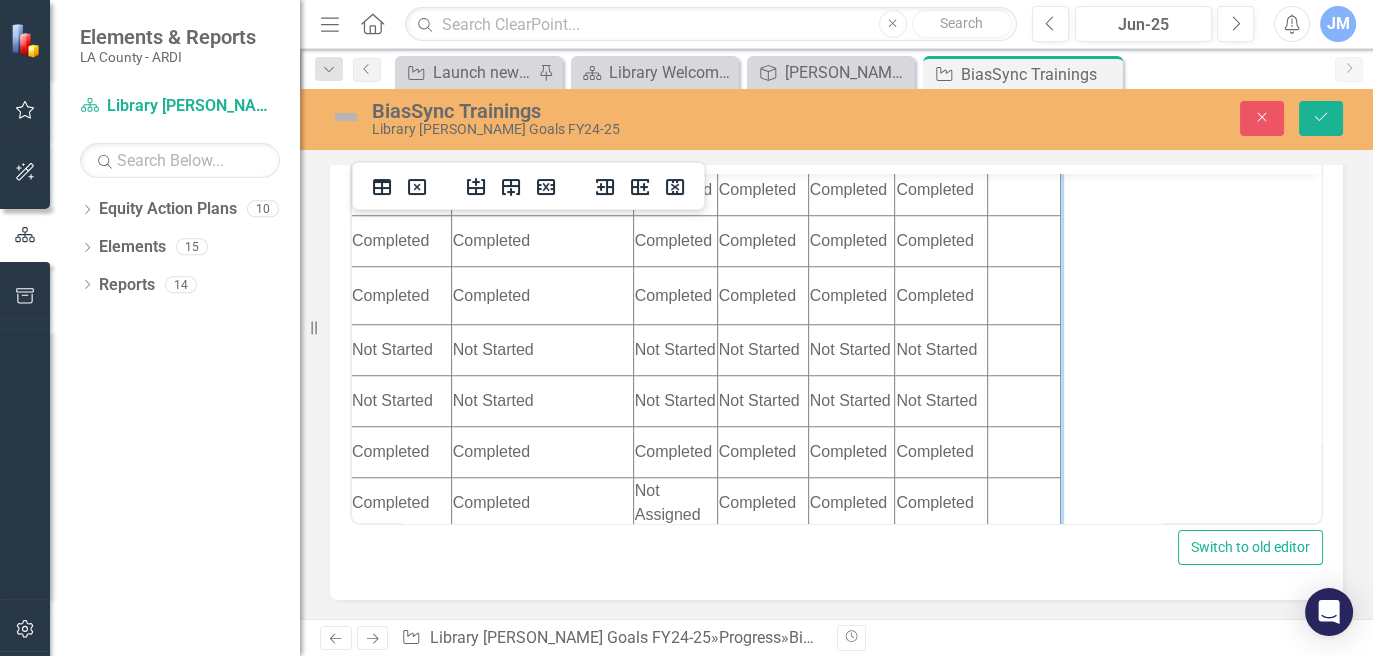 click on "Not Started" at bounding box center (851, -60) 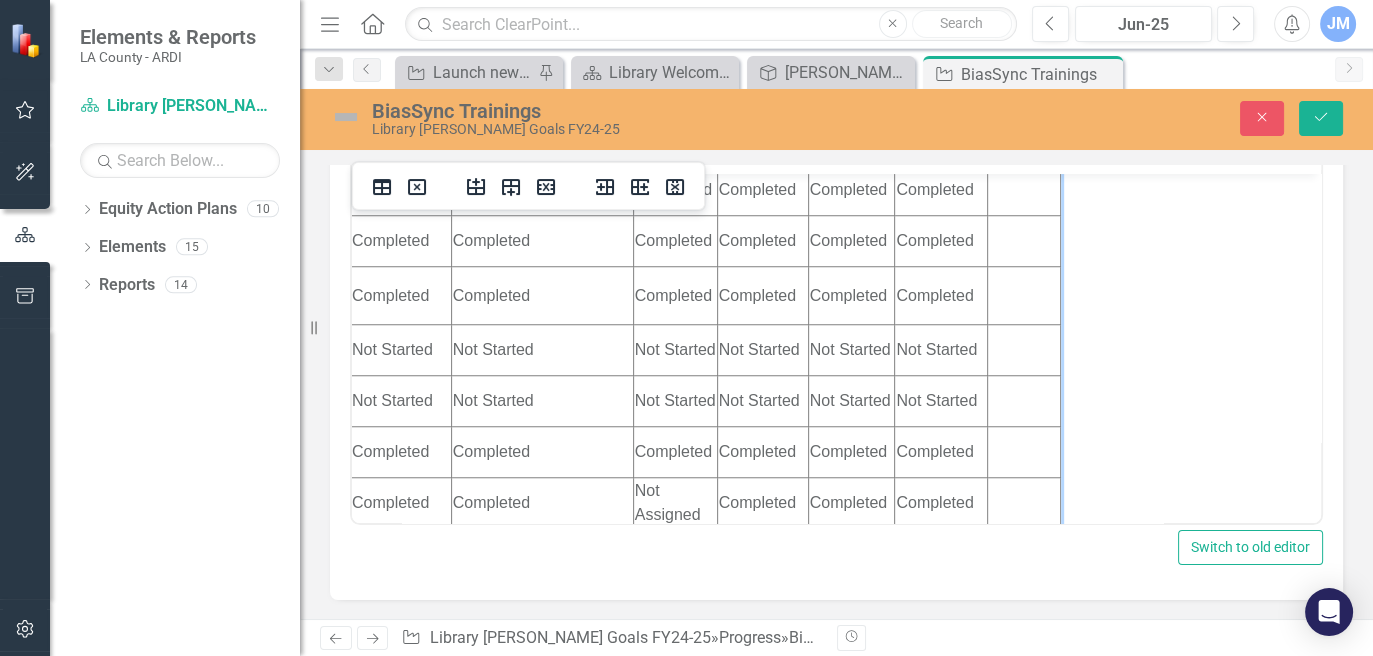 click on "In Progress -- on Aid: Religious Inclusion and Acceptance" at bounding box center (851, 39) 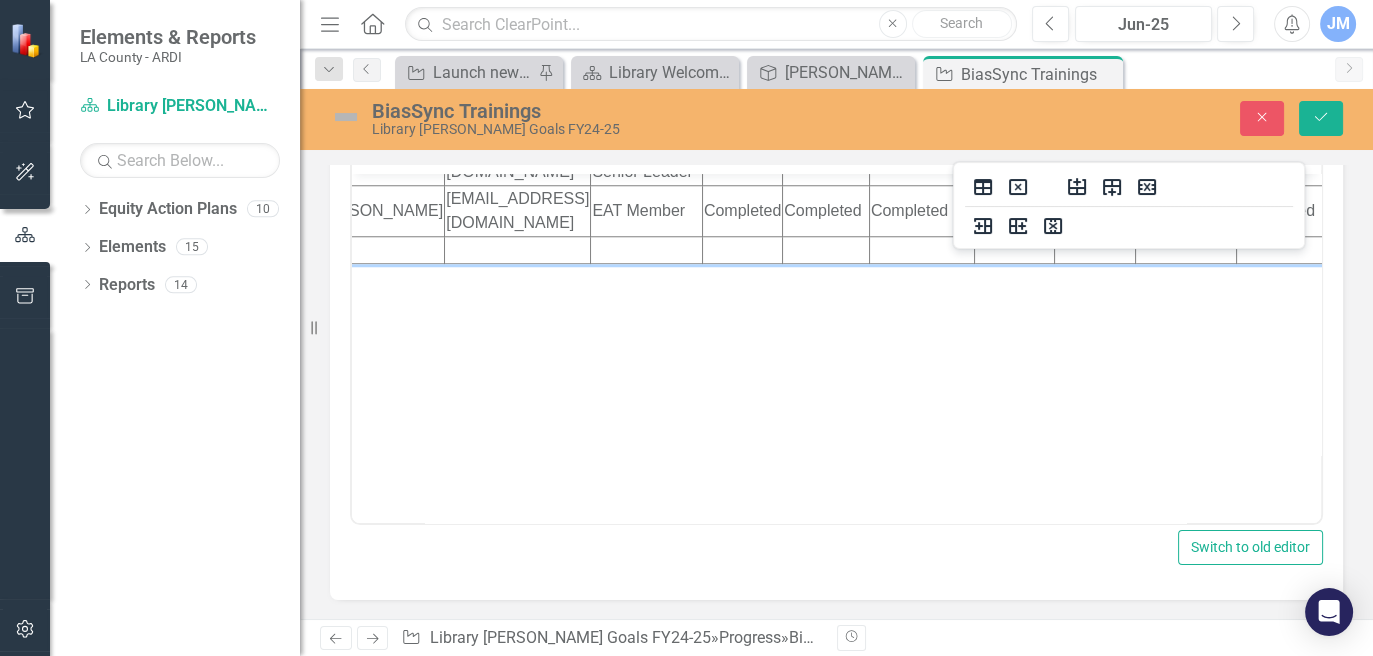 scroll, scrollTop: 2515, scrollLeft: 182, axis: both 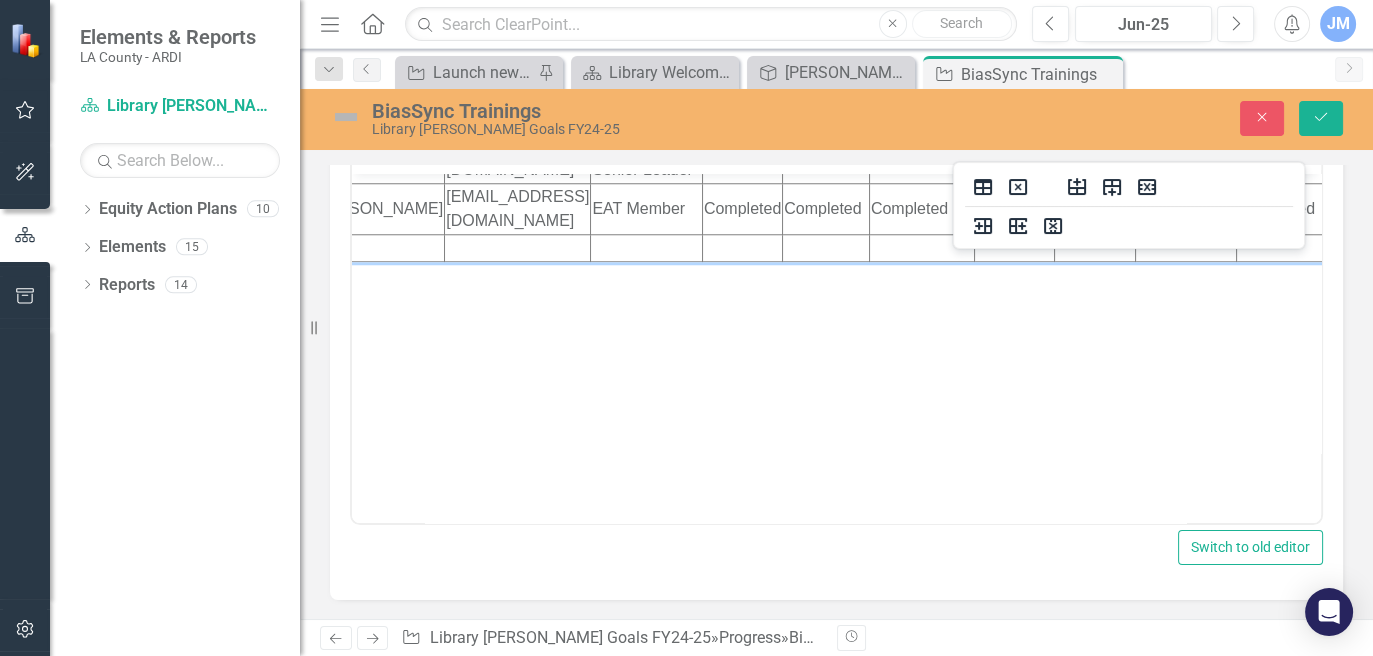 click on "Not Started" at bounding box center (742, 55) 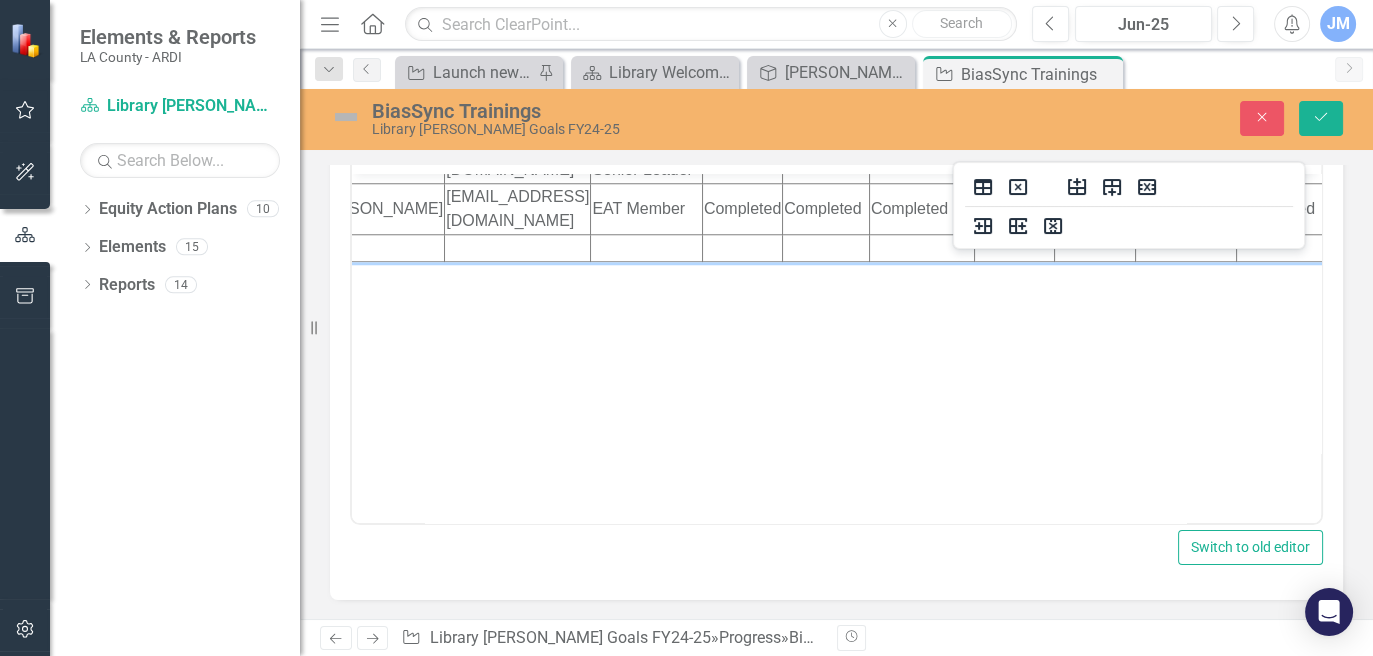 click on "Not Started" at bounding box center (742, 55) 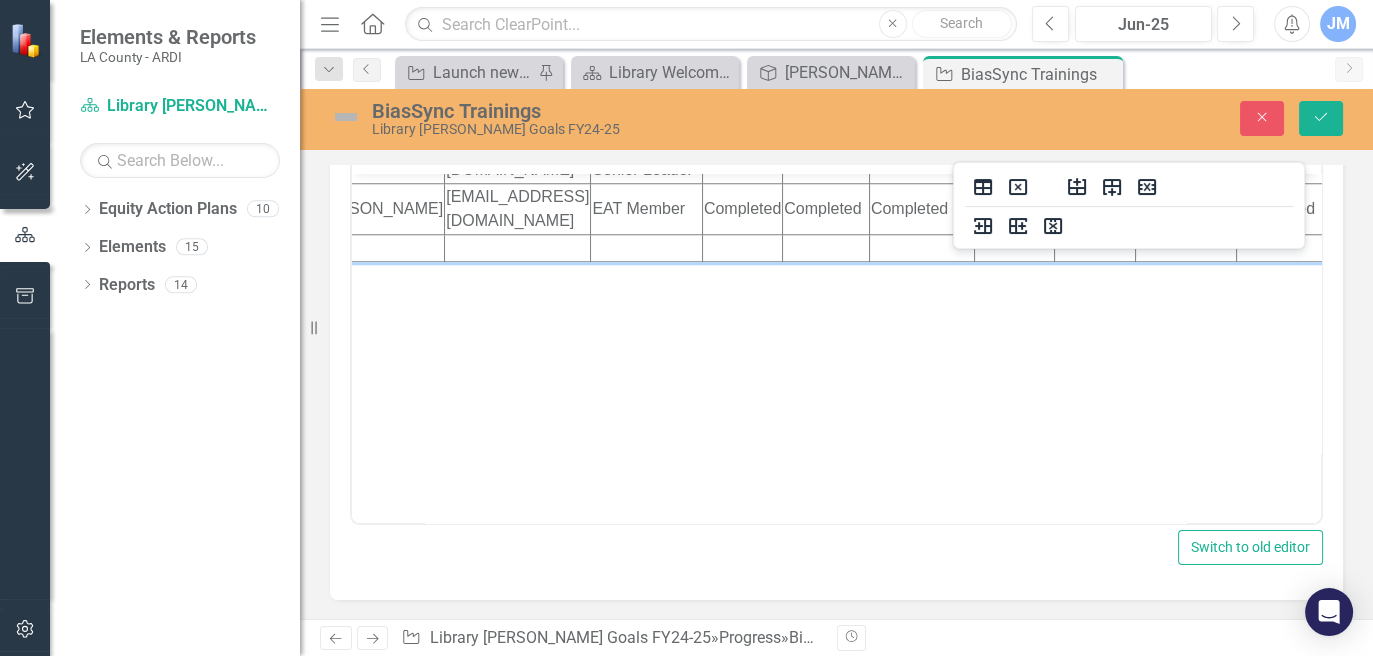 click on "Not Started" at bounding box center (742, 55) 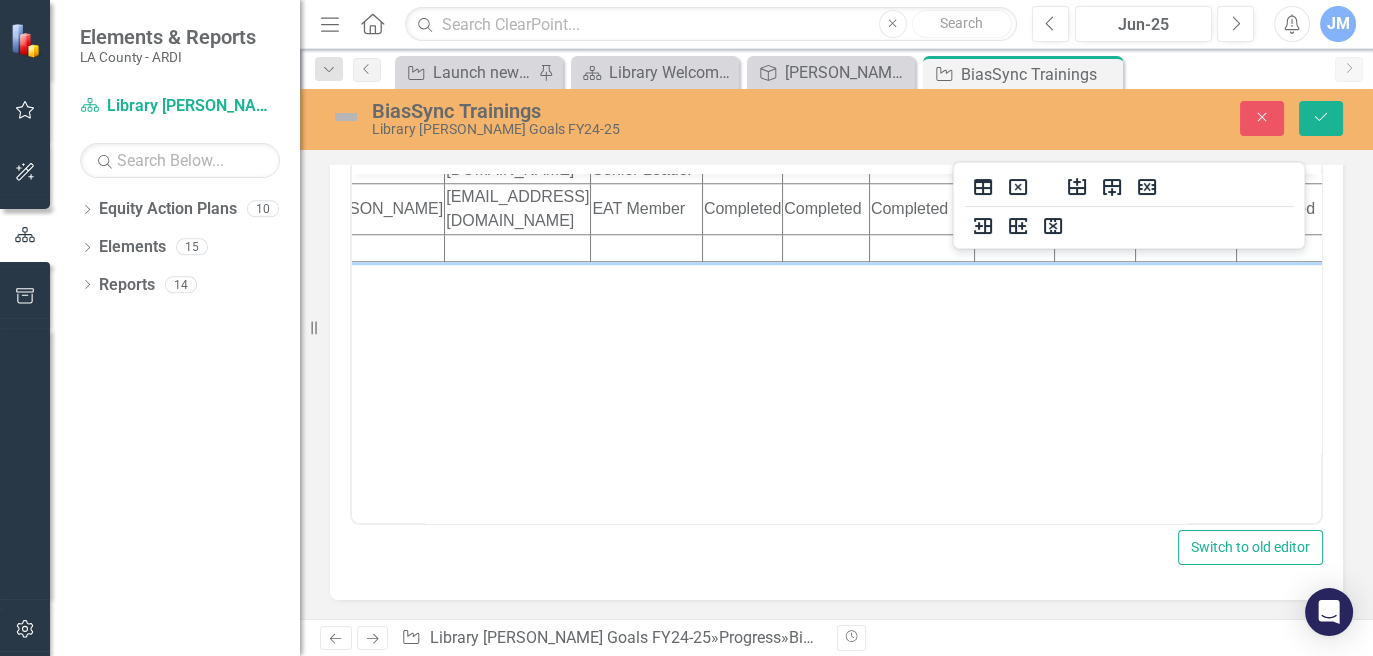 click on "Not Started" at bounding box center [826, 55] 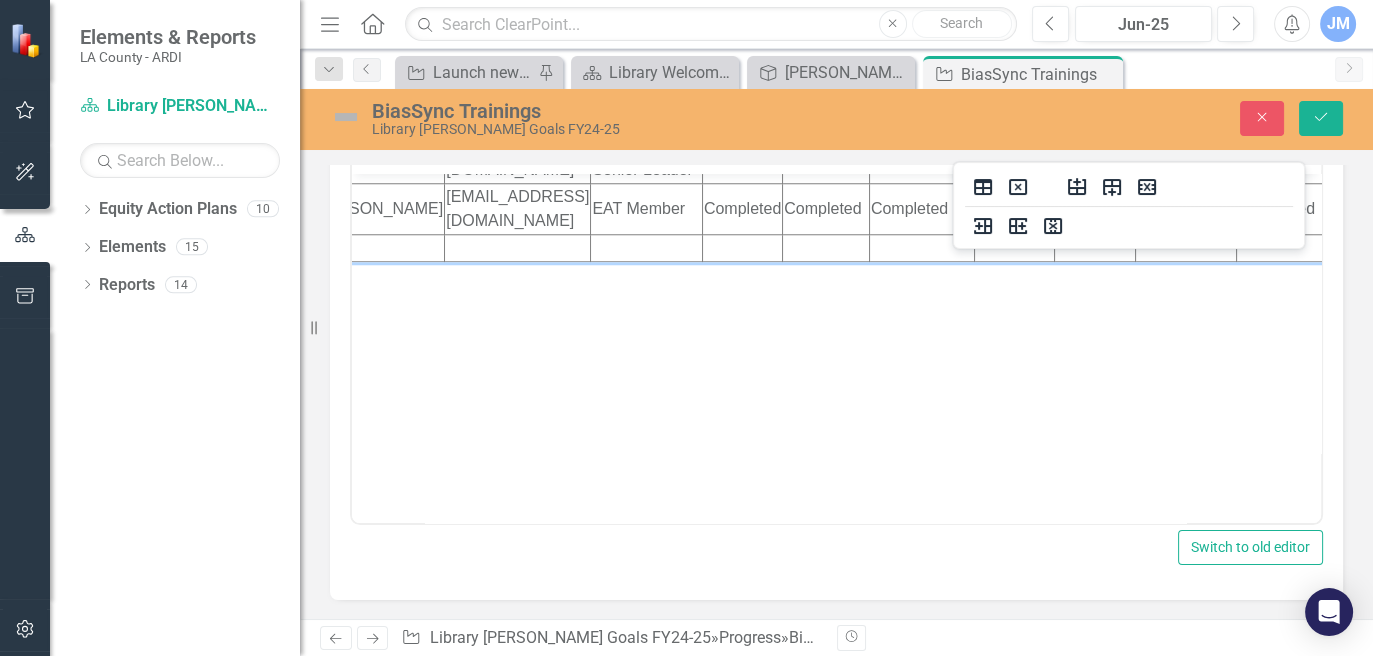 click on "Not Started" at bounding box center (826, 55) 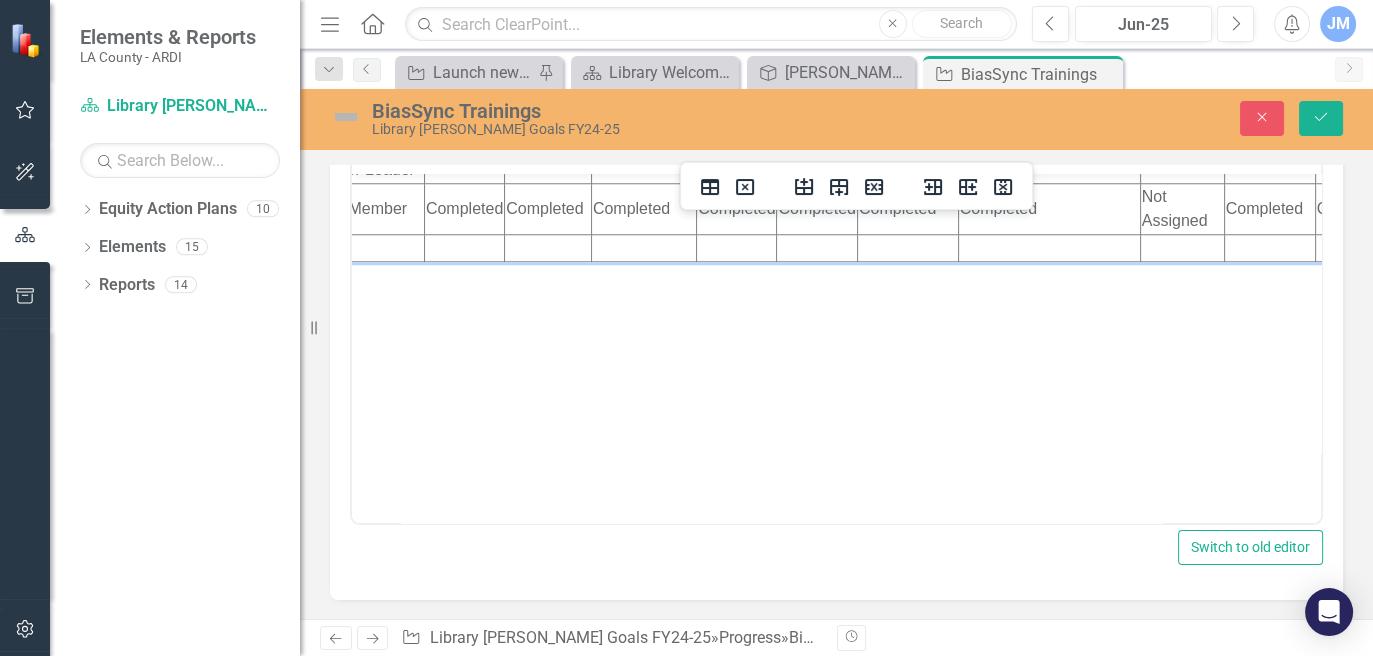 scroll, scrollTop: 2515, scrollLeft: 467, axis: both 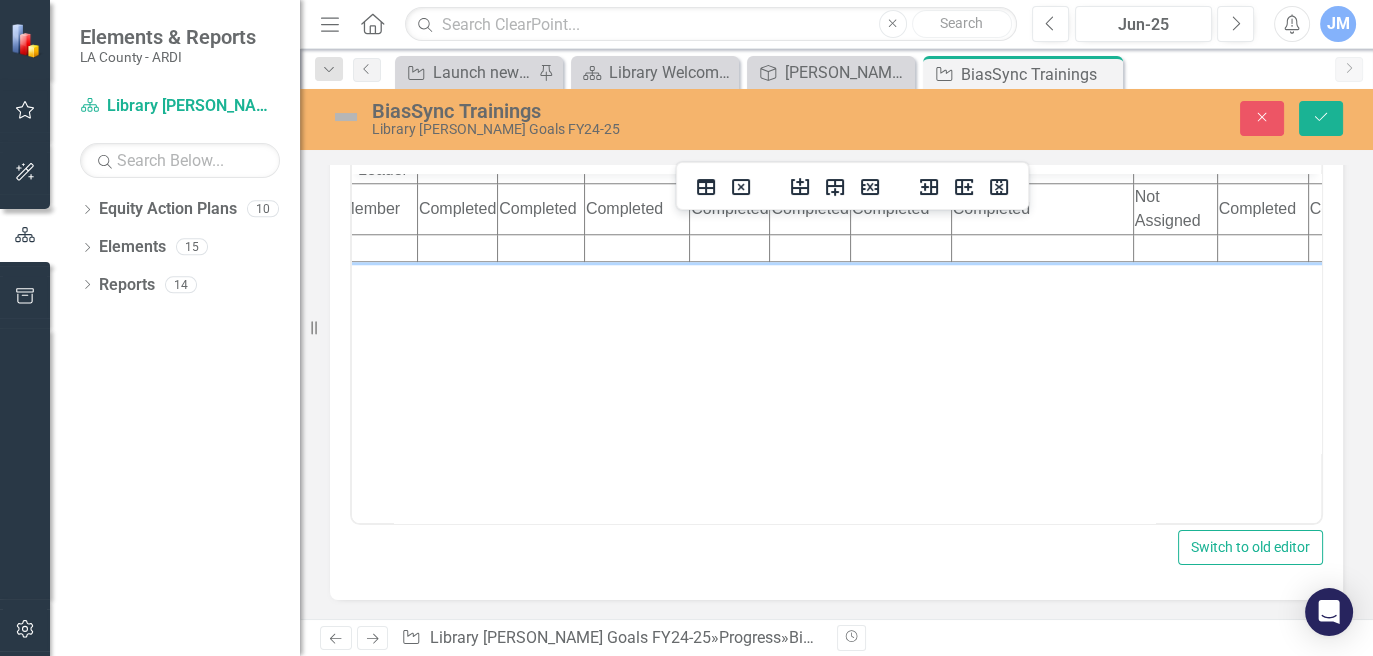 click on "Not Started" at bounding box center [636, 55] 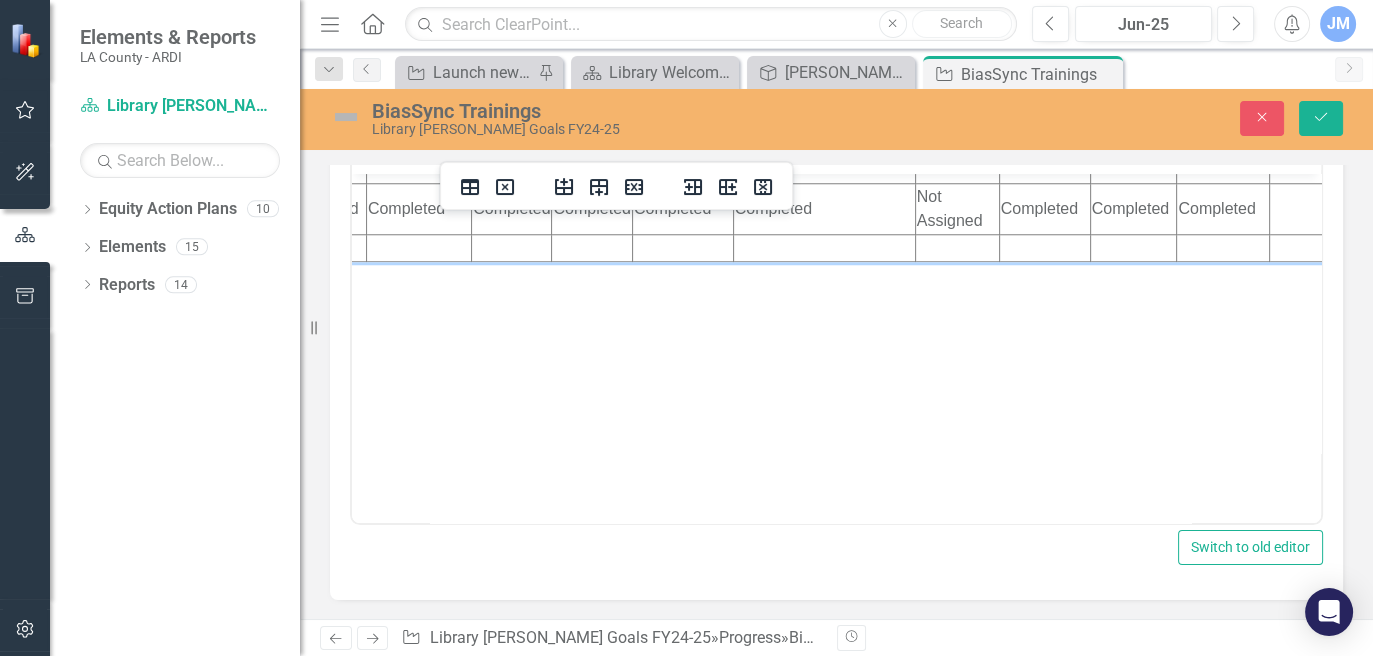 scroll, scrollTop: 2515, scrollLeft: 742, axis: both 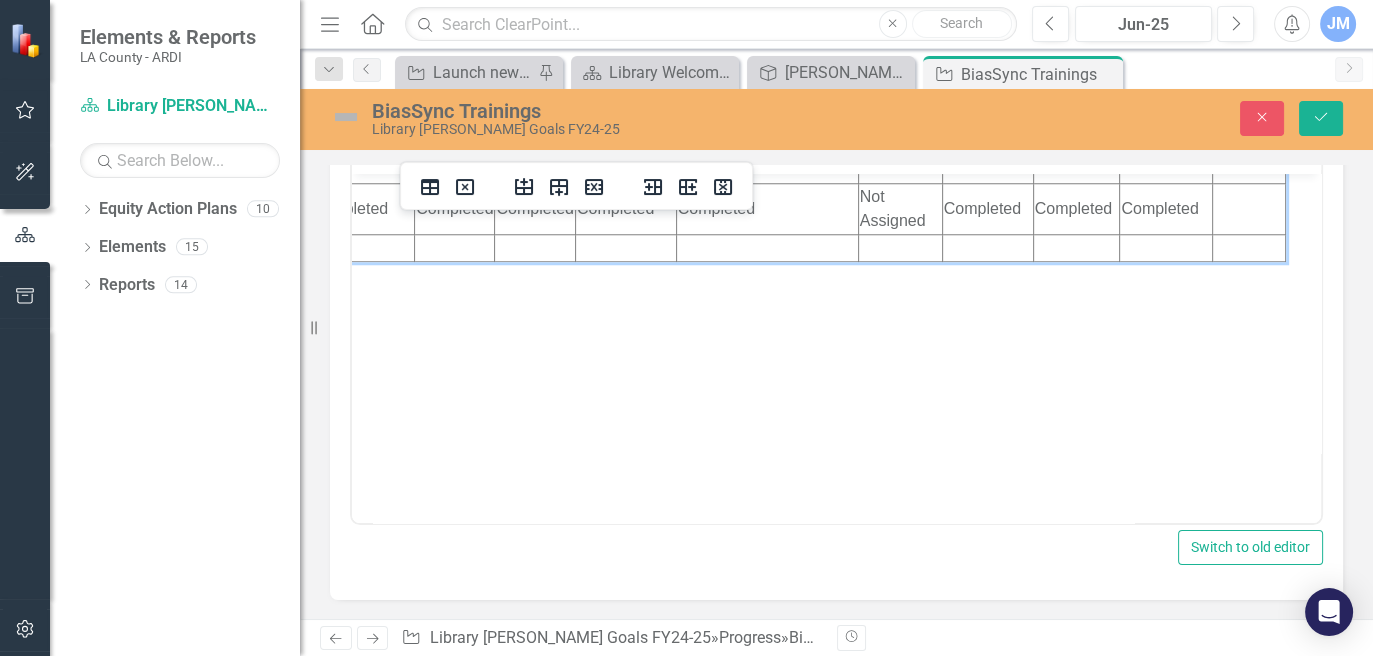 click on "Not Started" at bounding box center (767, 55) 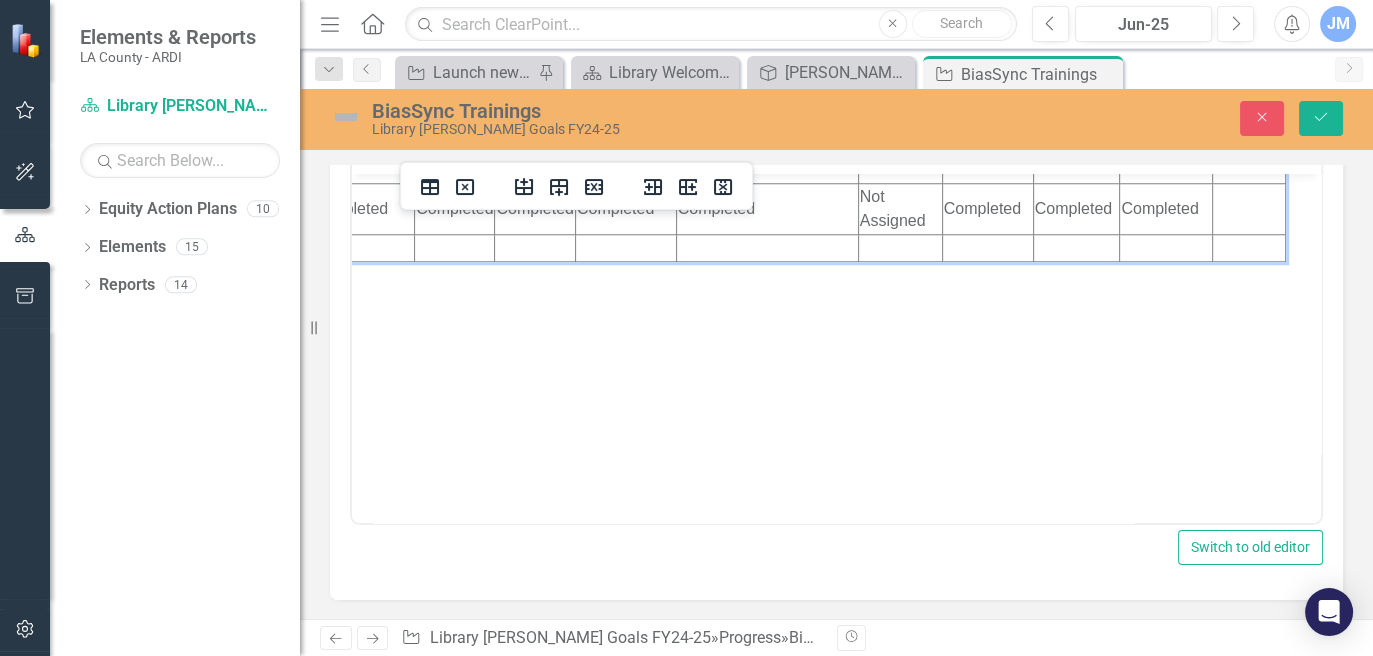 click on "Not Started" at bounding box center [767, 55] 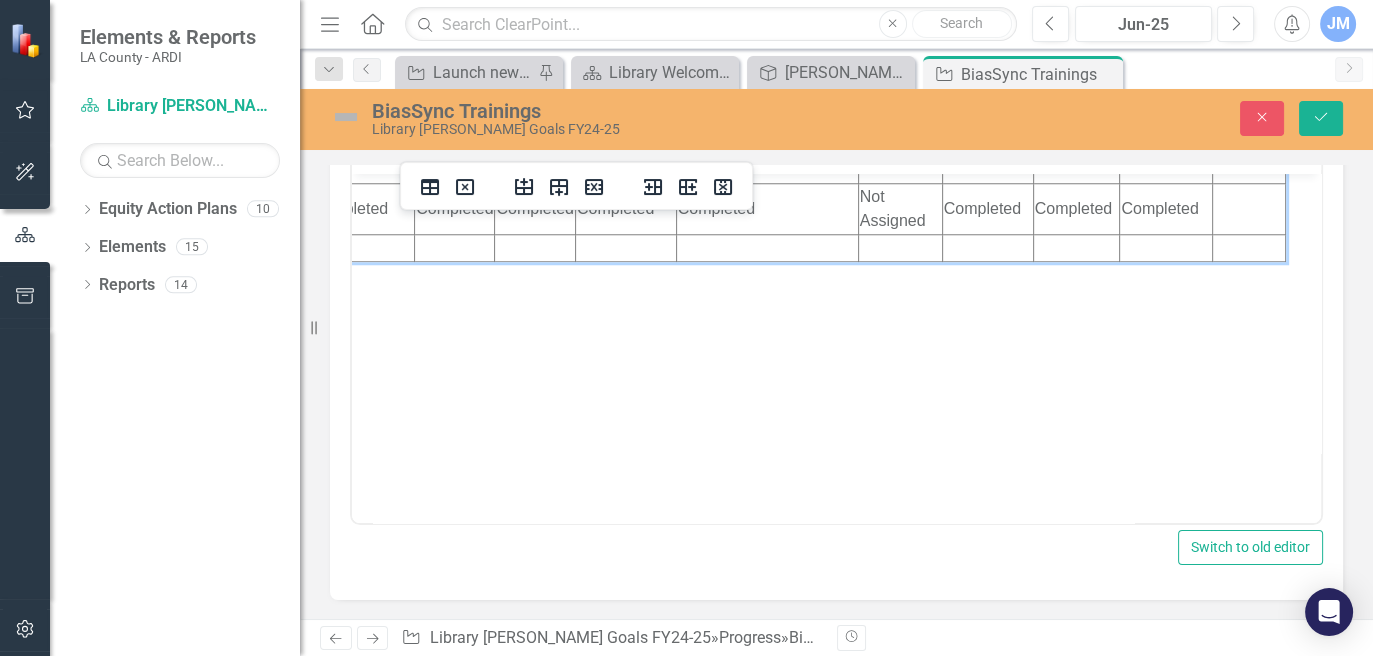 click on "Not Started" at bounding box center [900, 55] 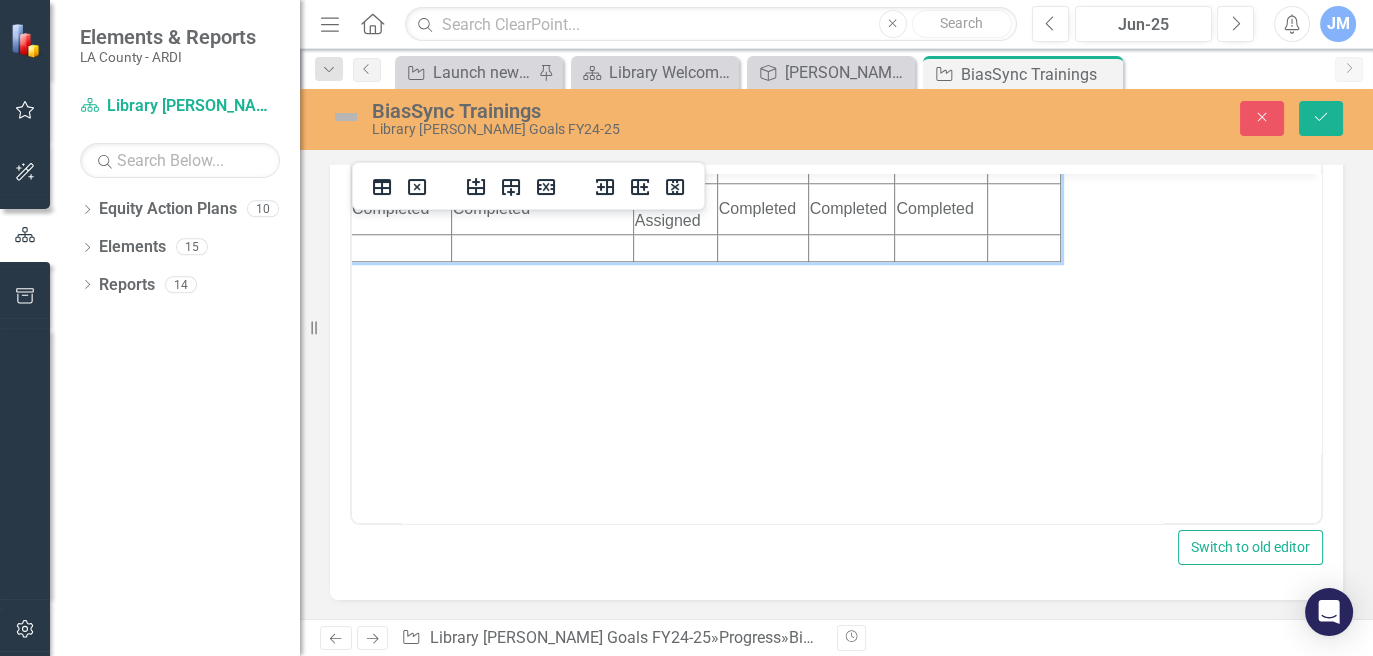 scroll, scrollTop: 2515, scrollLeft: 999, axis: both 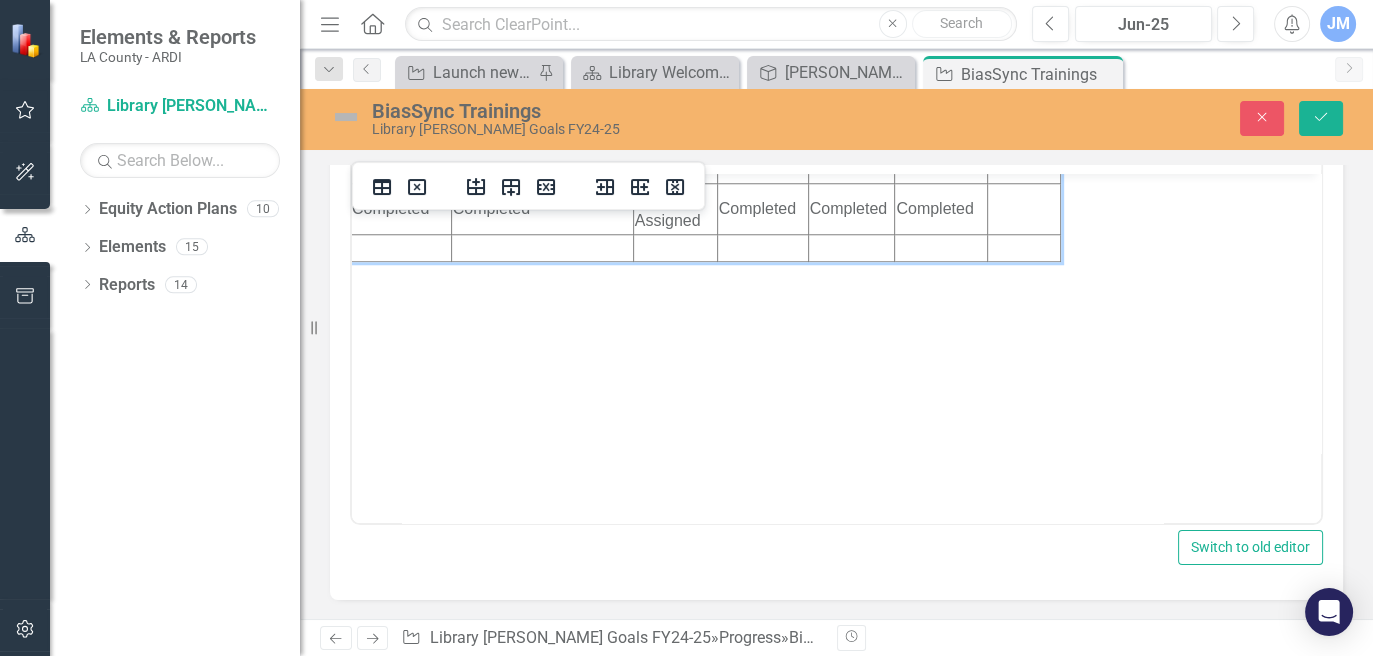 click on "Not Started" at bounding box center (762, 55) 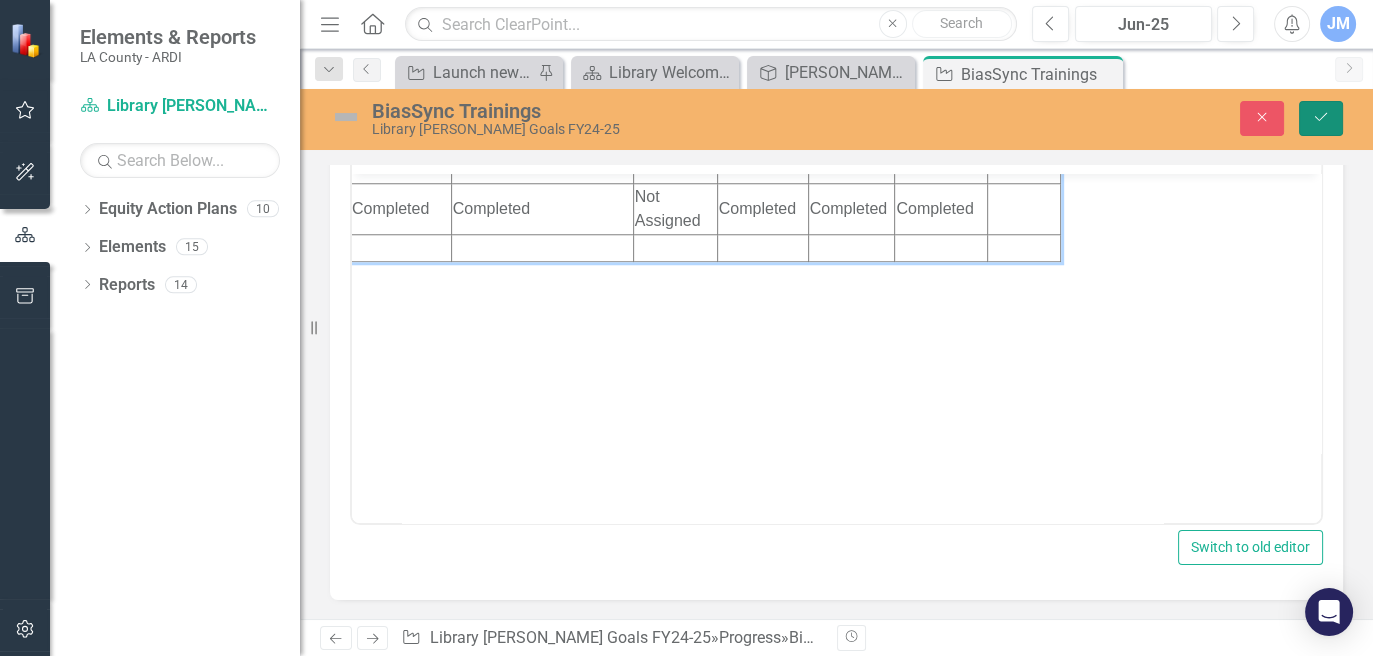 click on "Save" 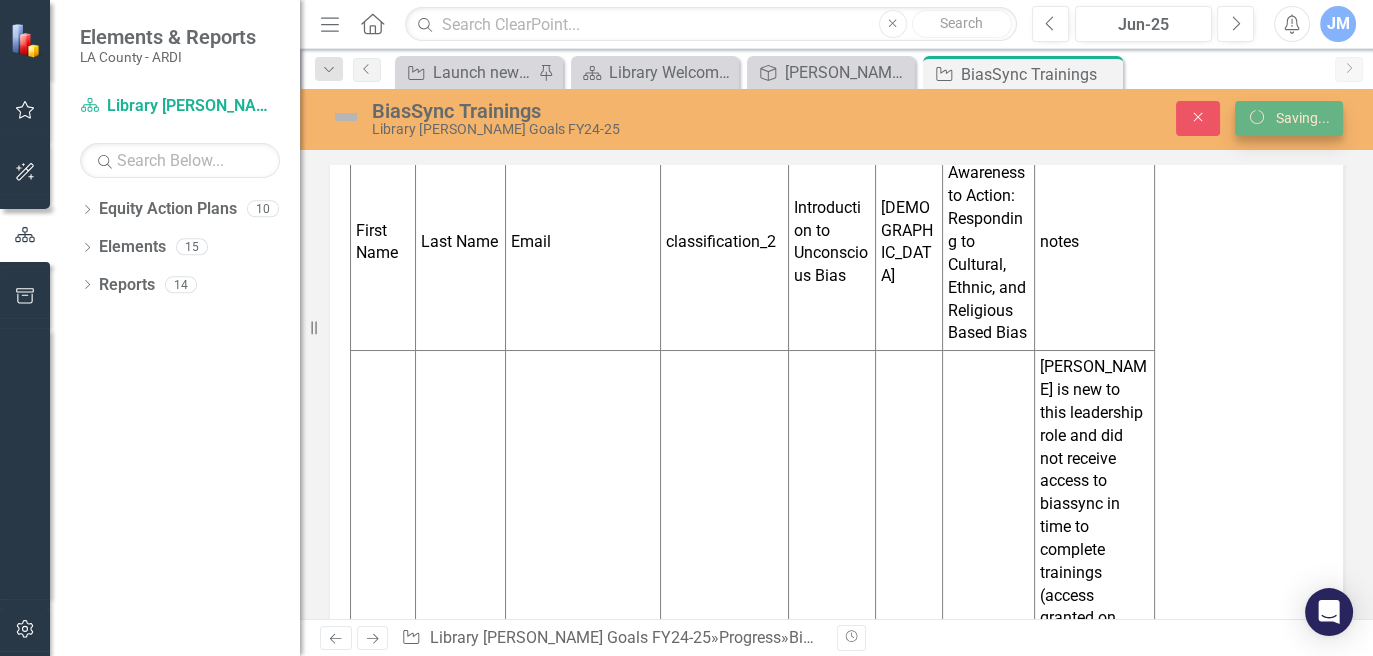 scroll, scrollTop: 2542, scrollLeft: 0, axis: vertical 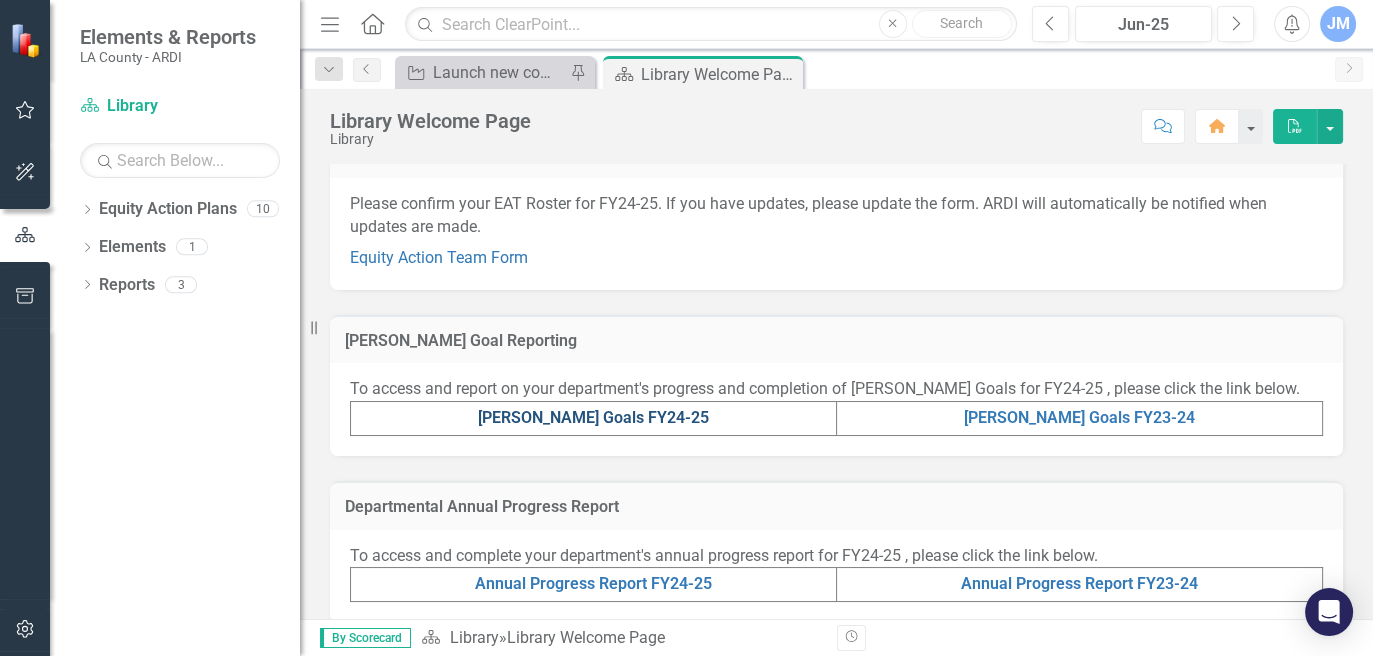 click on "[PERSON_NAME] Goals FY24-25" at bounding box center [593, 417] 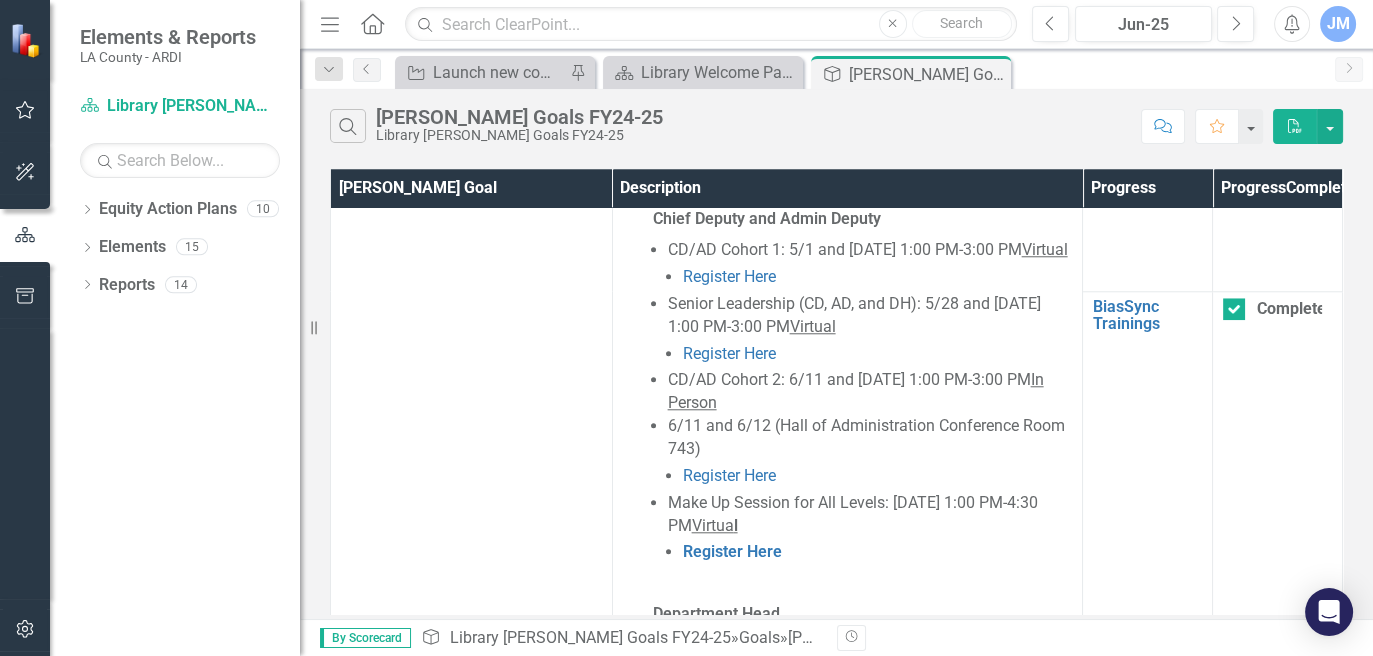 scroll, scrollTop: 2566, scrollLeft: 0, axis: vertical 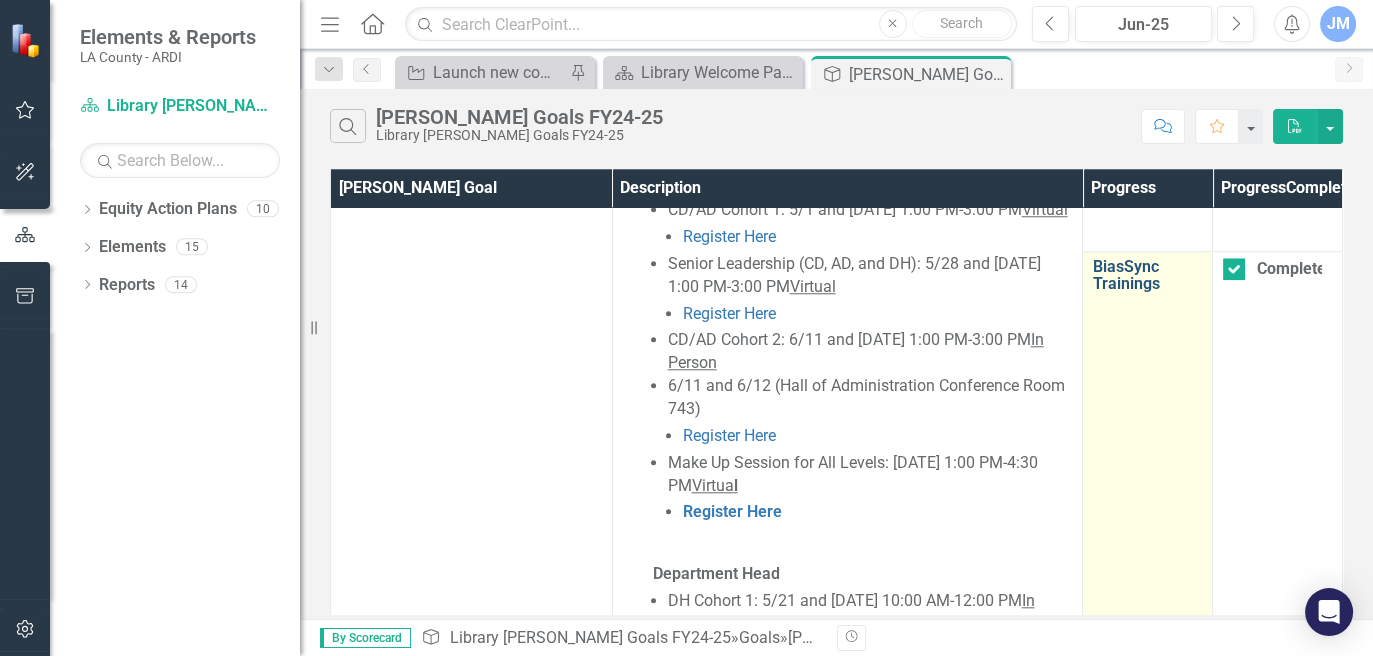 click on "BiasSync Trainings" at bounding box center (1147, 275) 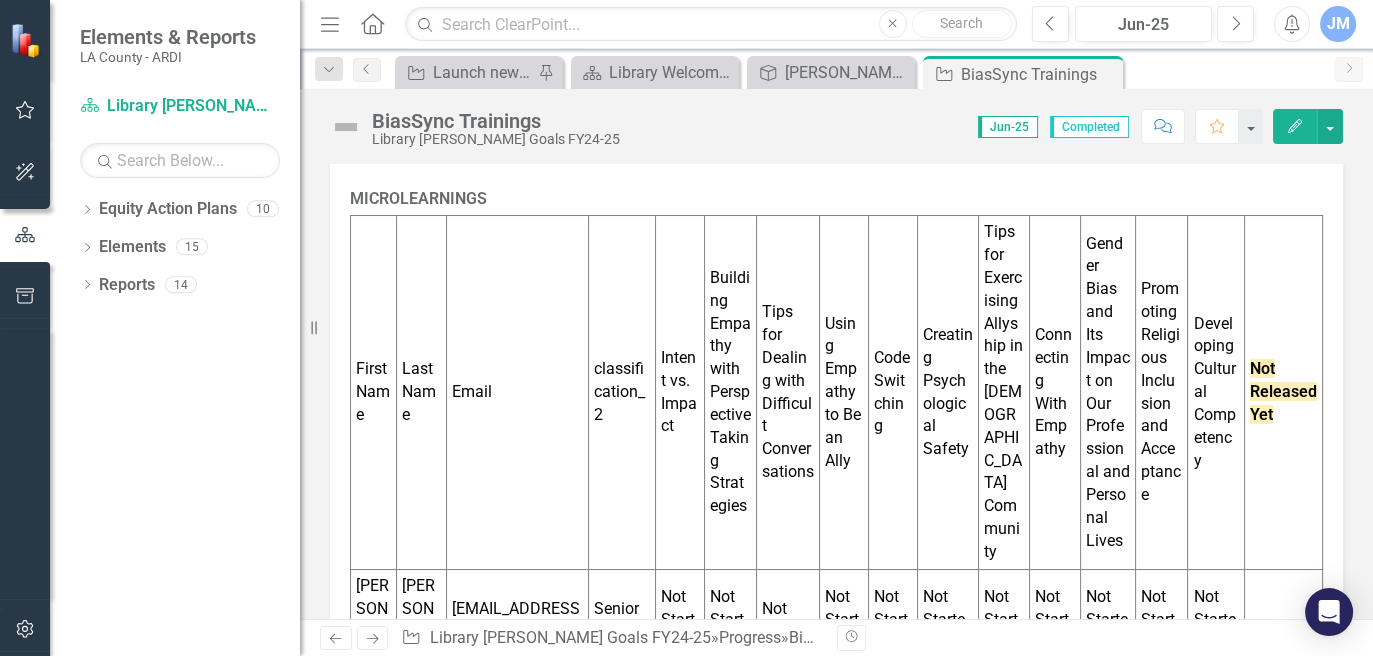 scroll, scrollTop: 2470, scrollLeft: 0, axis: vertical 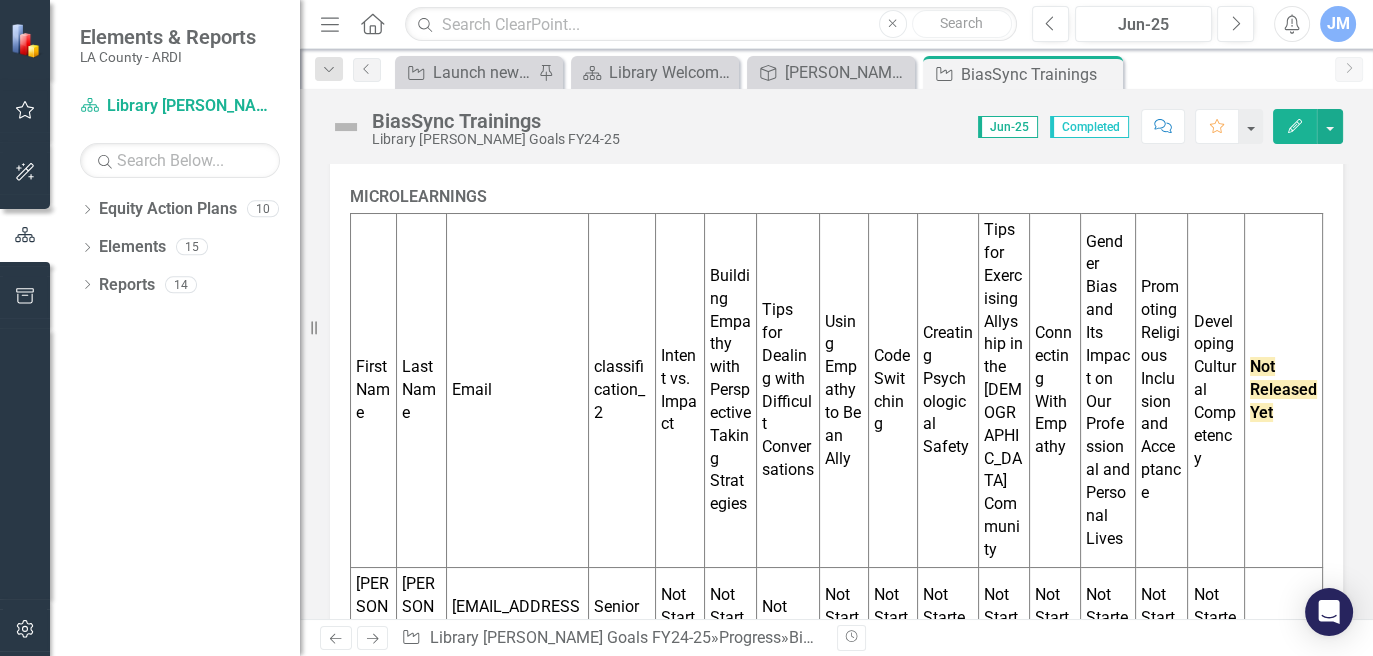 click on "Completed" at bounding box center [787, 823] 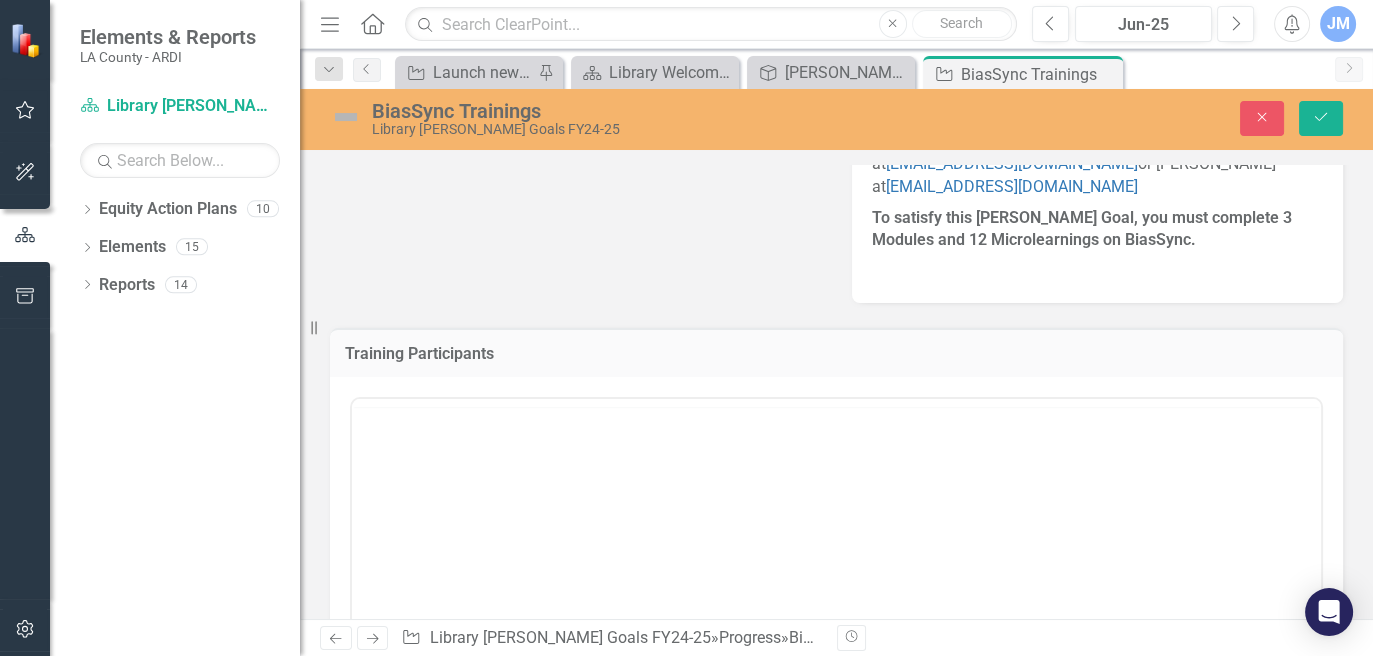 scroll, scrollTop: 631, scrollLeft: 0, axis: vertical 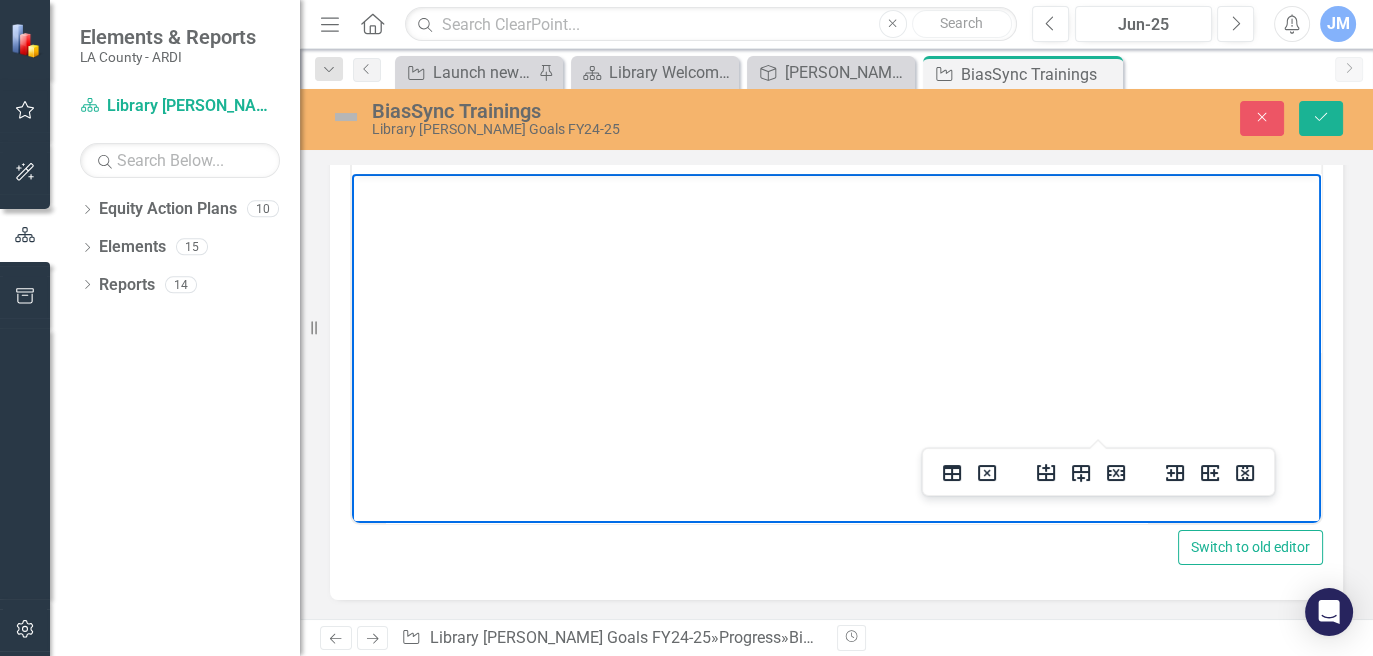 click on "Not Started" at bounding box center [703, -198] 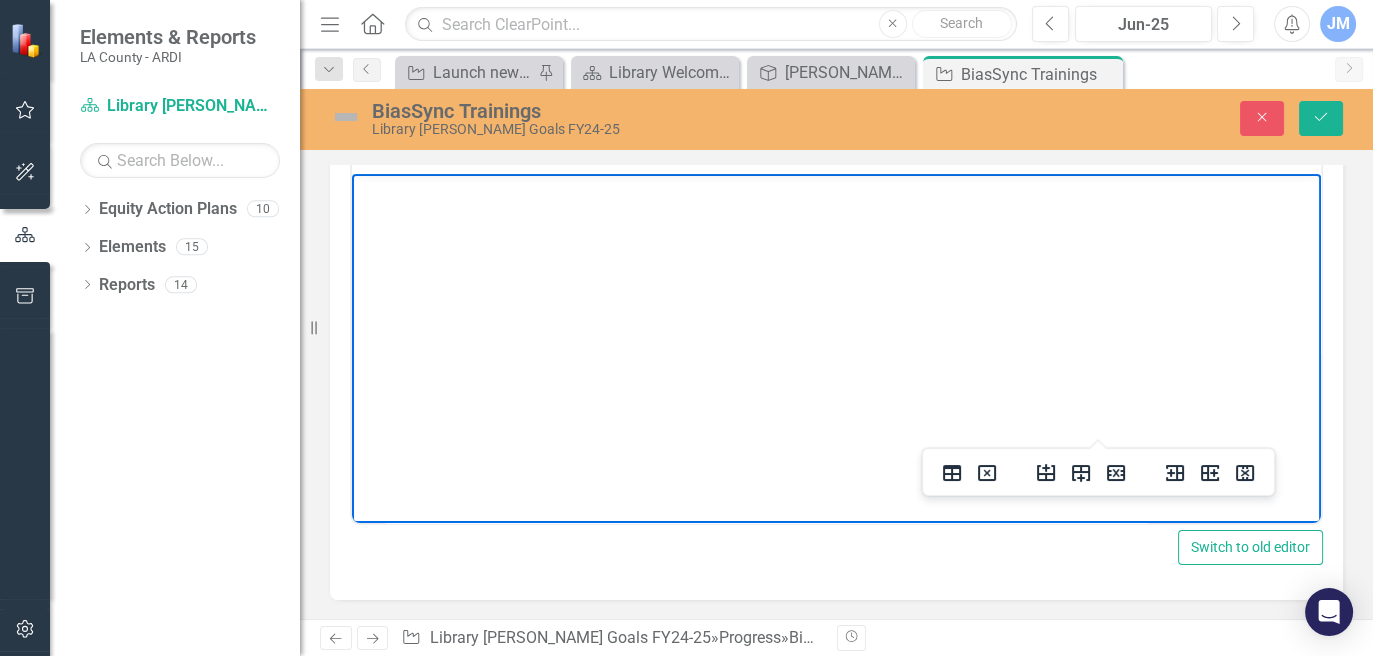 click on "Completed" at bounding box center (976, -198) 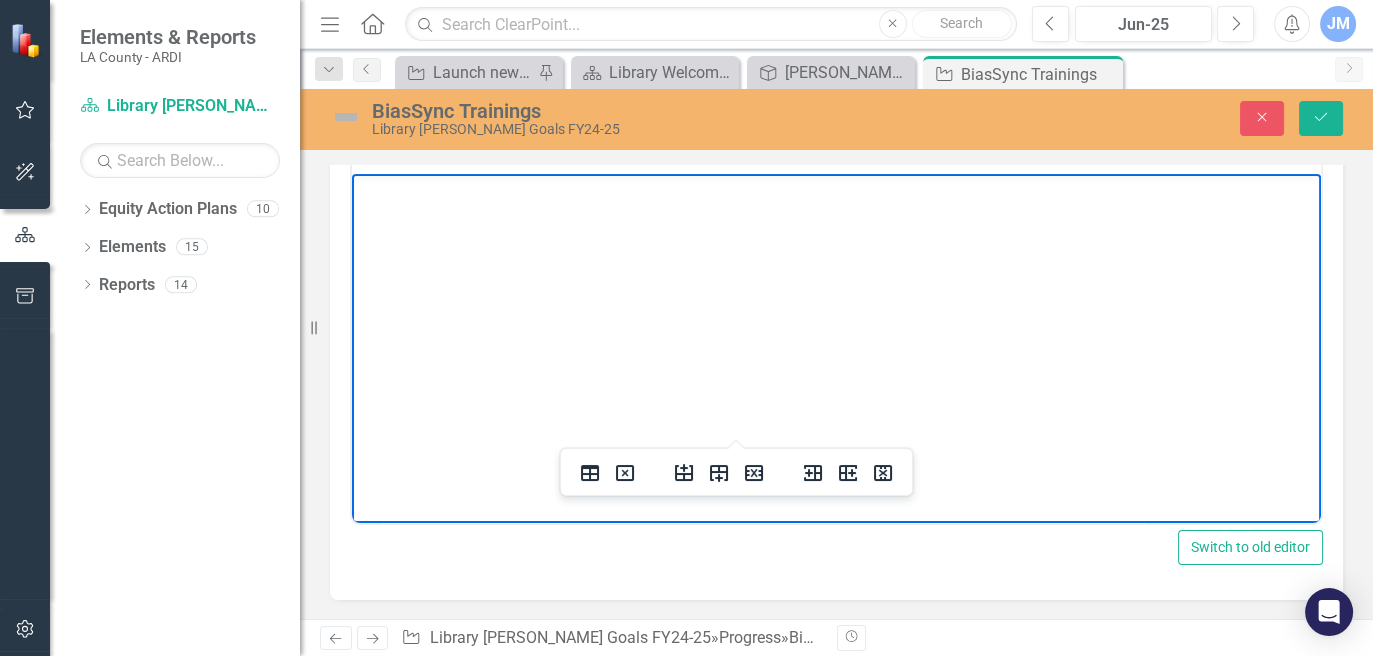 scroll, scrollTop: 2937, scrollLeft: 777, axis: both 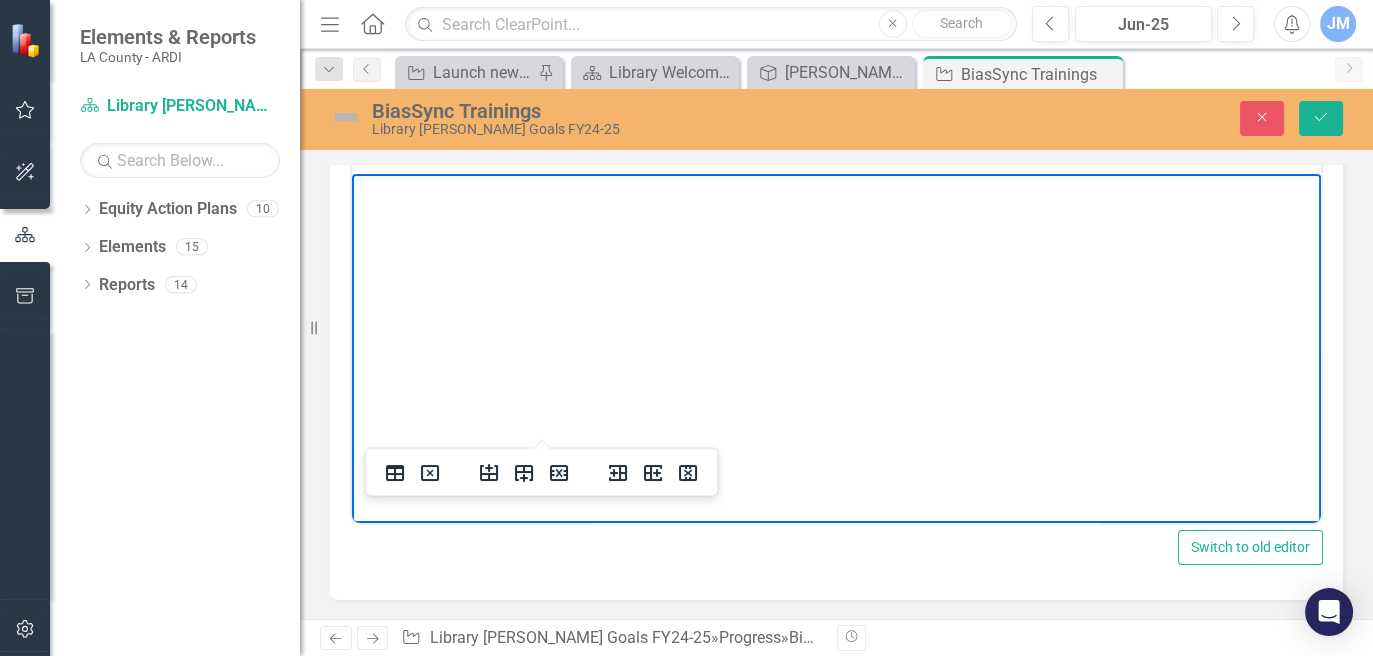click on "Not Started" at bounding box center (500, -198) 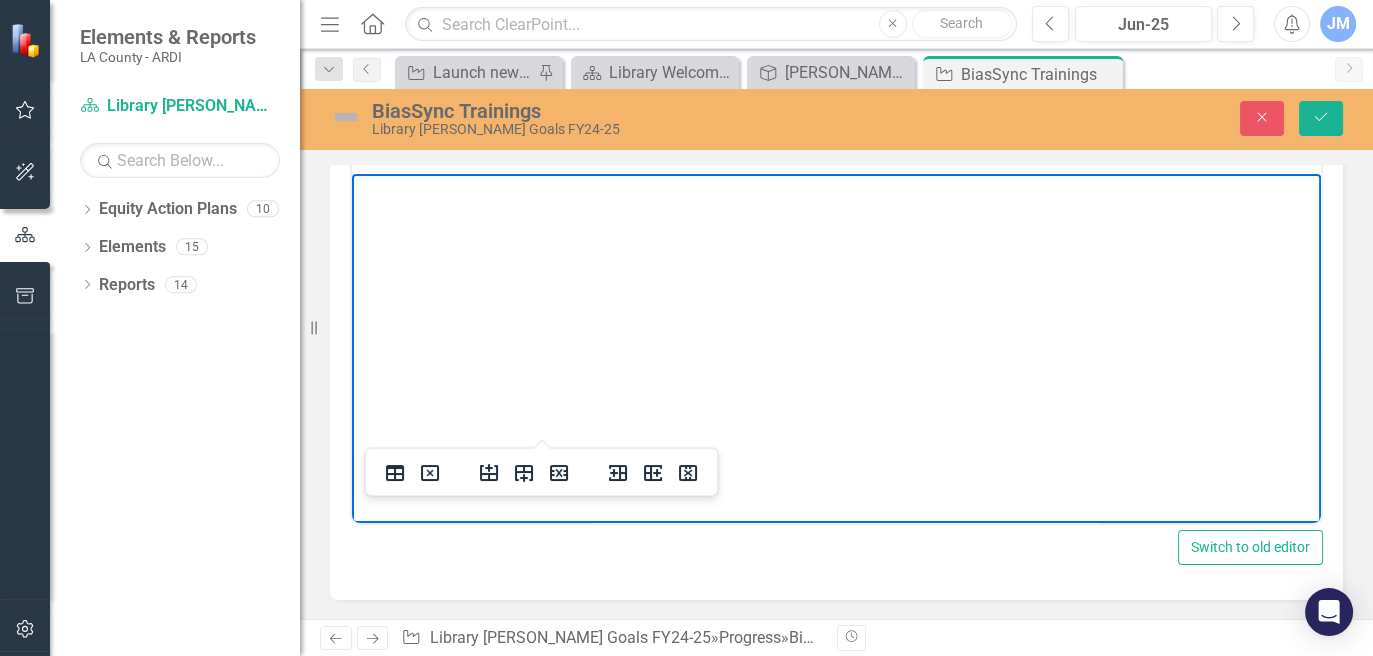 click on "Not Started" at bounding box center [500, -198] 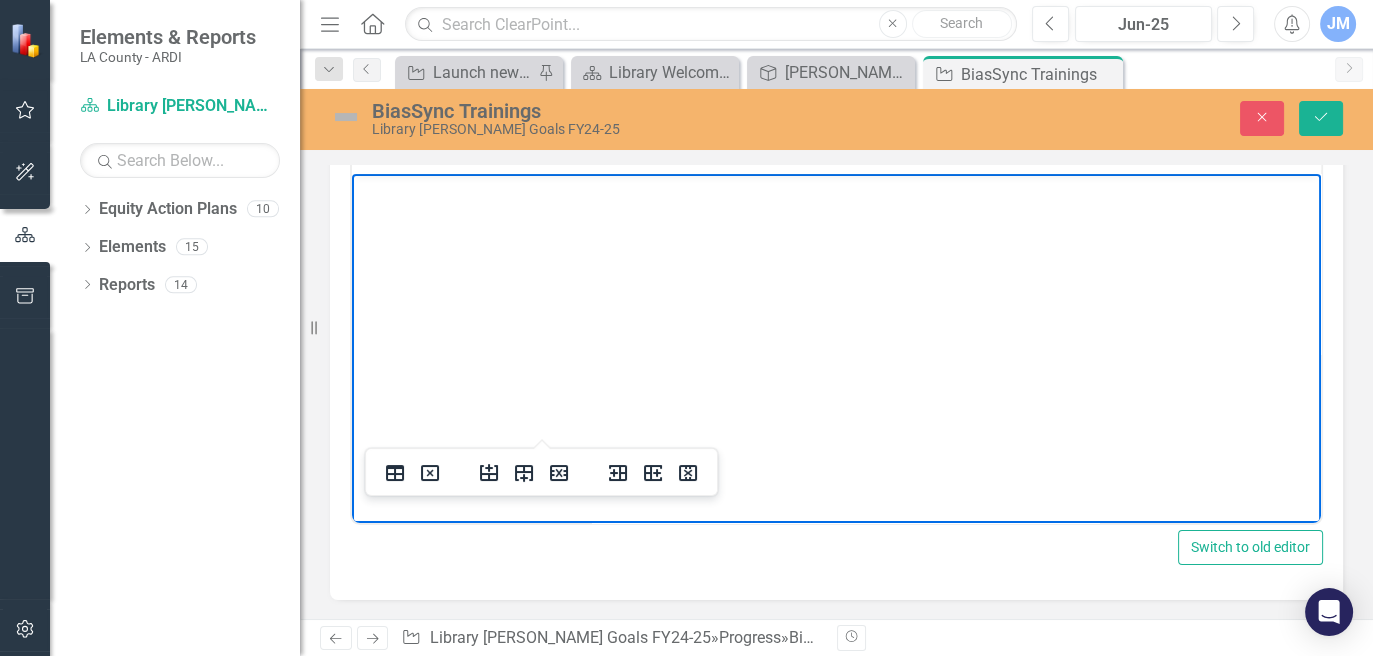 scroll, scrollTop: 2907, scrollLeft: 777, axis: both 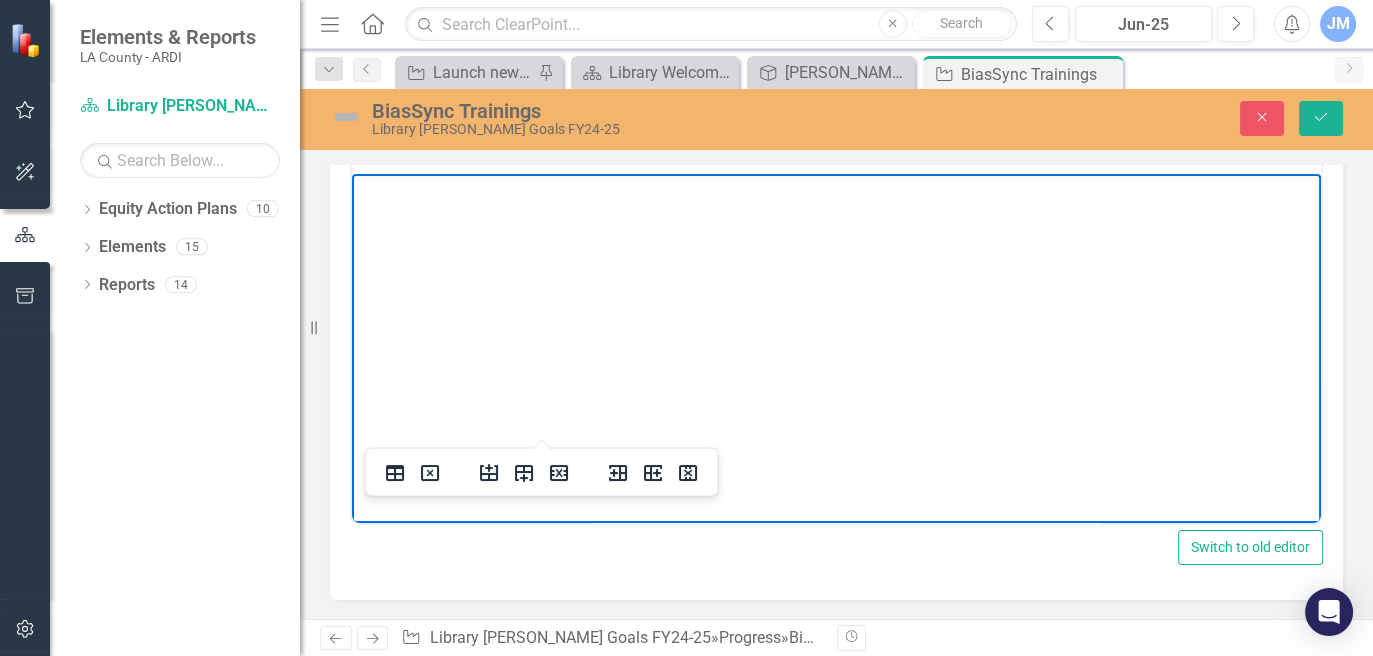 click on "Not Started" at bounding box center [865, -168] 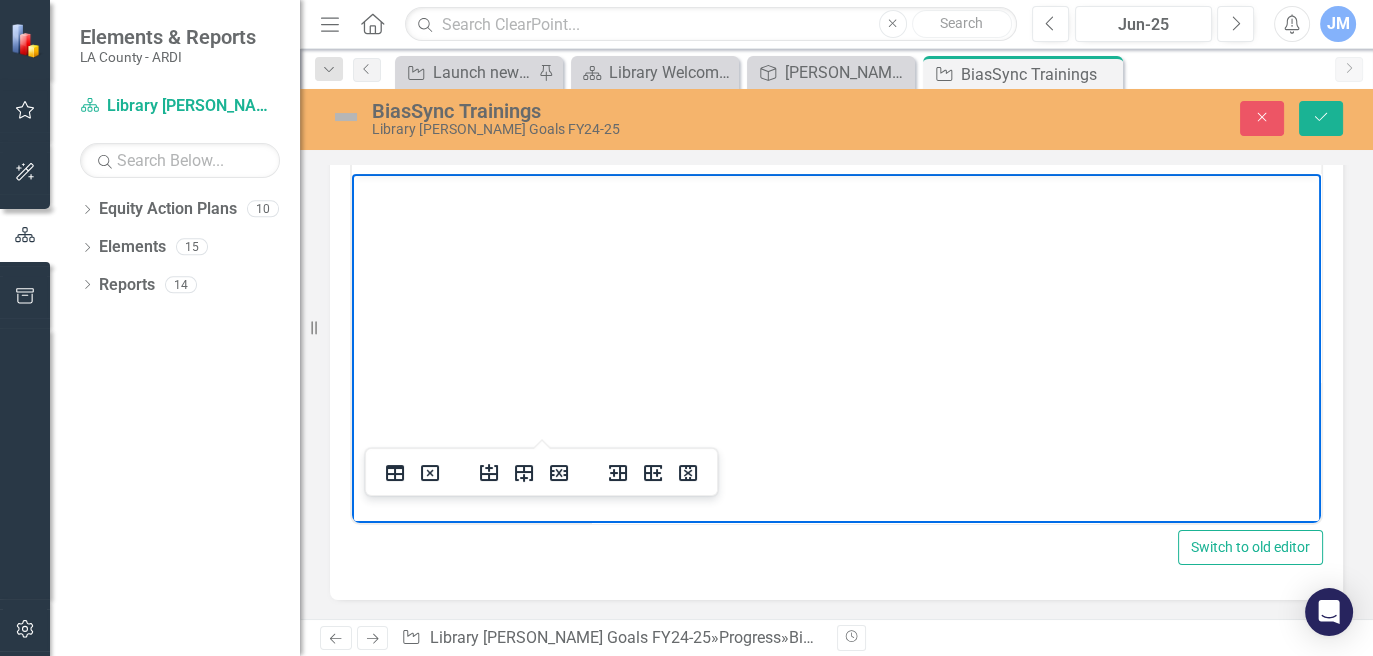 click on "Not Started" at bounding box center (865, -168) 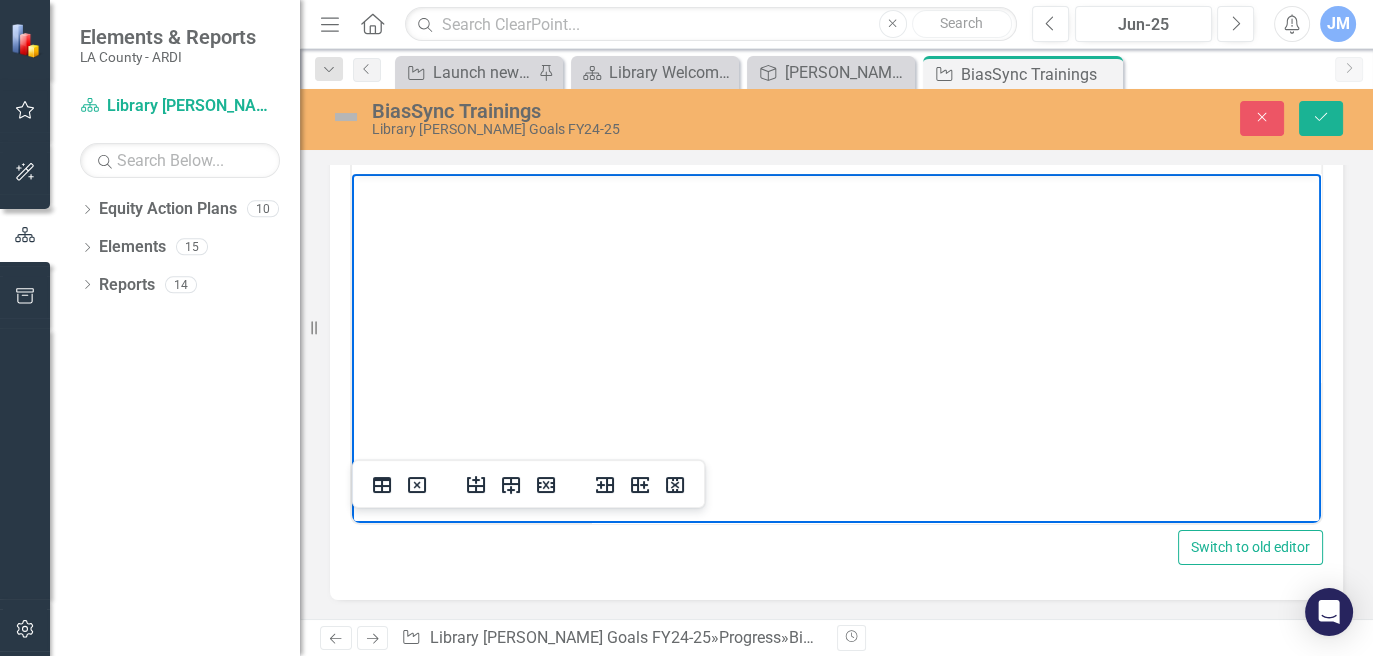 scroll, scrollTop: 2906, scrollLeft: 999, axis: both 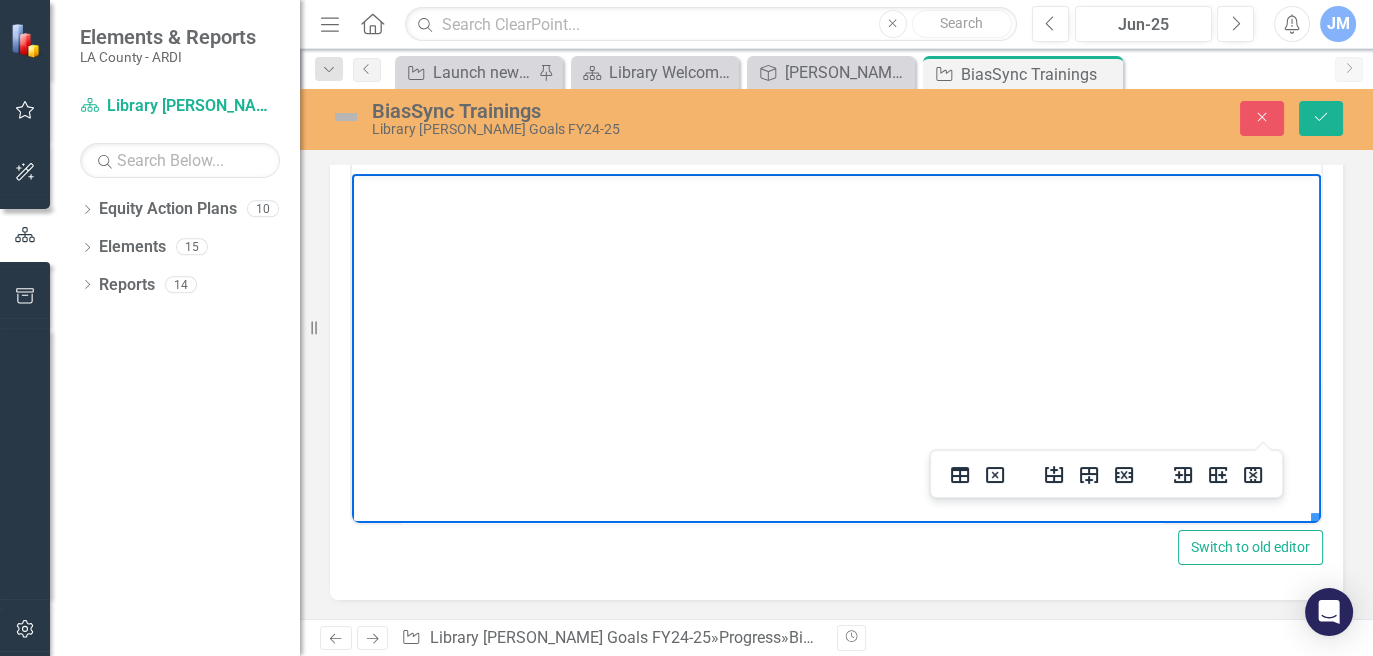 click on "Not Started" at bounding box center [851, -168] 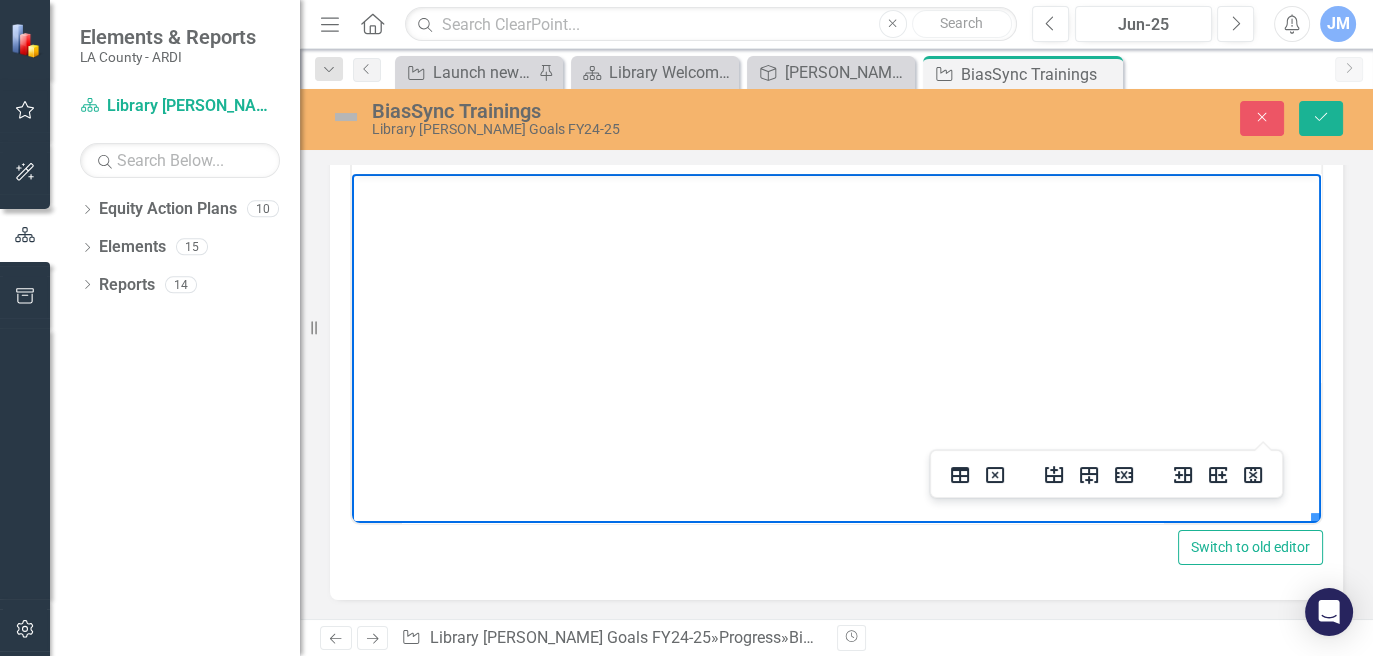 click on "Not Started" at bounding box center (851, -168) 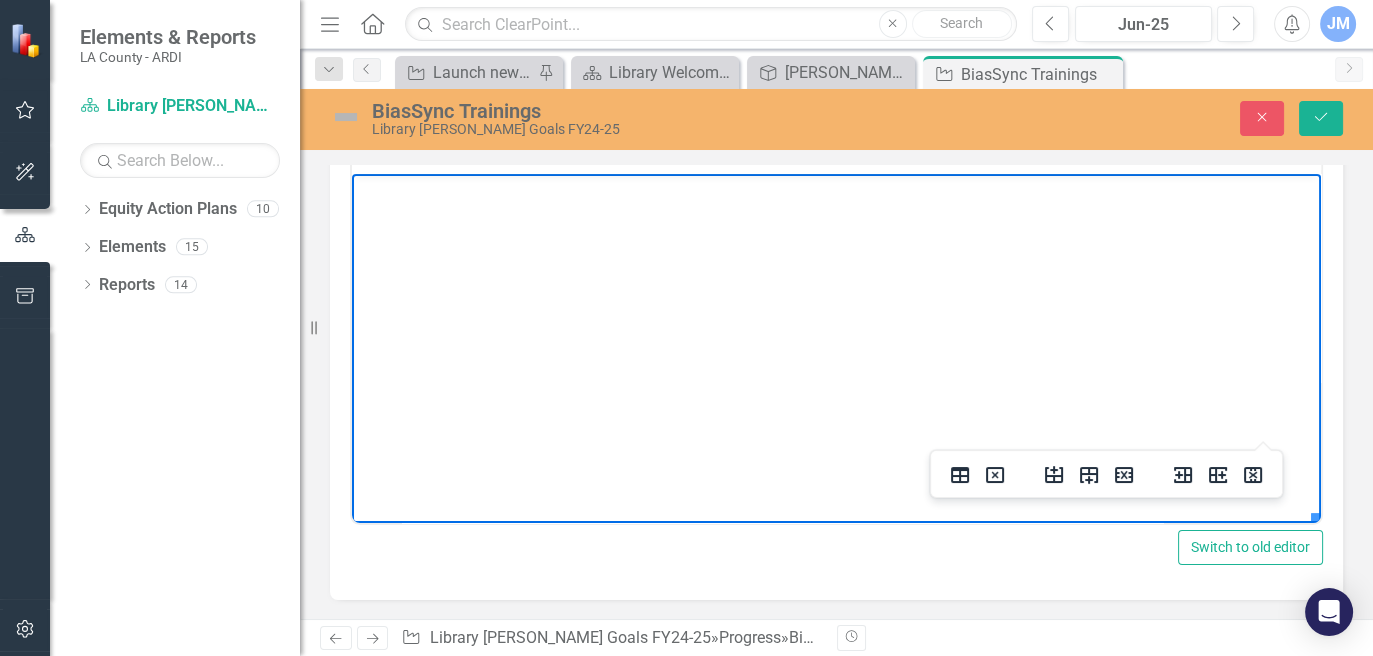 click on "Not Started" at bounding box center [851, -168] 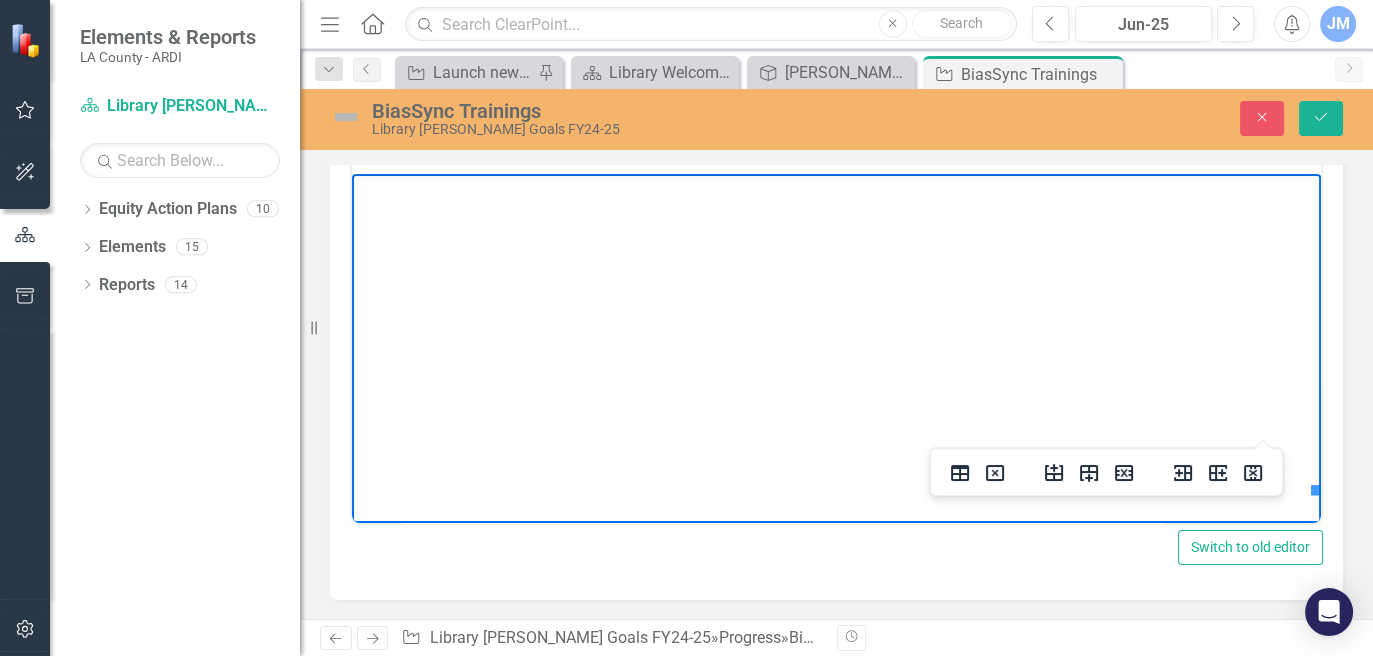 scroll, scrollTop: 2877, scrollLeft: 999, axis: both 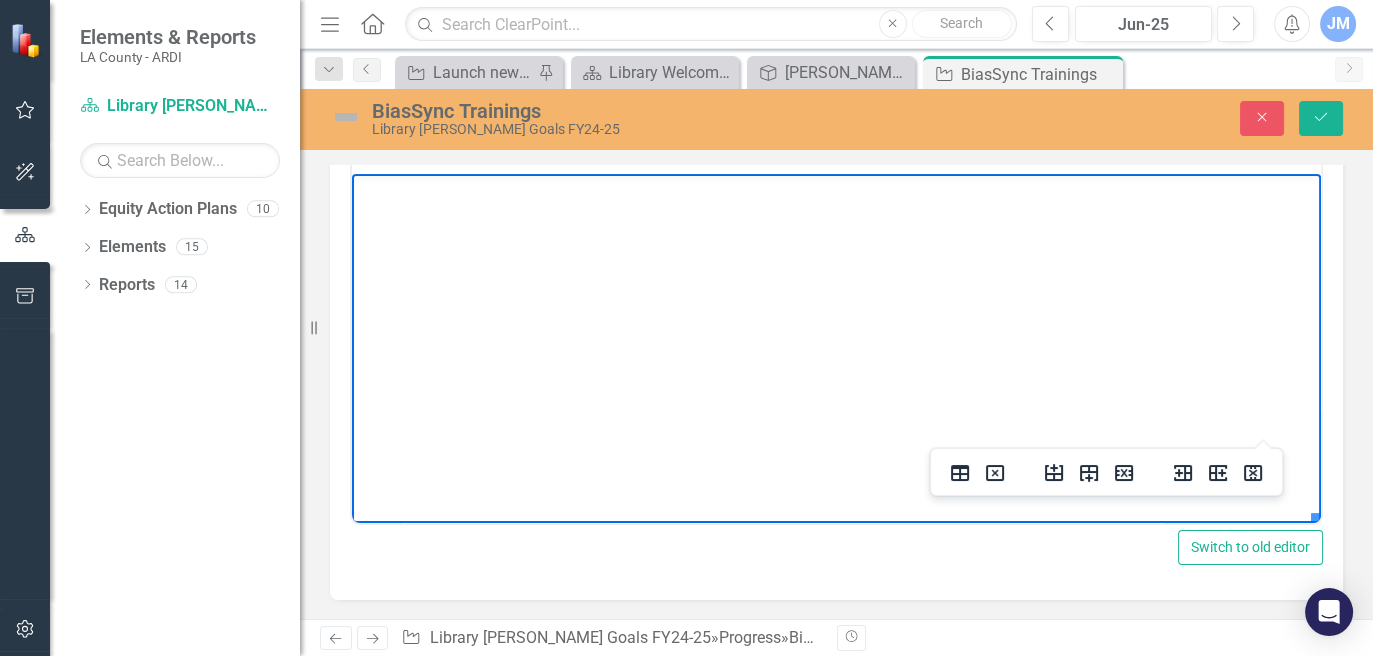 click on "Not Started" at bounding box center [941, -138] 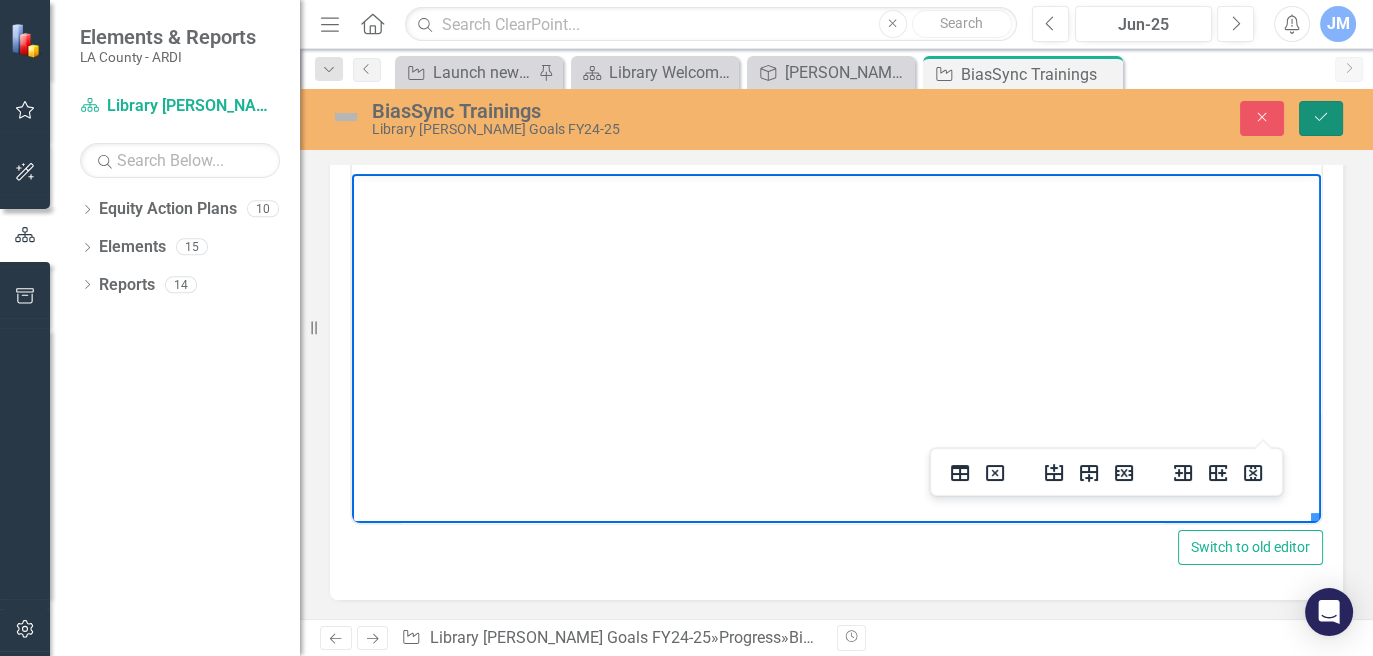 scroll, scrollTop: 2877, scrollLeft: 997, axis: both 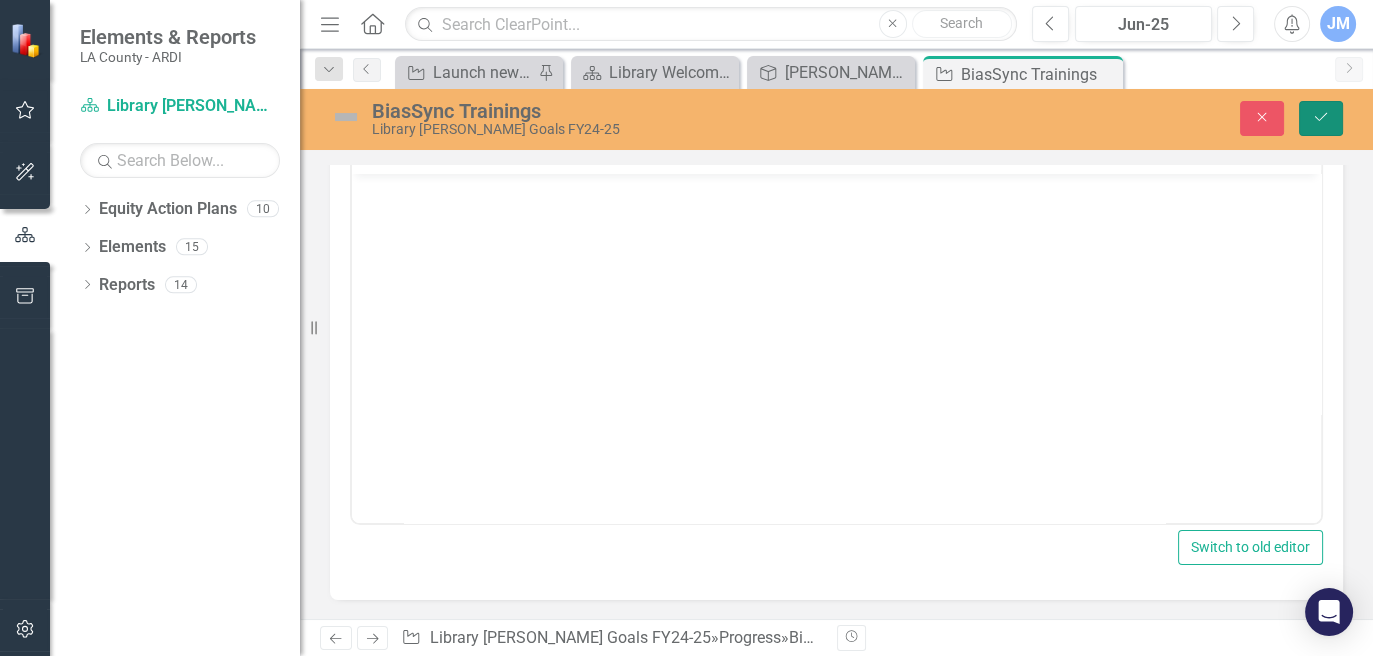 click on "Save" at bounding box center (1321, 118) 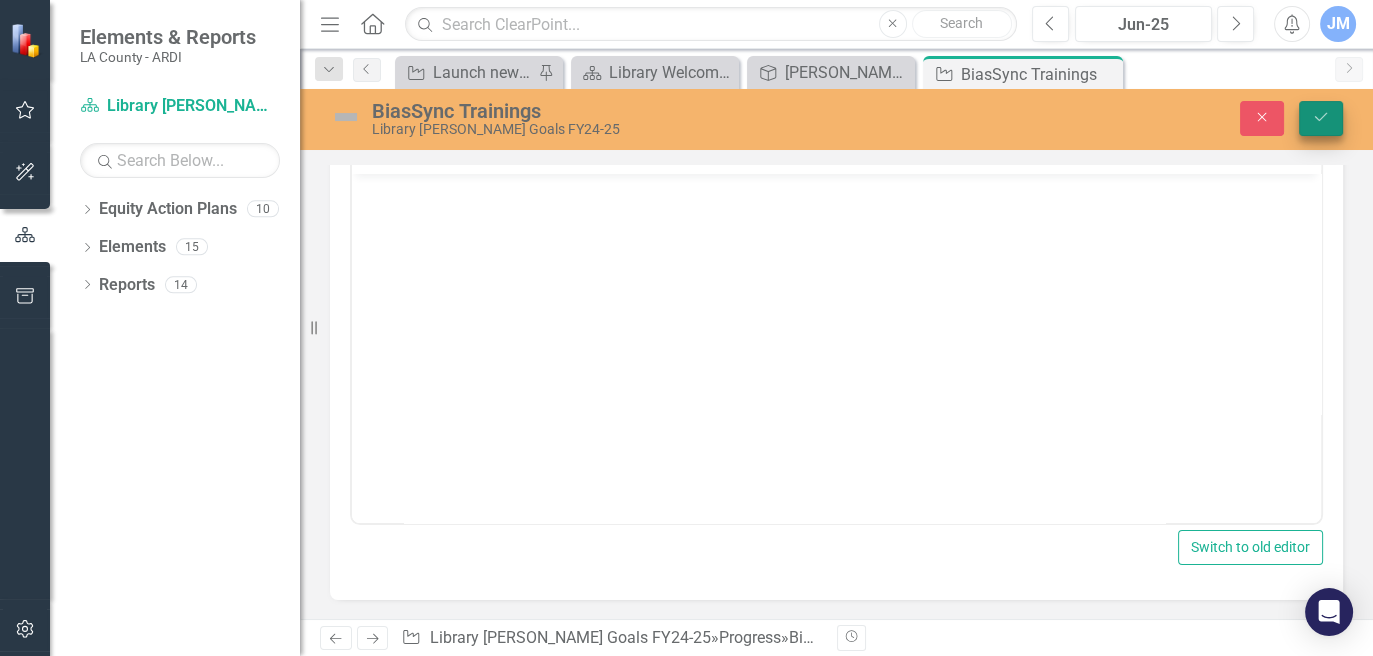 scroll, scrollTop: 2470, scrollLeft: 0, axis: vertical 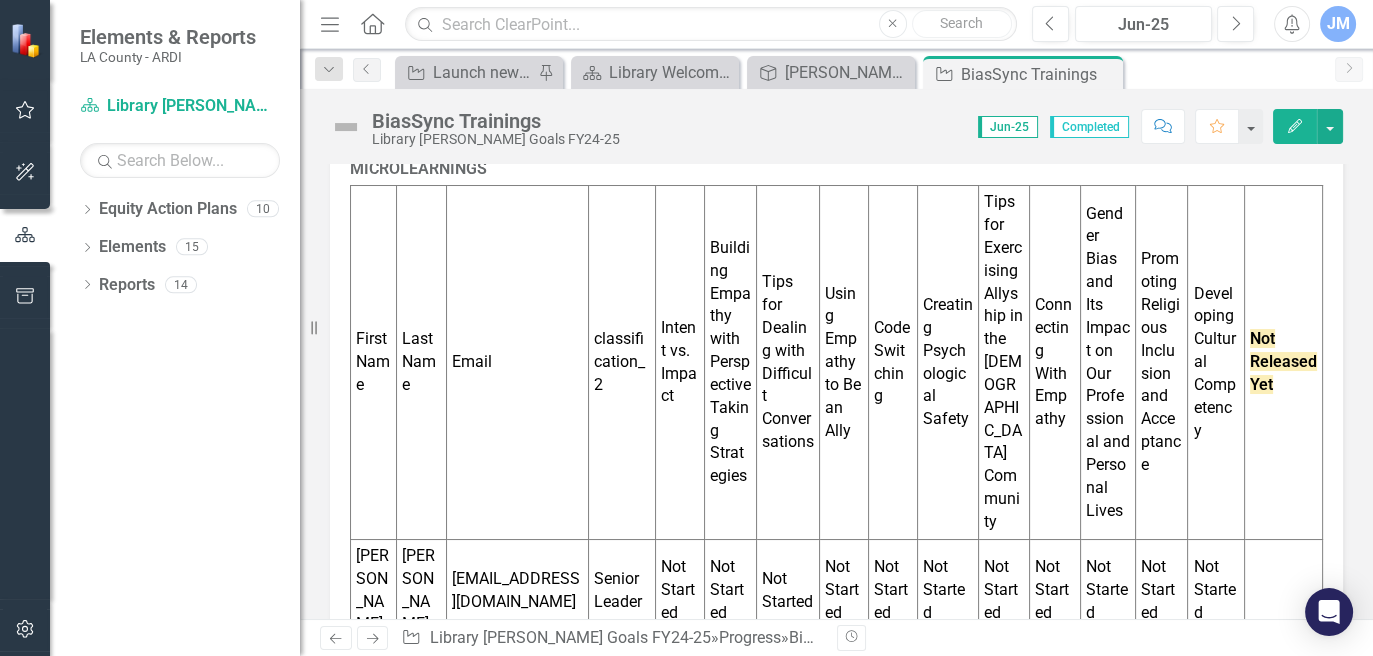 click on "Not Started" at bounding box center (679, 590) 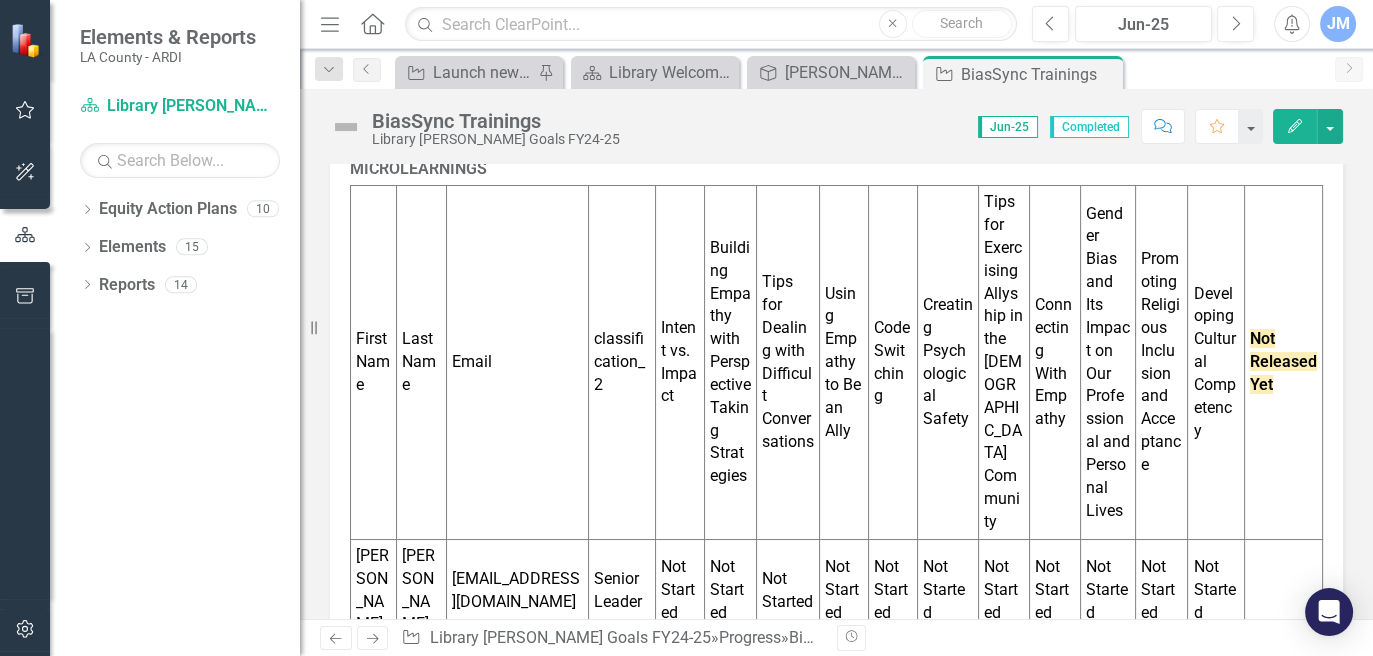 click on "Not Started" at bounding box center (679, 590) 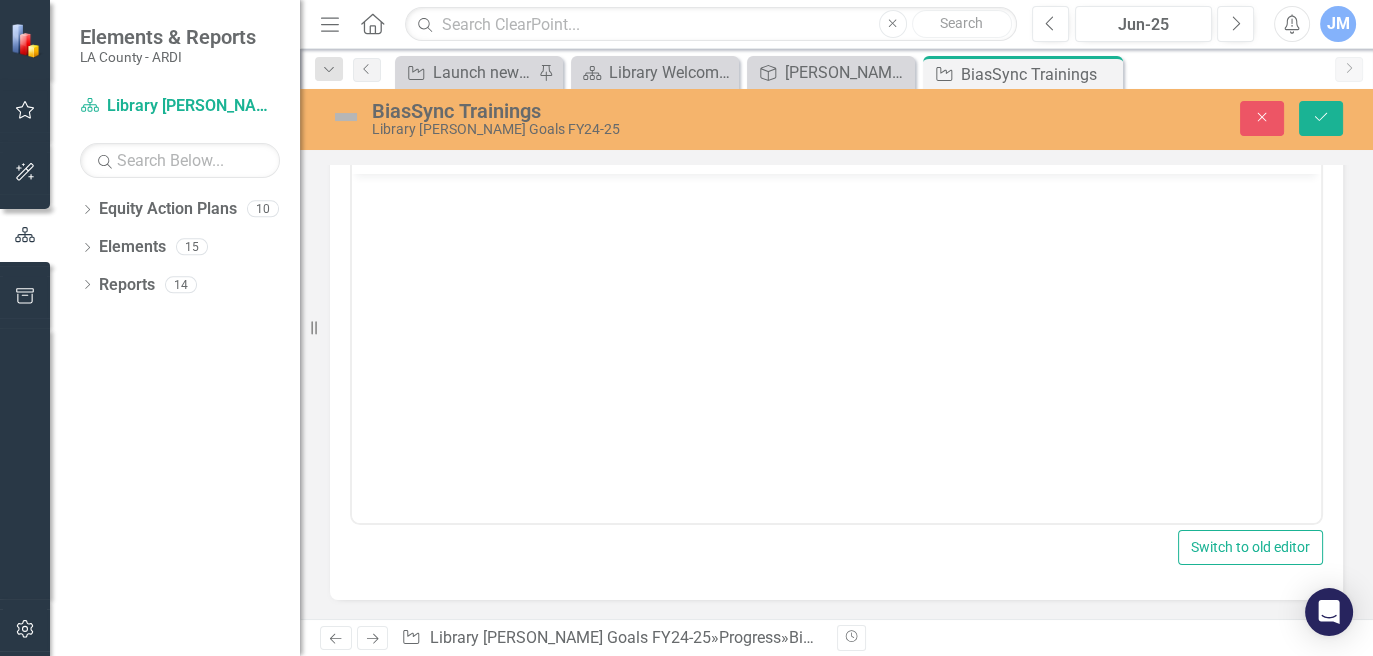 scroll, scrollTop: 631, scrollLeft: 0, axis: vertical 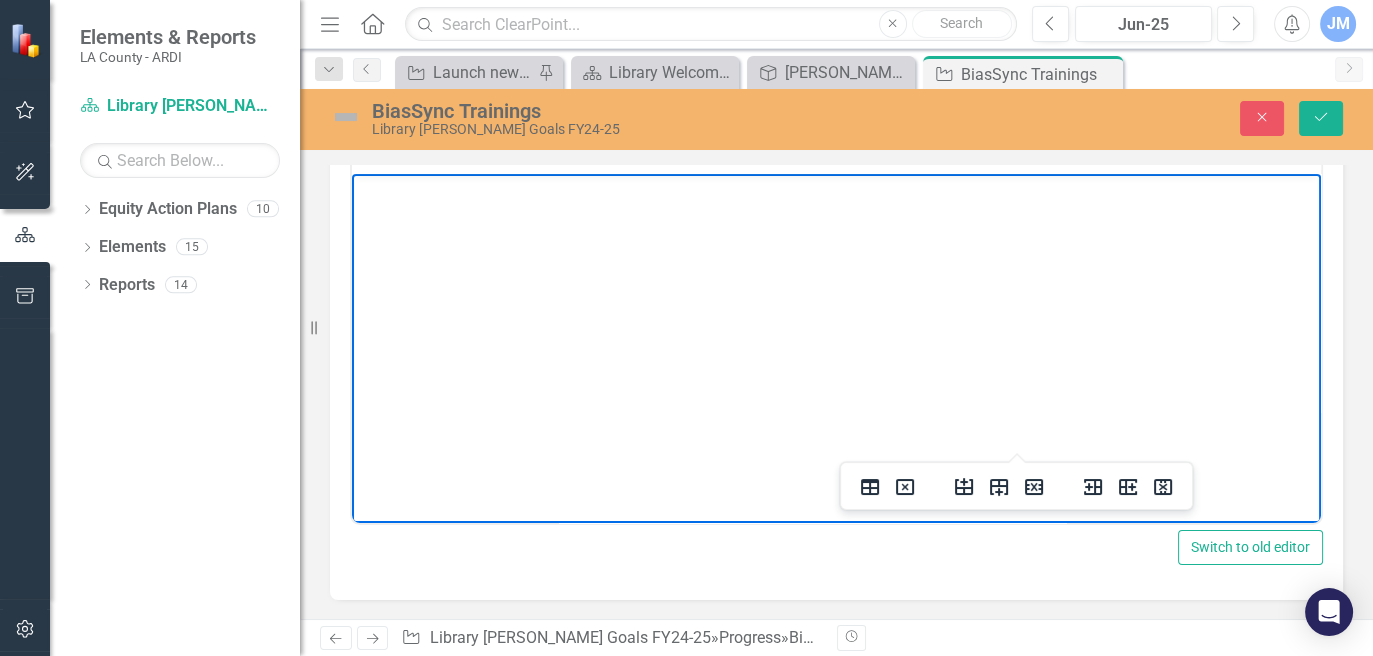 click on "Not Started" at bounding box center (622, -189) 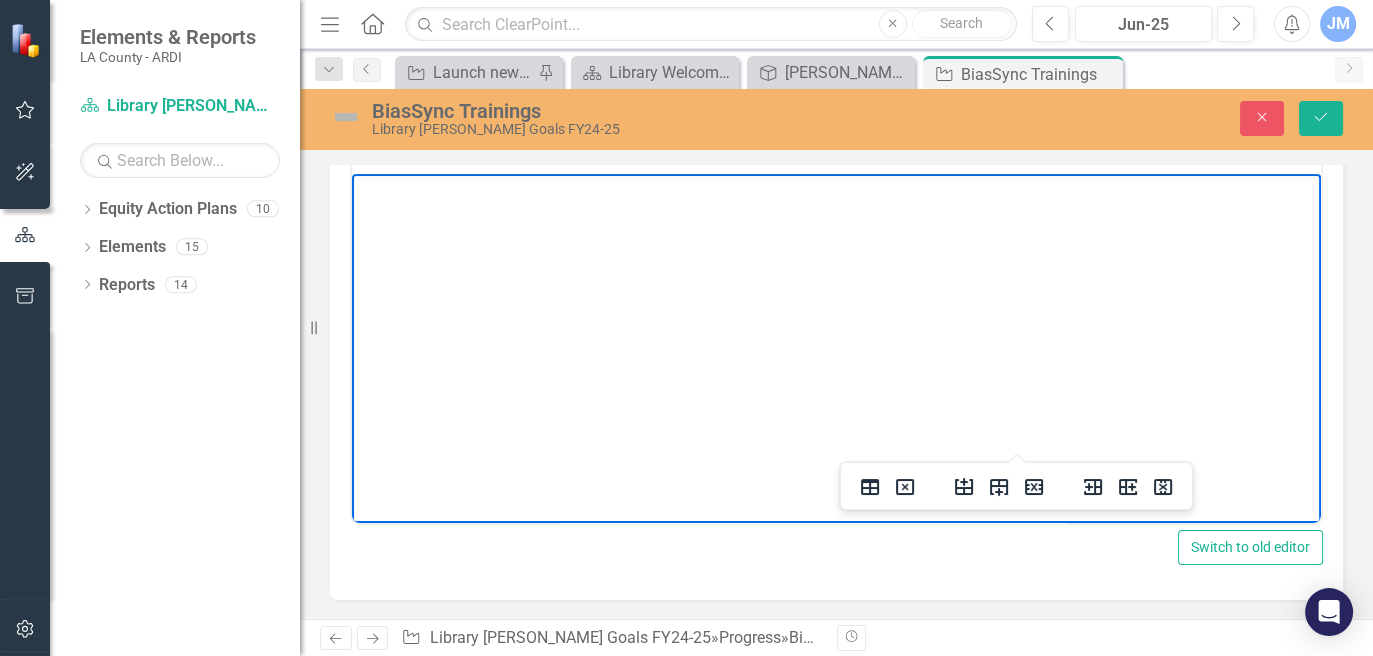 click on "Not Started" at bounding box center (622, -189) 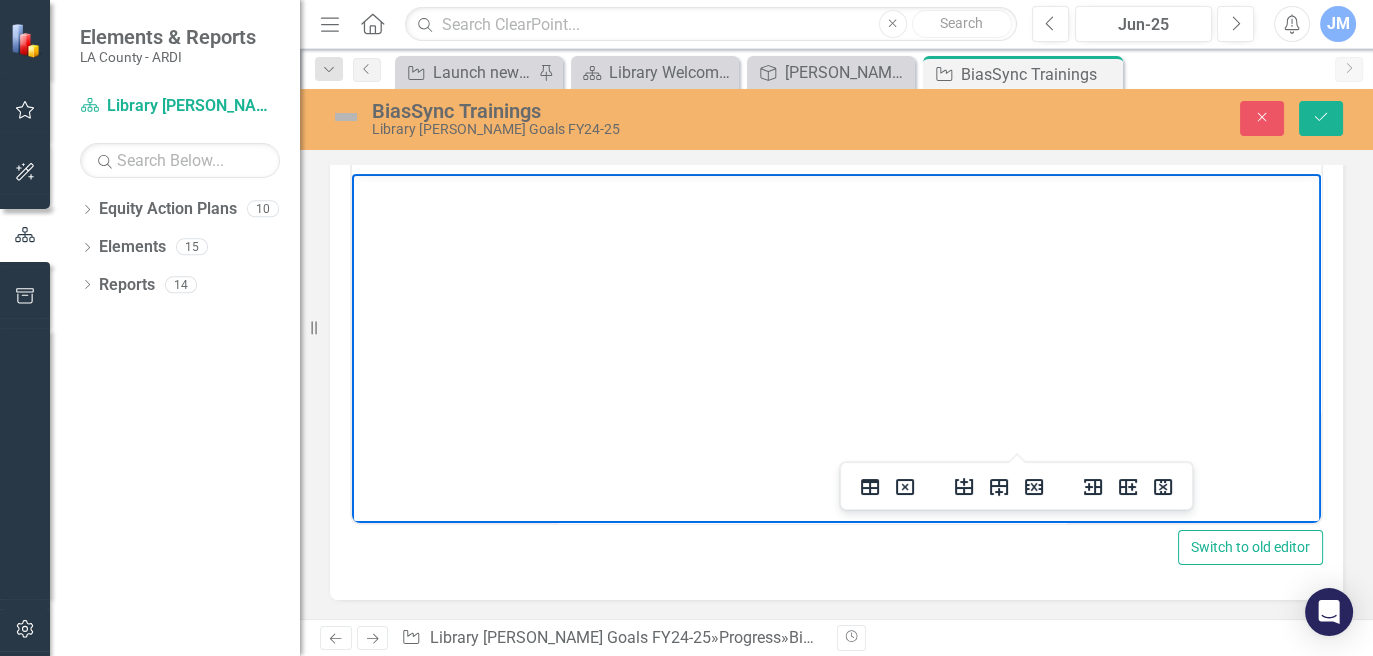 click on "Not Started" at bounding box center (801, -189) 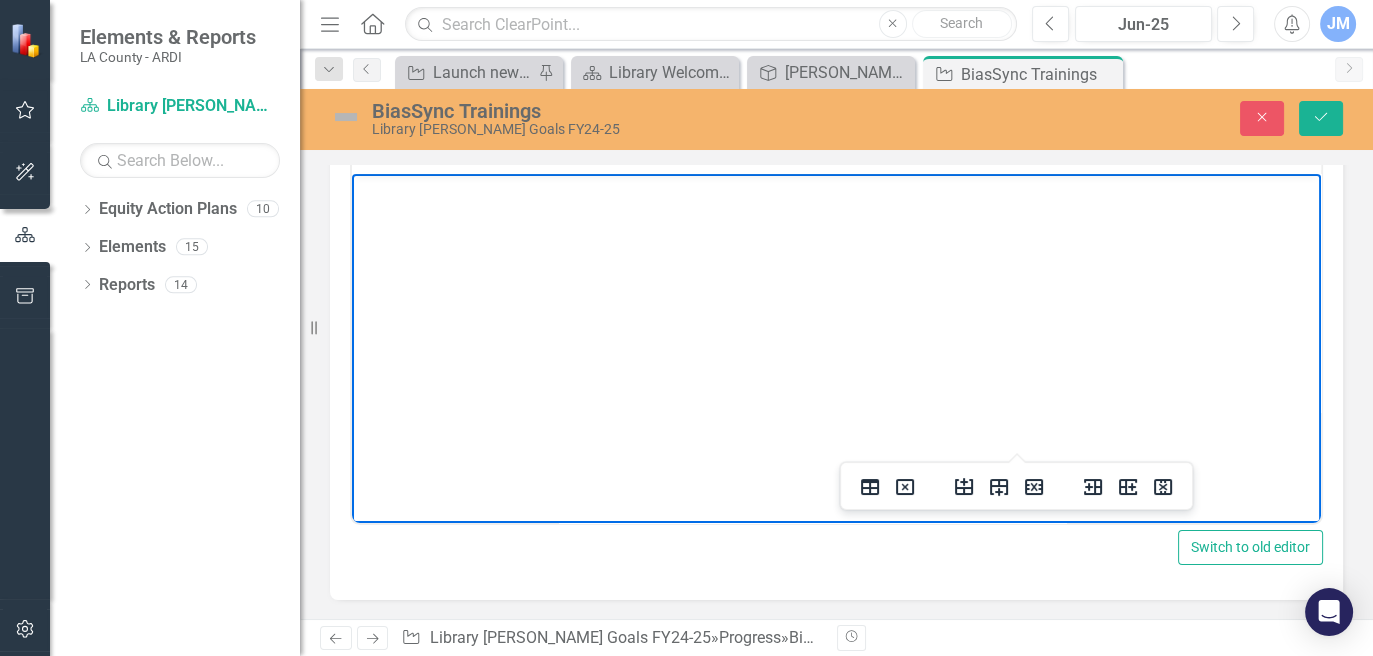 click on "Not Started" at bounding box center [975, -189] 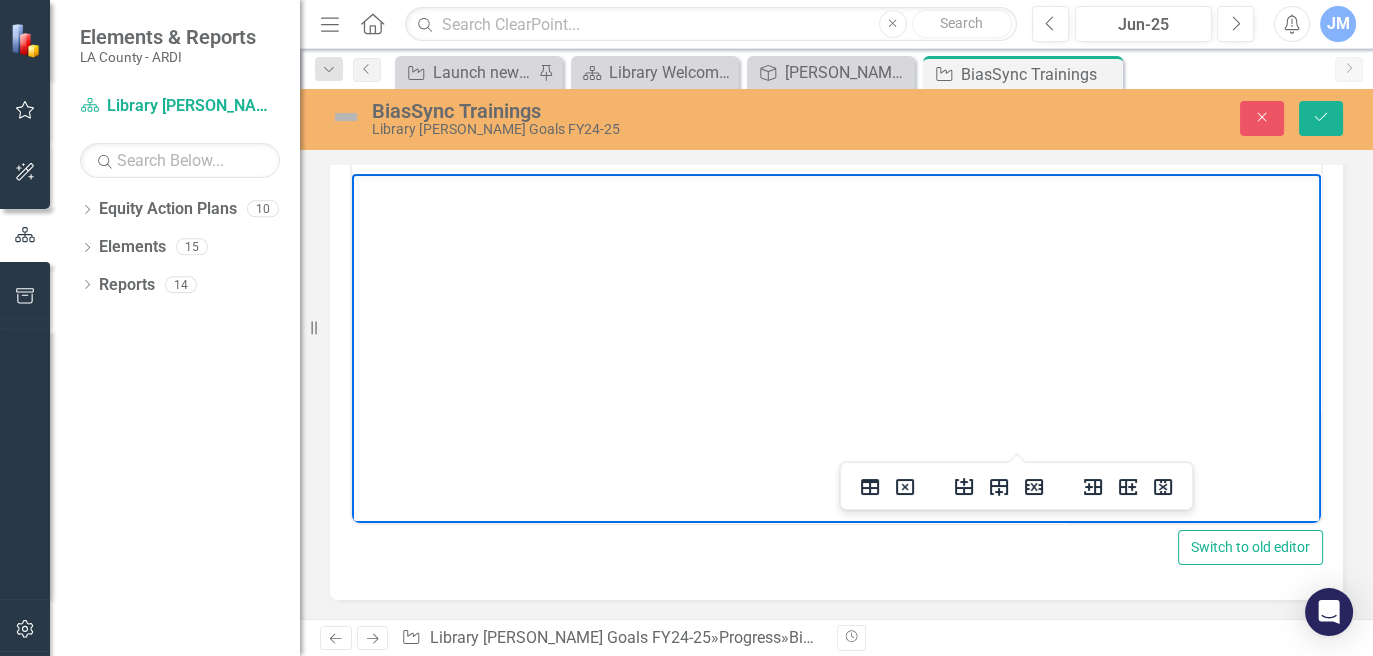click on "Not Started" at bounding box center (975, -189) 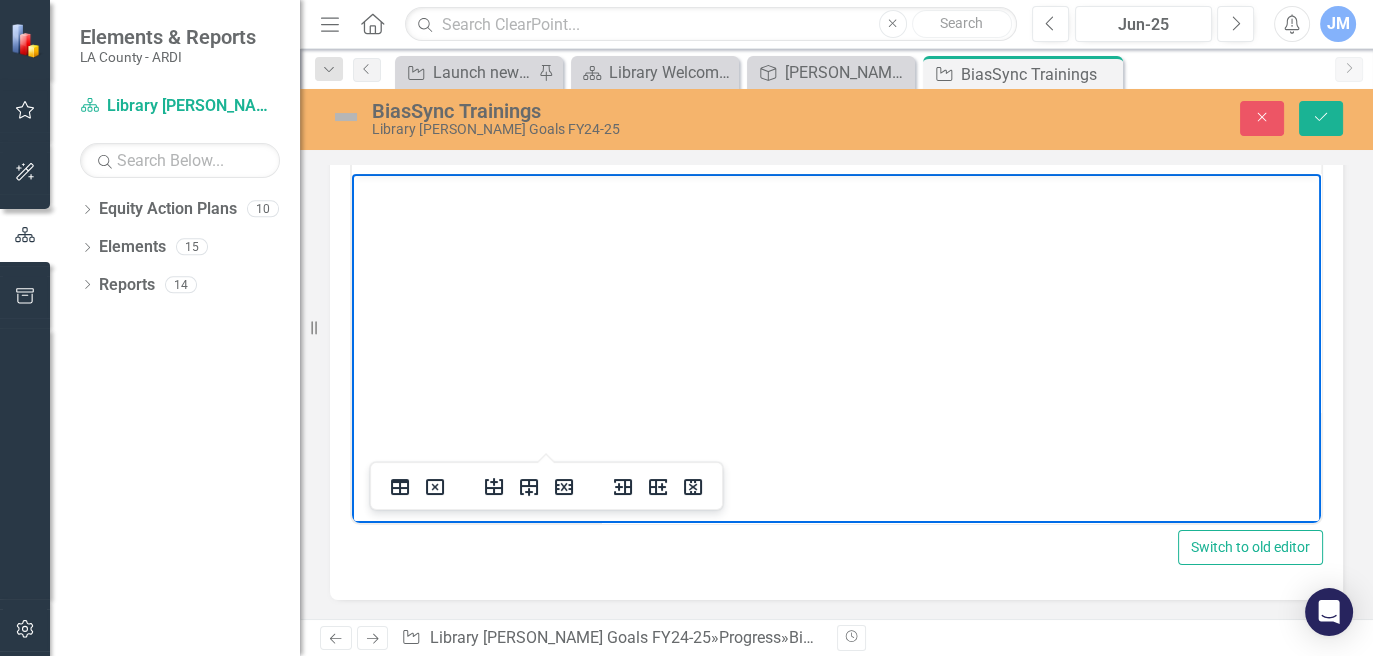 scroll, scrollTop: 2864, scrollLeft: 780, axis: both 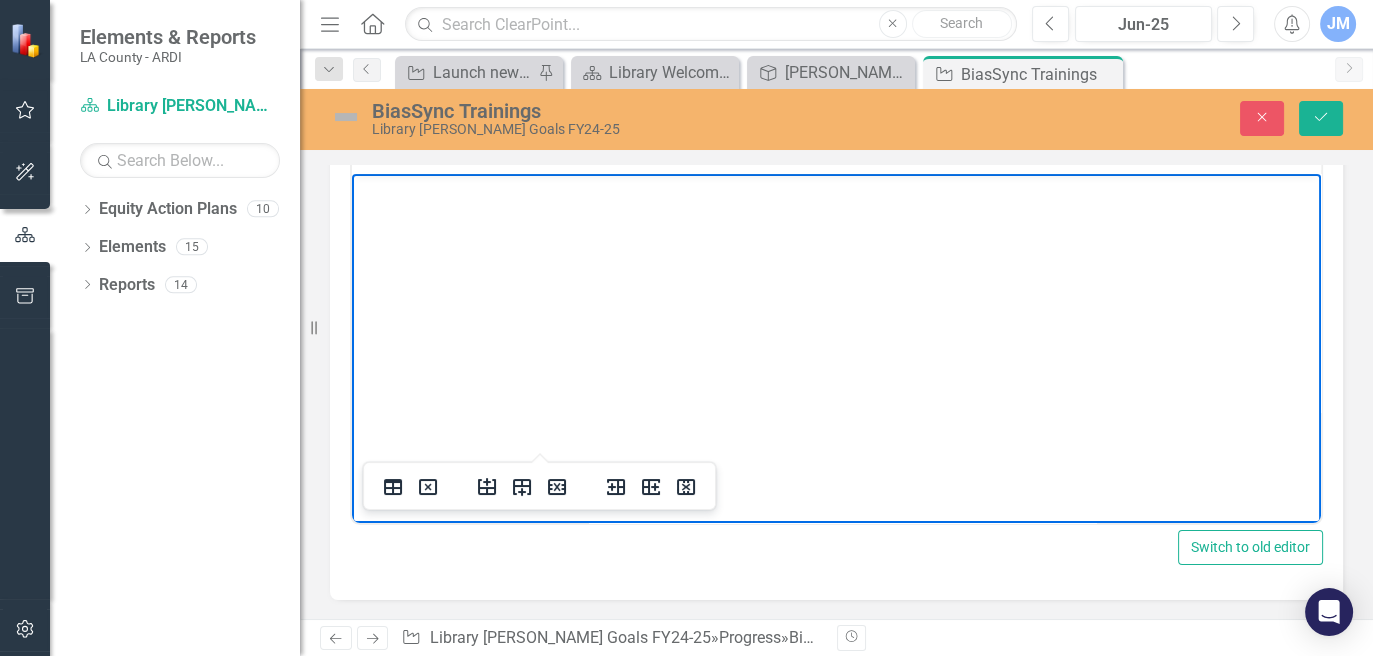 click on "Not Started" at bounding box center [729, -189] 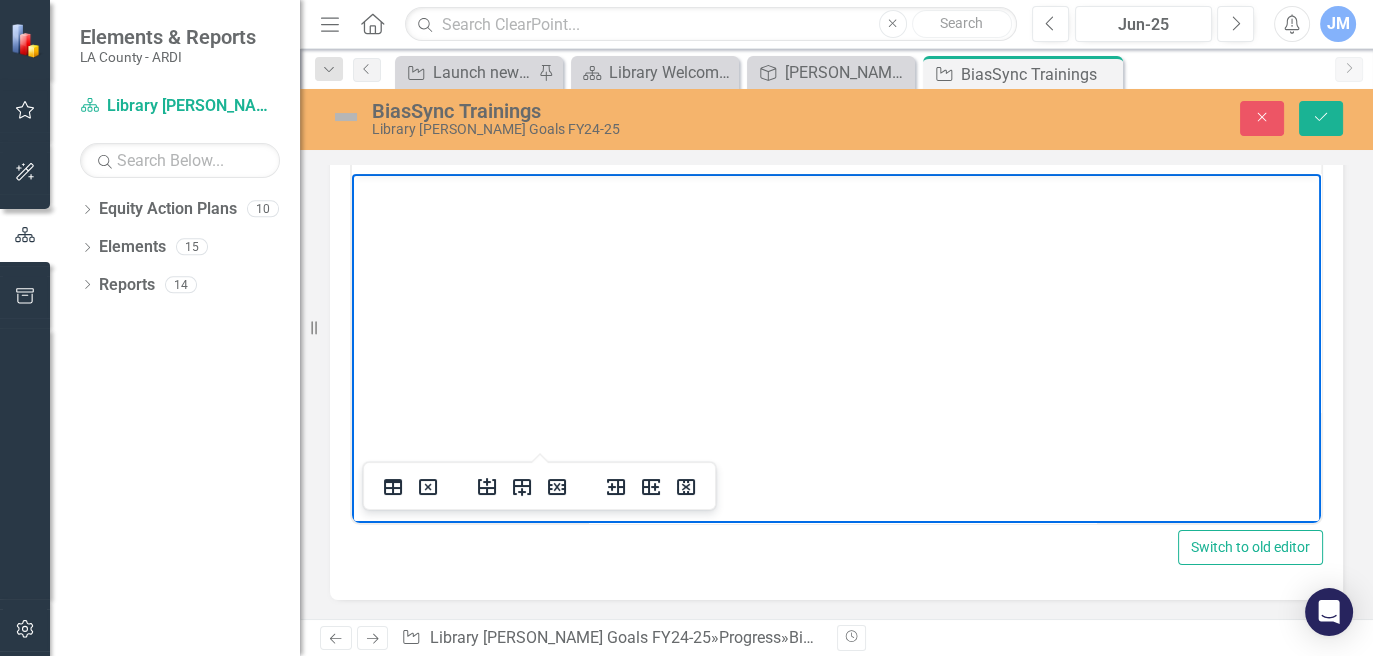 click on "Completed" at bounding box center [949, -189] 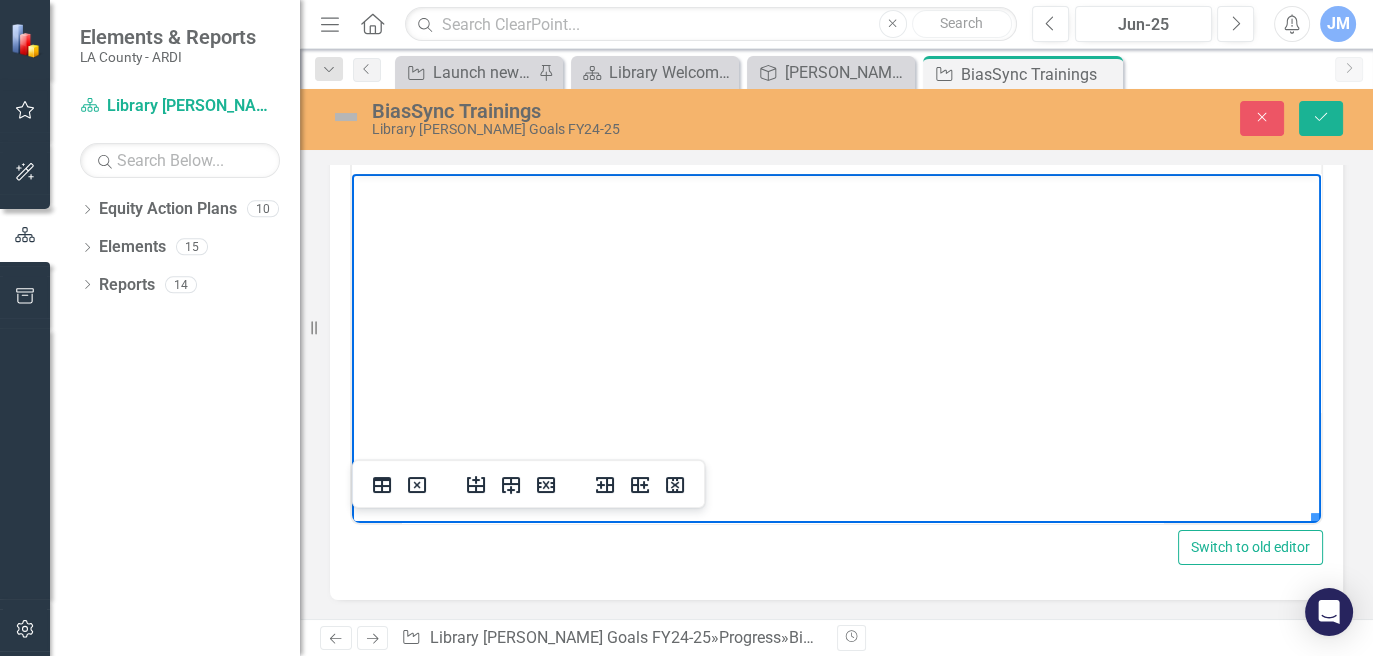 scroll, scrollTop: 2864, scrollLeft: 999, axis: both 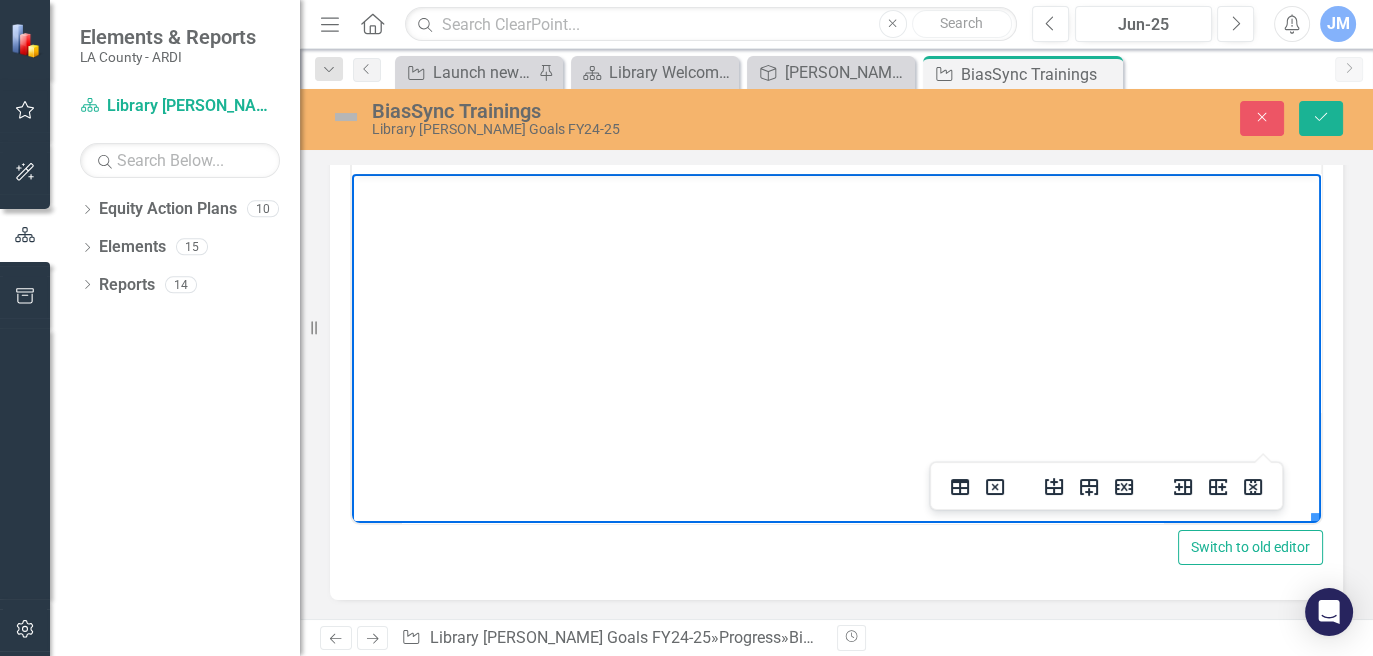 click on "Not Started" at bounding box center [851, -189] 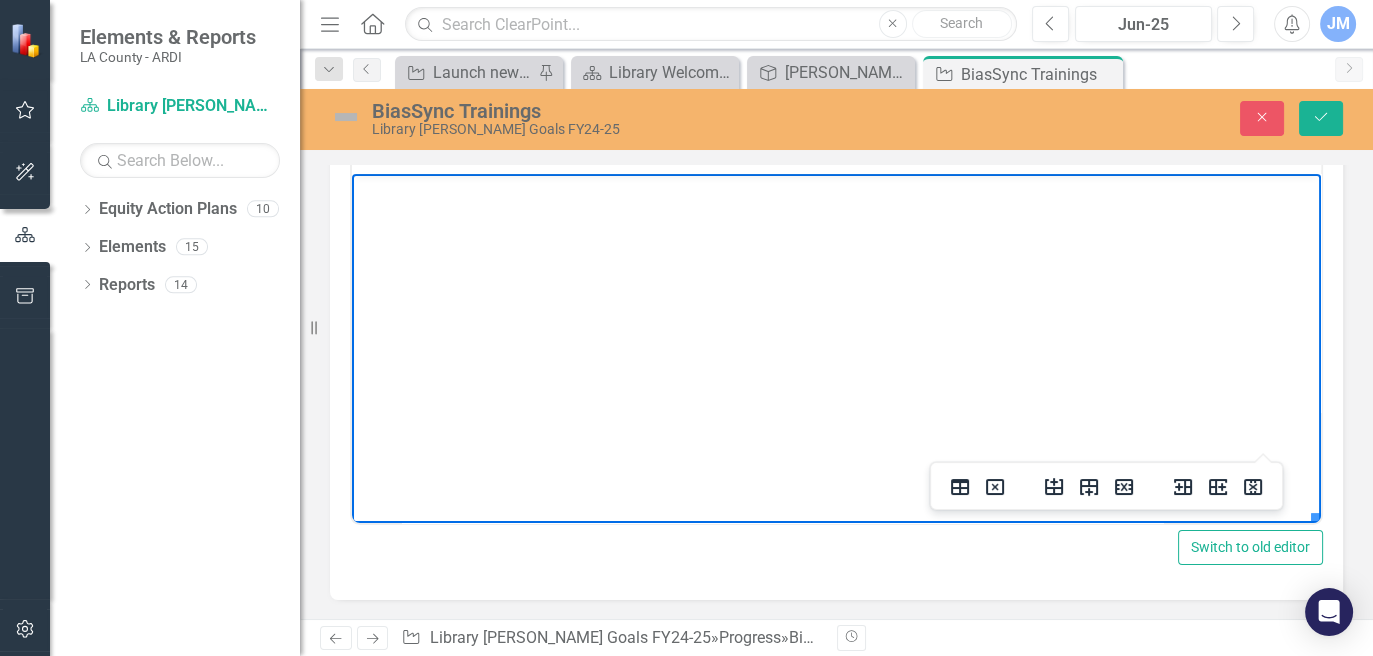 click on "Not Started" at bounding box center [941, -189] 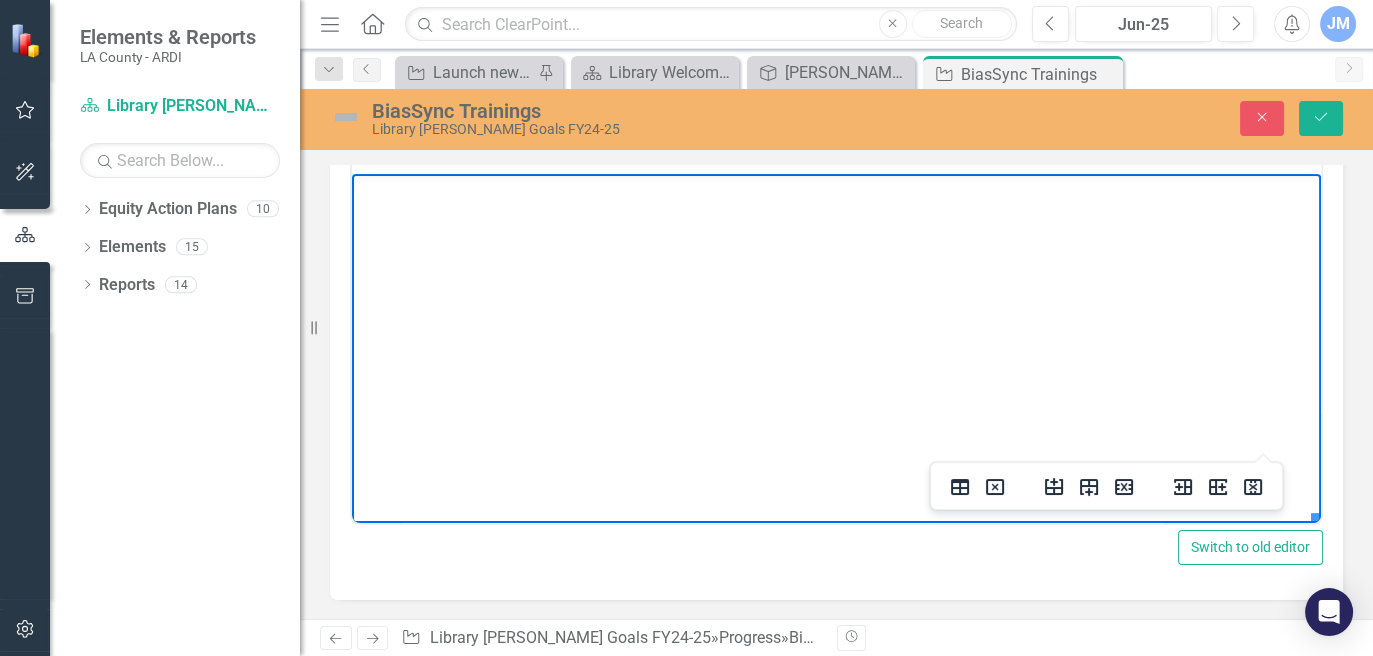 click on "Not Started" at bounding box center [941, -189] 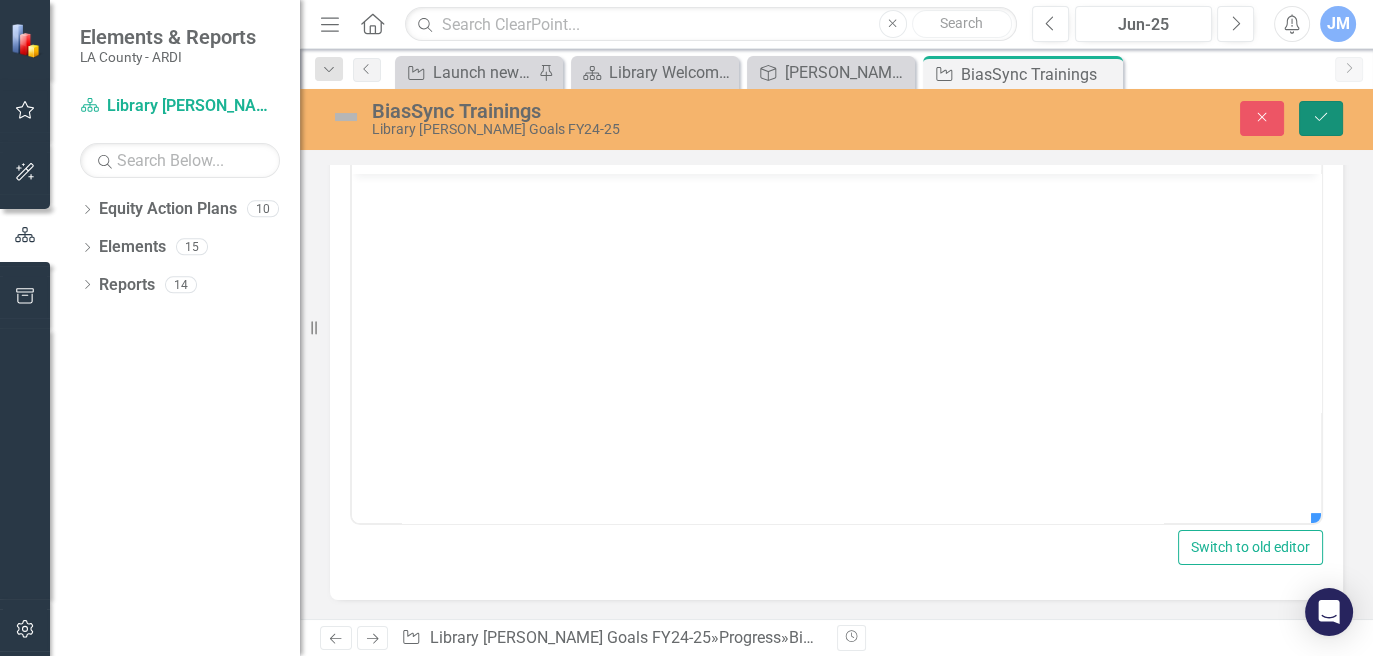 scroll, scrollTop: 2864, scrollLeft: 997, axis: both 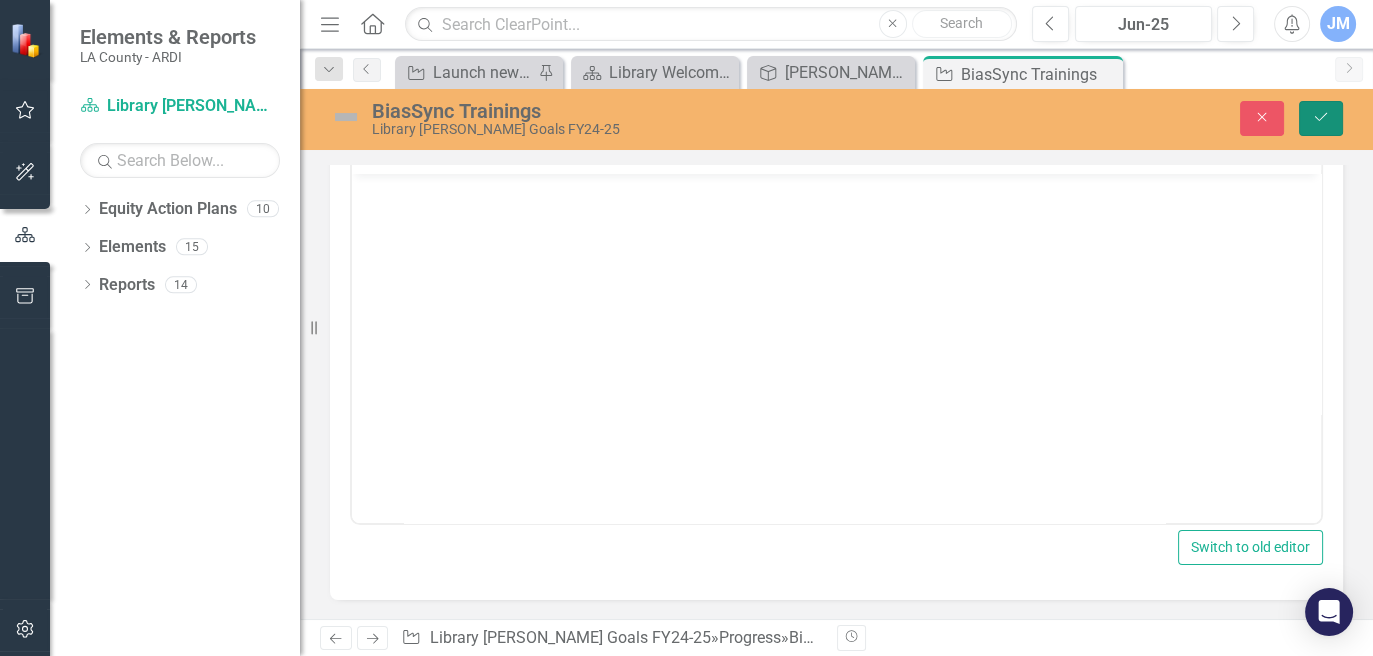 click on "Save" 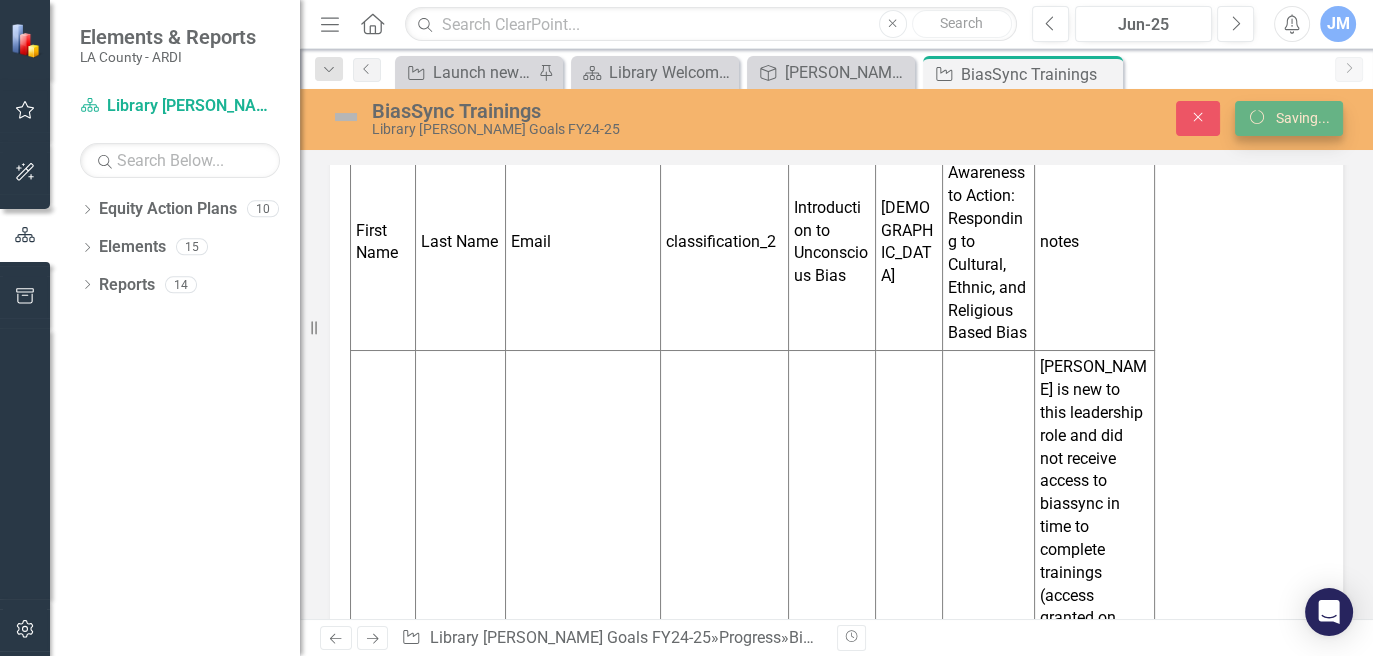 scroll, scrollTop: 2498, scrollLeft: 0, axis: vertical 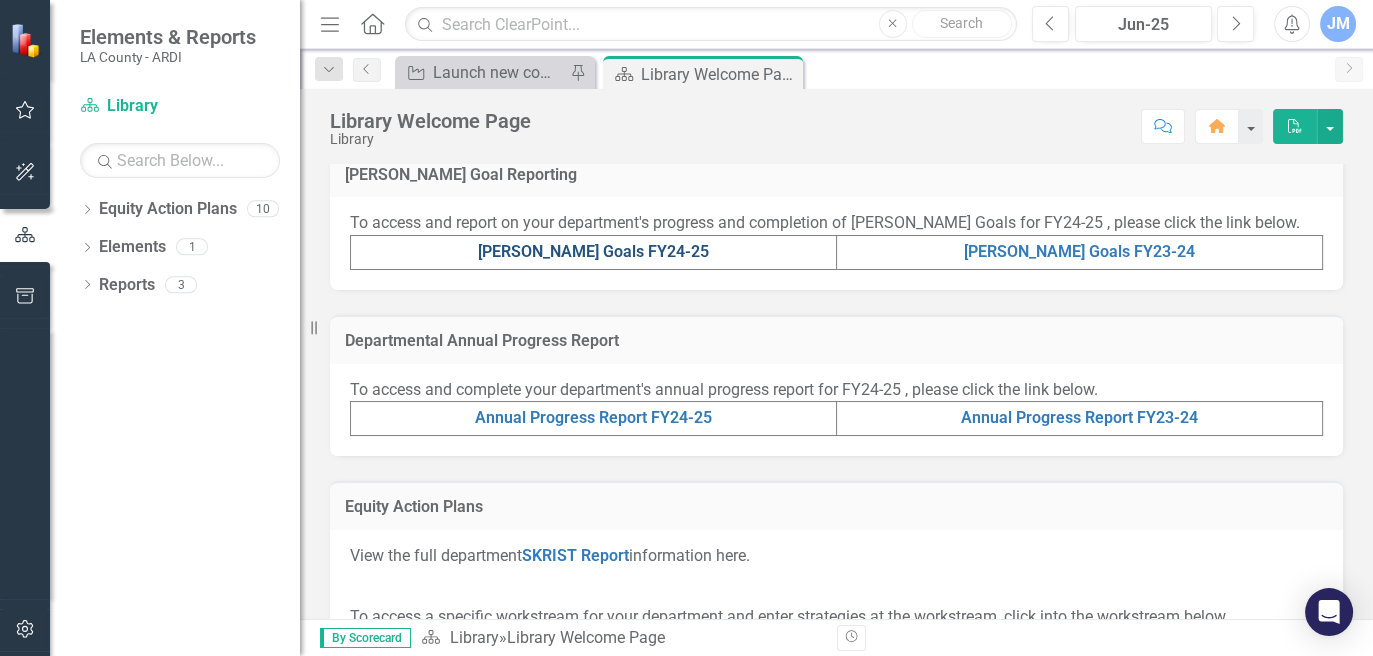 click on "[PERSON_NAME] Goals FY24-25" at bounding box center (593, 251) 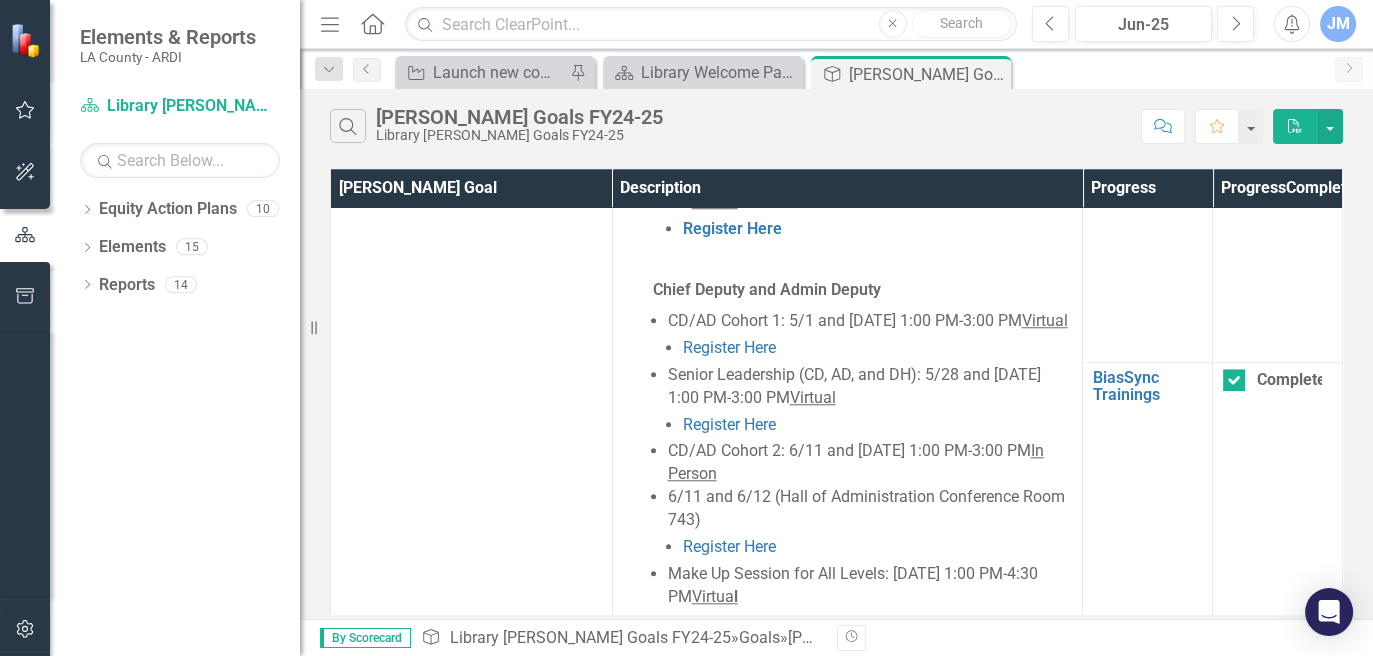 scroll, scrollTop: 2451, scrollLeft: 0, axis: vertical 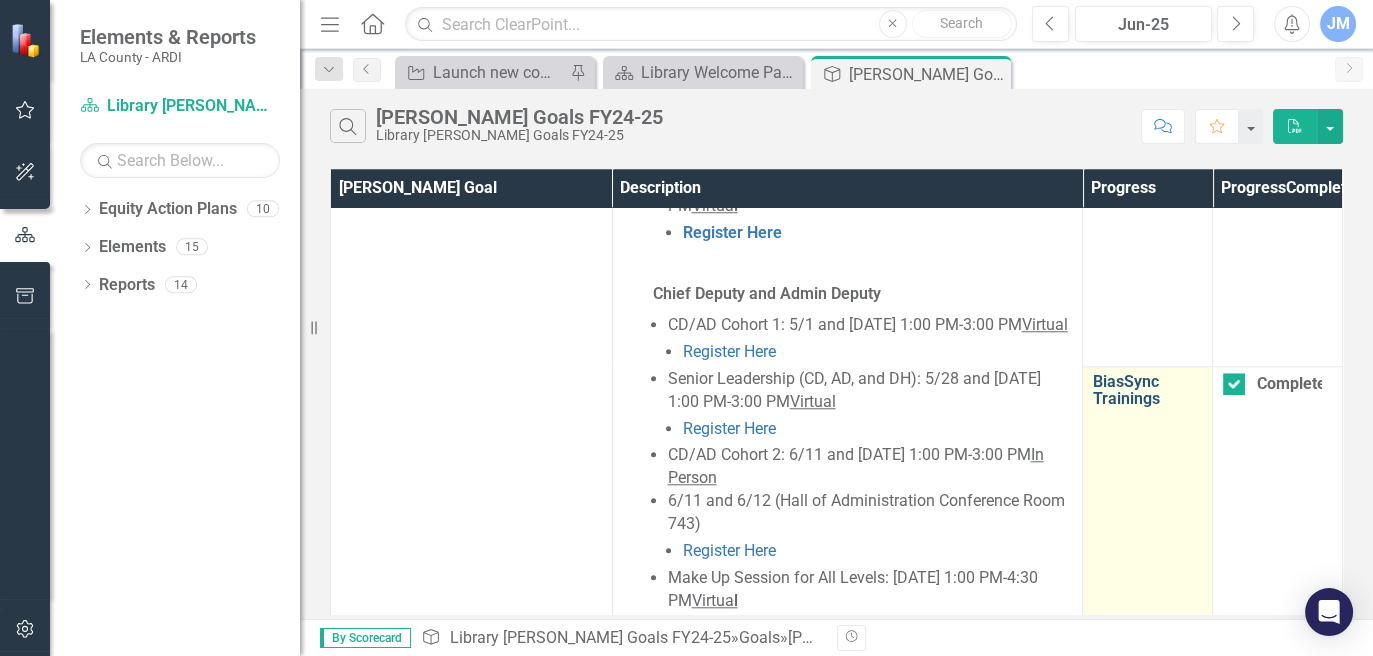 click on "BiasSync Trainings" at bounding box center (1147, 390) 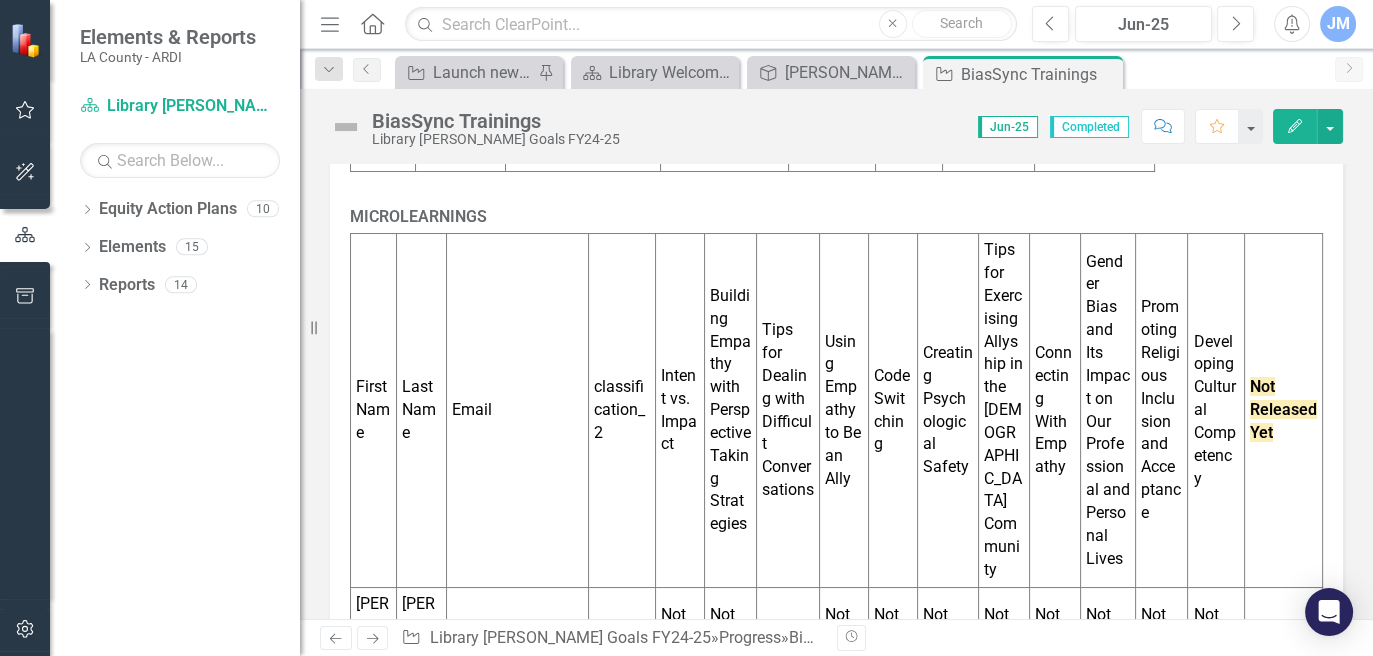 scroll, scrollTop: 2458, scrollLeft: 0, axis: vertical 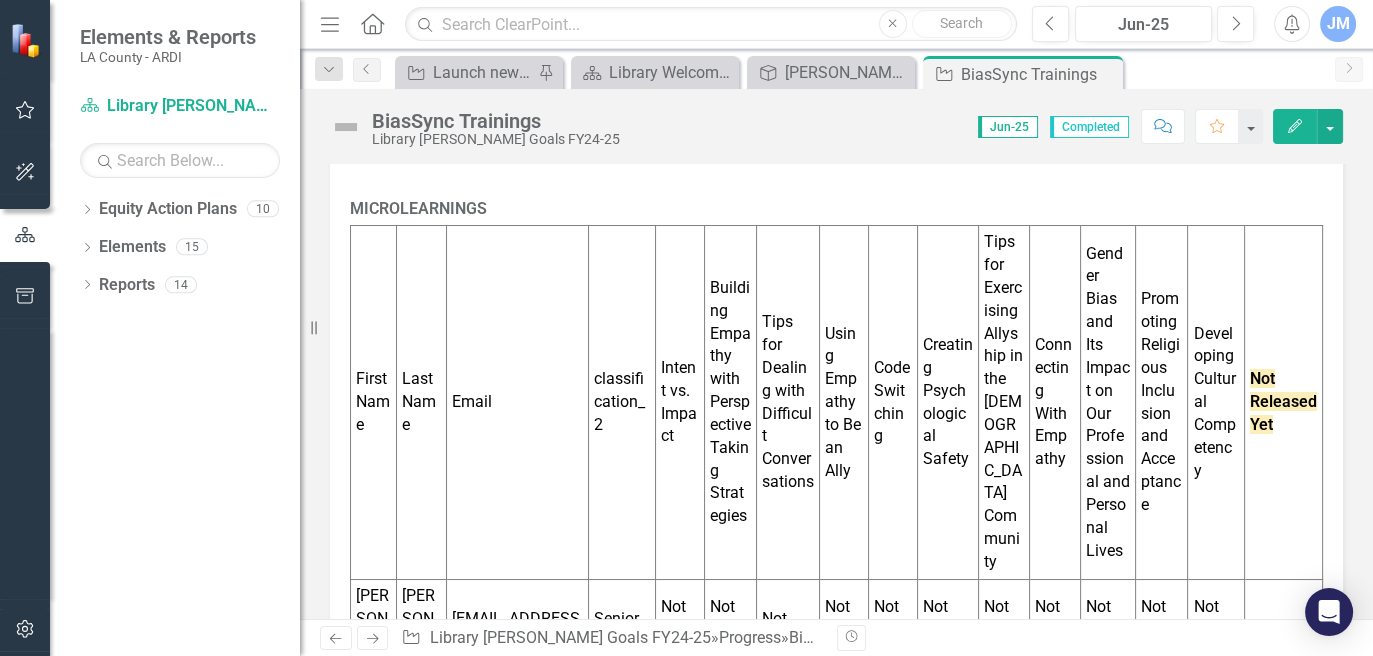 click on "Not Started" at bounding box center [679, 630] 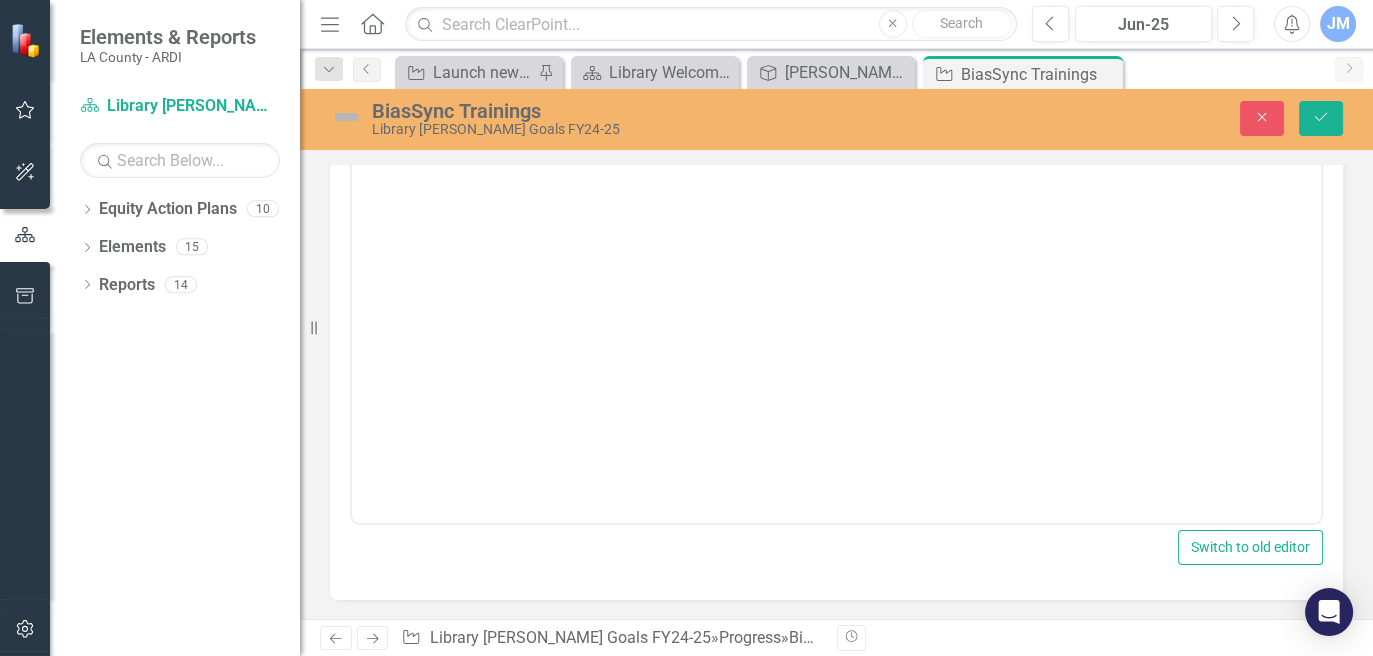 scroll, scrollTop: 631, scrollLeft: 0, axis: vertical 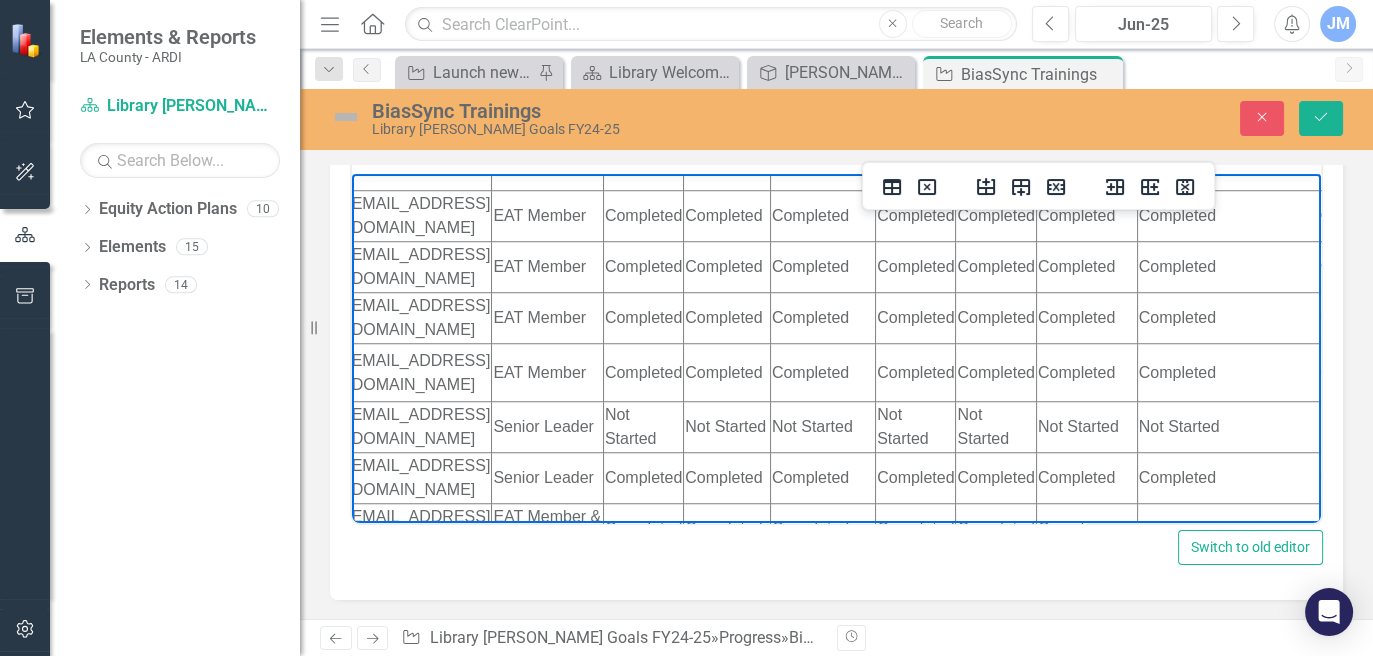 click on "Not Started" at bounding box center (643, -187) 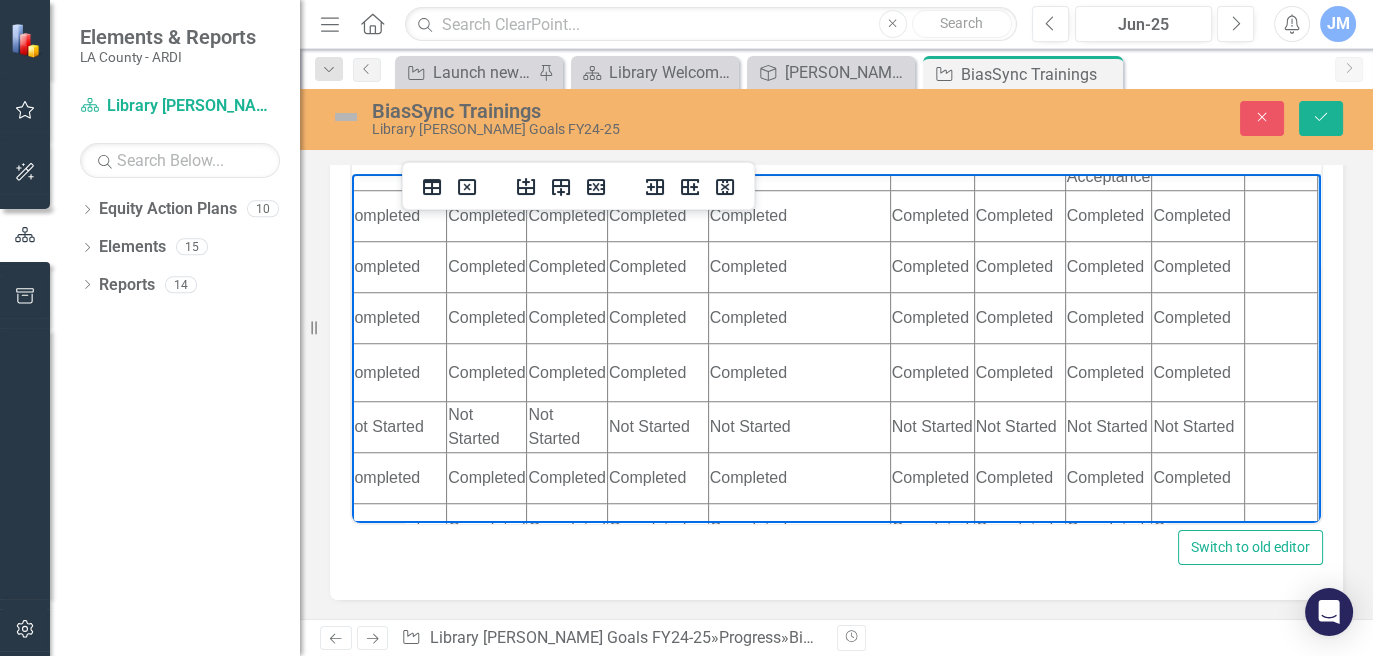 scroll, scrollTop: 2195, scrollLeft: 742, axis: both 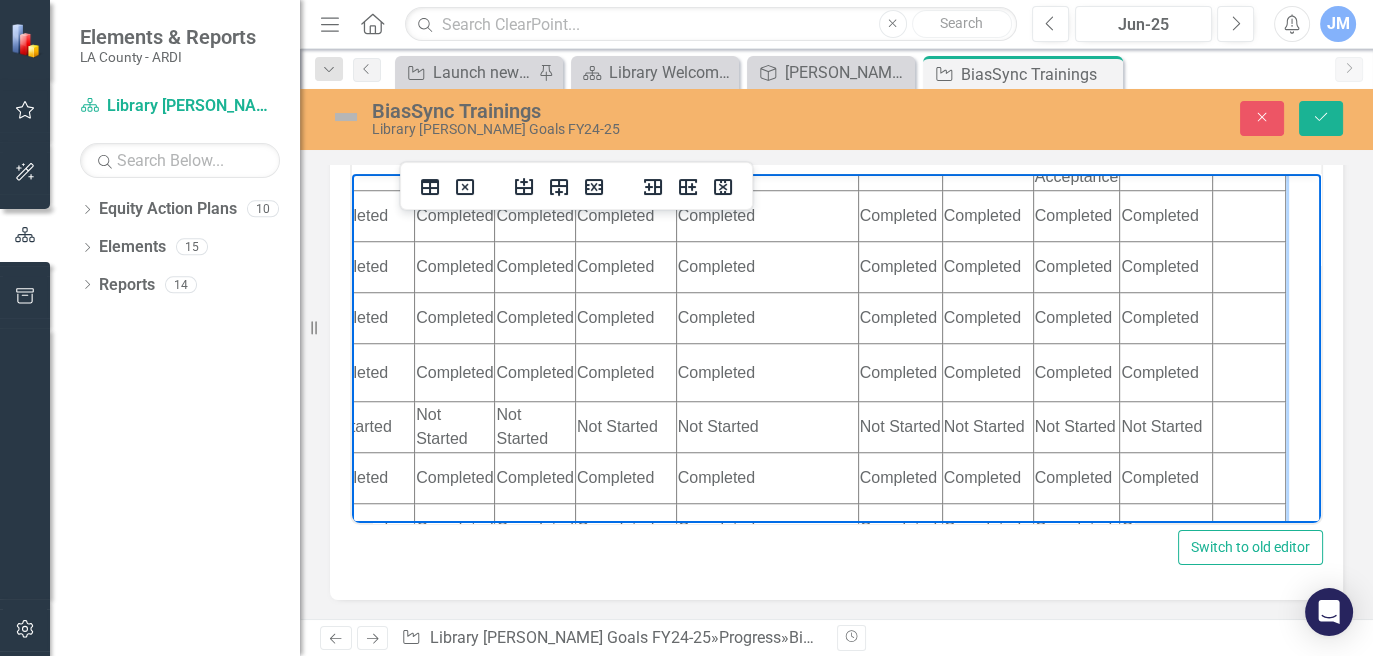 click on "Not Started" at bounding box center [455, -187] 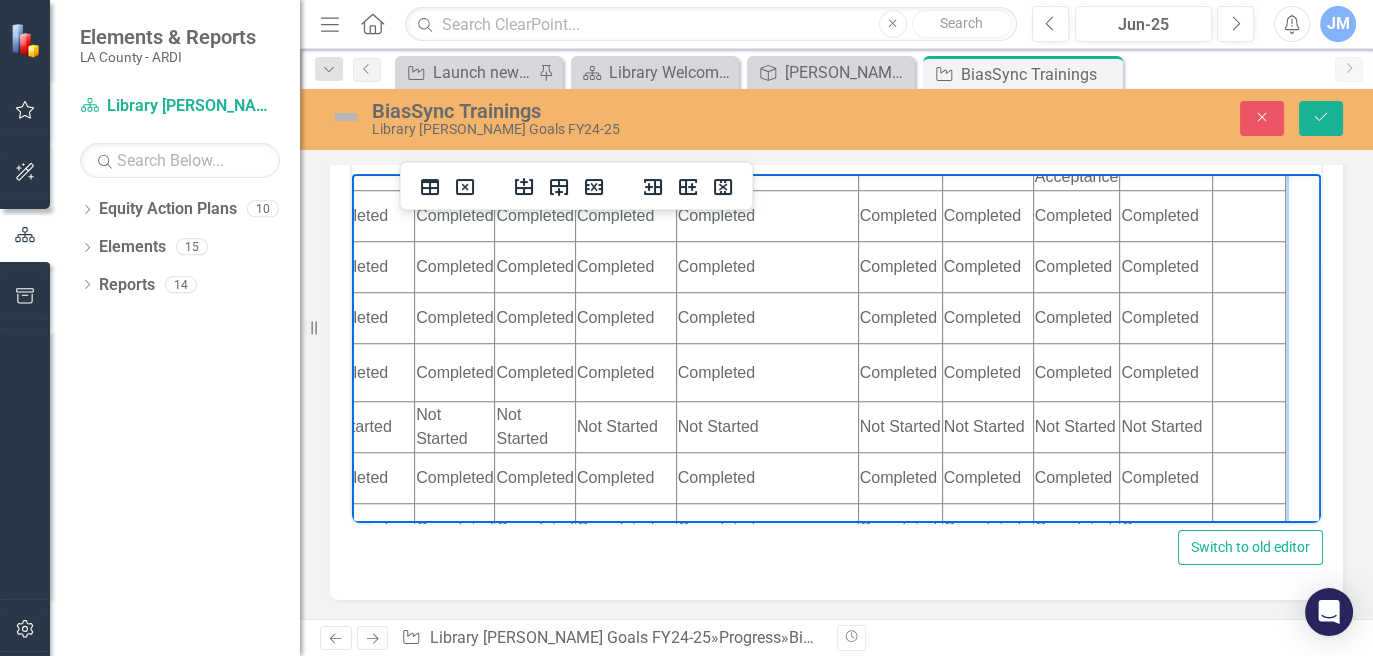 click on "Not Started" at bounding box center [455, -187] 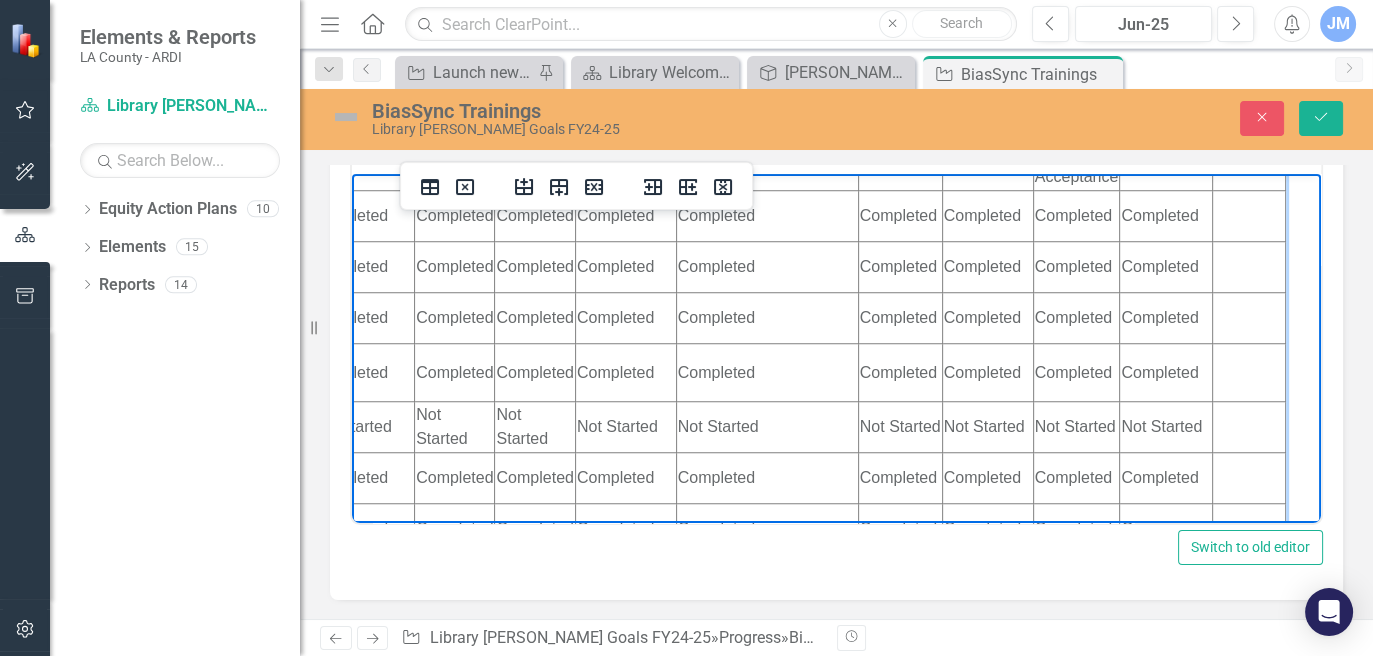 click on "Not Started" at bounding box center [625, -187] 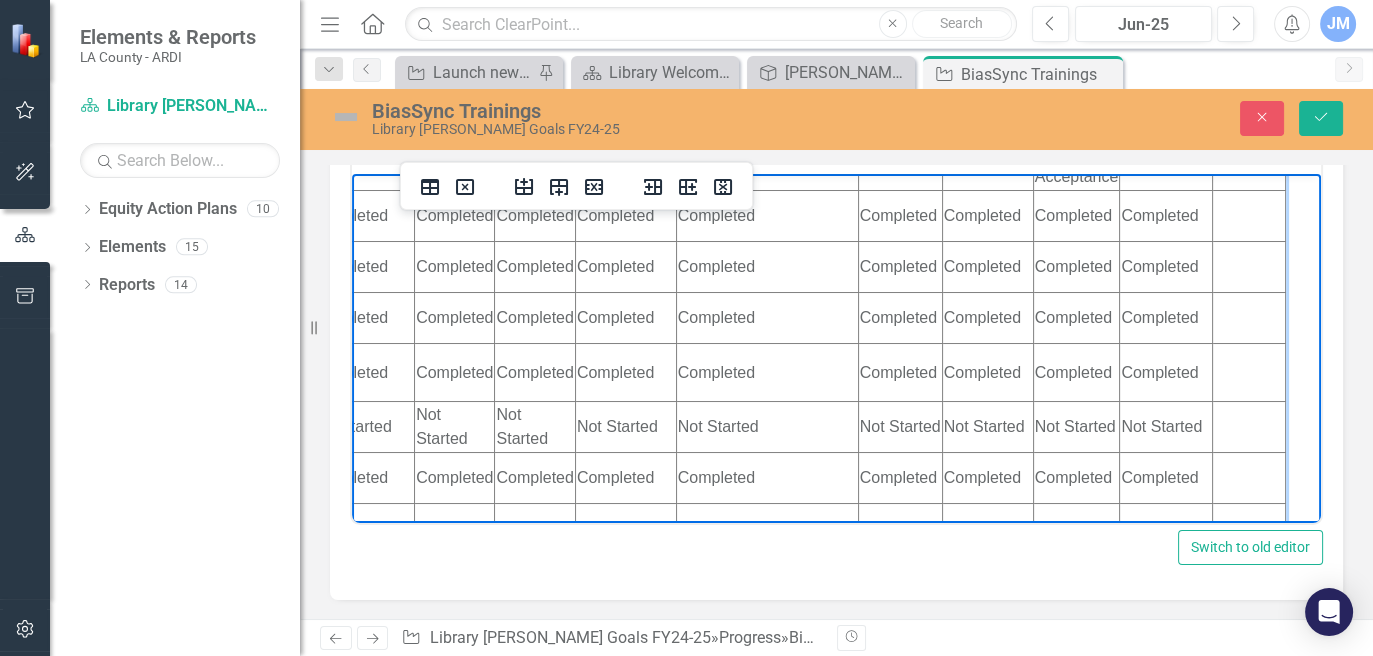 click on "Not Started" at bounding box center (900, -187) 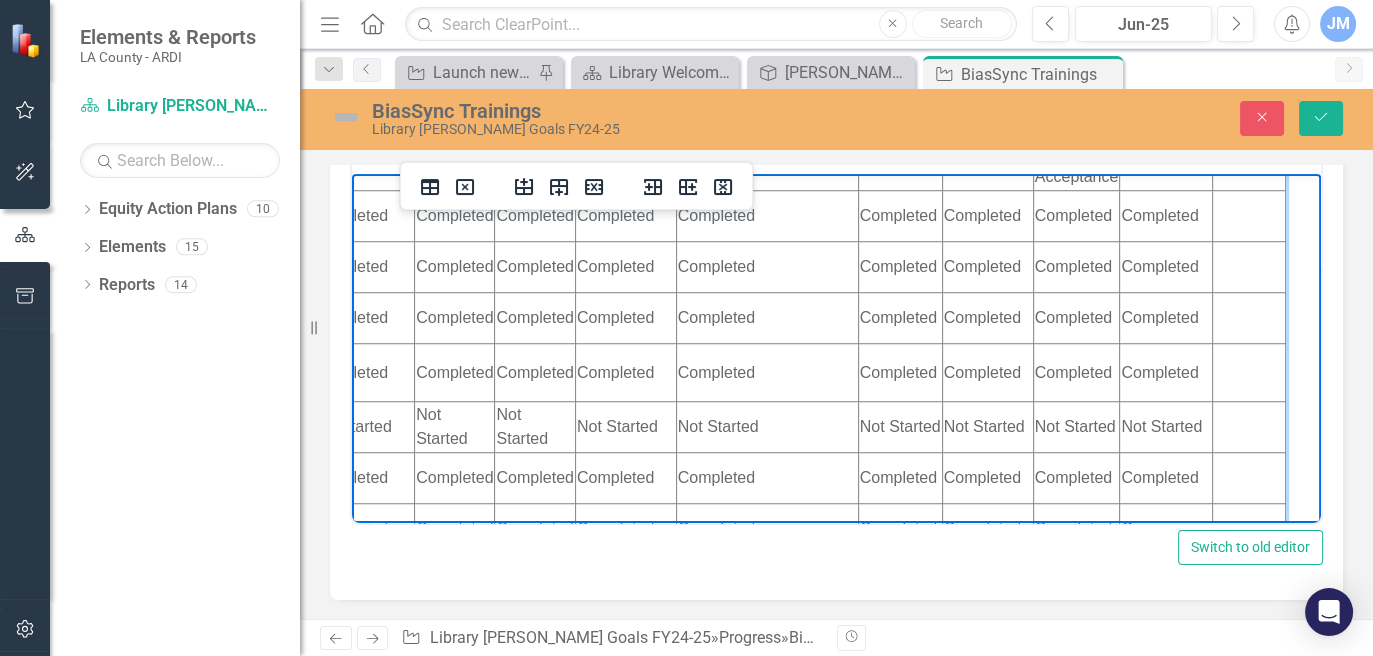 click on "Not Started" at bounding box center (900, -187) 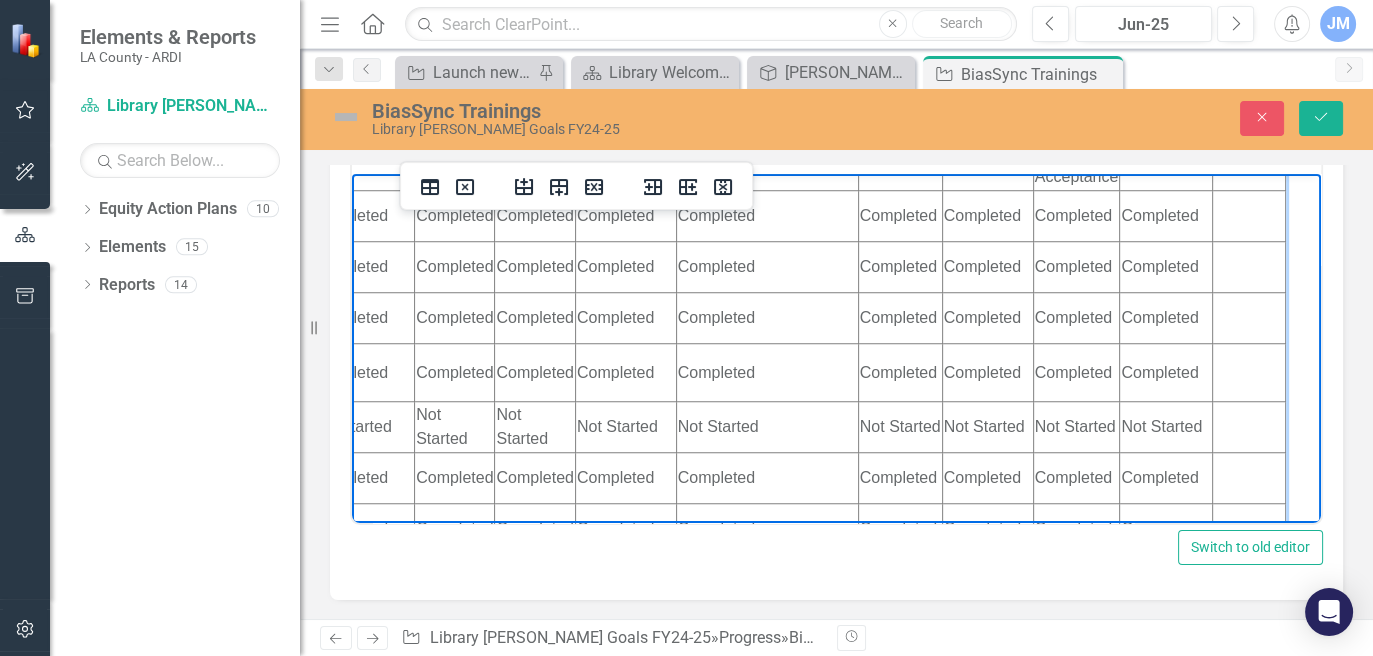 click on "Not Started" at bounding box center [900, -187] 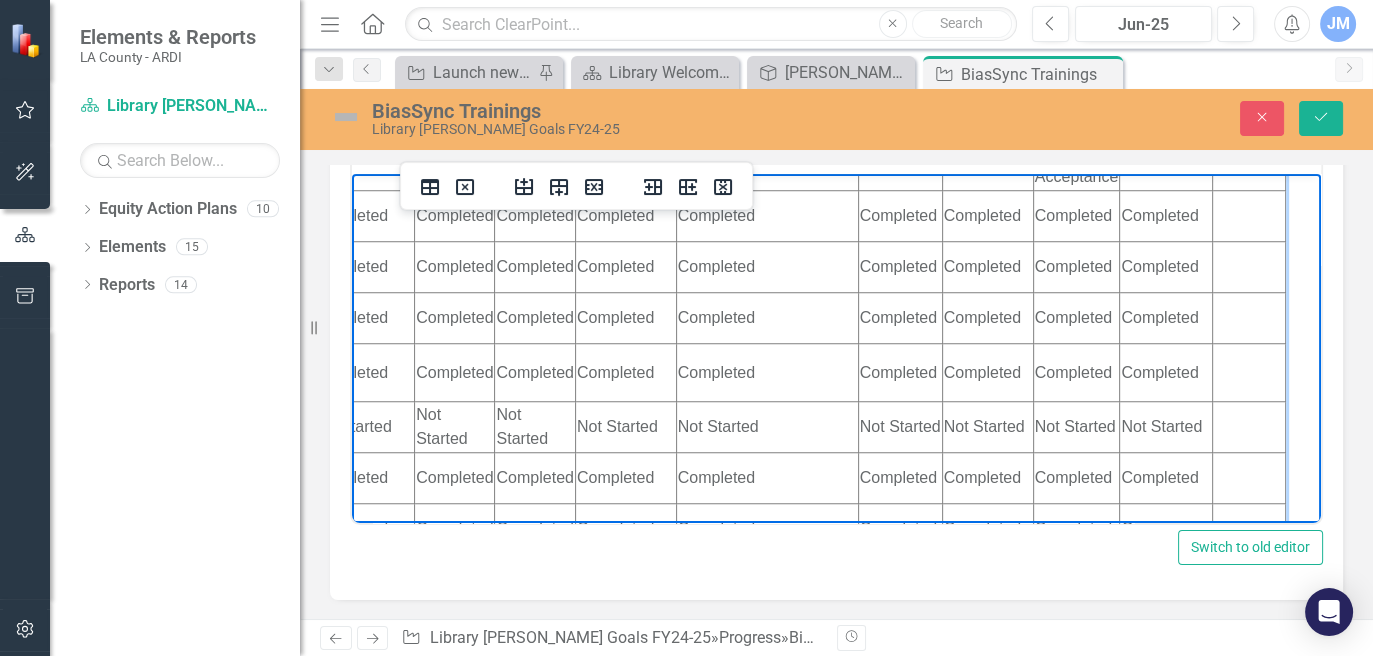 click on "Not Started" at bounding box center (987, -187) 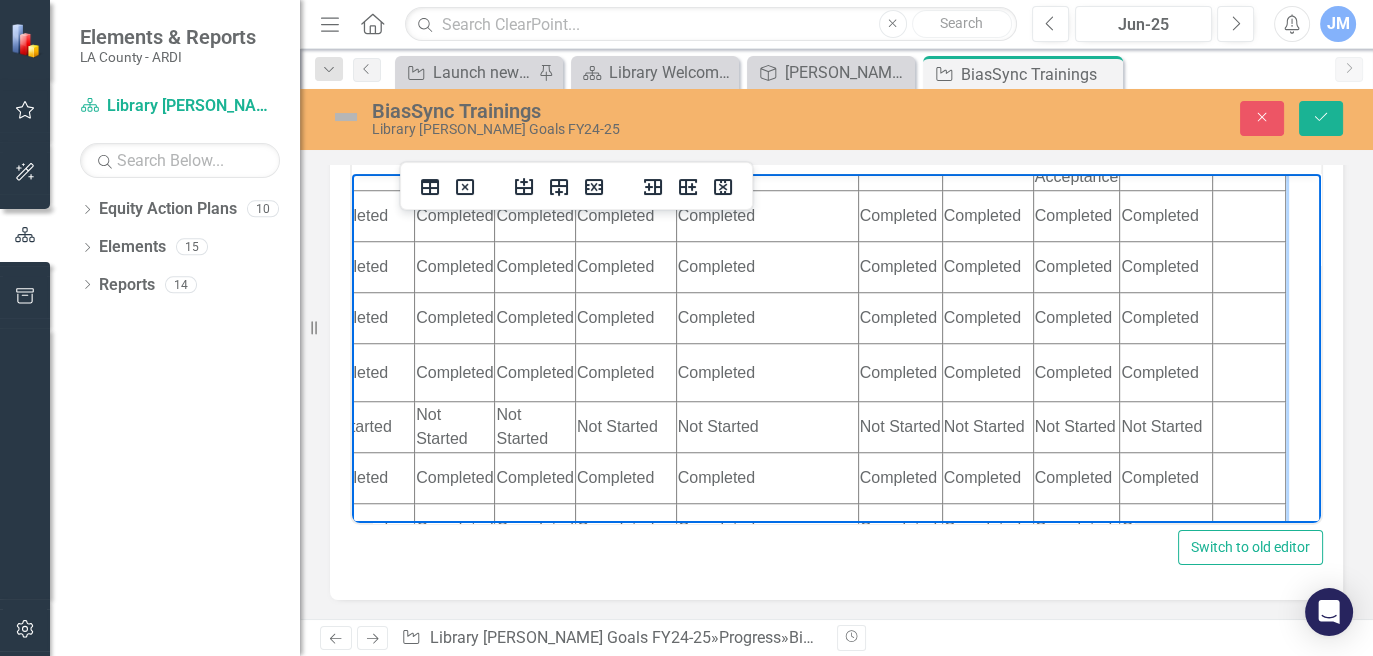 click on "Not Started" at bounding box center [987, -187] 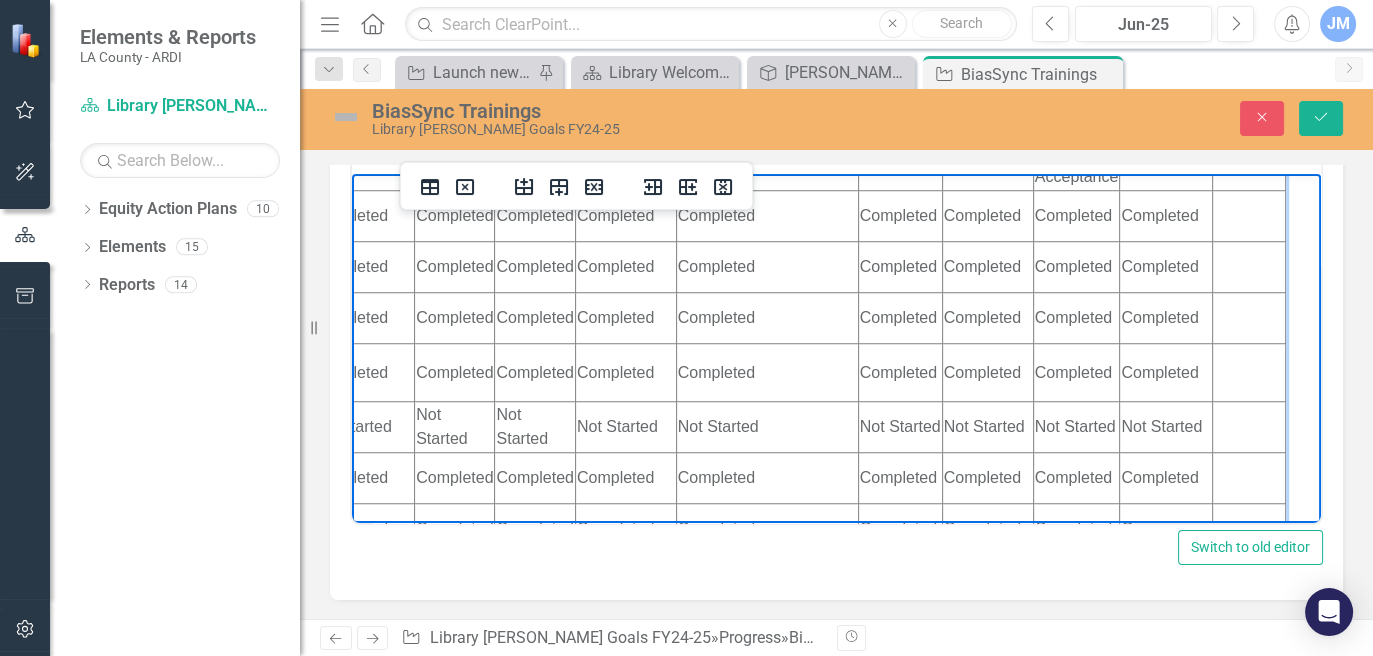 click on "Not Started" at bounding box center [987, -187] 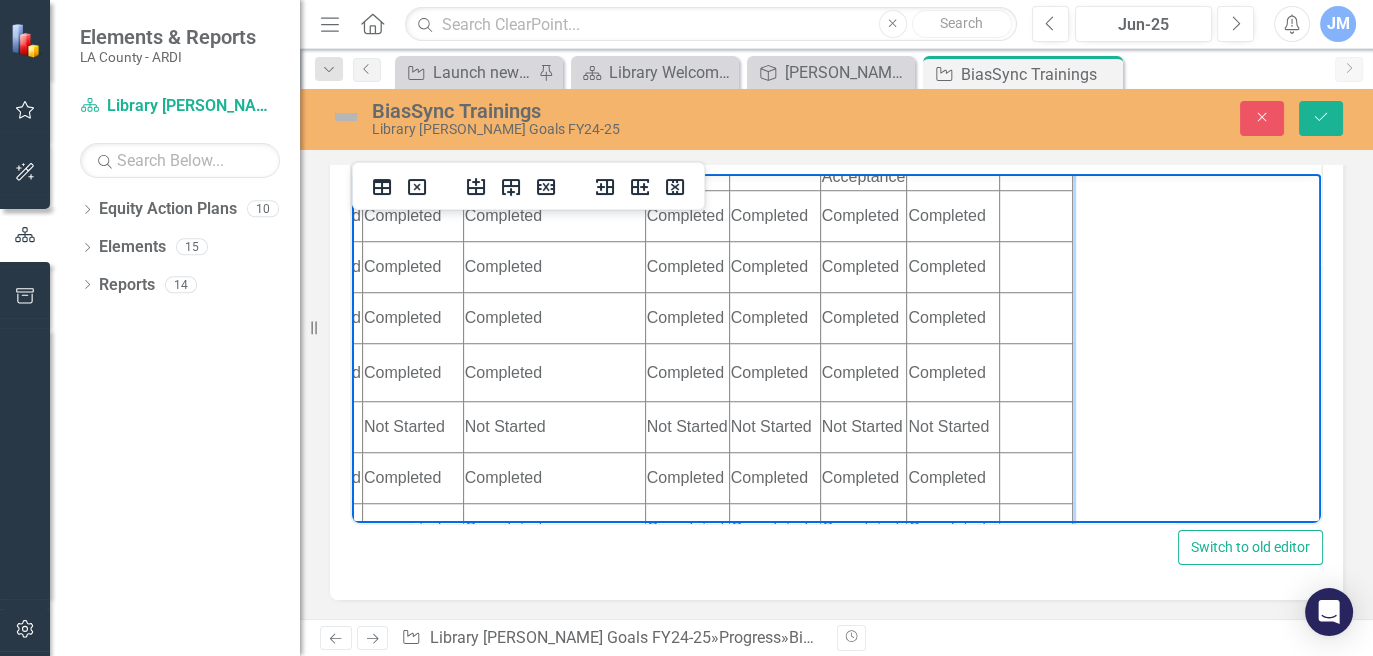 scroll, scrollTop: 2195, scrollLeft: 999, axis: both 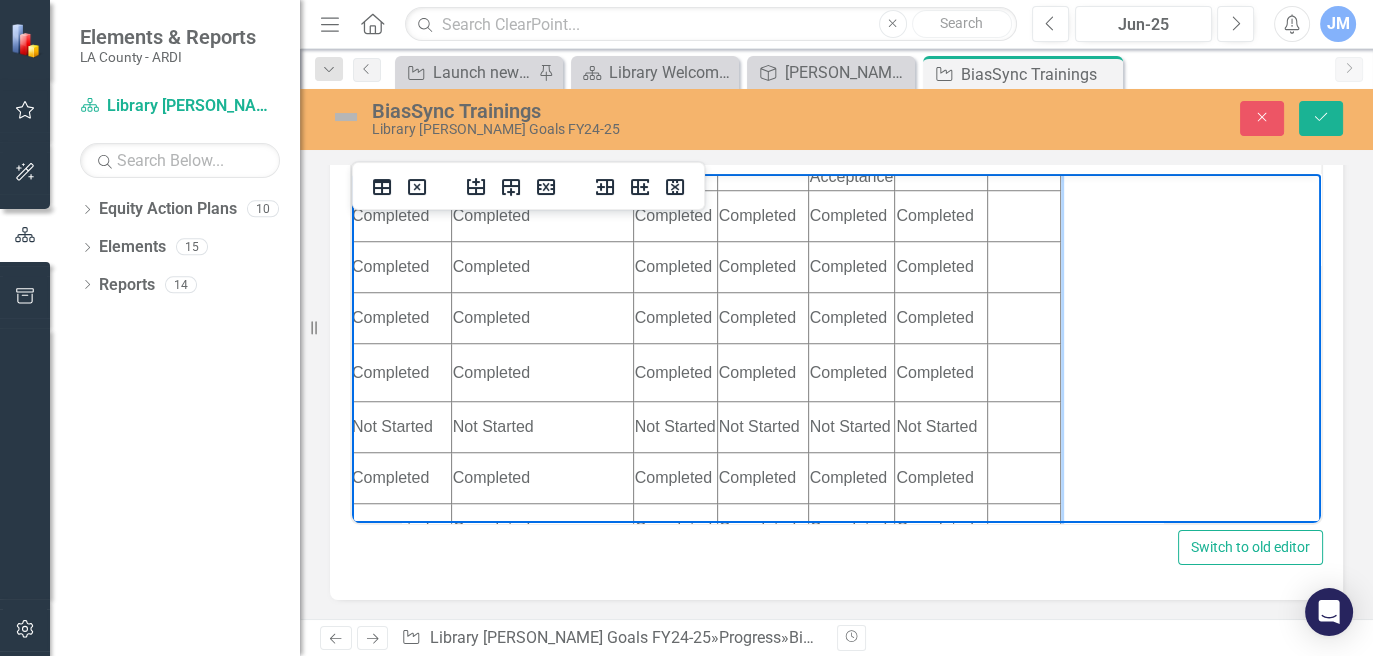 click on "Not Started" at bounding box center (851, -187) 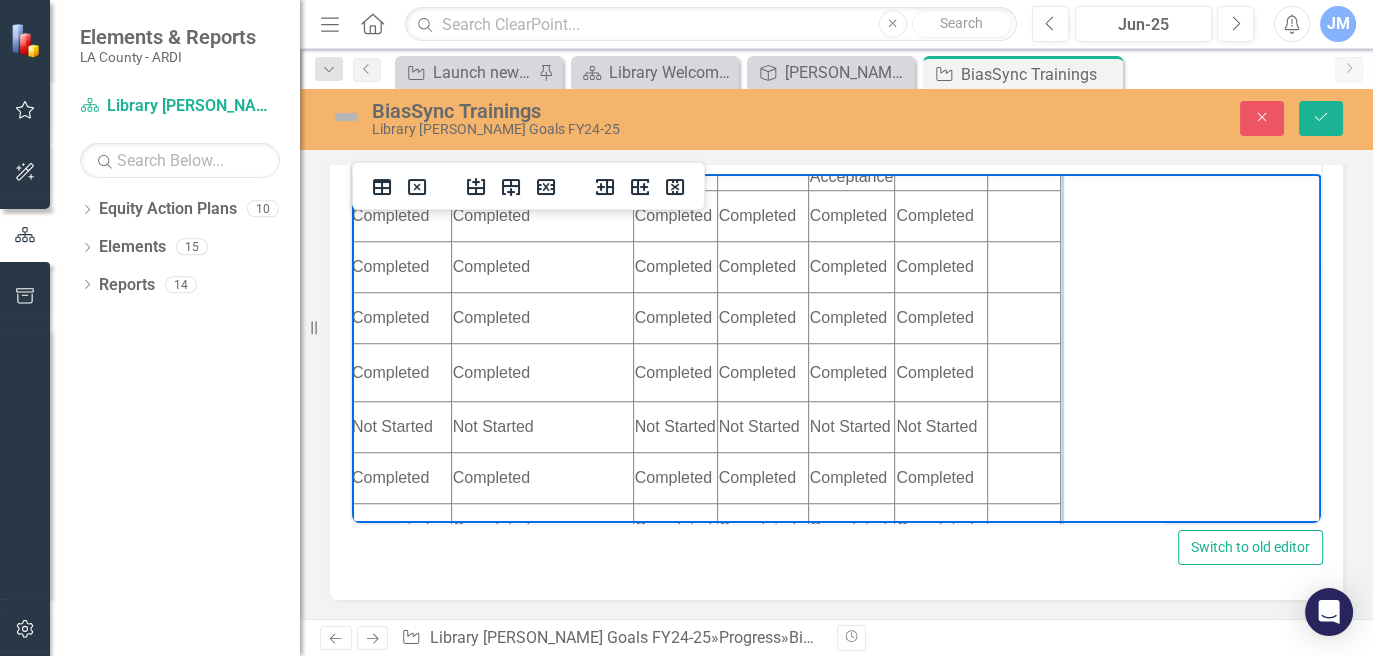 click on "Not Started" at bounding box center (851, -187) 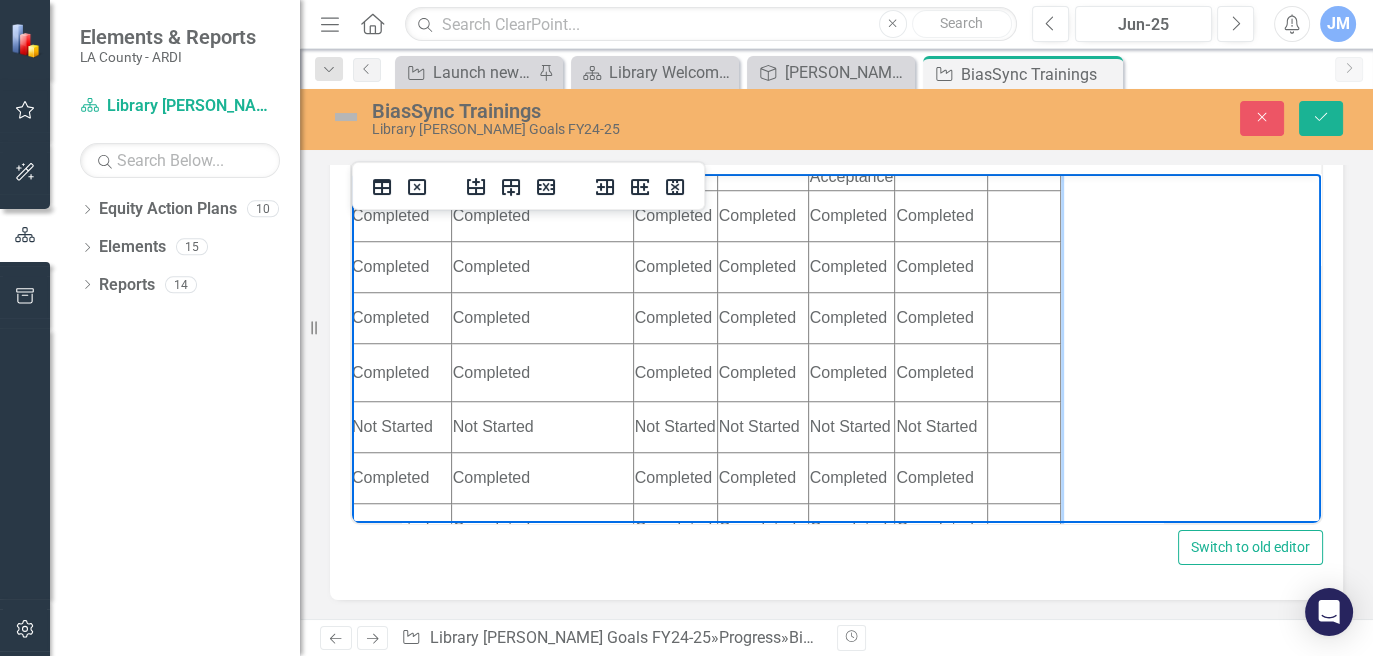 click on "Not Started" at bounding box center (941, -187) 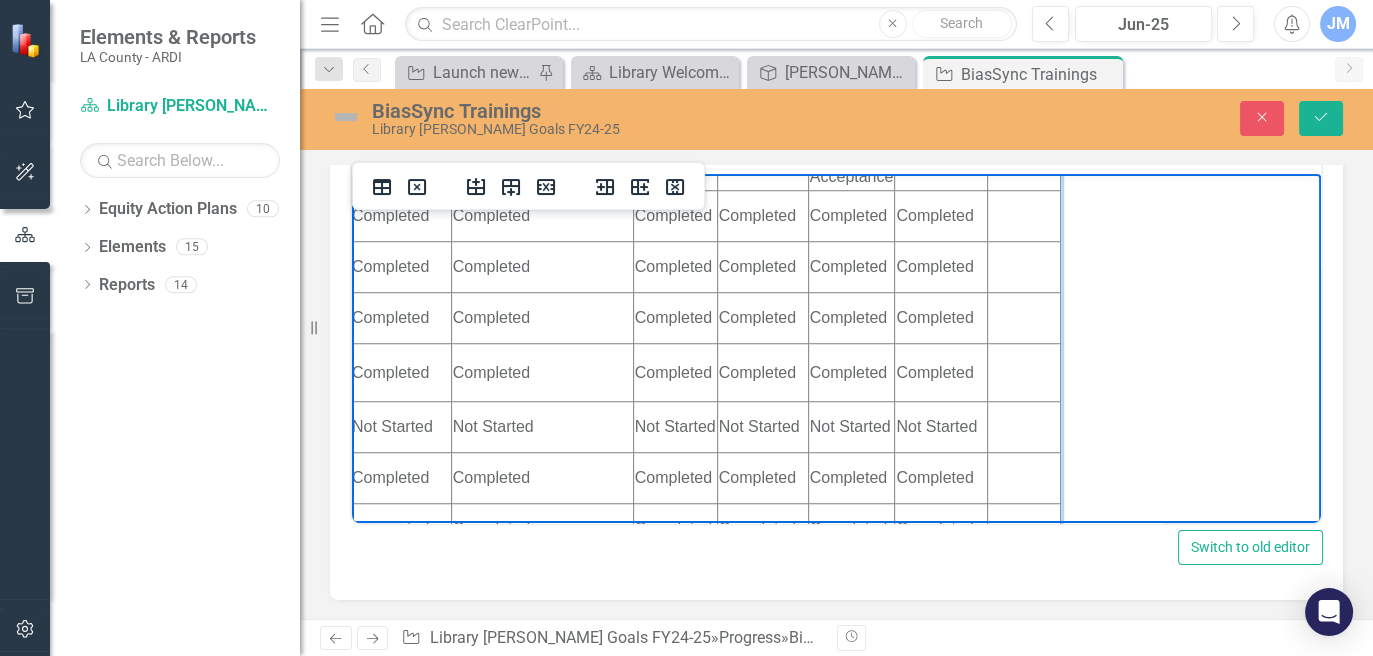 click on "Not Started" at bounding box center [941, -187] 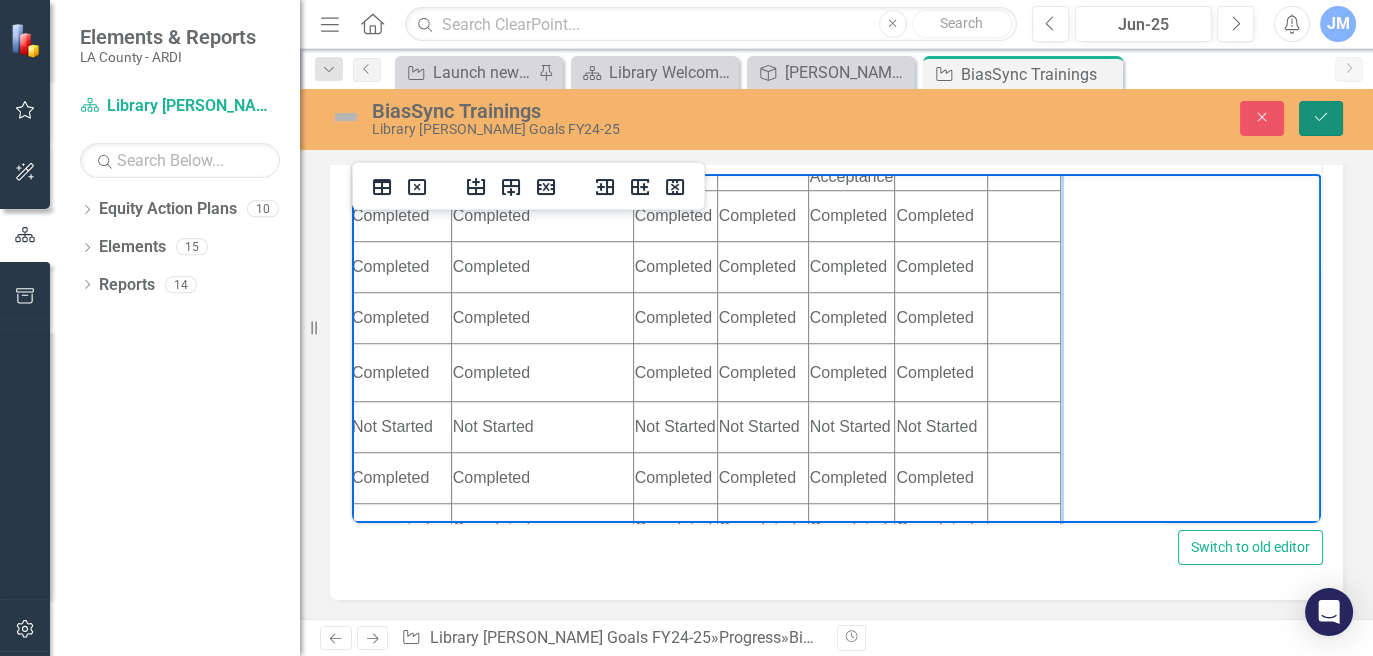 scroll, scrollTop: 2195, scrollLeft: 997, axis: both 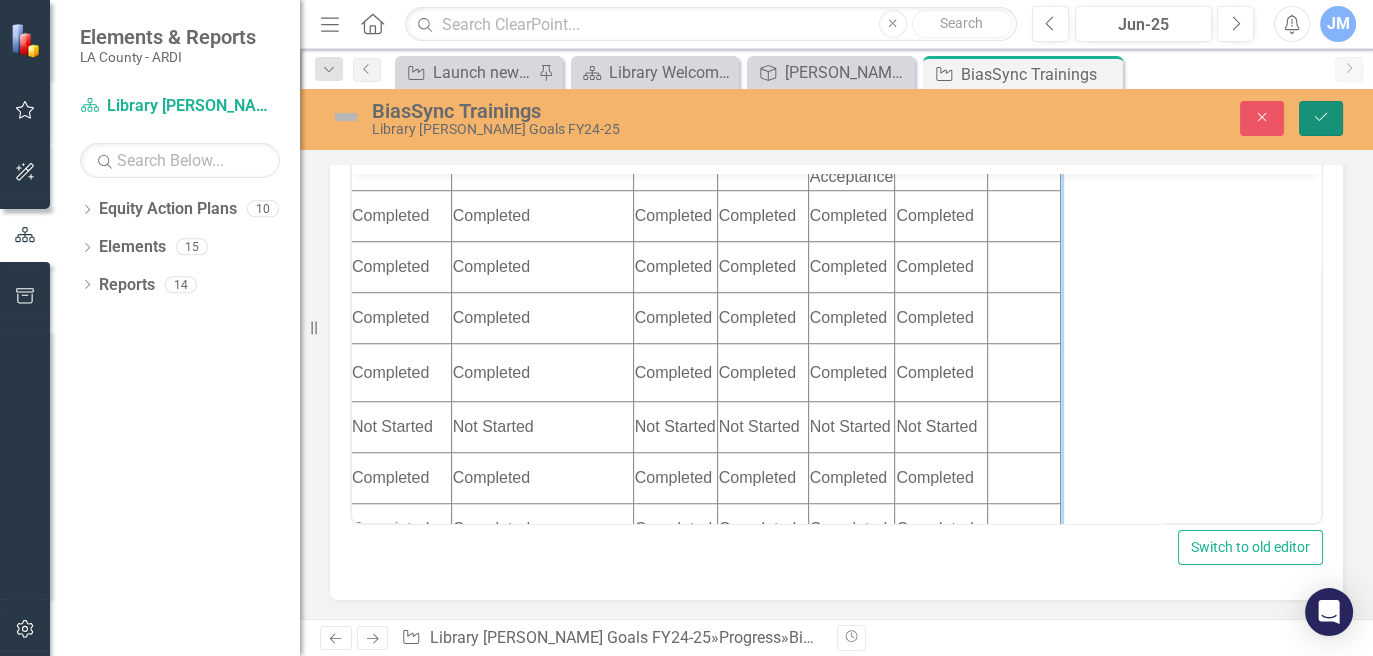 click on "Save" 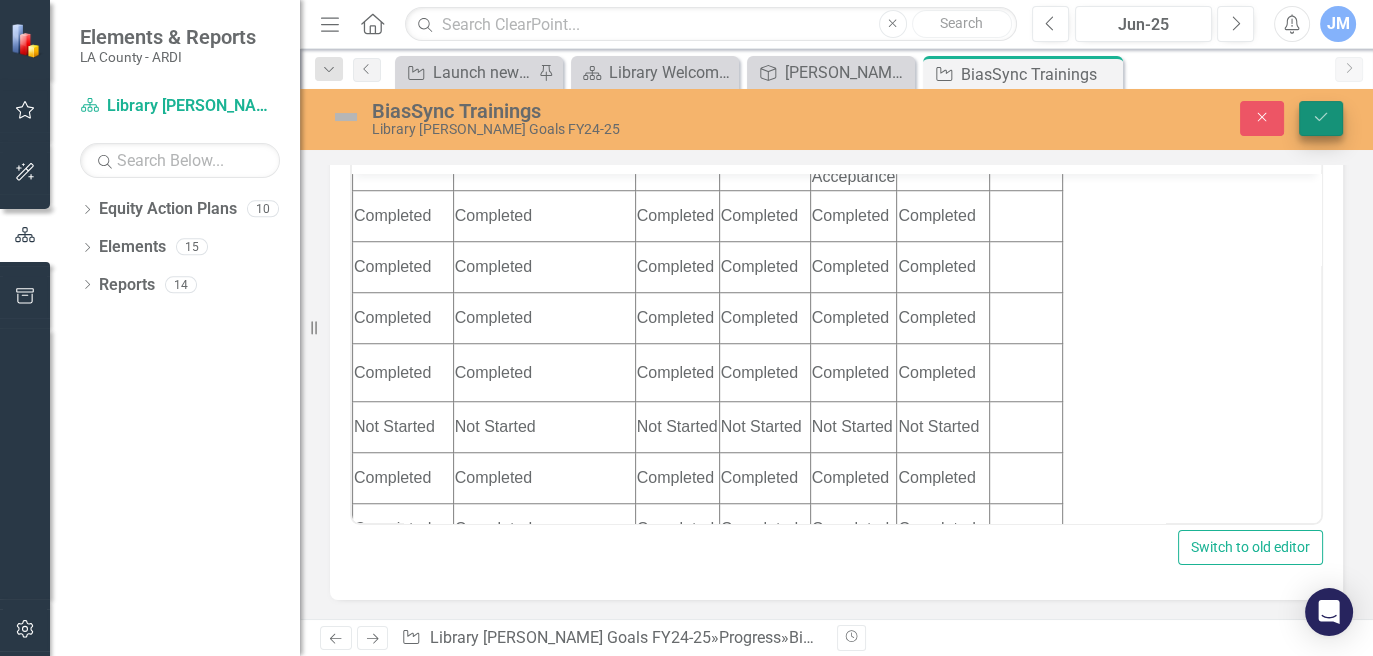 scroll, scrollTop: 2458, scrollLeft: 0, axis: vertical 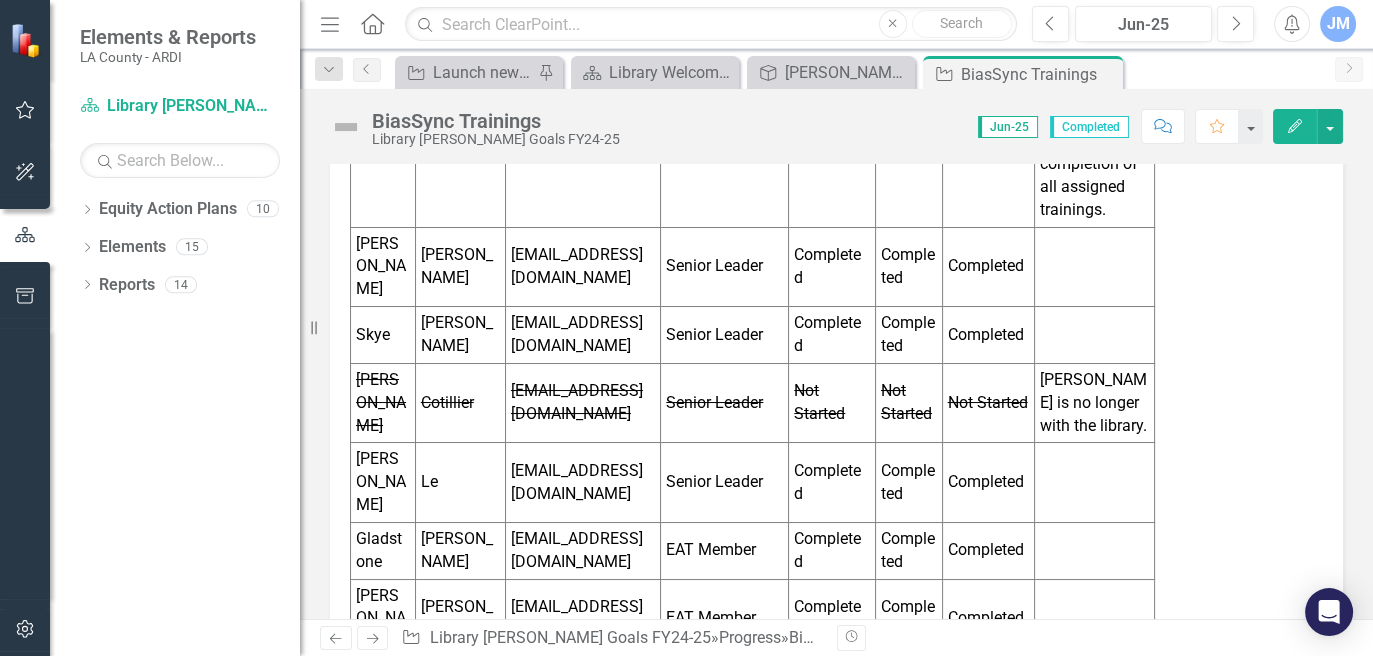 click on "Not Started" at bounding box center (988, 403) 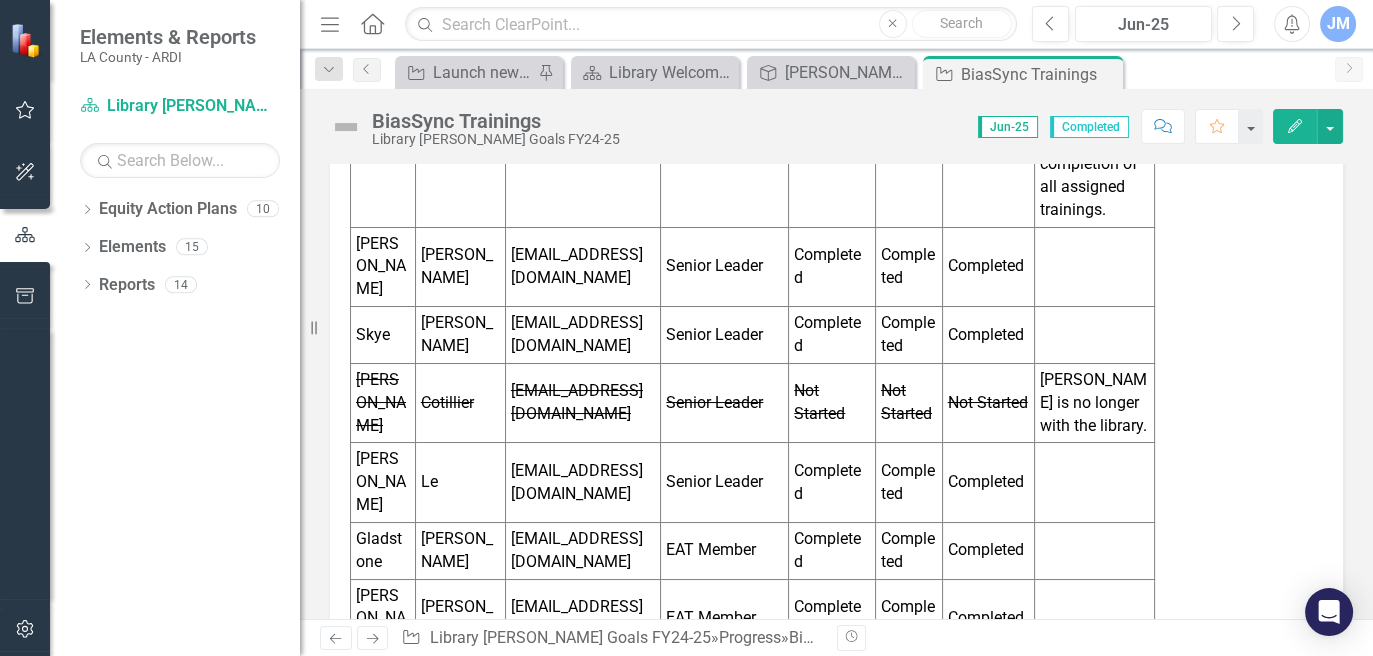 click on "Not Started" at bounding box center (988, 403) 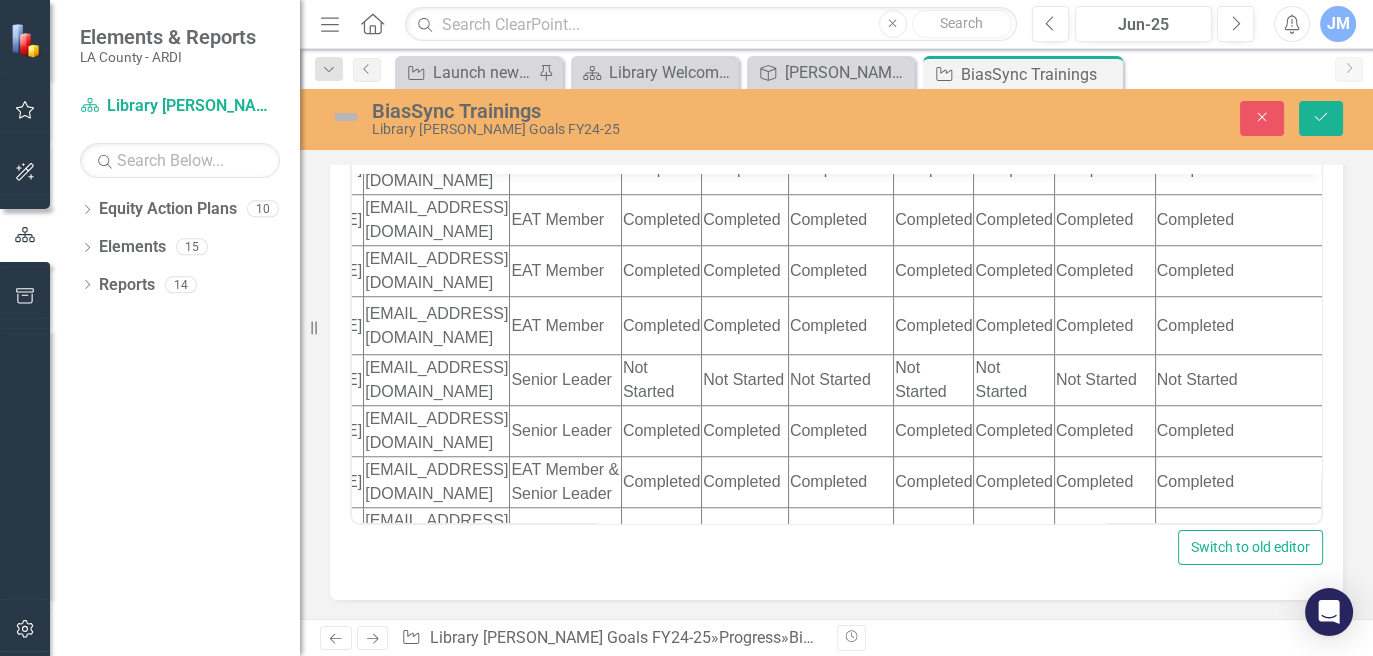 scroll, scrollTop: 2253, scrollLeft: 263, axis: both 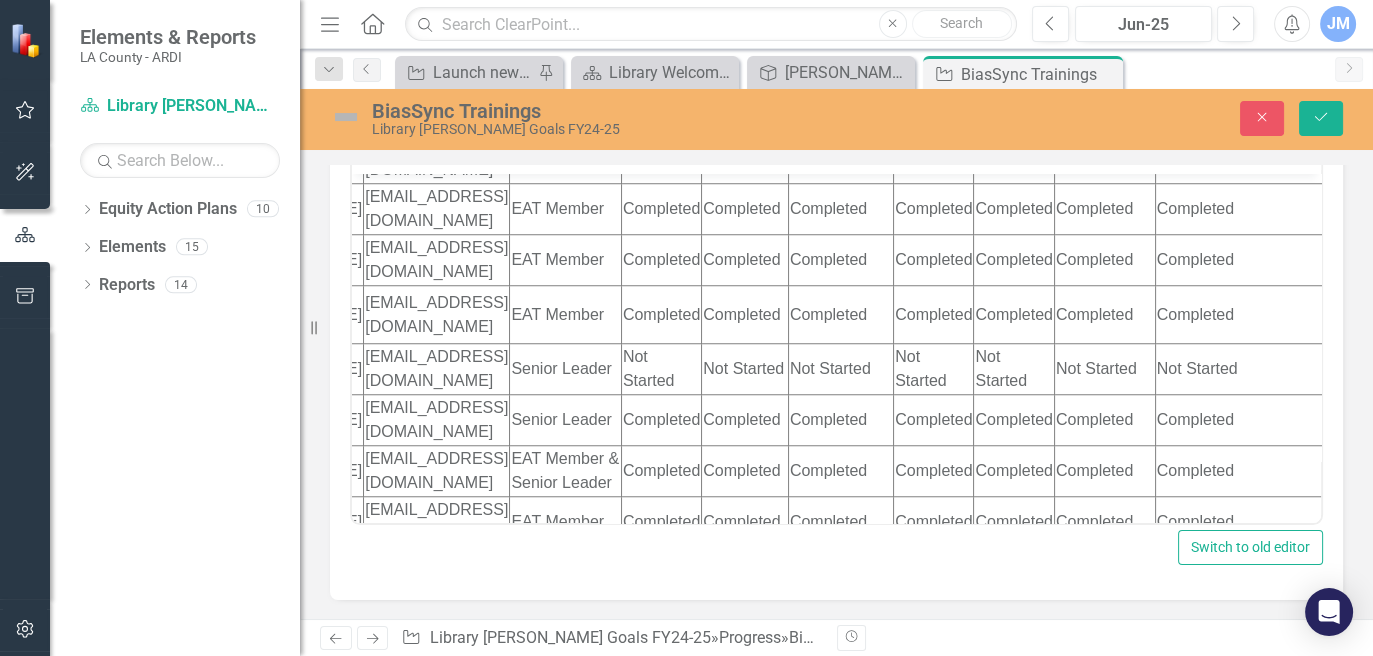 click on "Not Started" at bounding box center (661, -143) 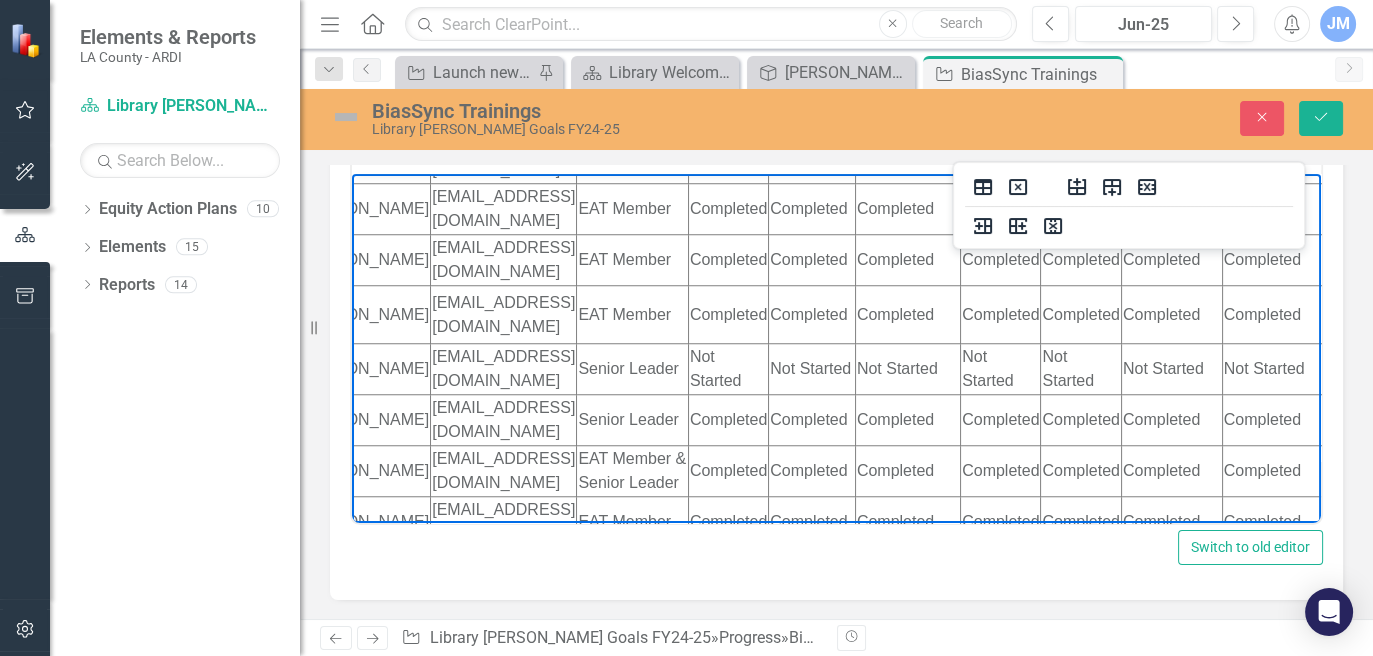 scroll, scrollTop: 2253, scrollLeft: 300, axis: both 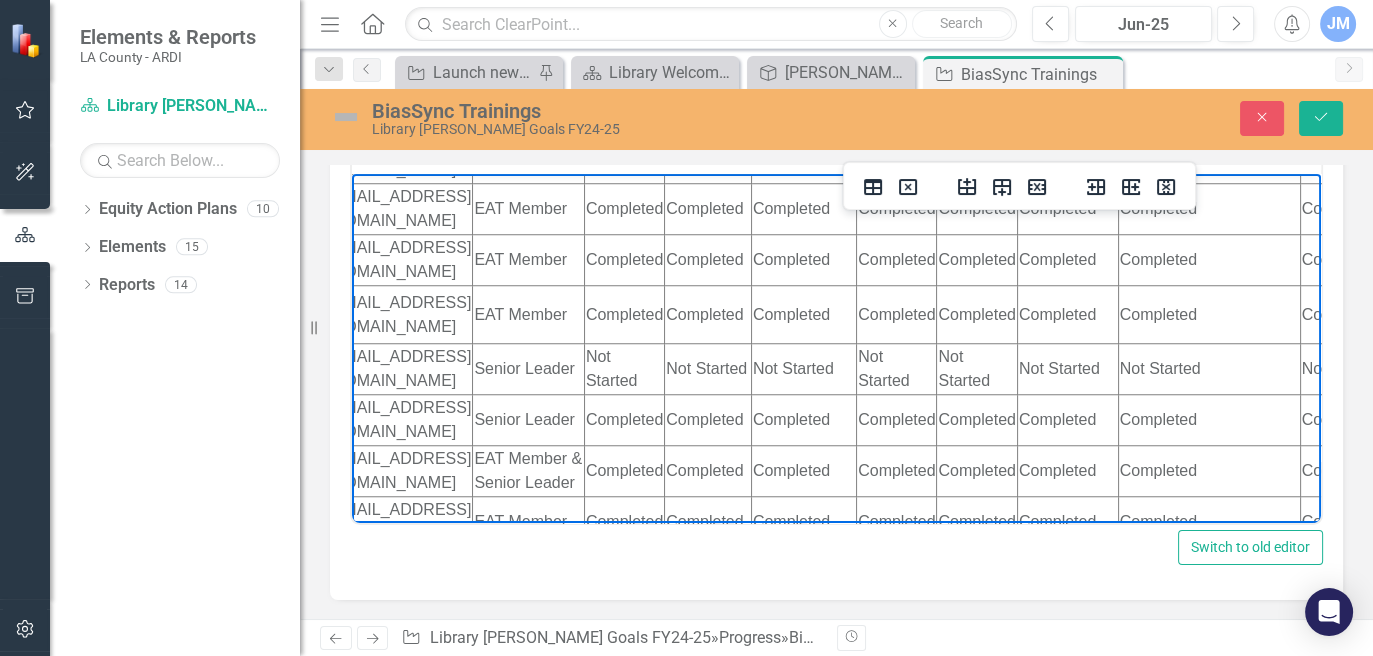 click on "Not Started" at bounding box center (624, -143) 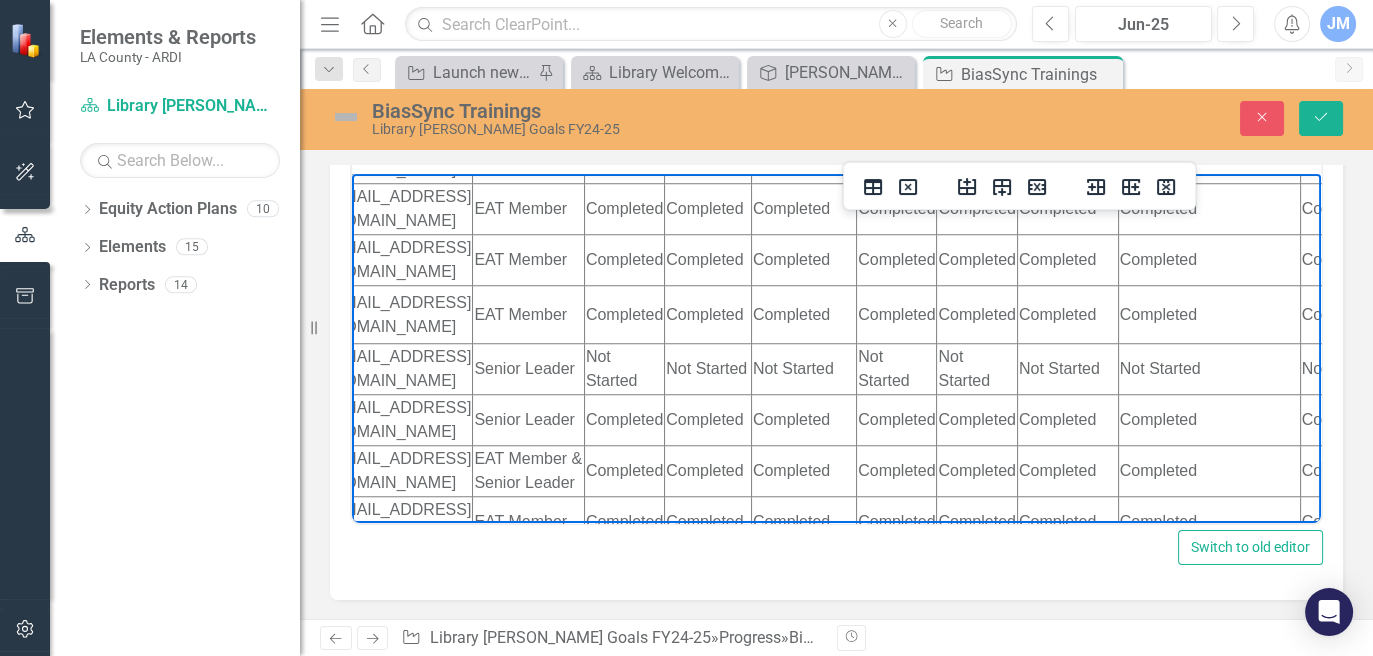 click on "Not Started" at bounding box center [897, -143] 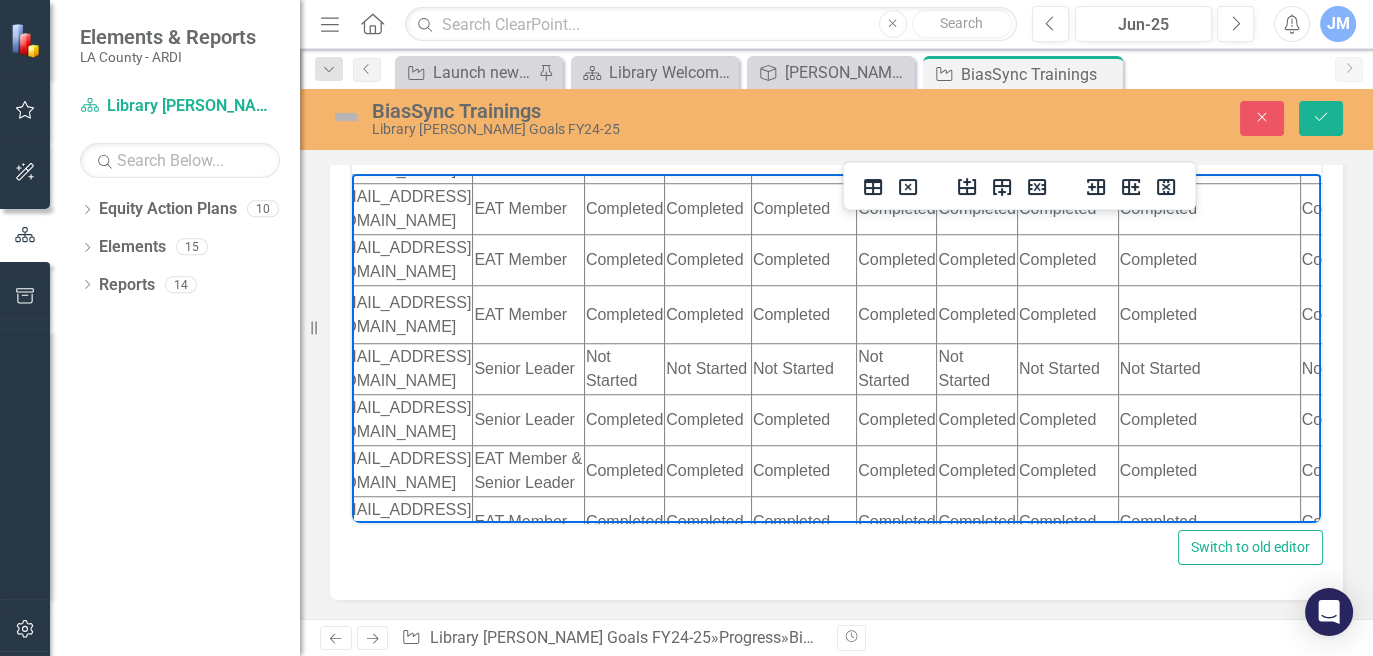 click on "Not Started" at bounding box center [897, -143] 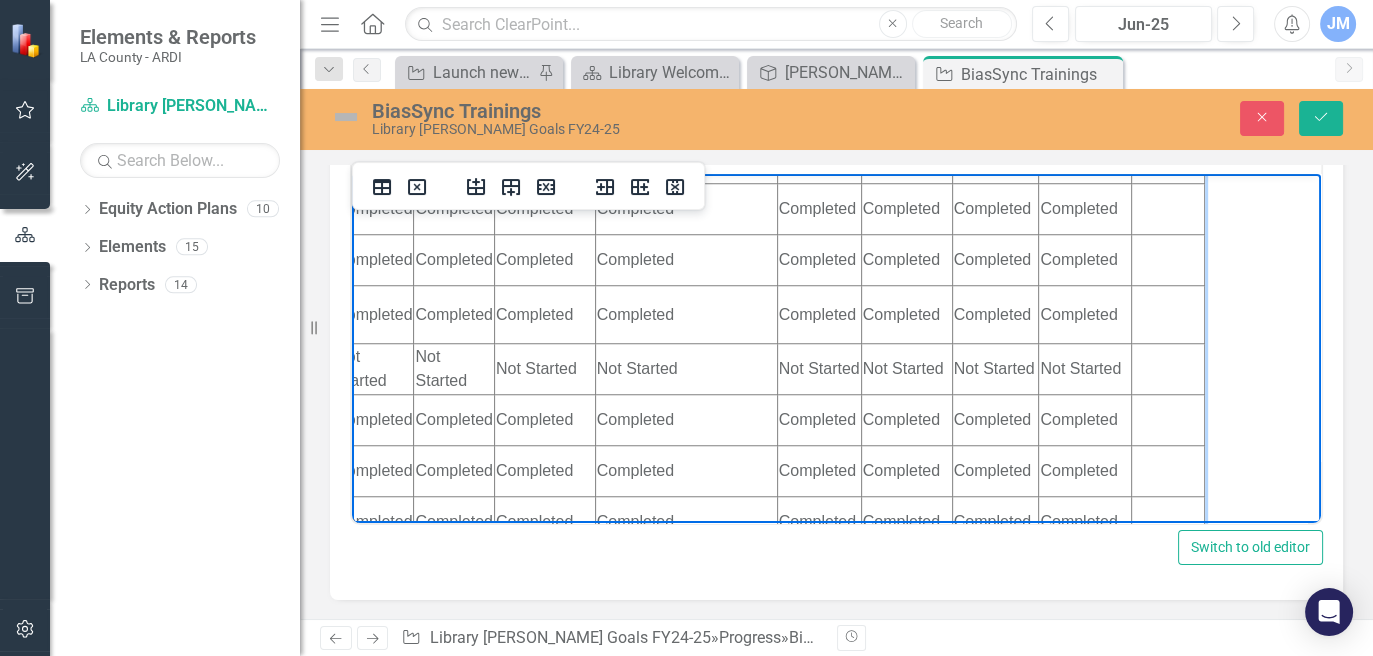 scroll, scrollTop: 2253, scrollLeft: 835, axis: both 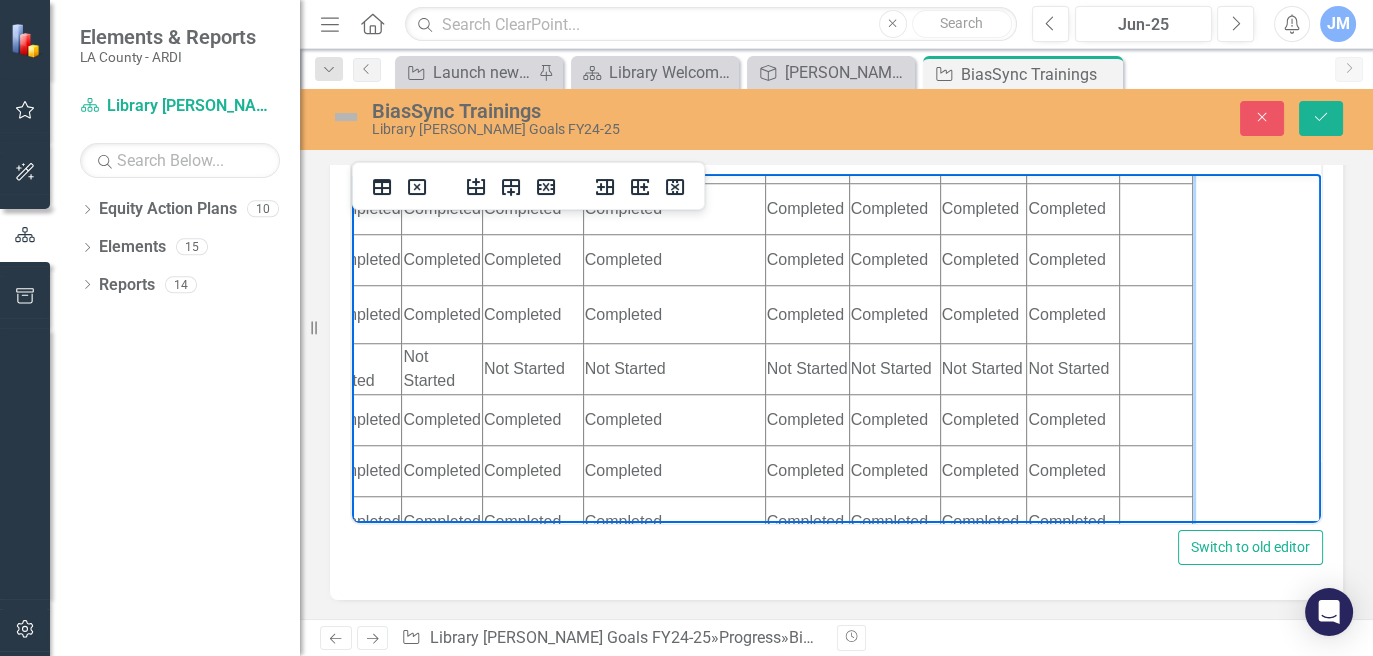 click on "Not Started" at bounding box center [674, -143] 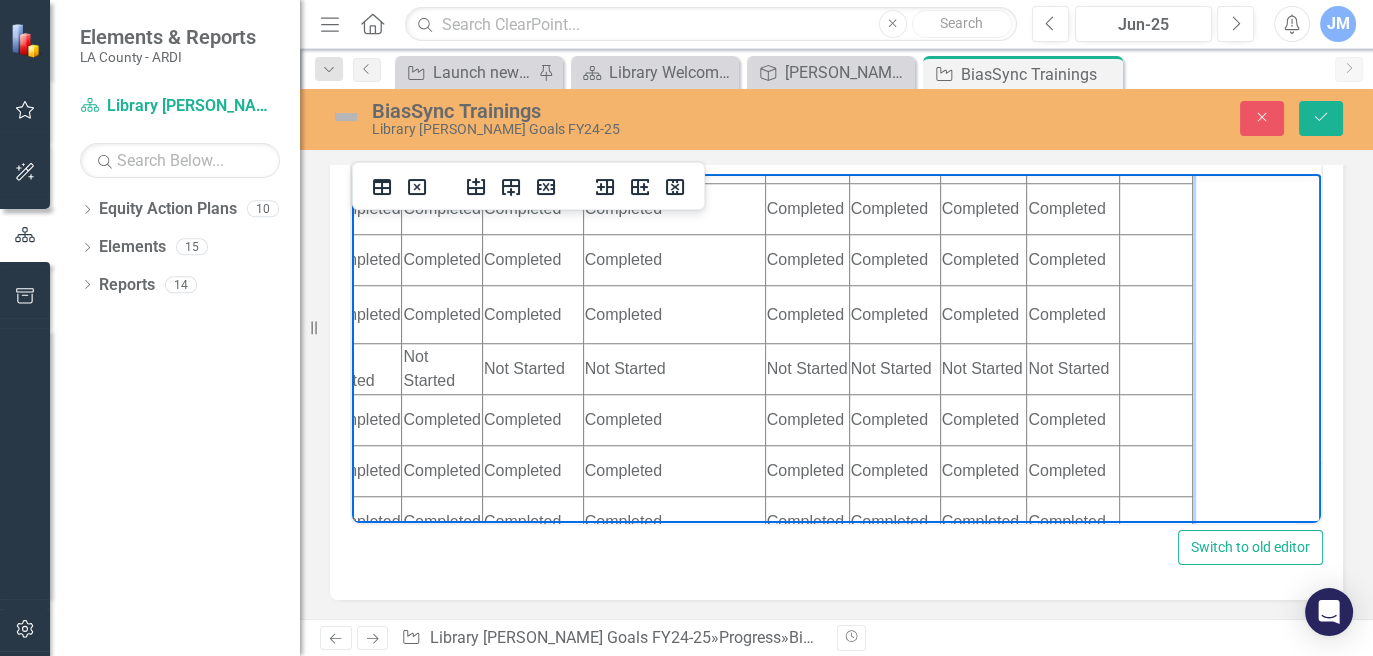 click on "First Name Last Name Email classification_2 Intent vs. Impact Building Empathy with Perspective Taking Strategies Tips for Dealing with Difficult Conversations Using Empathy to Be an Ally Code Switching Creating Psychological Safety Tips for Exercising Allyship in the [DEMOGRAPHIC_DATA] Community Connecting With Empathy Gender Bias and Its Impact on Our Professional and Personal Lives Promoting Religious Inclusion and Acceptance Developing Cultural Competency Not Released Yet [PERSON_NAME] [EMAIL_ADDRESS][DOMAIN_NAME] Senior Leader Completed Completed Completed Completed Completed Completed Completed Completed Completed Completed Completed [PERSON_NAME] [PERSON_NAME][EMAIL_ADDRESS][DOMAIN_NAME] Senior Leader Completed Completed Completed Completed Completed Completed Completed Completed Completed Completed Completed Skye Patrick [EMAIL_ADDRESS][DOMAIN_NAME] Senior Leader Completed Completed Completed Completed Completed Not Started Not Started Completed Not Started Not Started Not Started [PERSON_NAME] Senior Leader [PERSON_NAME]" at bounding box center (358, 54) 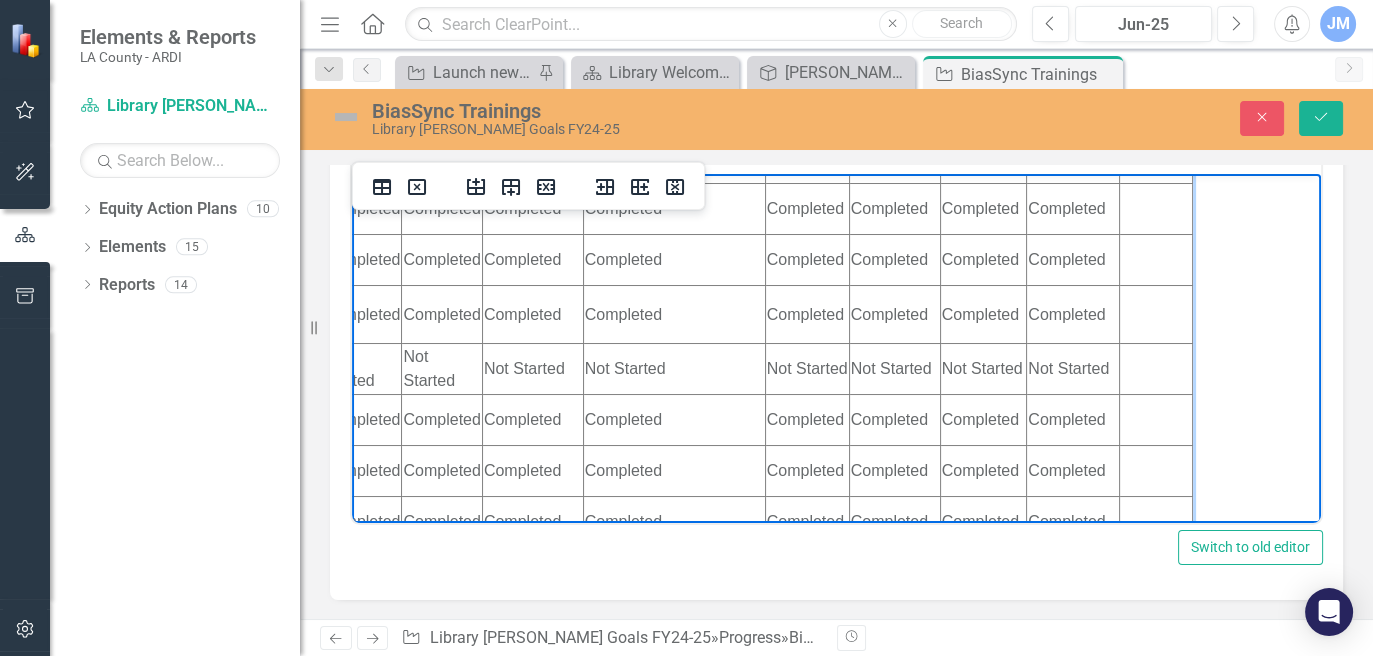 click on "Not Started" at bounding box center [532, -143] 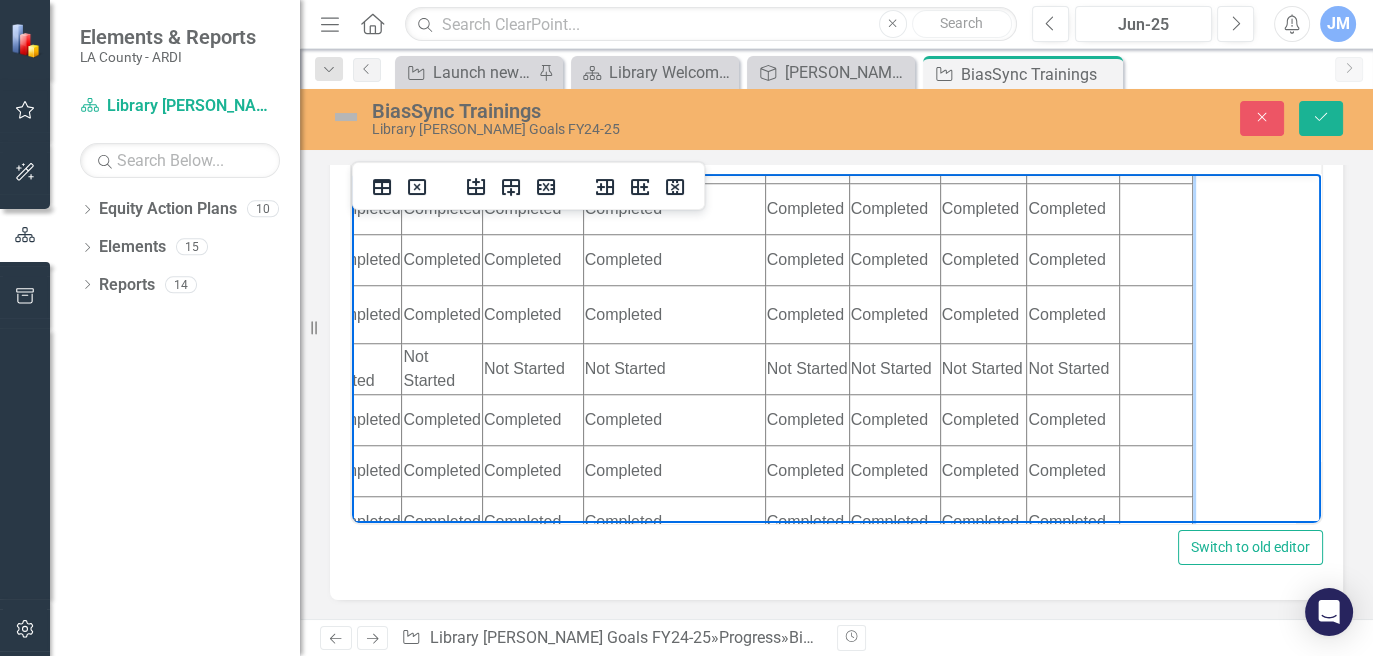 click on "Not Started" at bounding box center [532, -143] 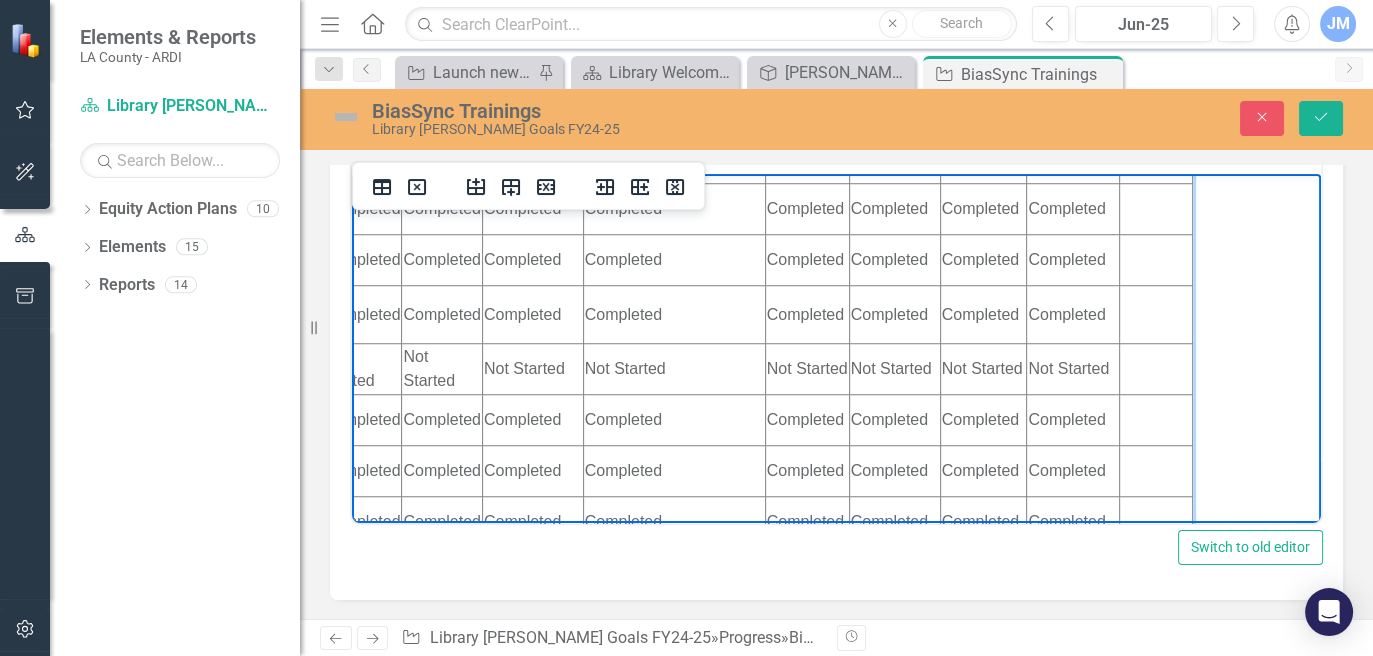 click on "Not Started" at bounding box center (894, -143) 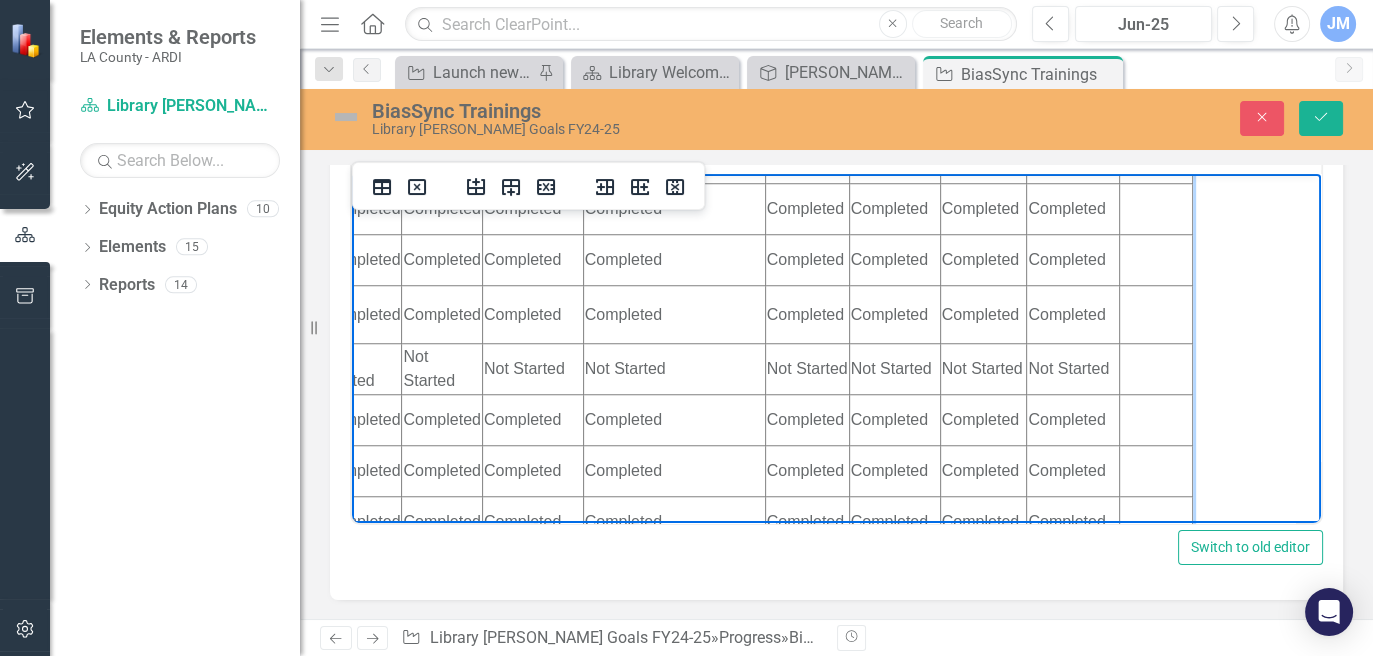 click on "Not Started" at bounding box center (894, -143) 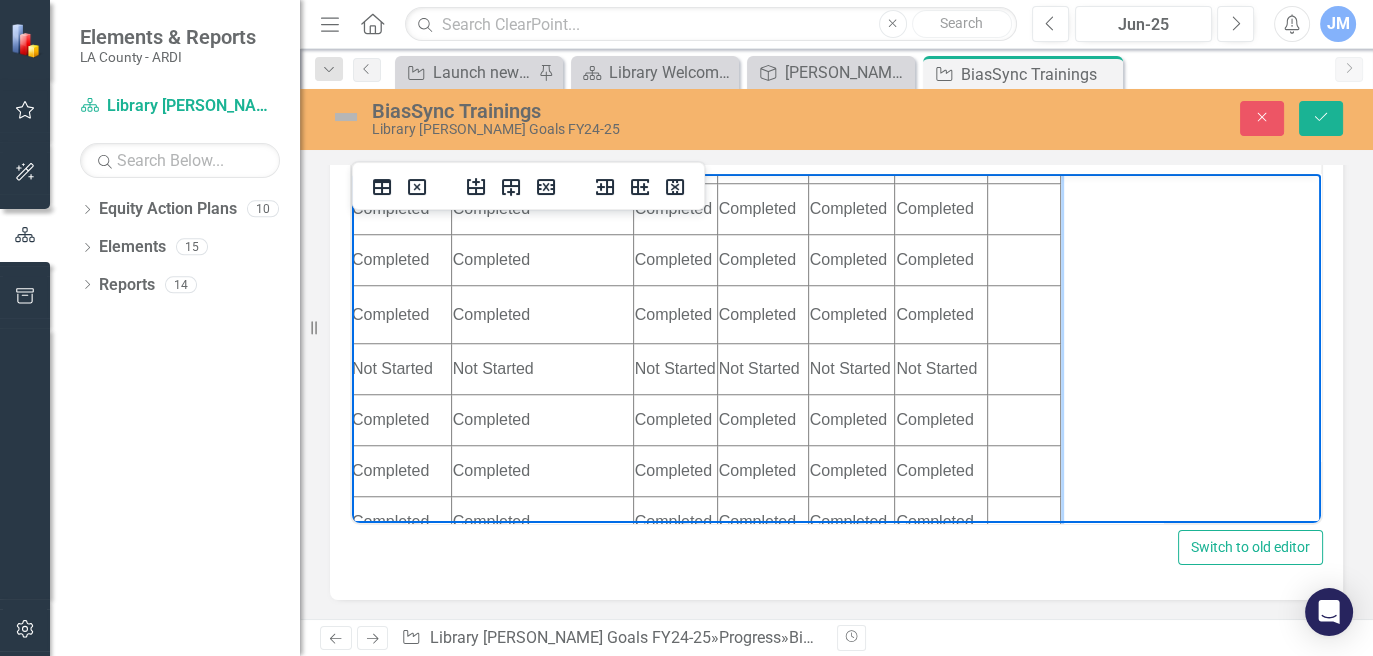 click on "Not Started" at bounding box center [851, -143] 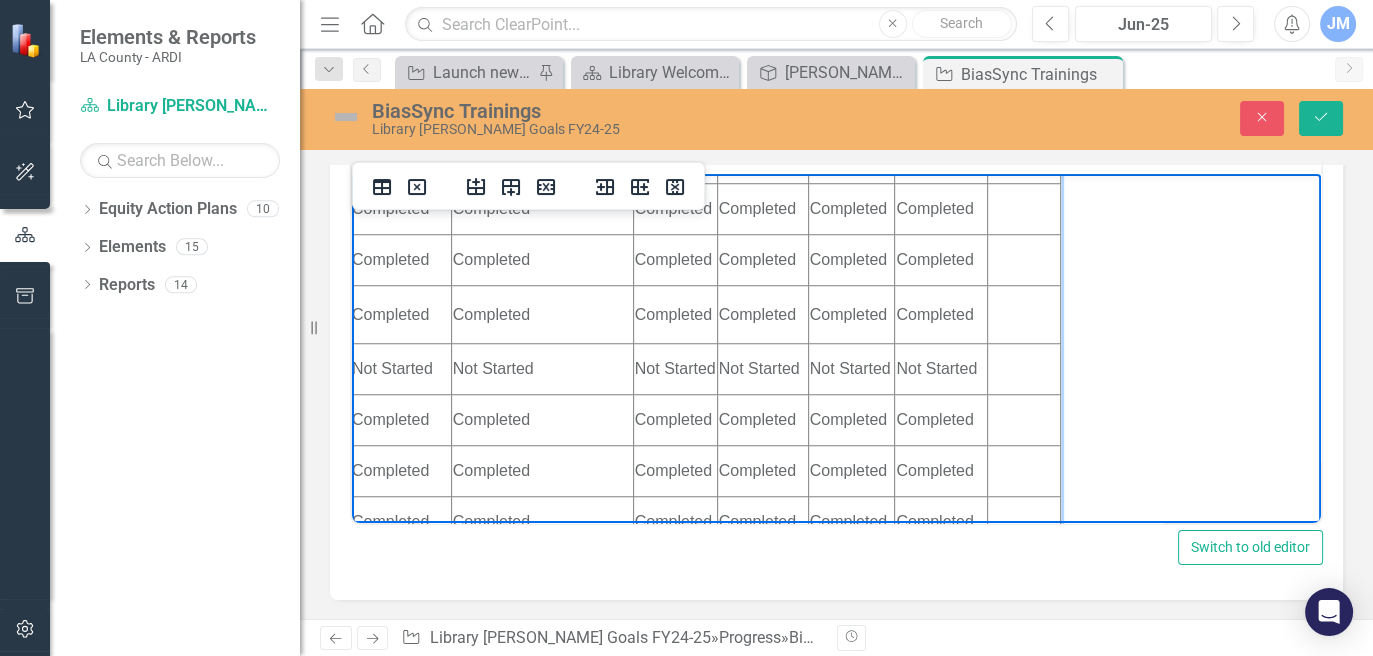 click on "Not Started" at bounding box center [851, -143] 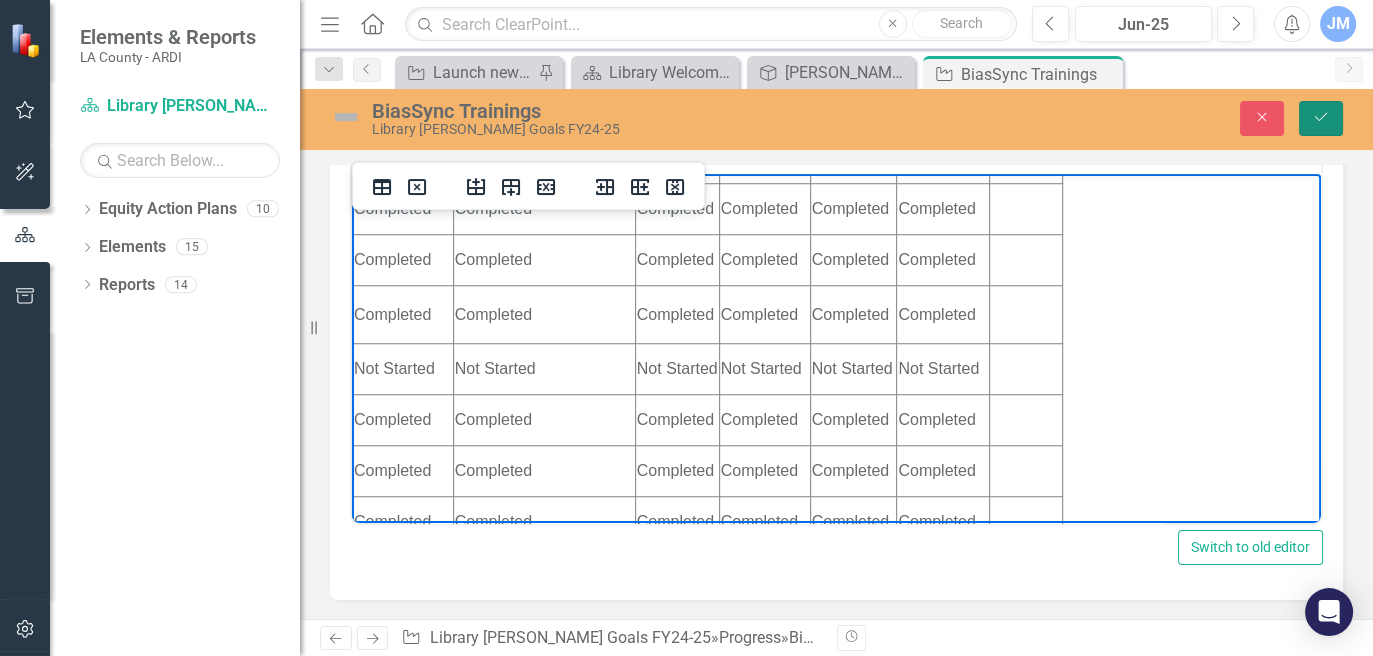 scroll, scrollTop: 2253, scrollLeft: 997, axis: both 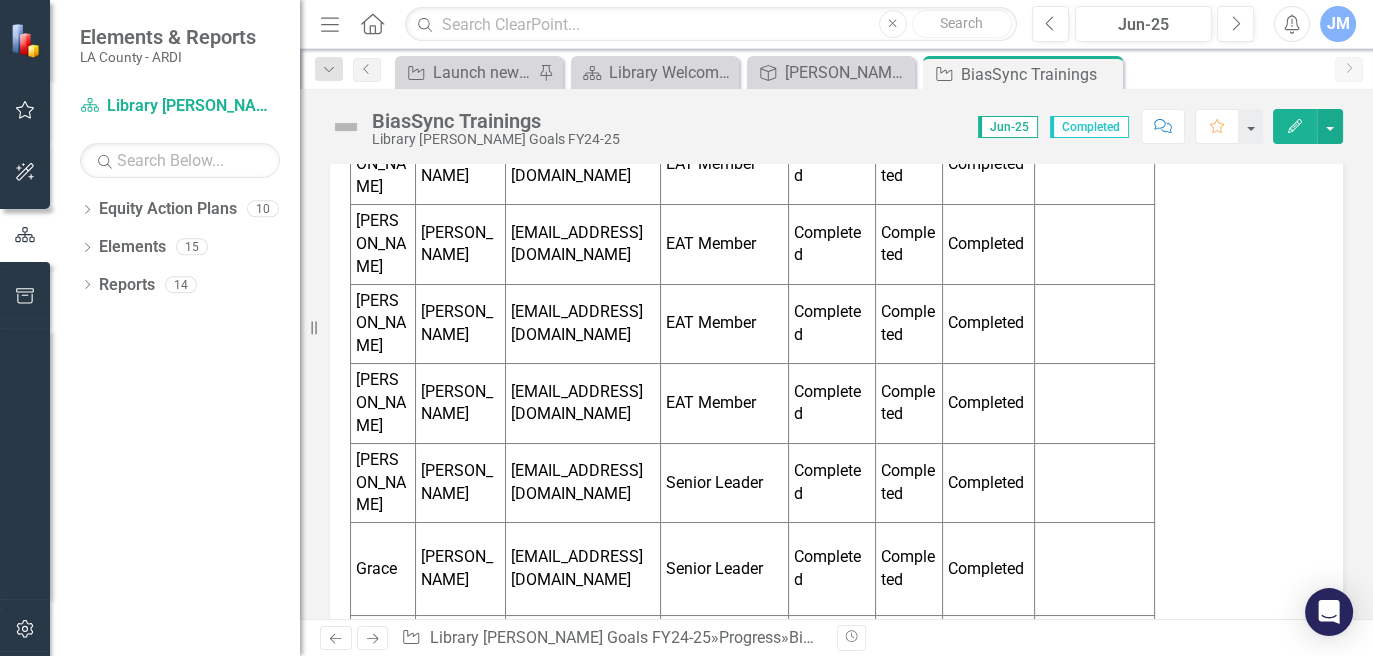 click at bounding box center (1094, 569) 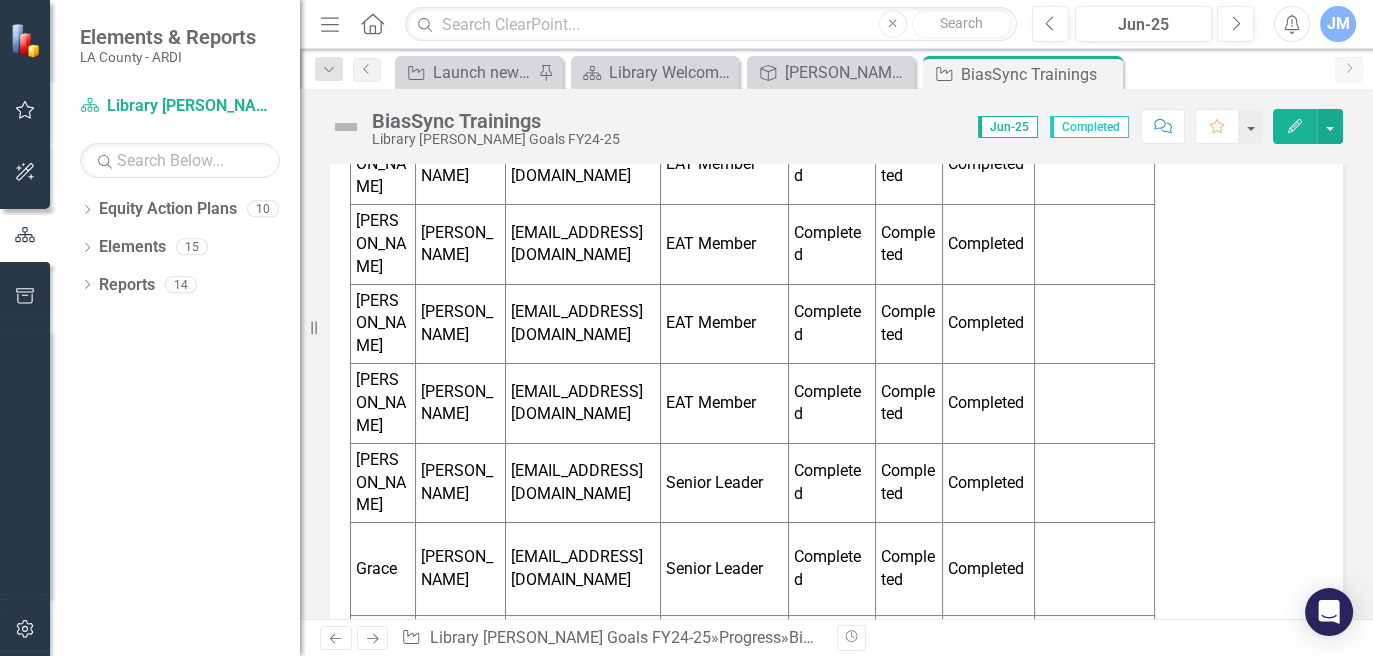 click at bounding box center (1094, 569) 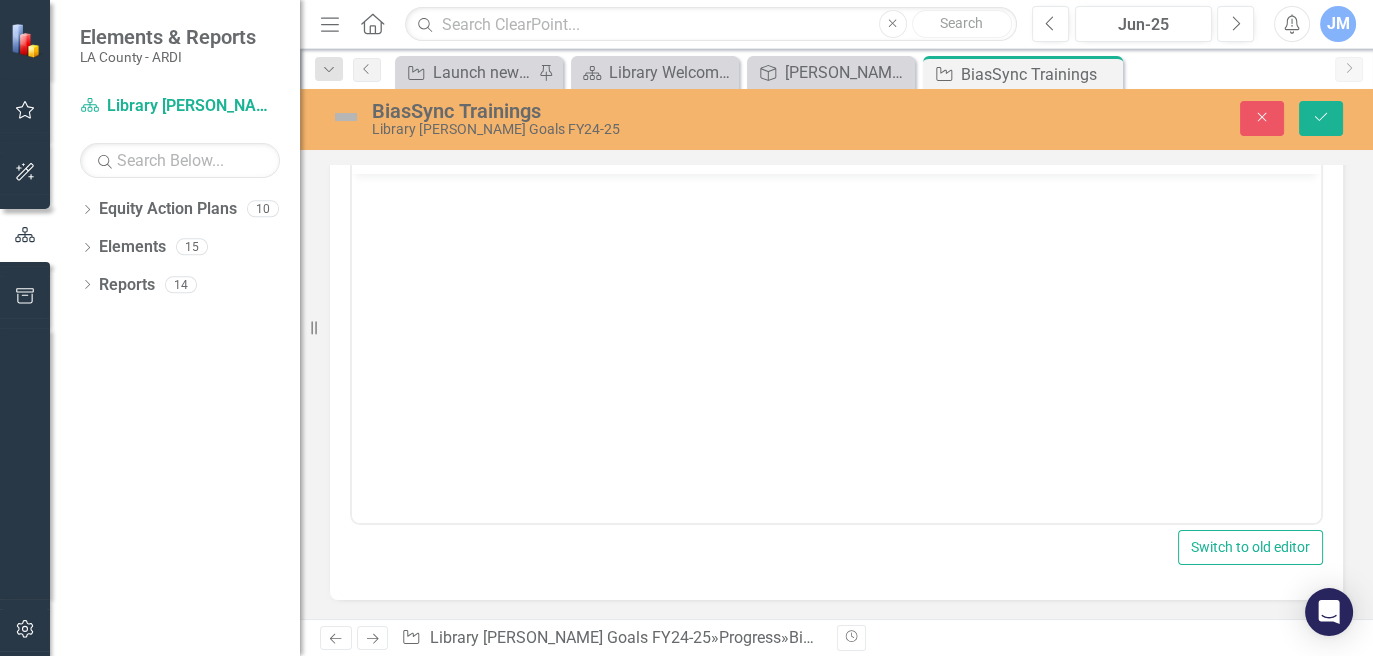 scroll, scrollTop: 631, scrollLeft: 0, axis: vertical 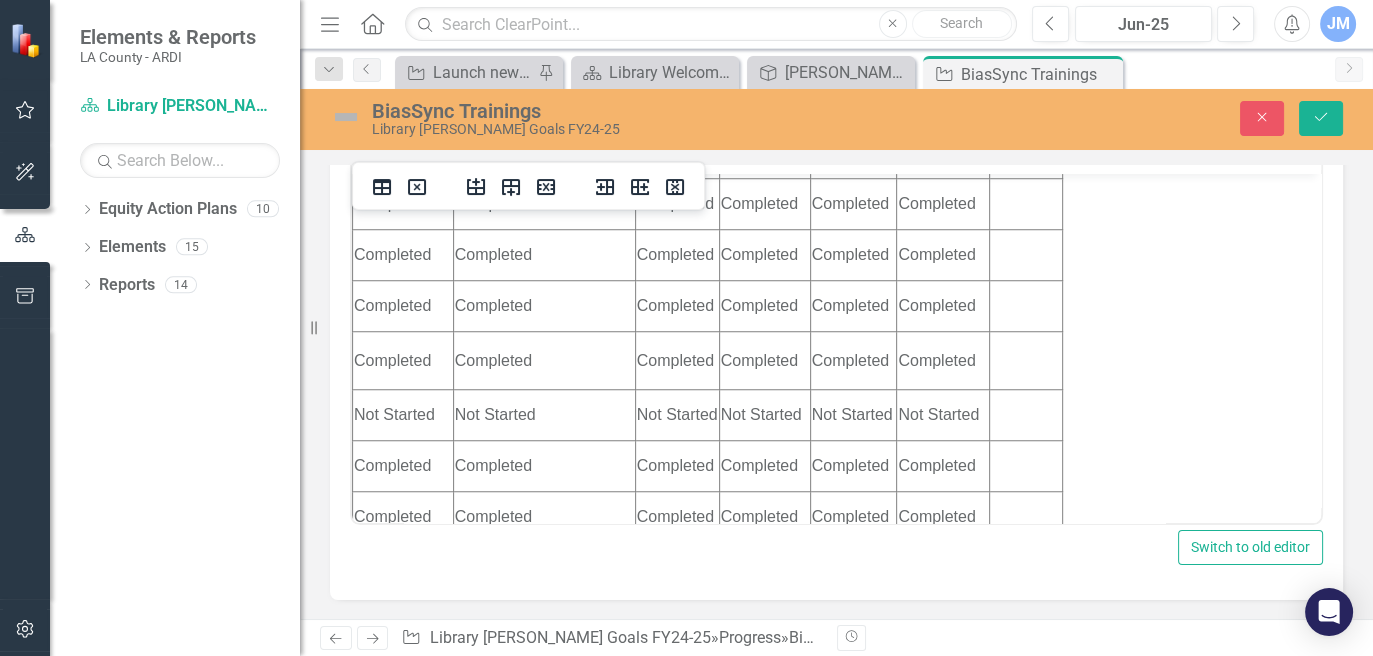 click on "Not Started" at bounding box center [853, 5] 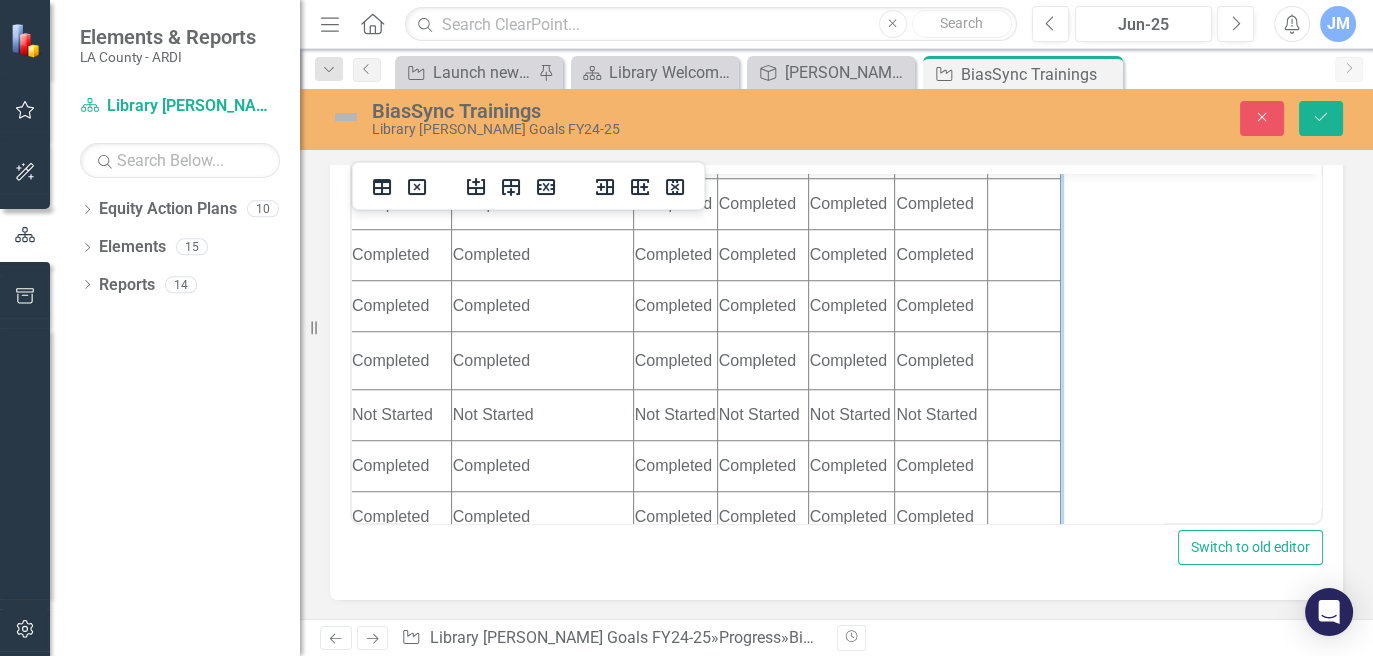 click on "Not Started" at bounding box center (851, 5) 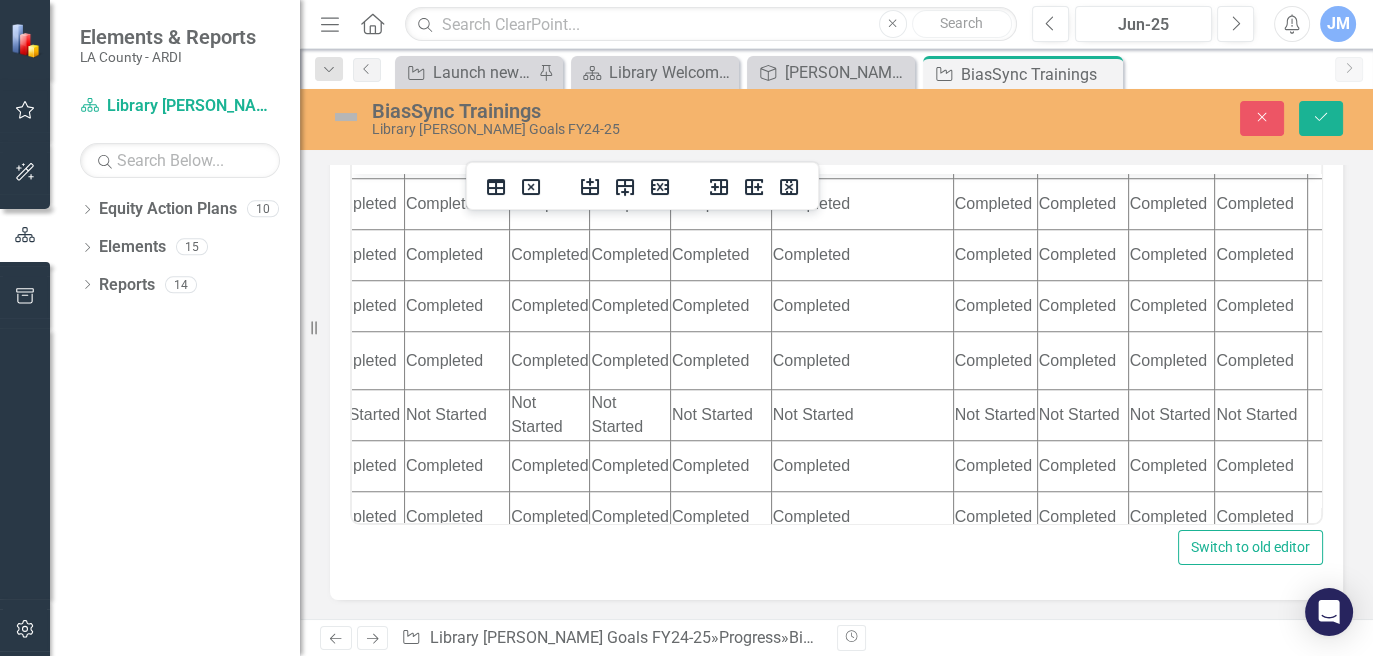 scroll, scrollTop: 2207, scrollLeft: 622, axis: both 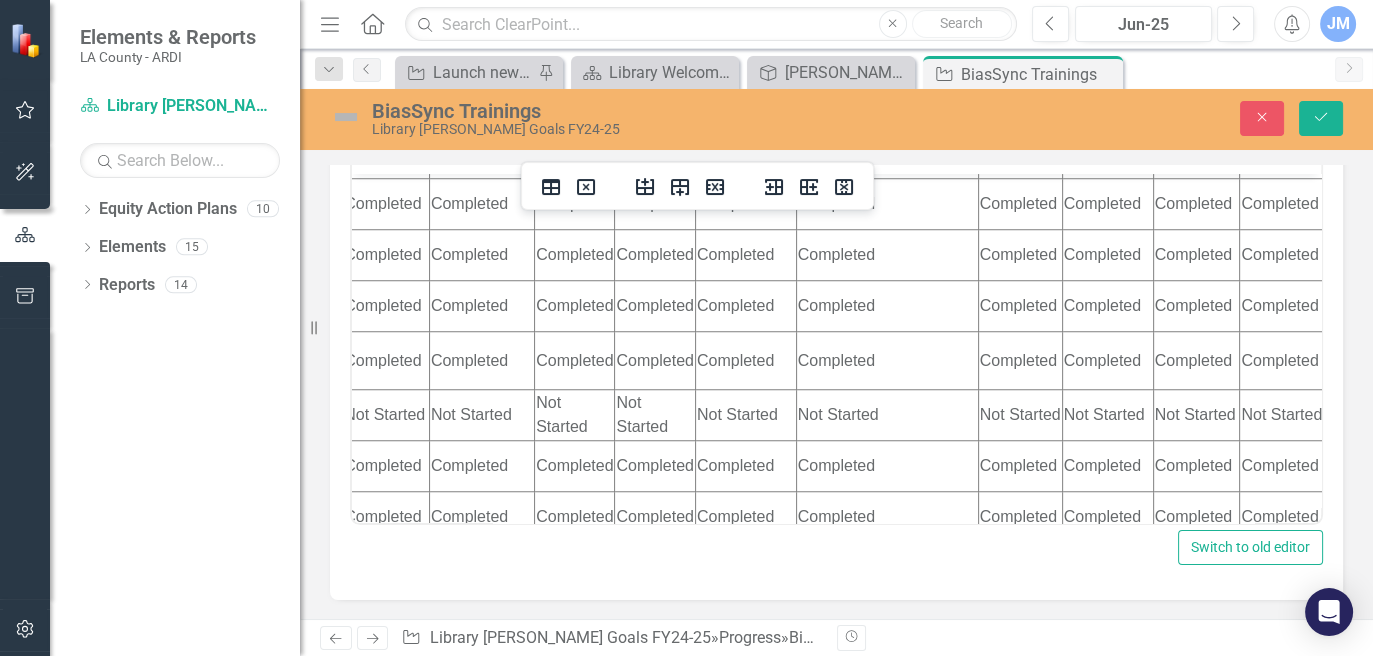 click on "Not Started" at bounding box center [575, 5] 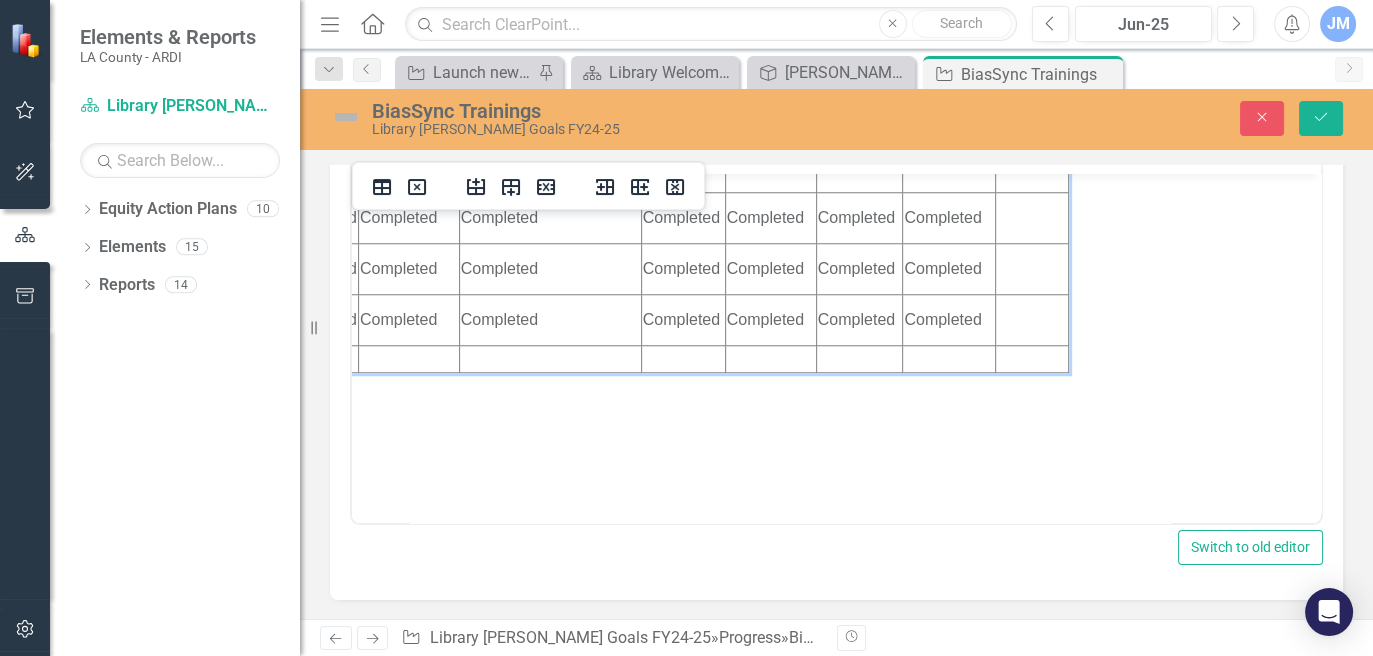 scroll, scrollTop: 2455, scrollLeft: 960, axis: both 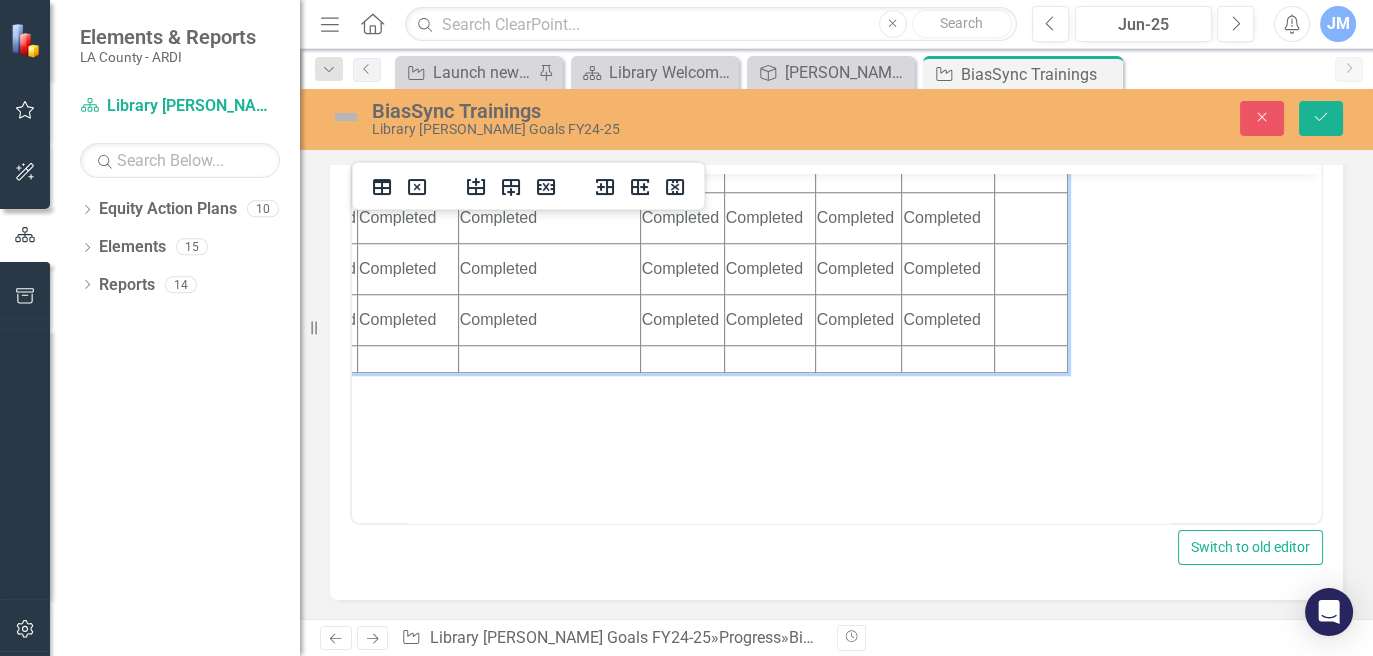 click on "In Progress -- on Aid: Religious Inclusion and Acceptance" at bounding box center [858, -144] 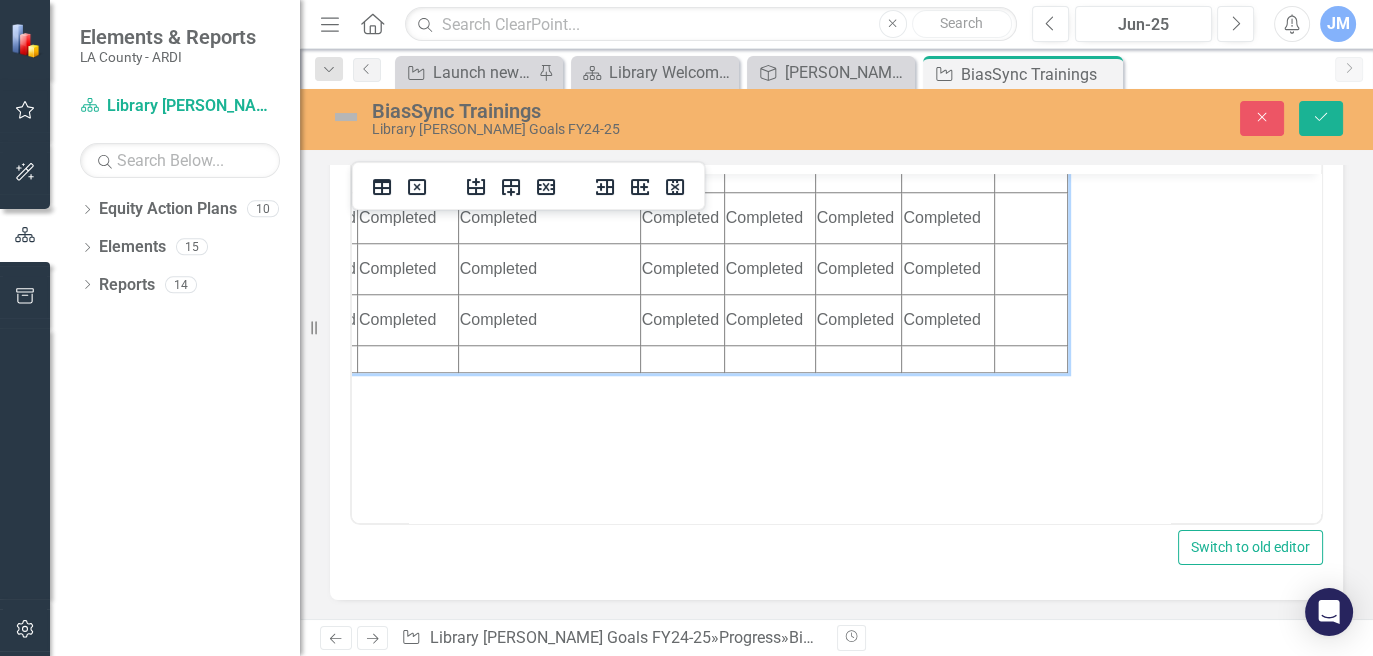 click on "In Progress -- on Aid: Religious Inclusion and Acceptance" at bounding box center (858, -144) 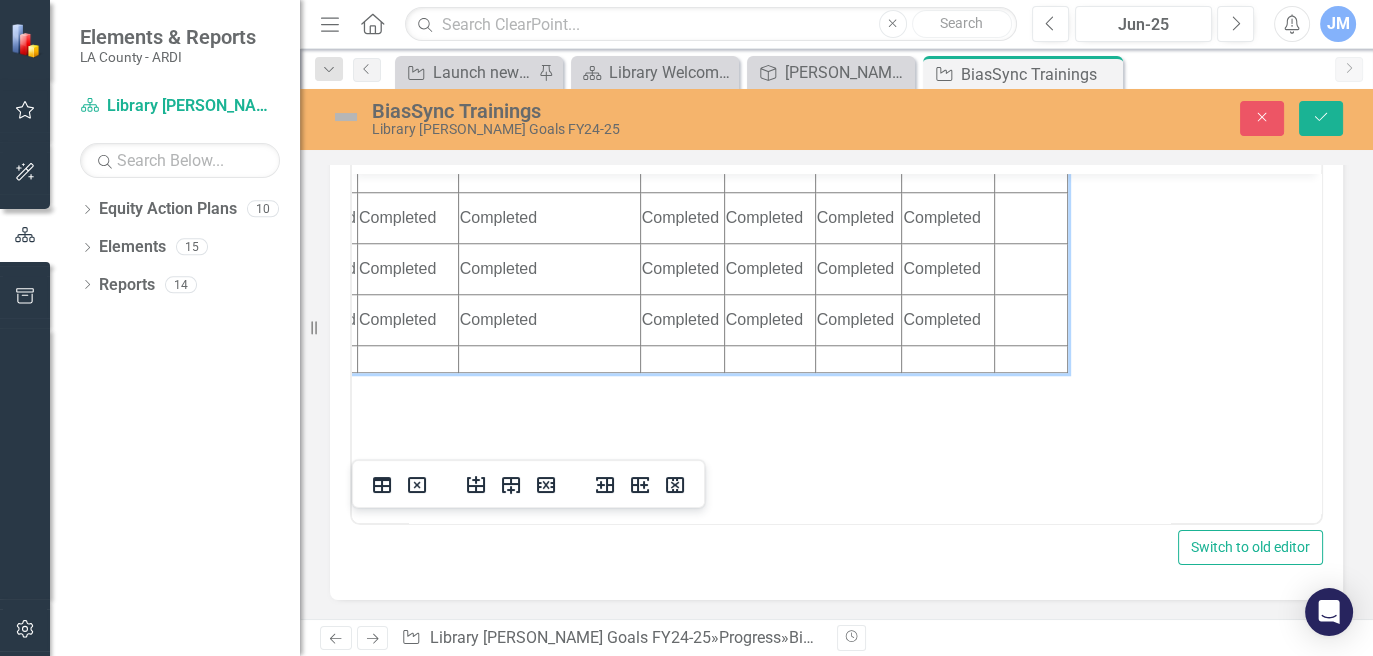 click on "In Progress -- on Aid: Religious Inclusion and Acceptance" at bounding box center [858, -144] 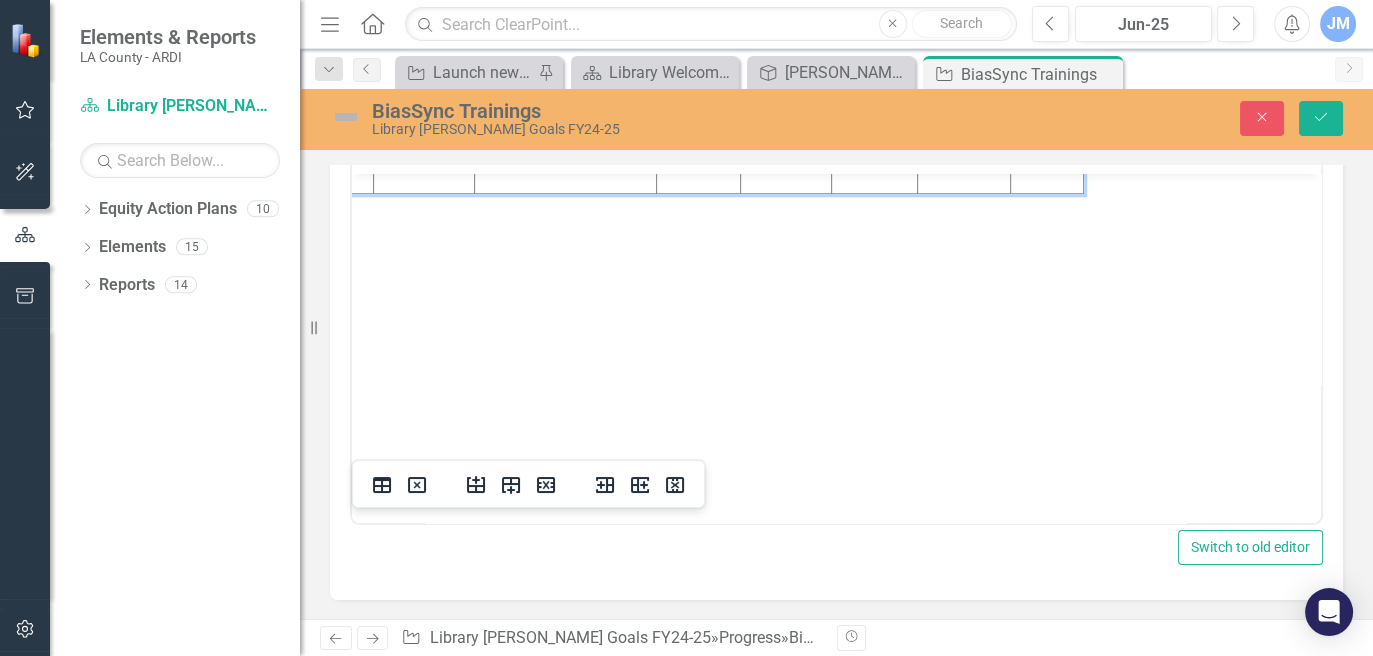 scroll, scrollTop: 2585, scrollLeft: 944, axis: both 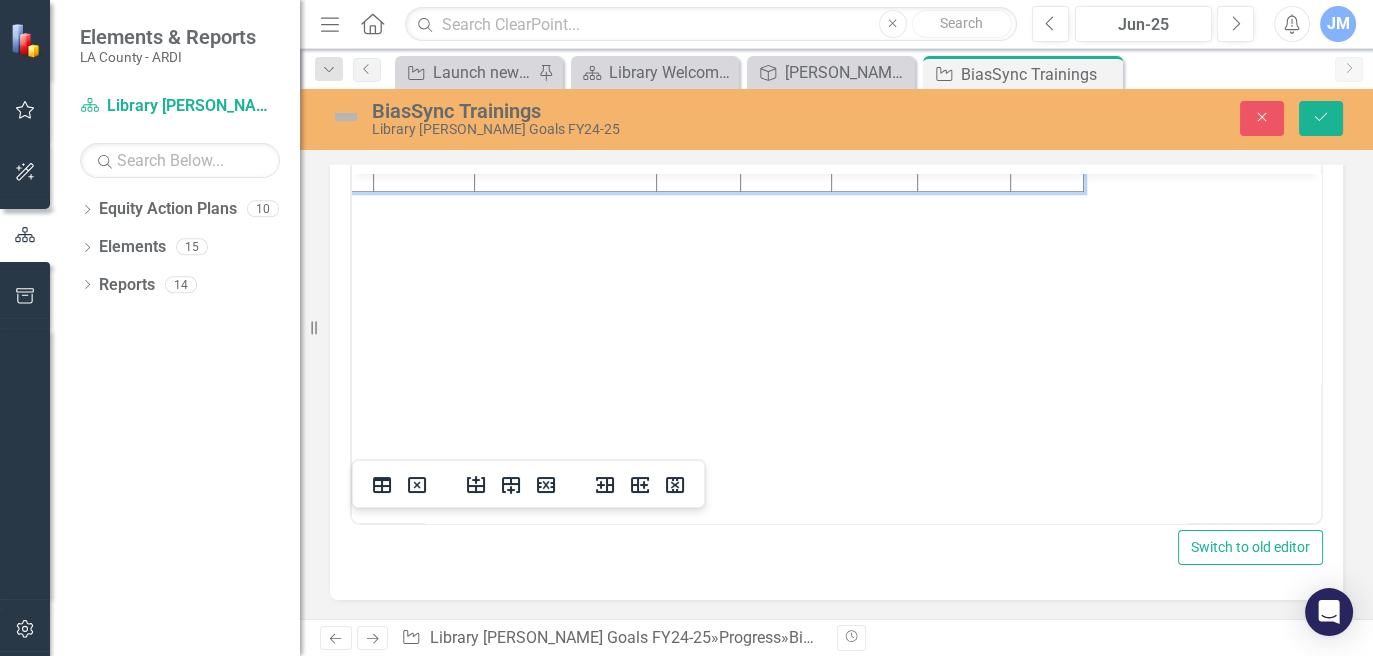 click on "Not Started" at bounding box center [964, -15] 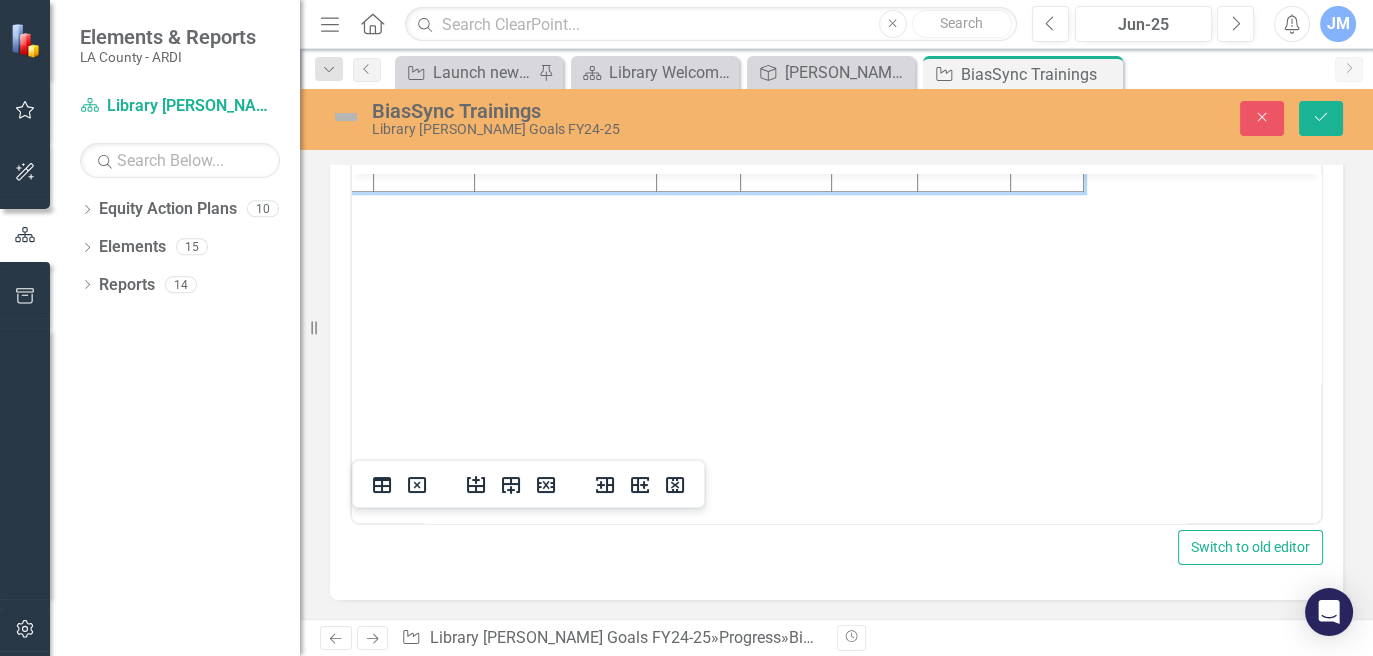 click on "Not Started" at bounding box center [964, -15] 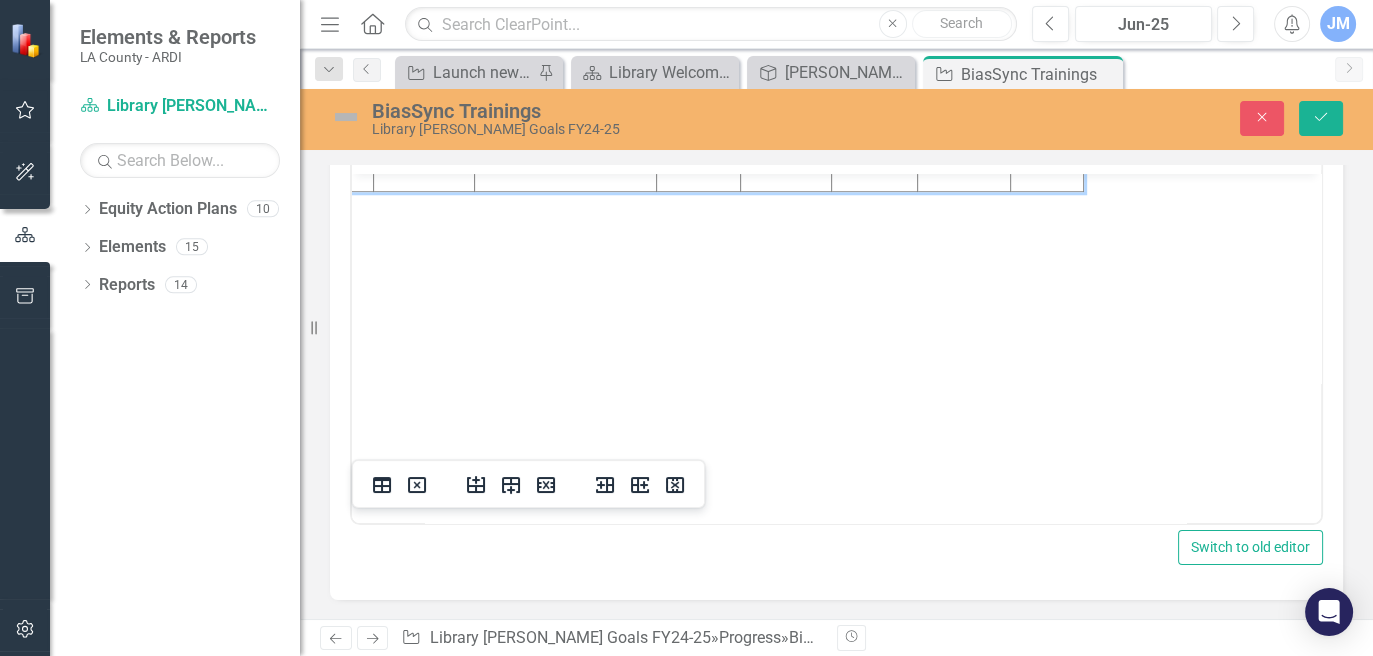 click on "Not Started" at bounding box center [874, -15] 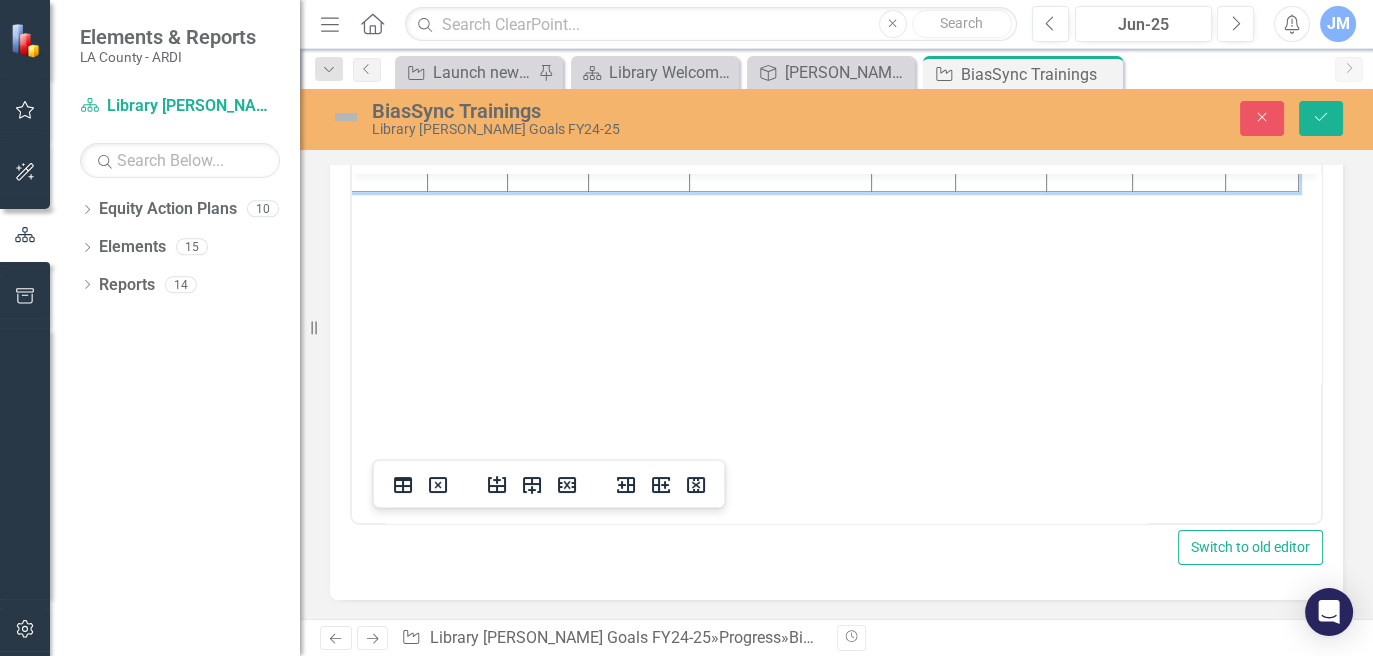 scroll, scrollTop: 2585, scrollLeft: 657, axis: both 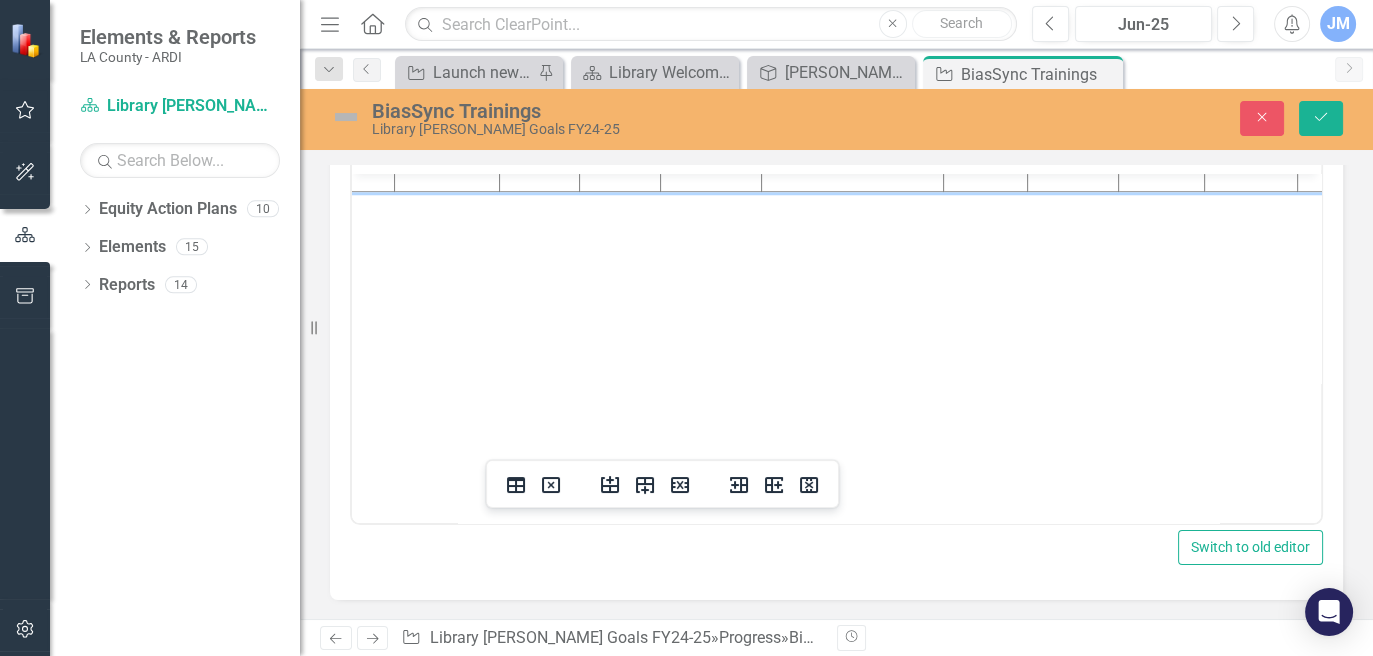 click on "Not Started" at bounding box center [446, -15] 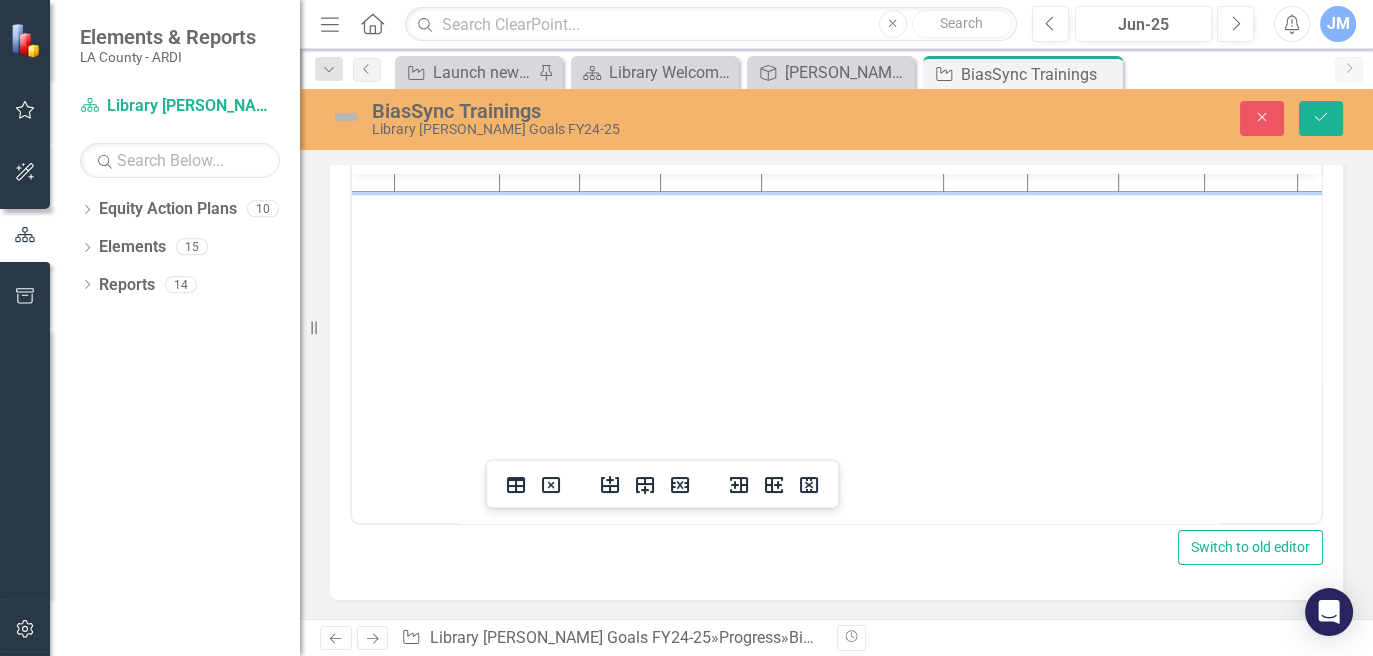 click on "Not Started" at bounding box center [446, -15] 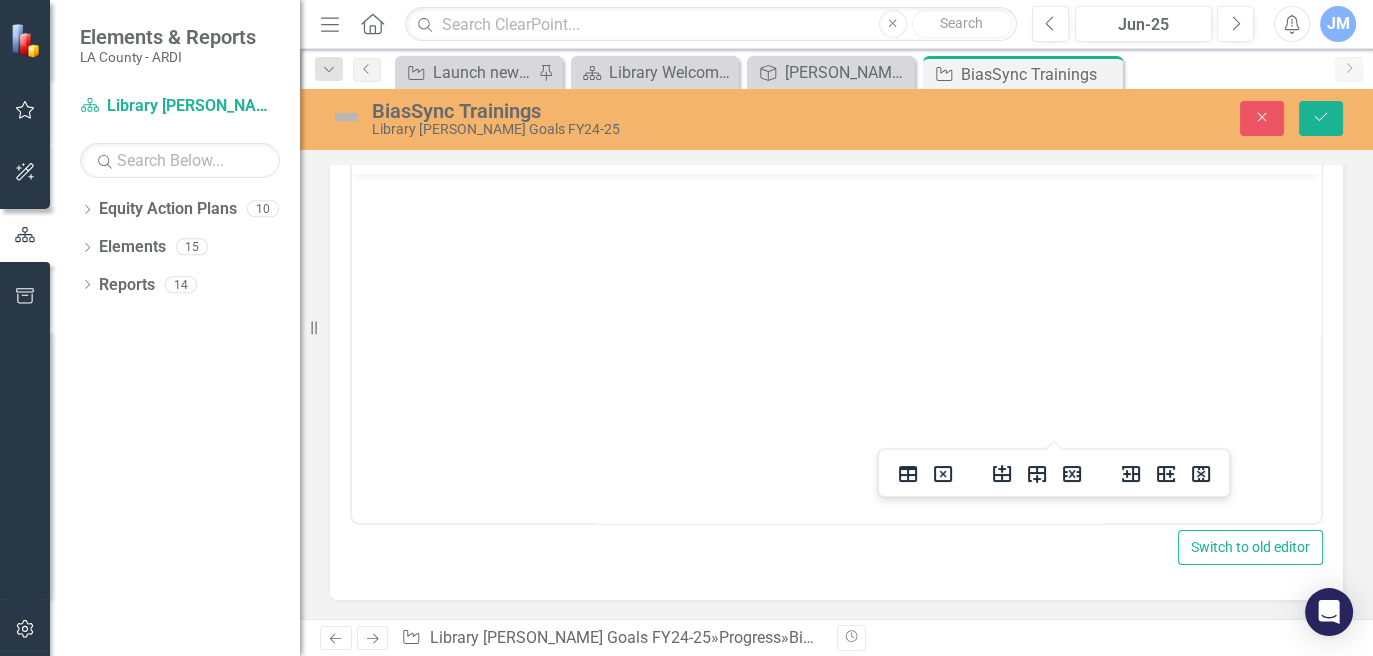 scroll, scrollTop: 2700, scrollLeft: 262, axis: both 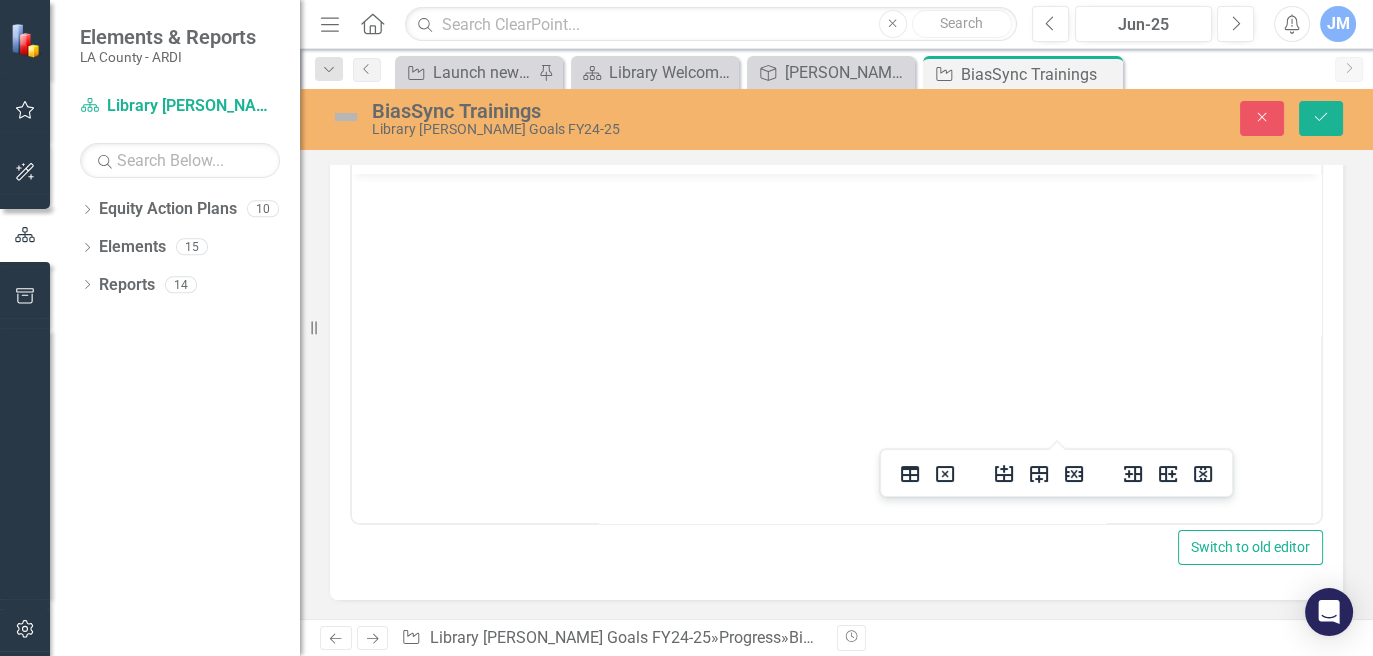 click on "Not Started" at bounding box center [662, -63] 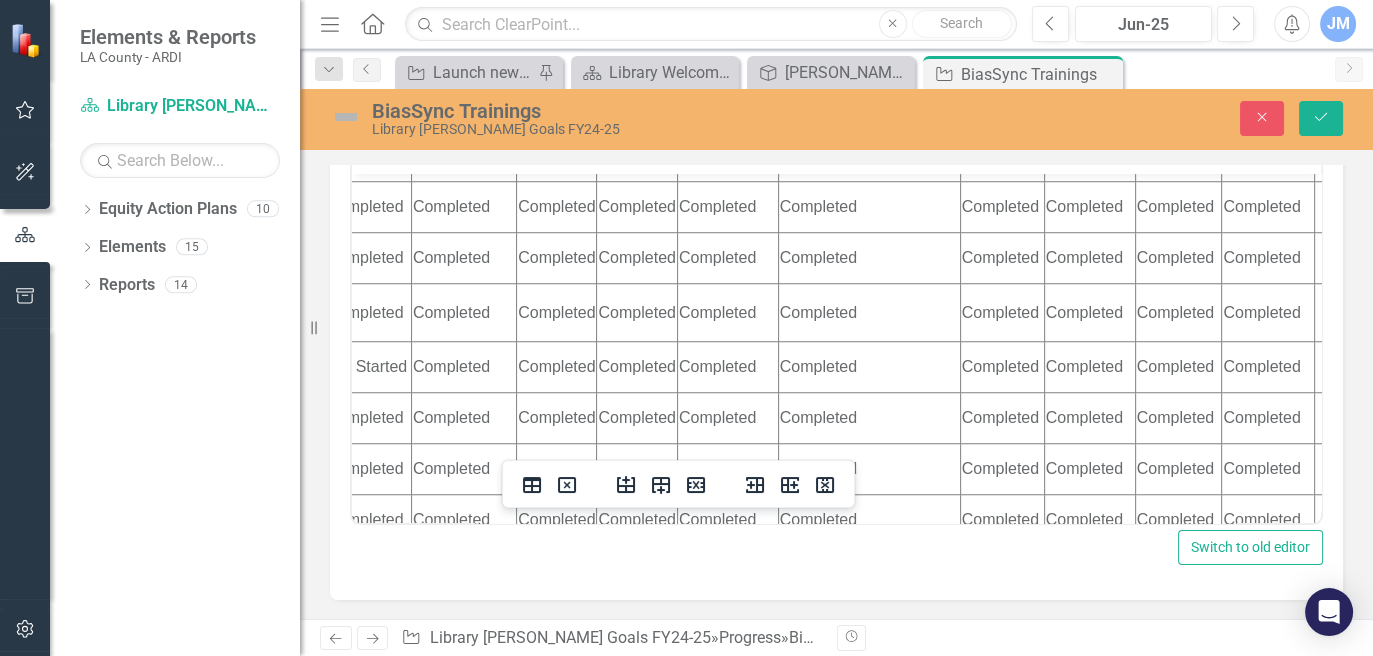 scroll, scrollTop: 2204, scrollLeft: 641, axis: both 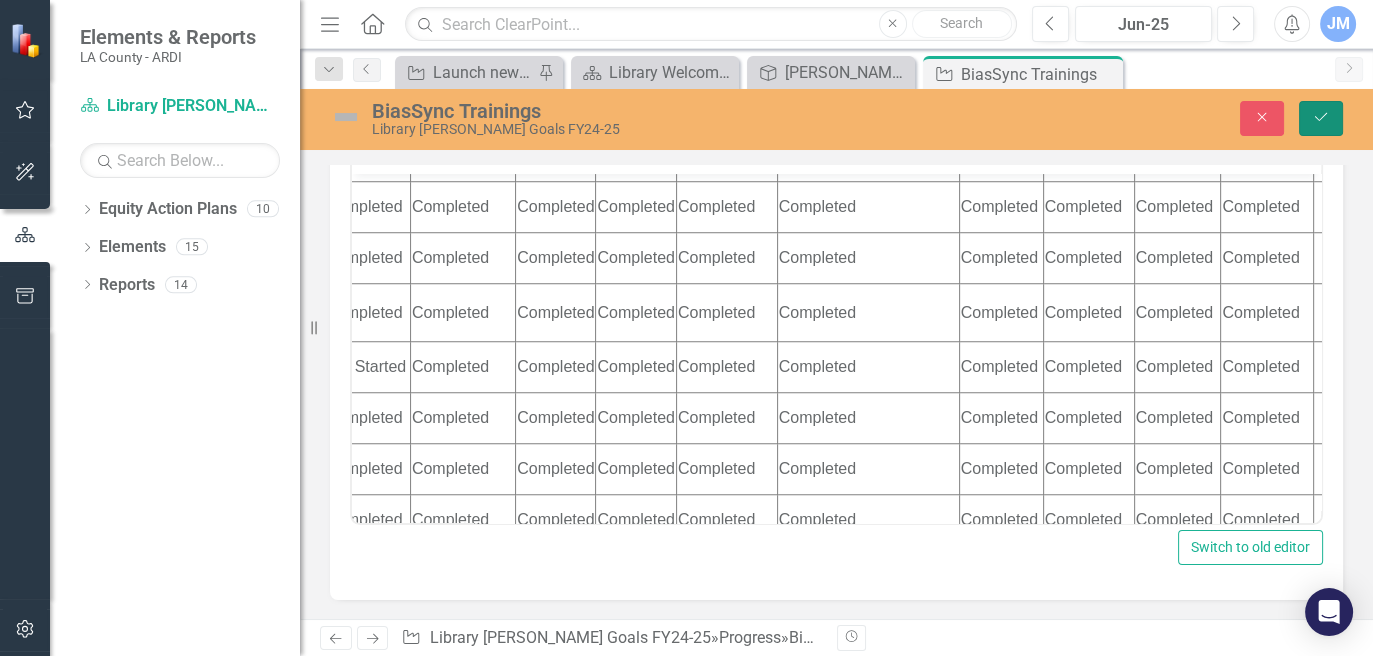 click on "Save" at bounding box center [1321, 118] 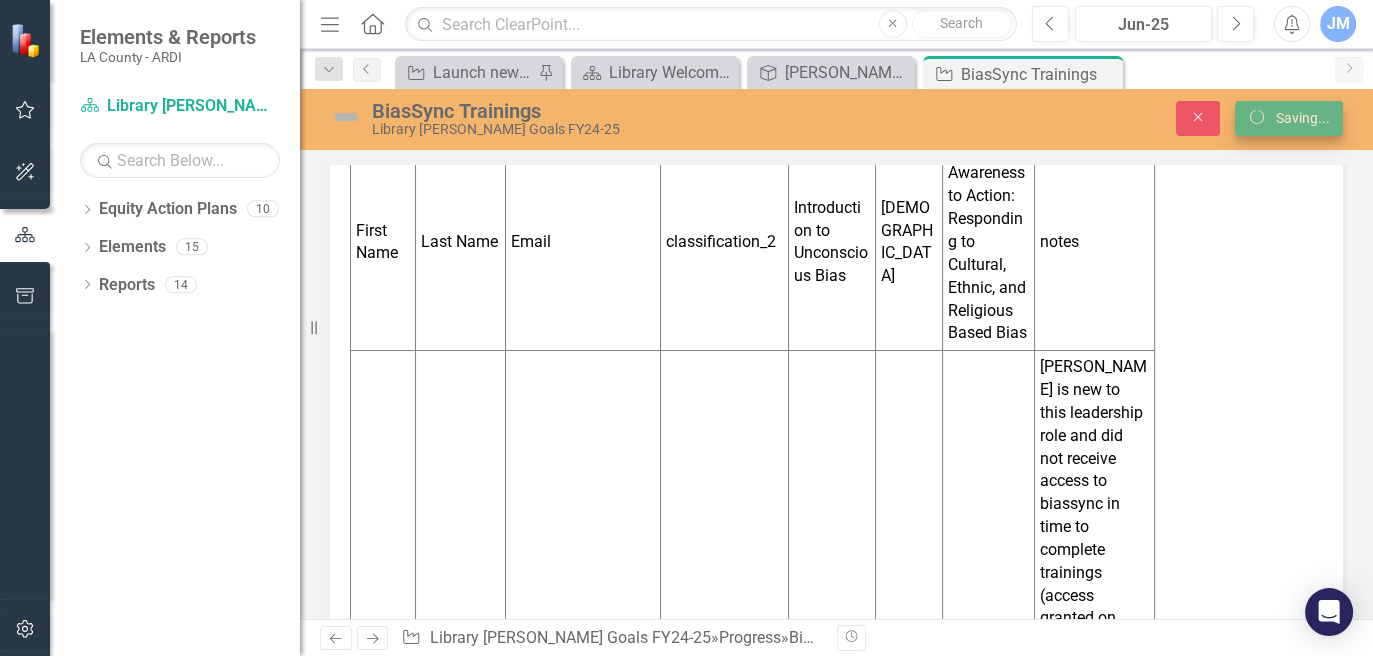 scroll, scrollTop: 1835, scrollLeft: 0, axis: vertical 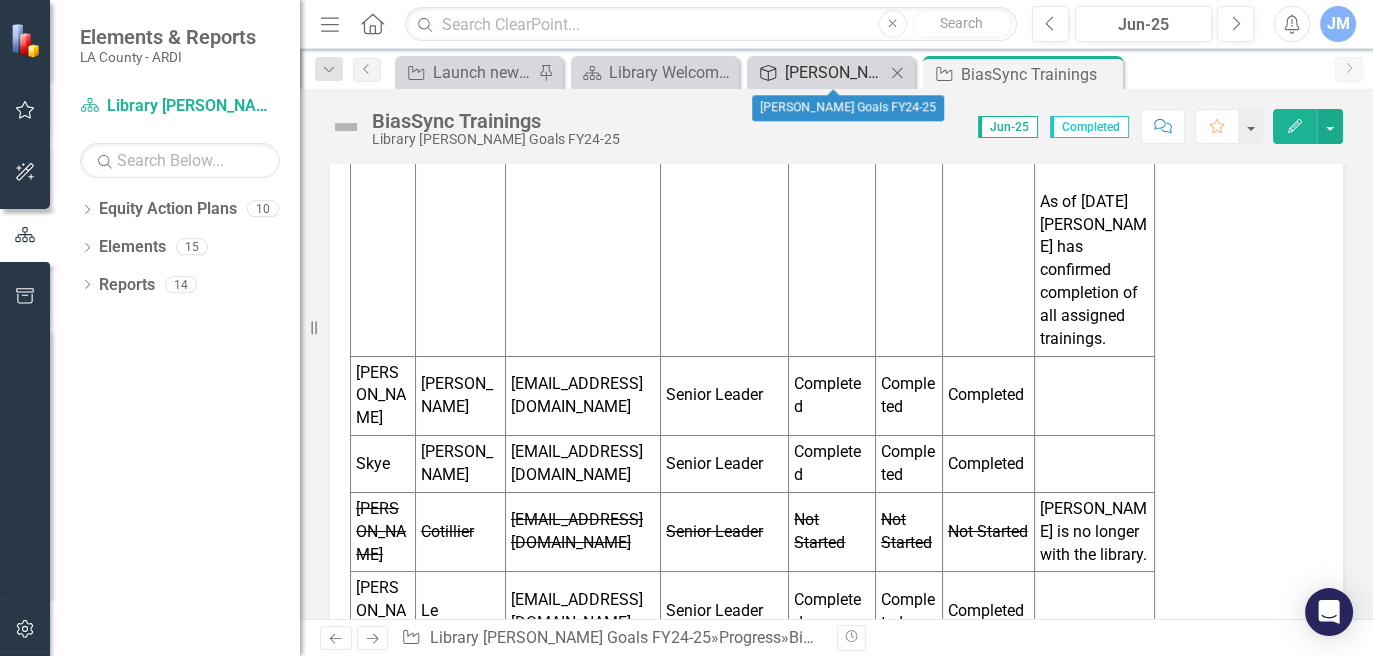 click on "[PERSON_NAME] Goals FY24-25" at bounding box center [835, 72] 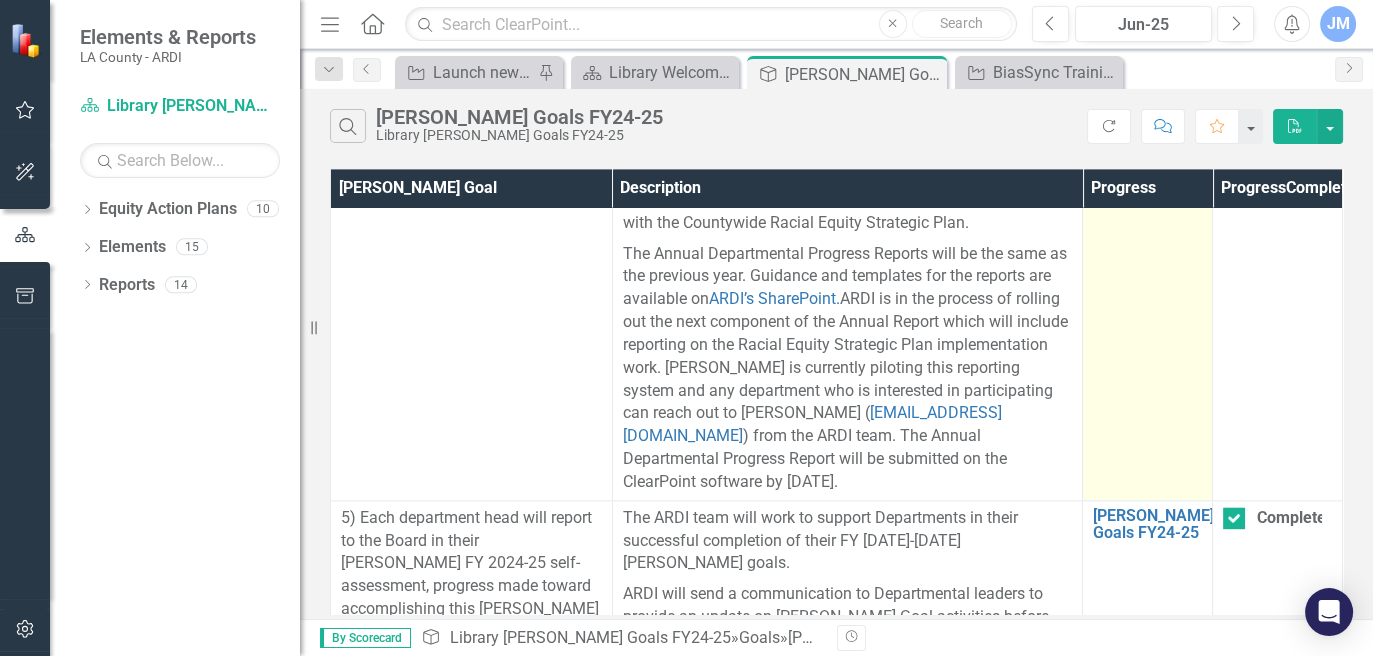 scroll, scrollTop: 3620, scrollLeft: 0, axis: vertical 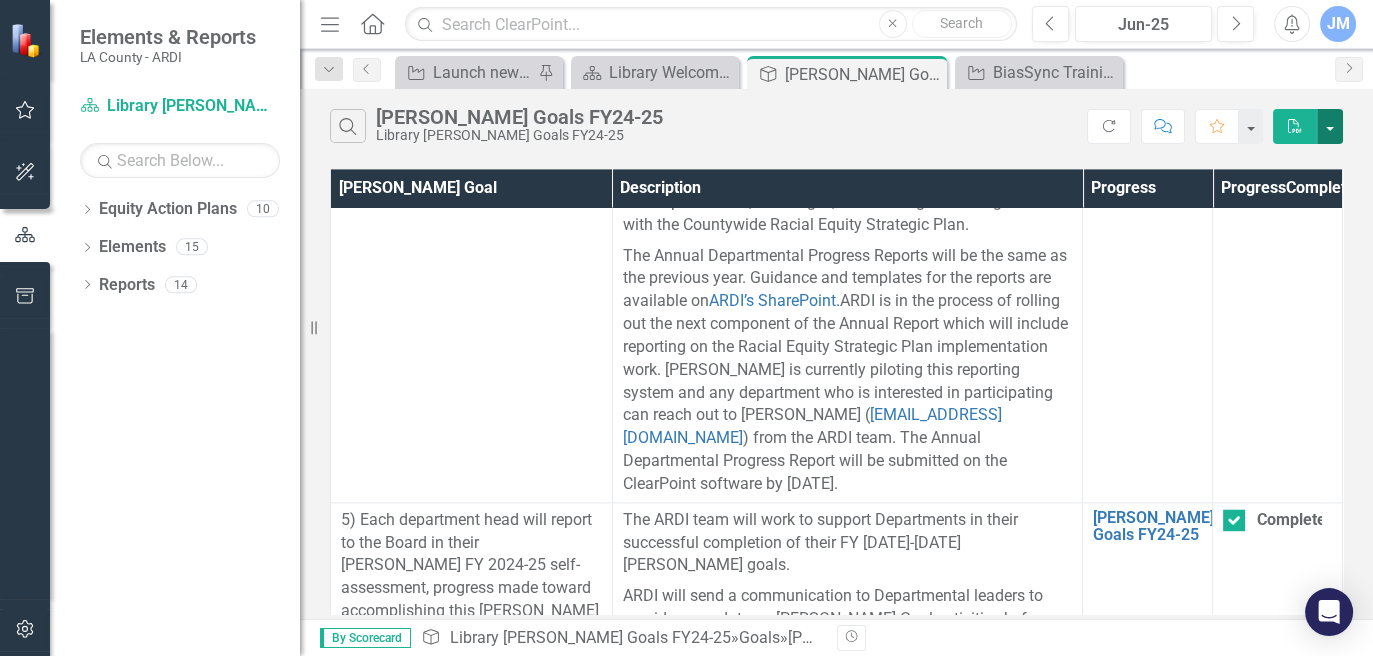 click at bounding box center [1330, 126] 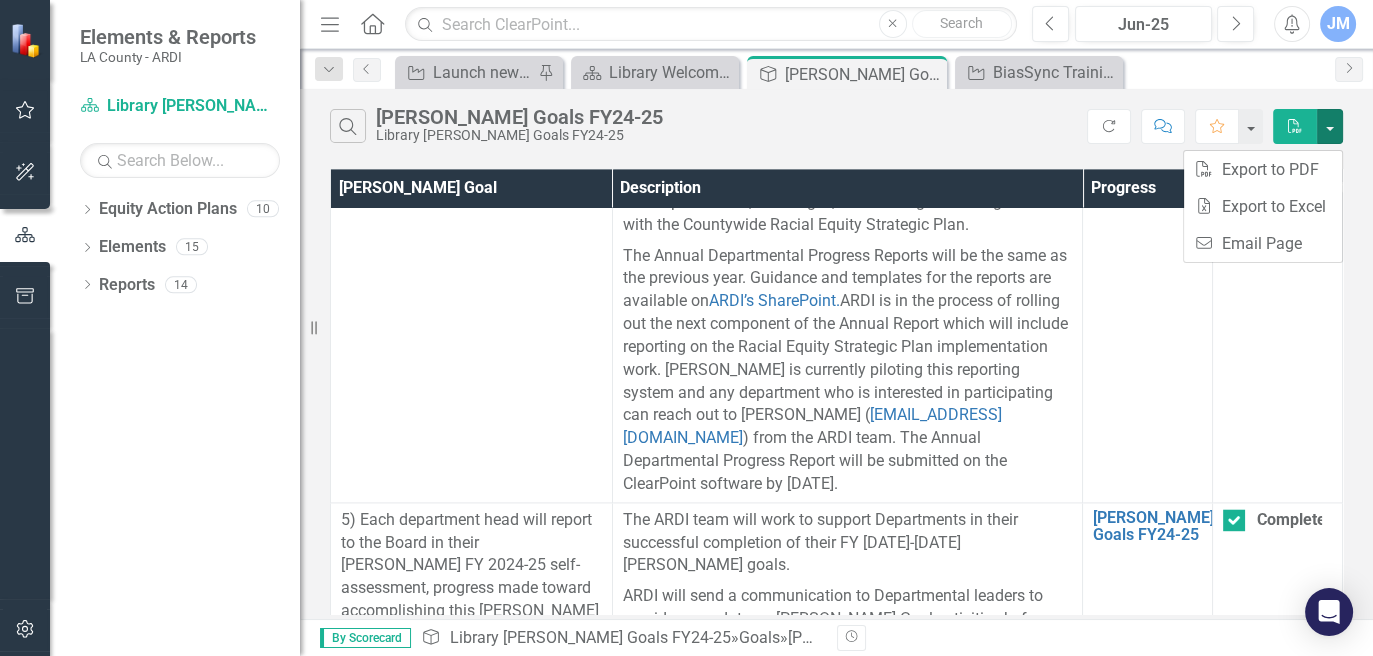 click on "PDF" 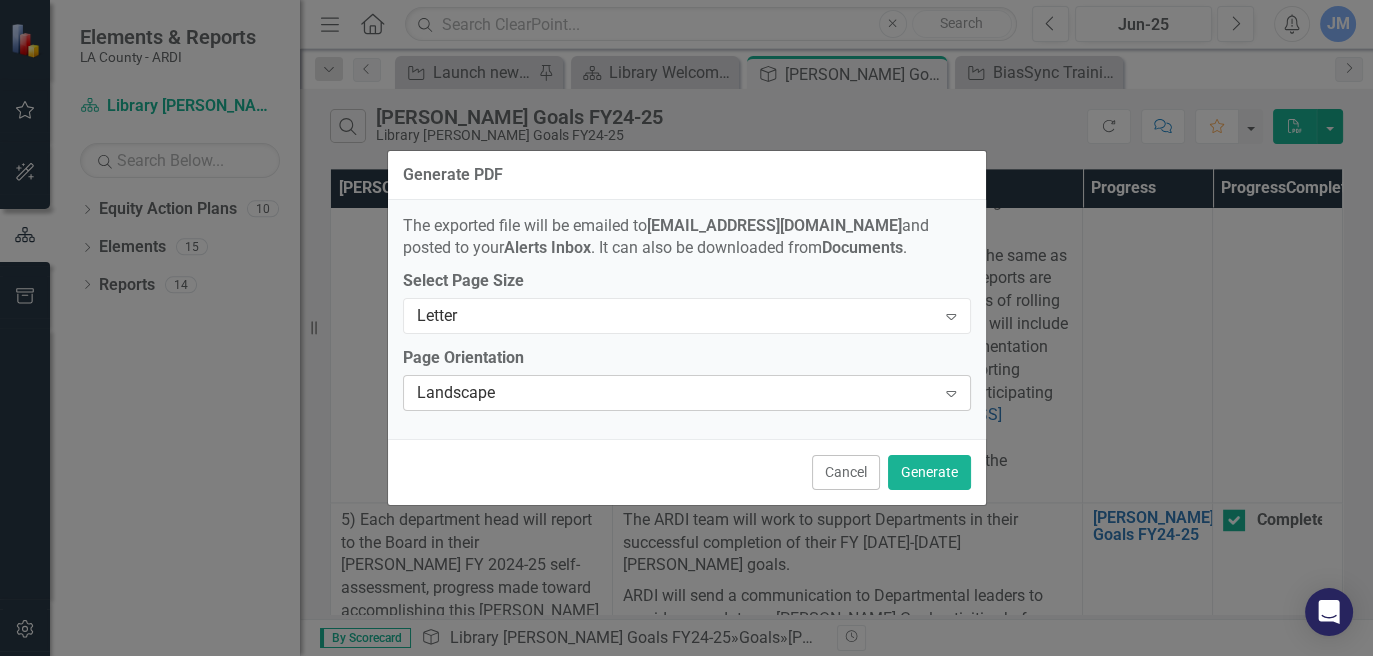click on "Expand" at bounding box center [951, 393] 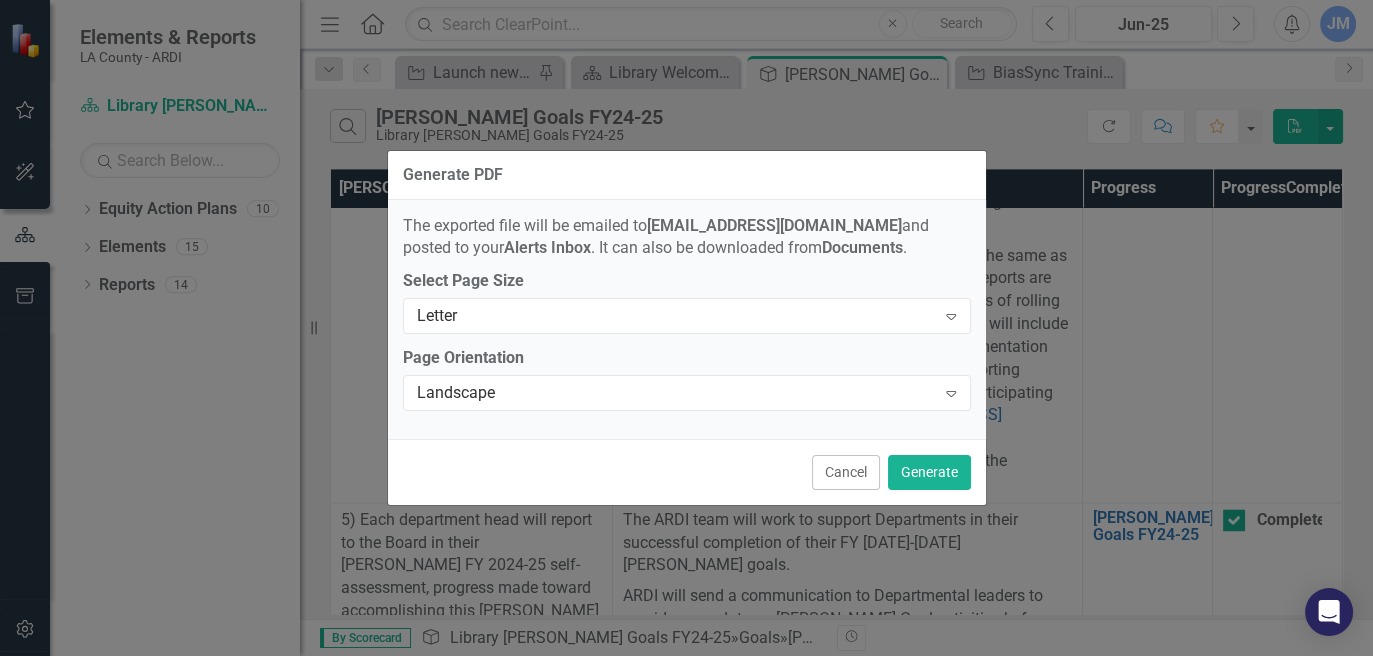 click on "Expand" at bounding box center (951, 393) 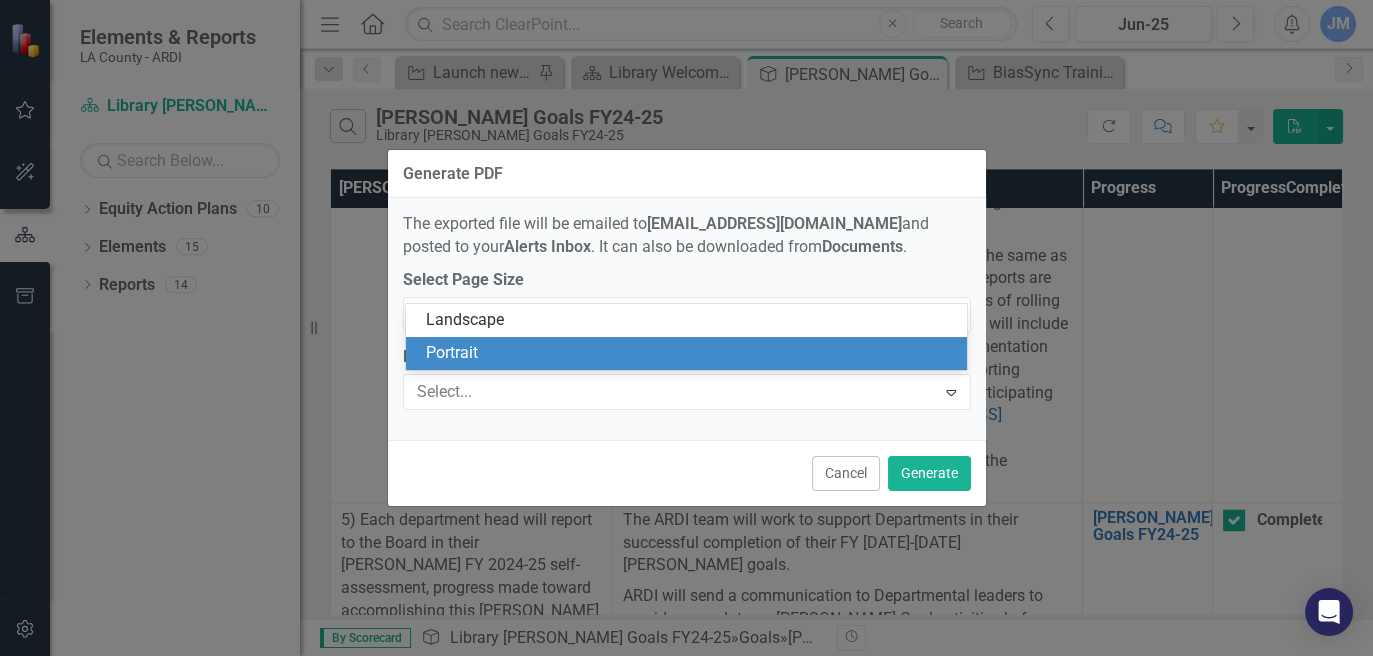 click on "Portrait" at bounding box center (686, 353) 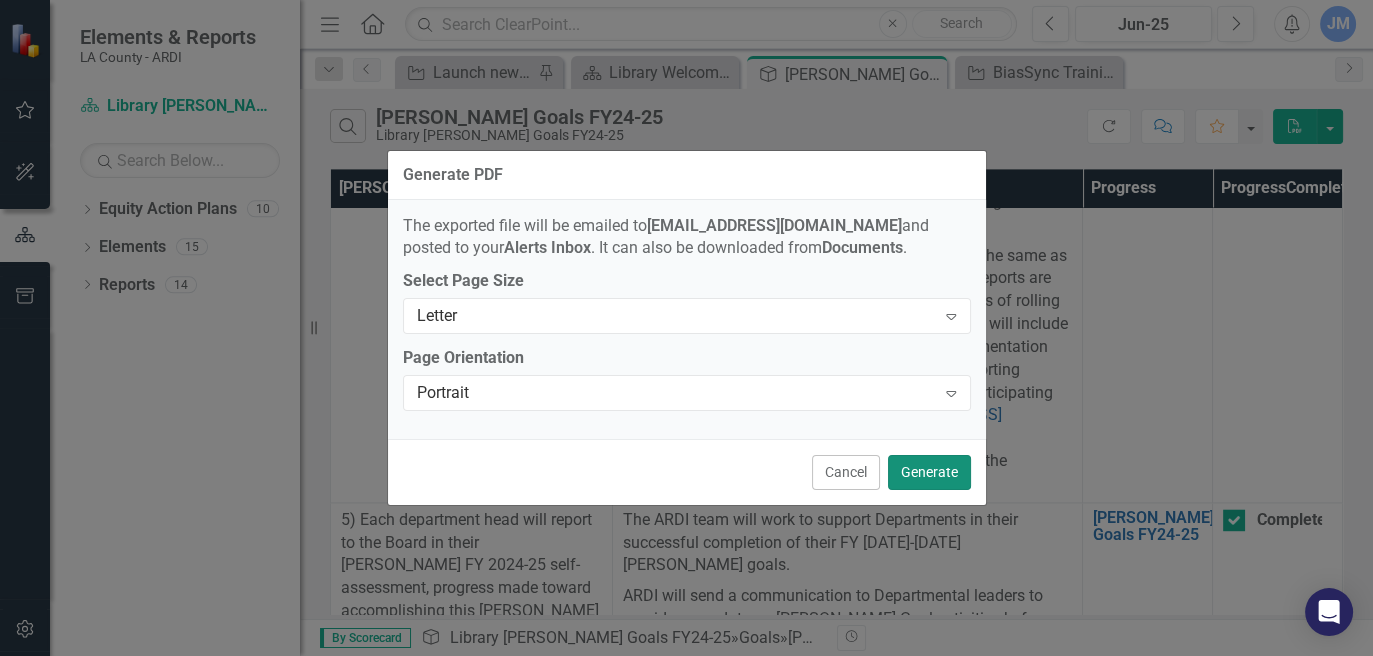 click on "Generate" at bounding box center [929, 472] 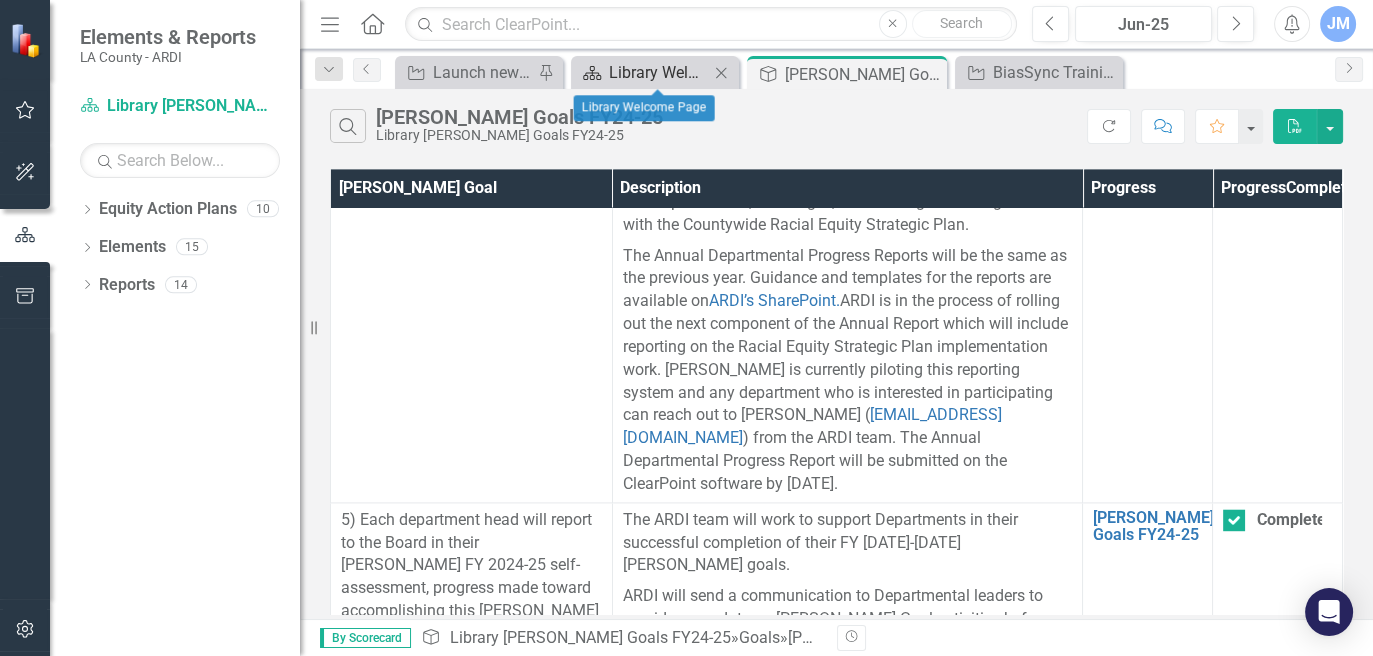 click on "Library Welcome Page" at bounding box center (659, 72) 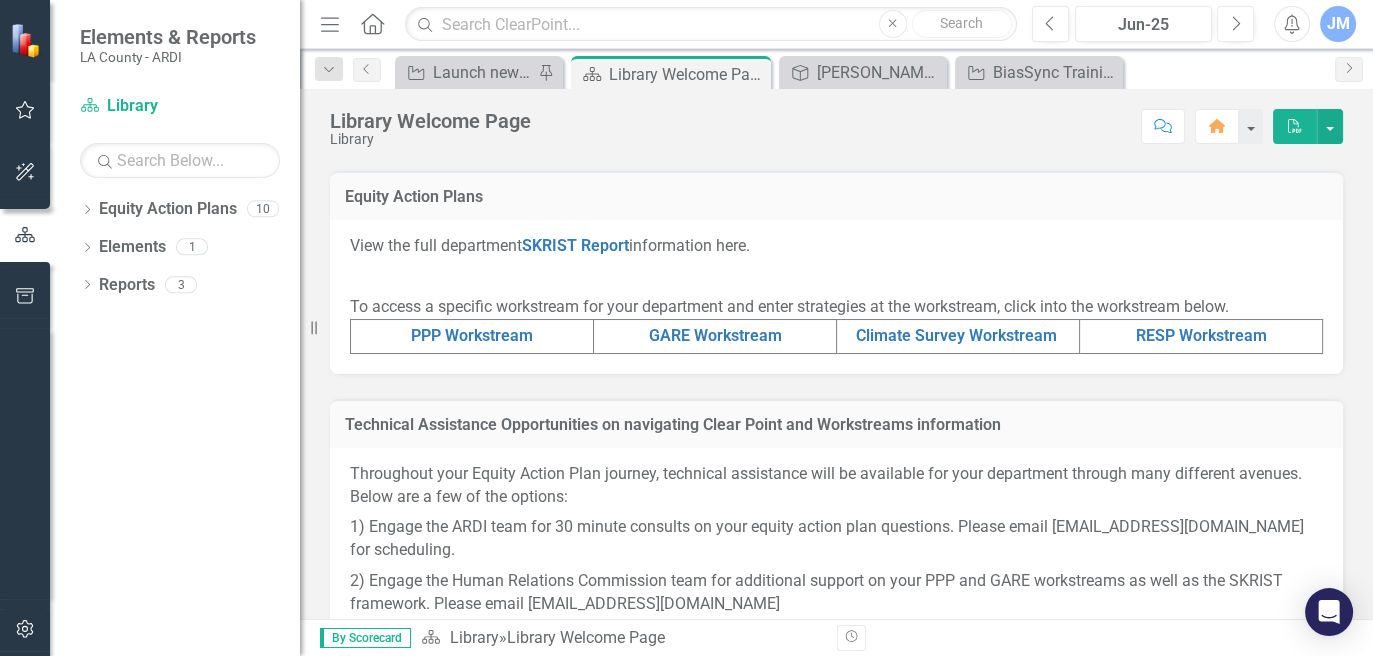 scroll, scrollTop: 831, scrollLeft: 0, axis: vertical 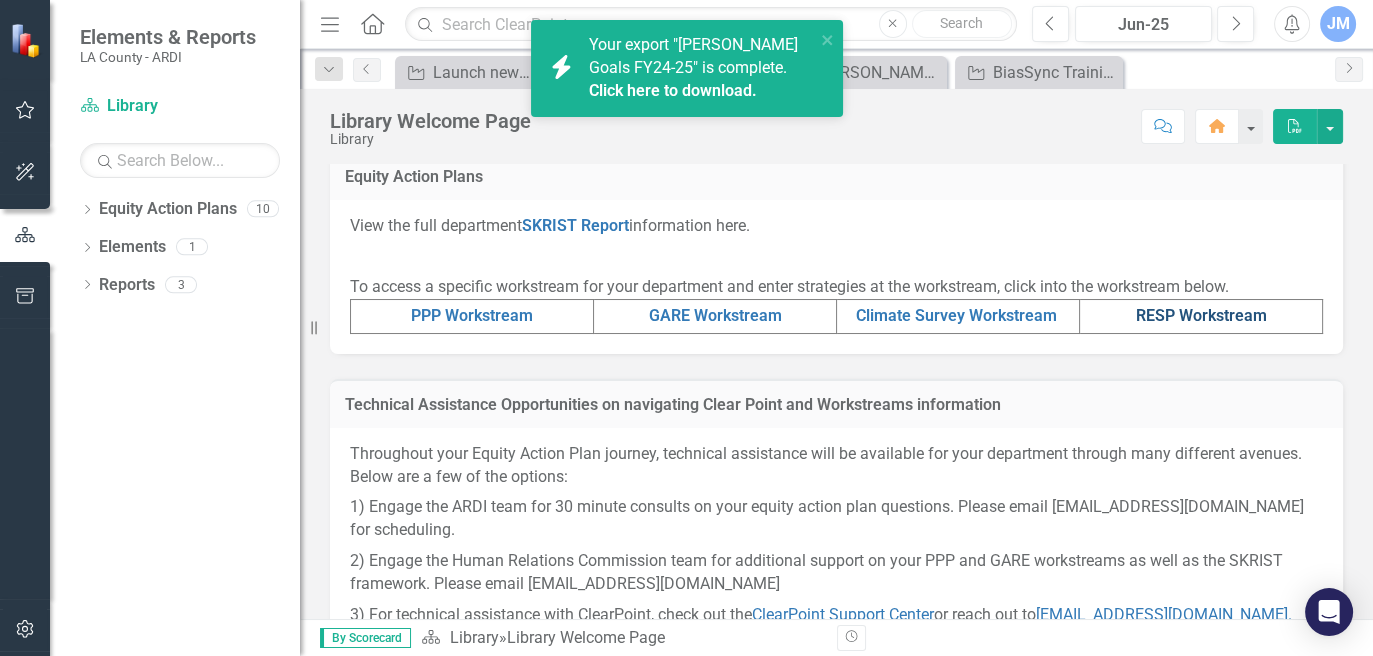 click on "RESP Workstream" at bounding box center (1201, 315) 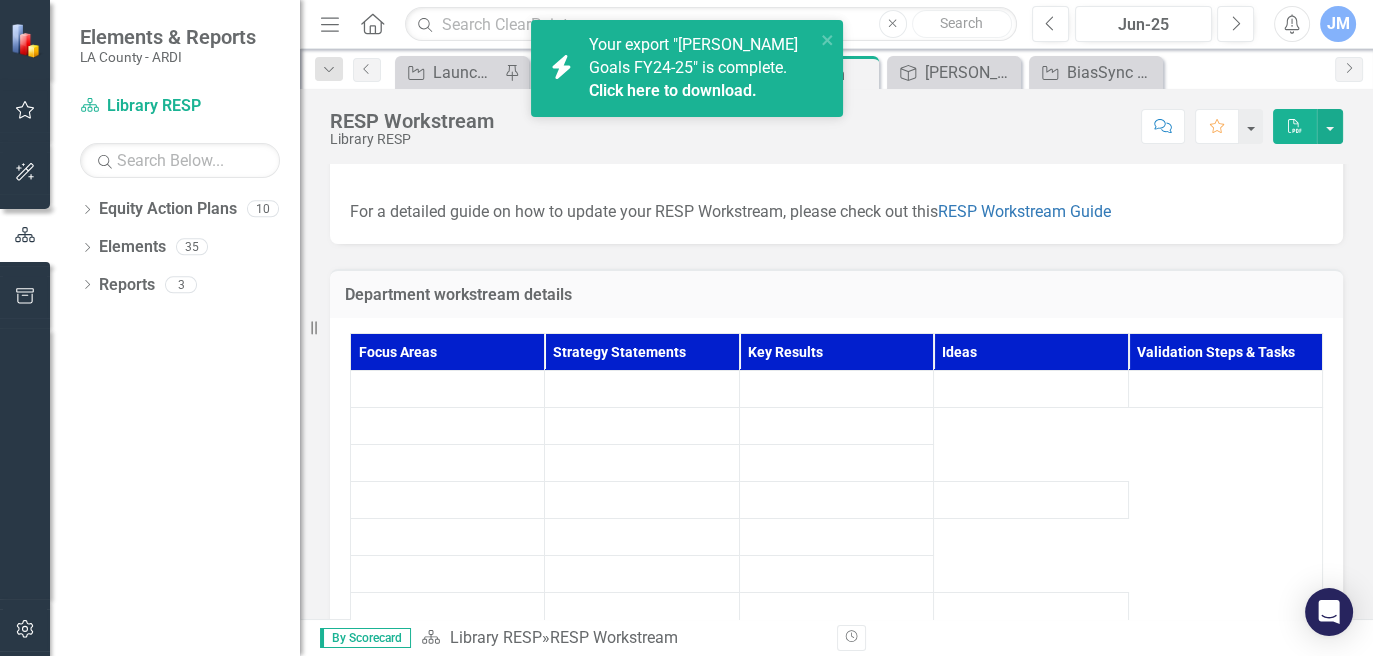 scroll, scrollTop: 488, scrollLeft: 0, axis: vertical 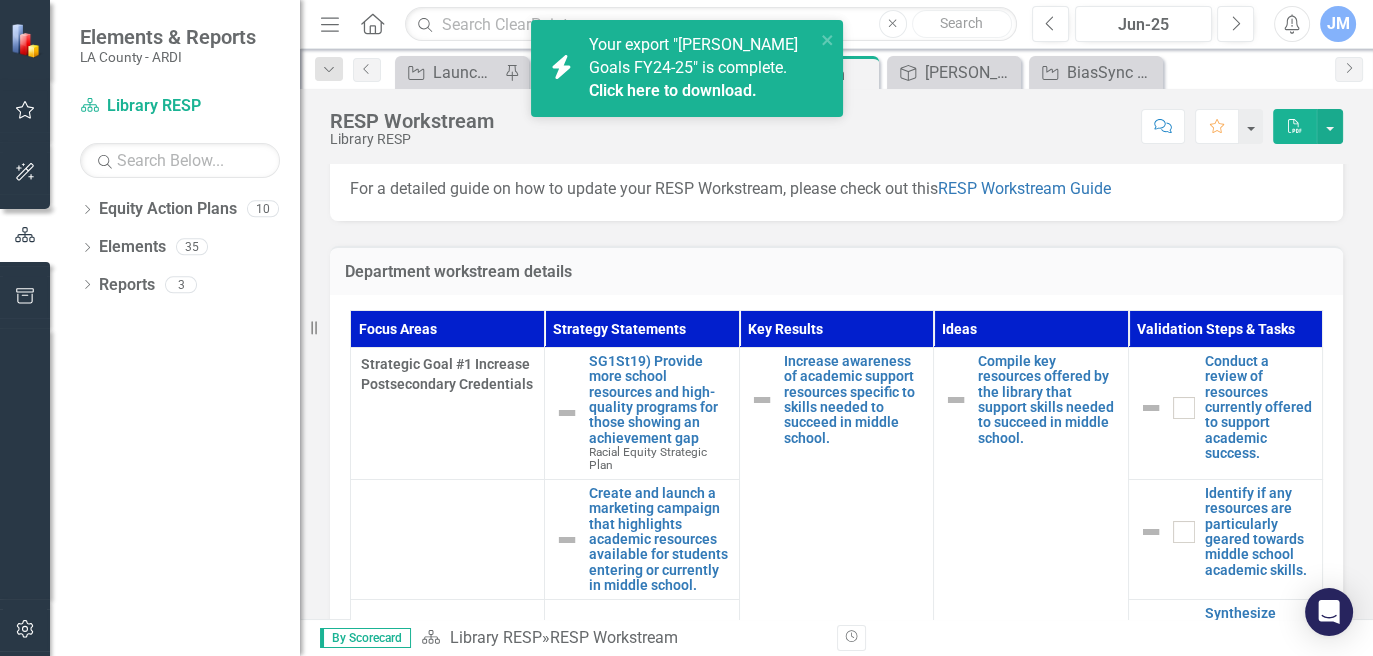 click on "PDF" 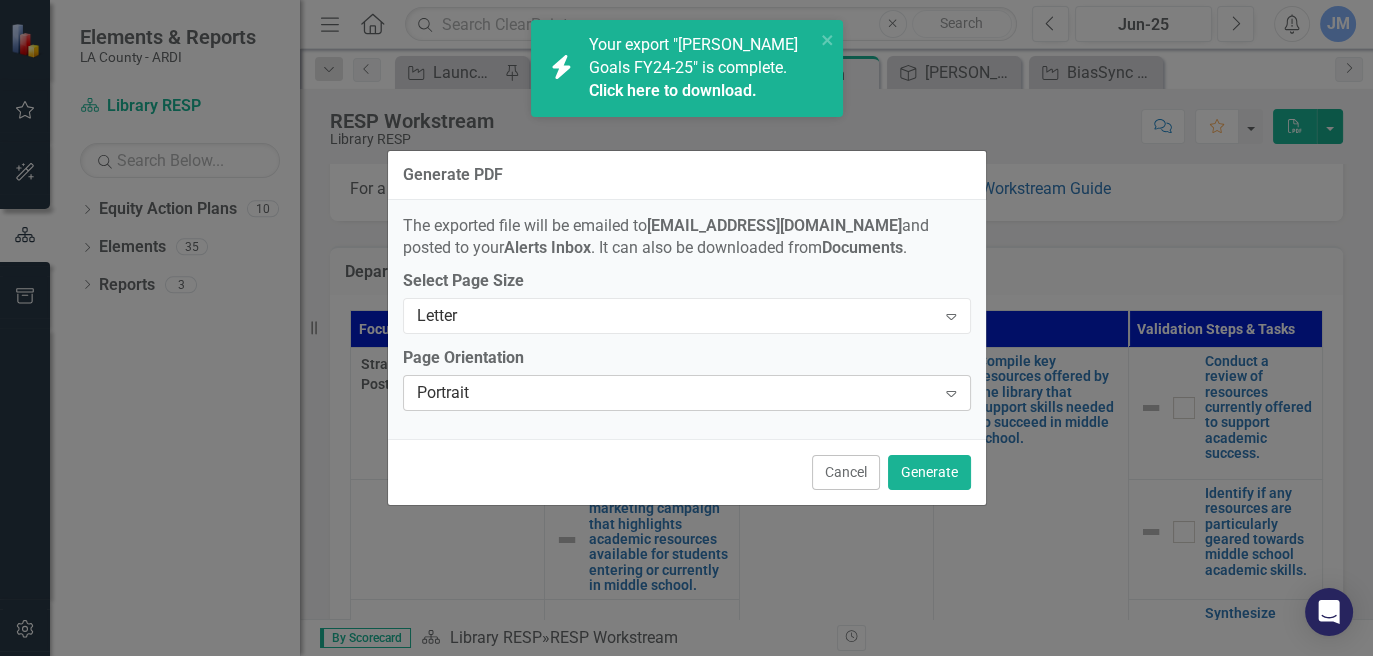 click on "Portrait" at bounding box center (676, 393) 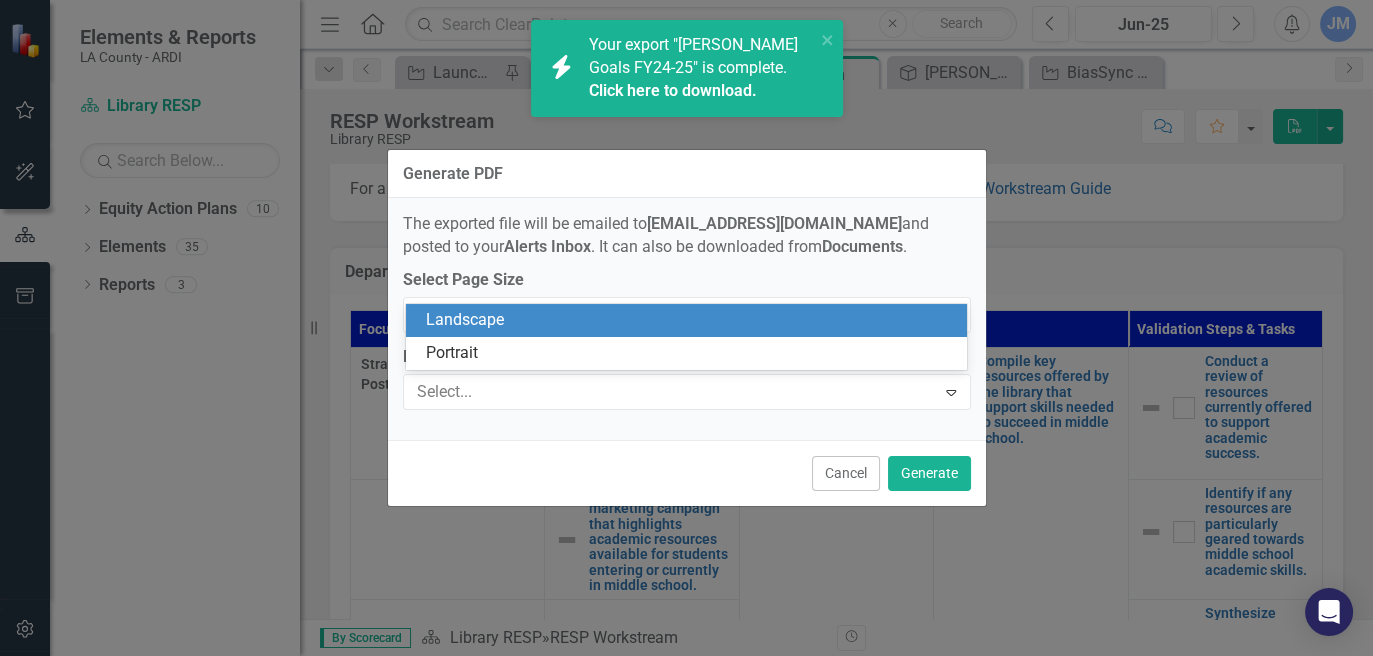 click on "Landscape" at bounding box center (686, 320) 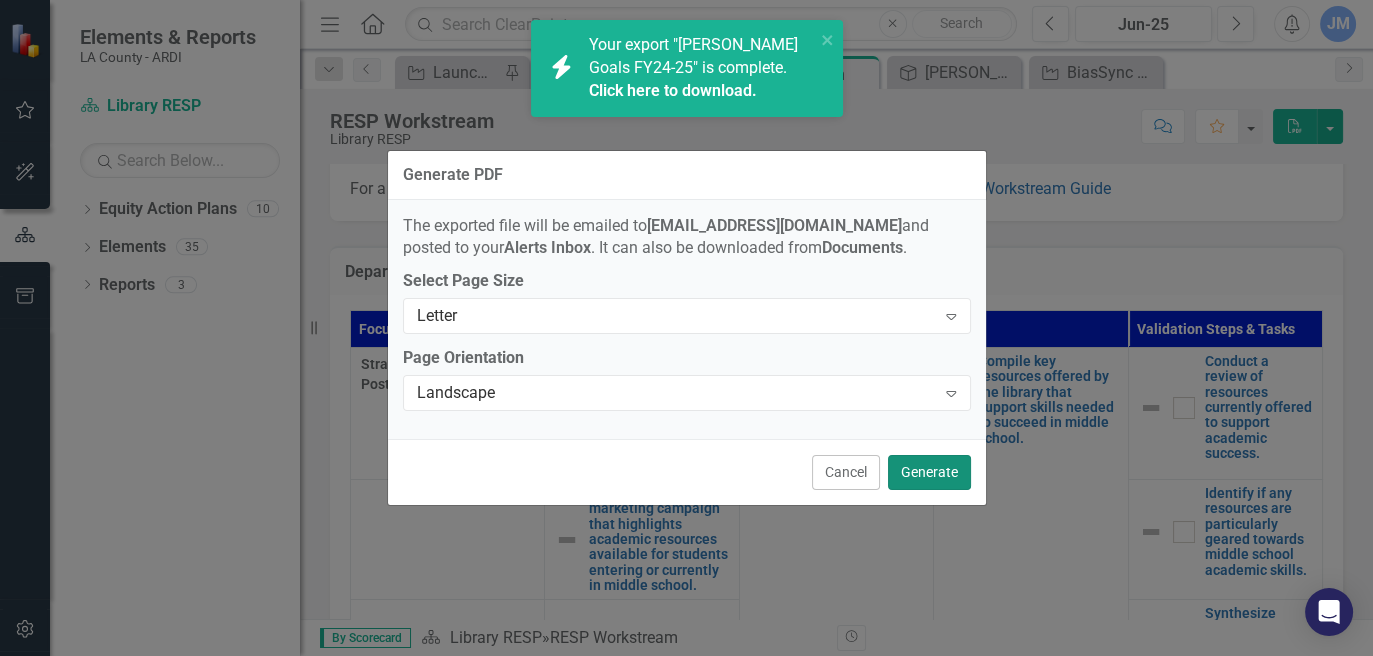 click on "Generate" at bounding box center (929, 472) 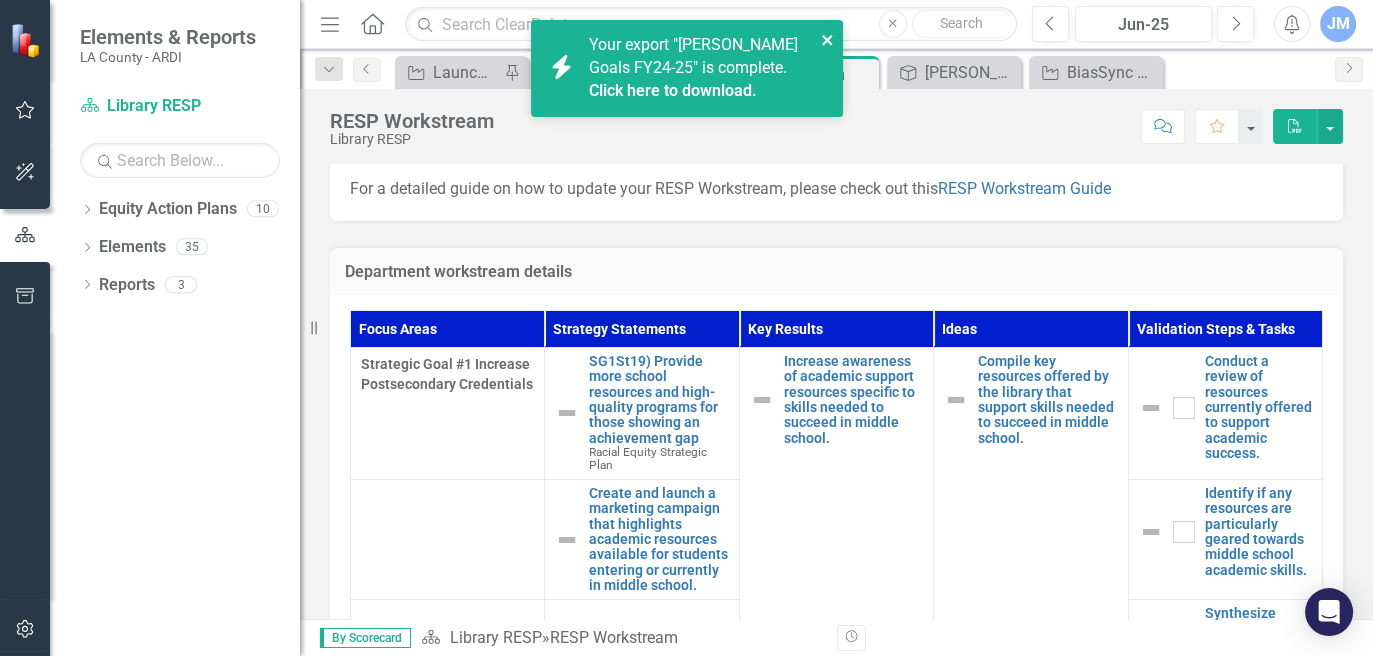 click 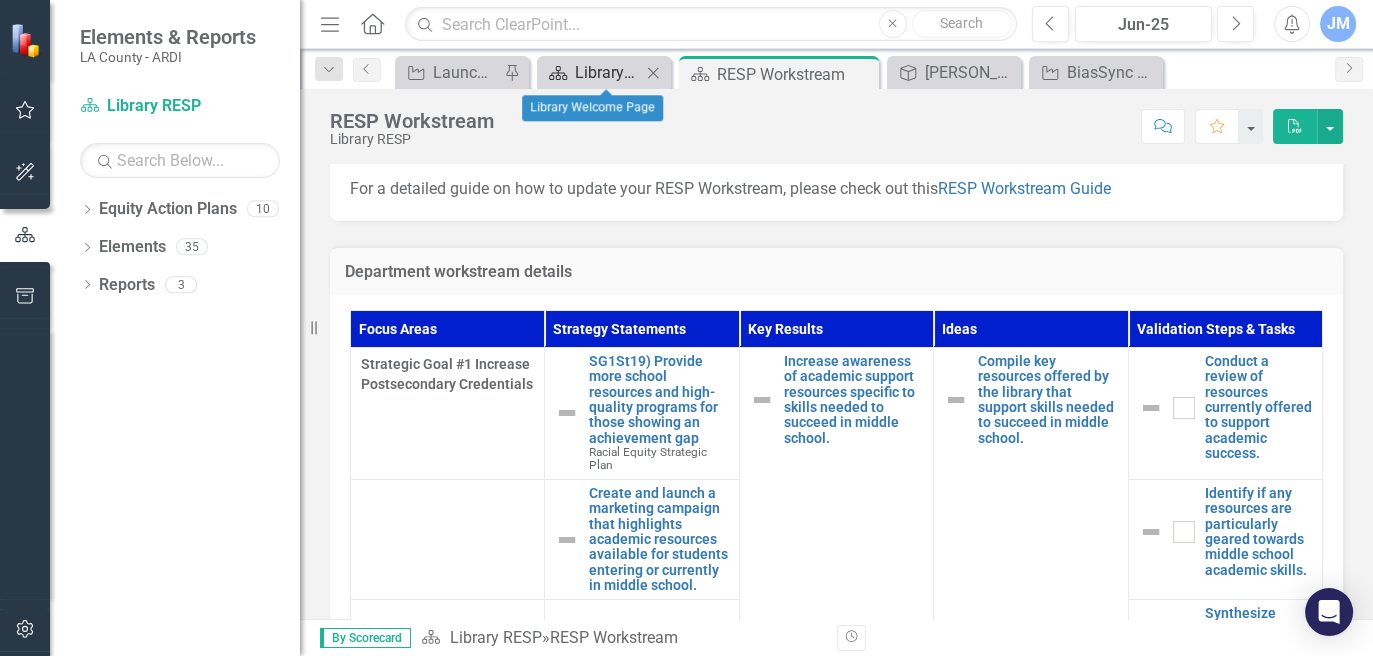 click on "Library Welcome Page" at bounding box center [608, 72] 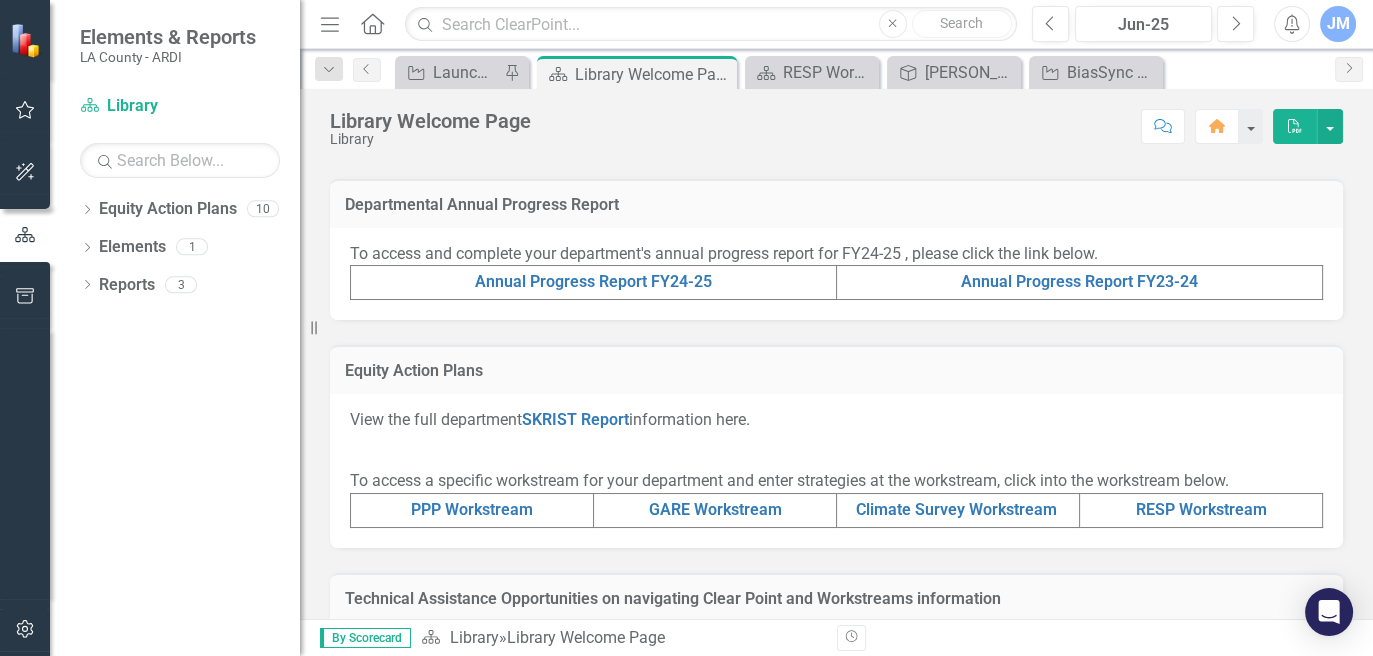 scroll, scrollTop: 645, scrollLeft: 0, axis: vertical 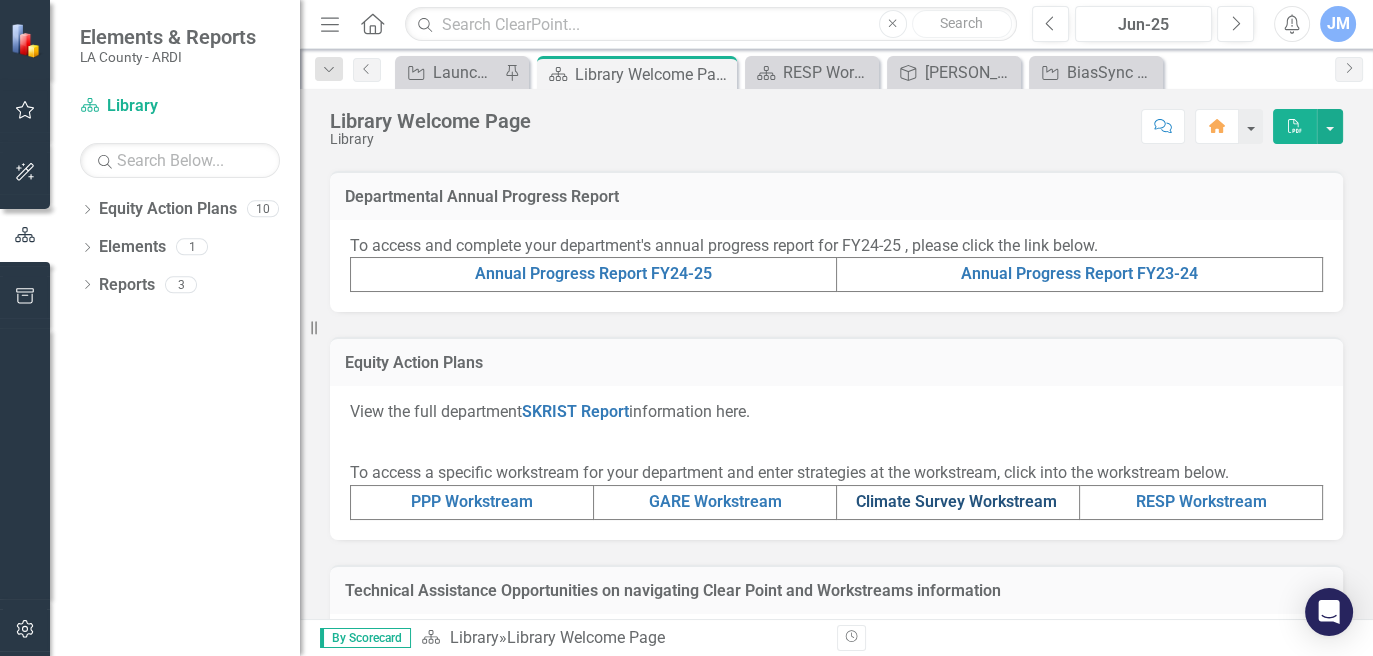 click on "Climate Survey Workstream" at bounding box center (956, 501) 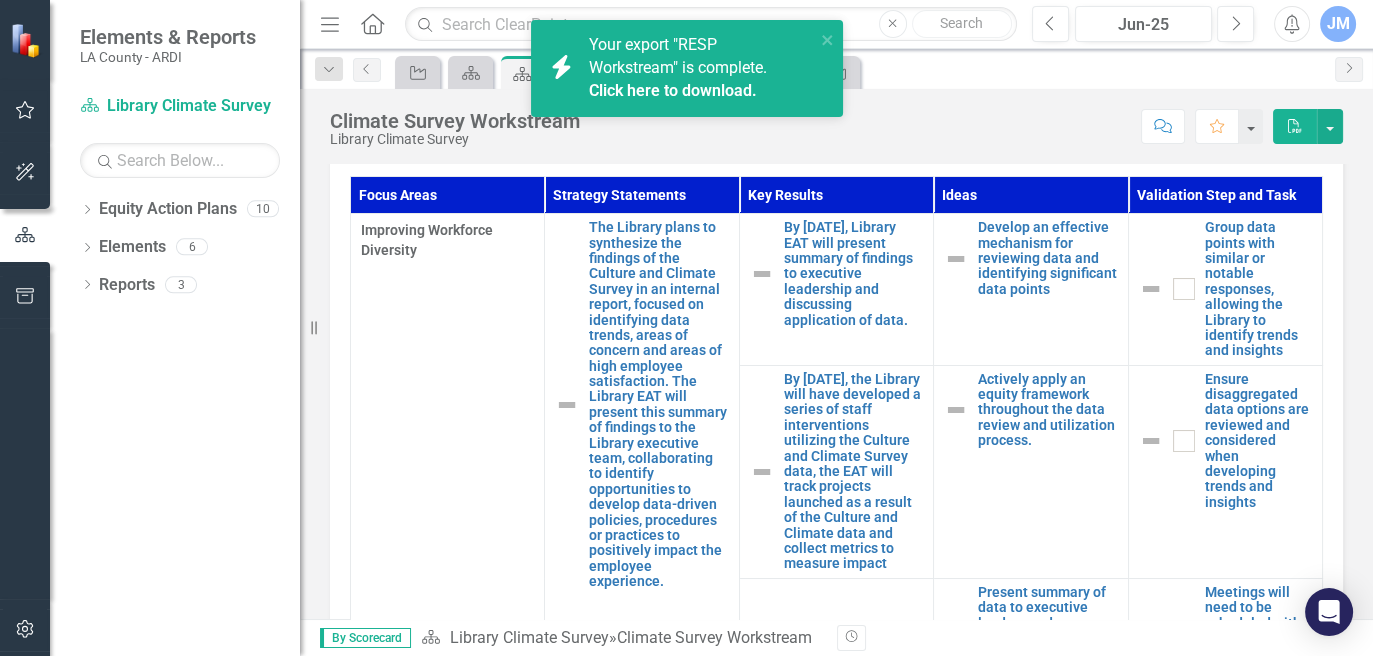 scroll, scrollTop: 821, scrollLeft: 0, axis: vertical 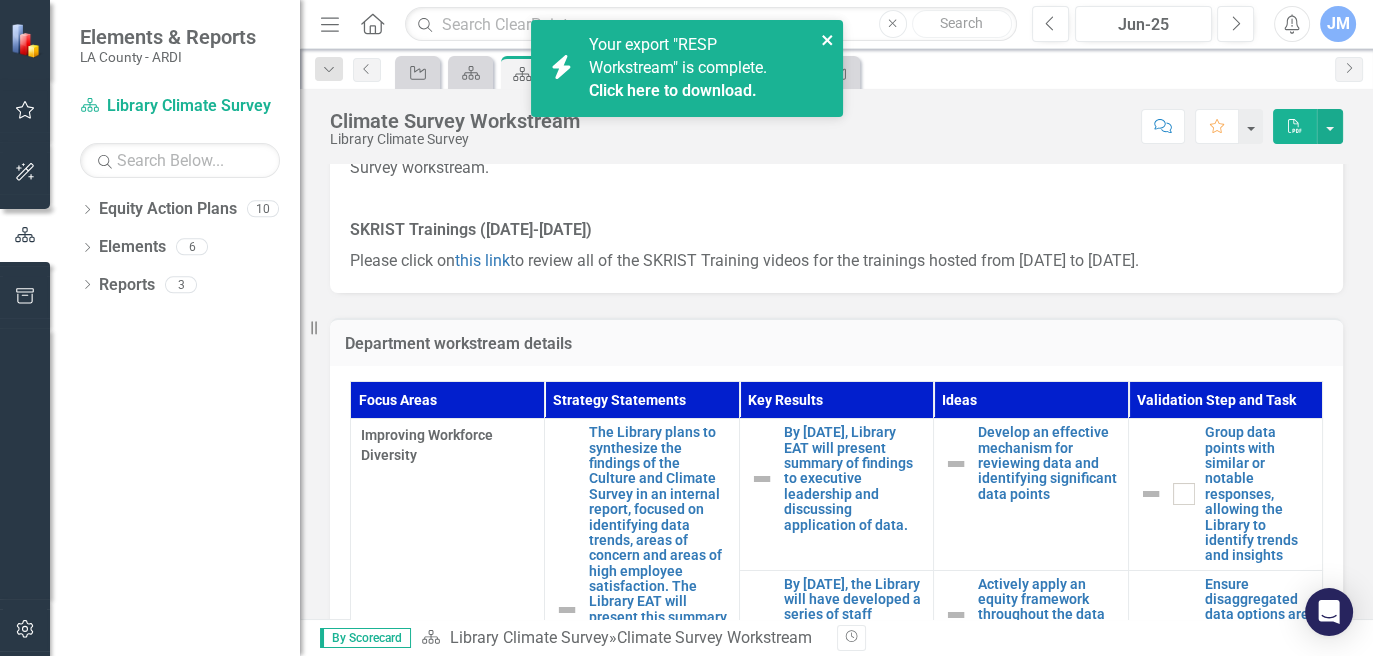 click 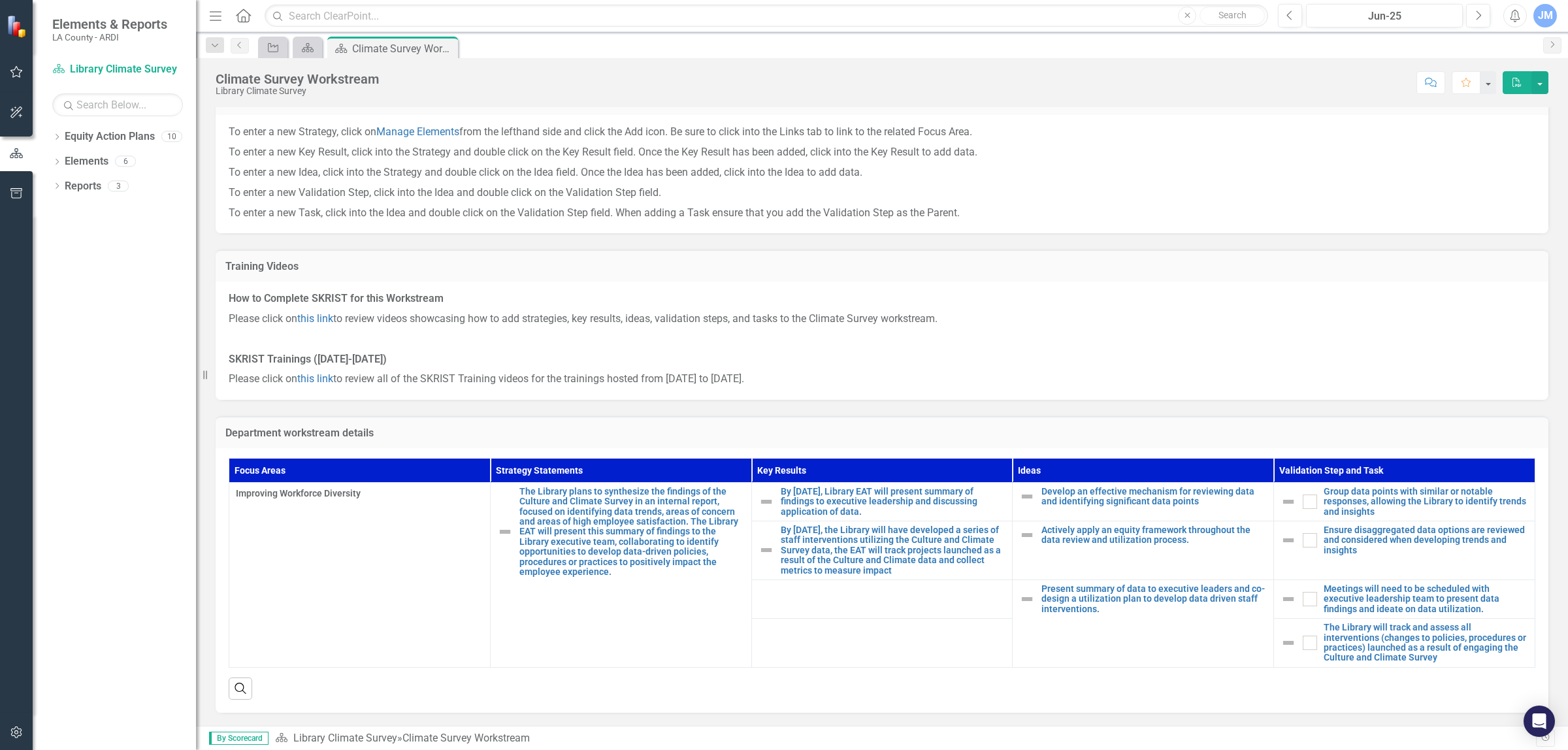 scroll, scrollTop: 138, scrollLeft: 0, axis: vertical 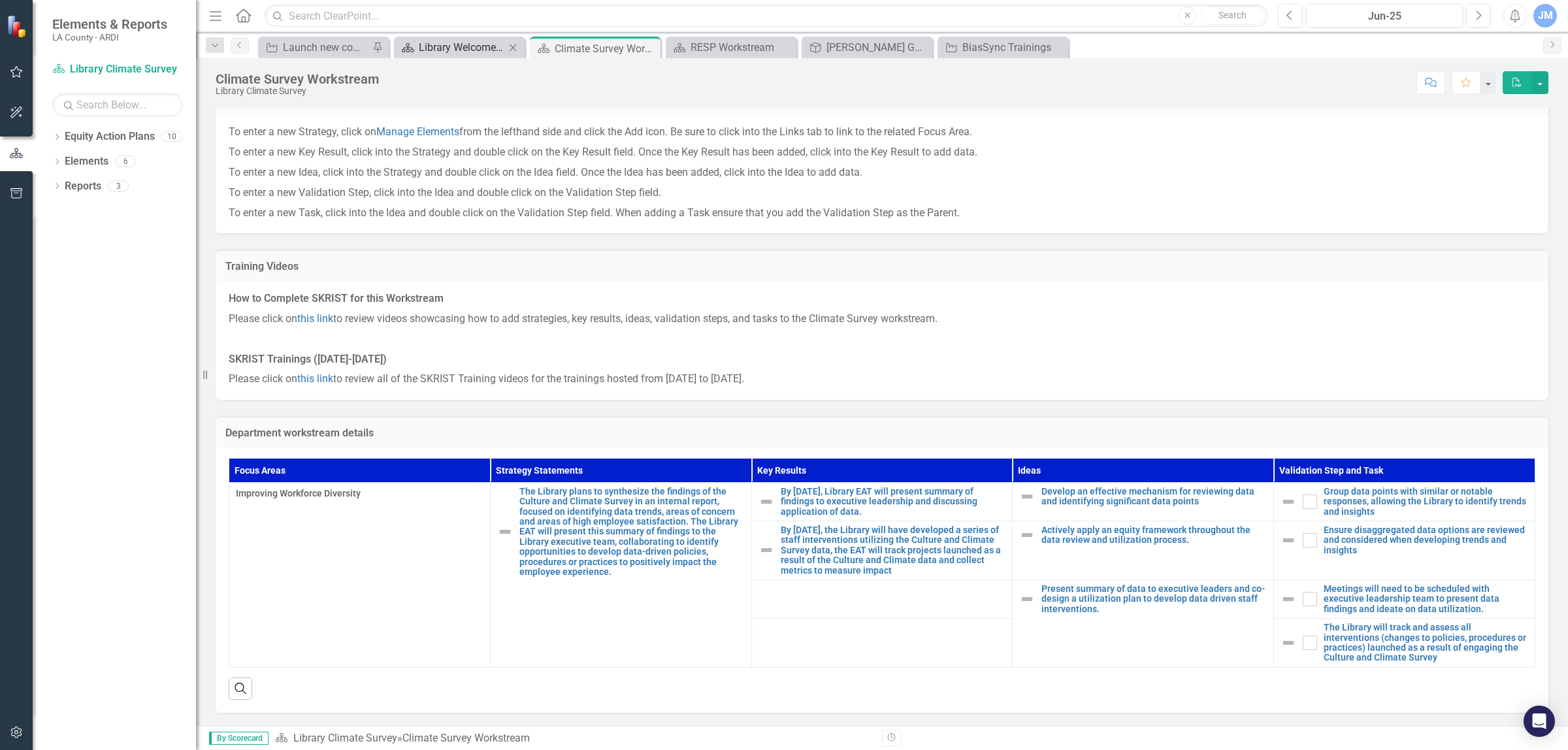 click on "Library Welcome Page" at bounding box center [462, 47] 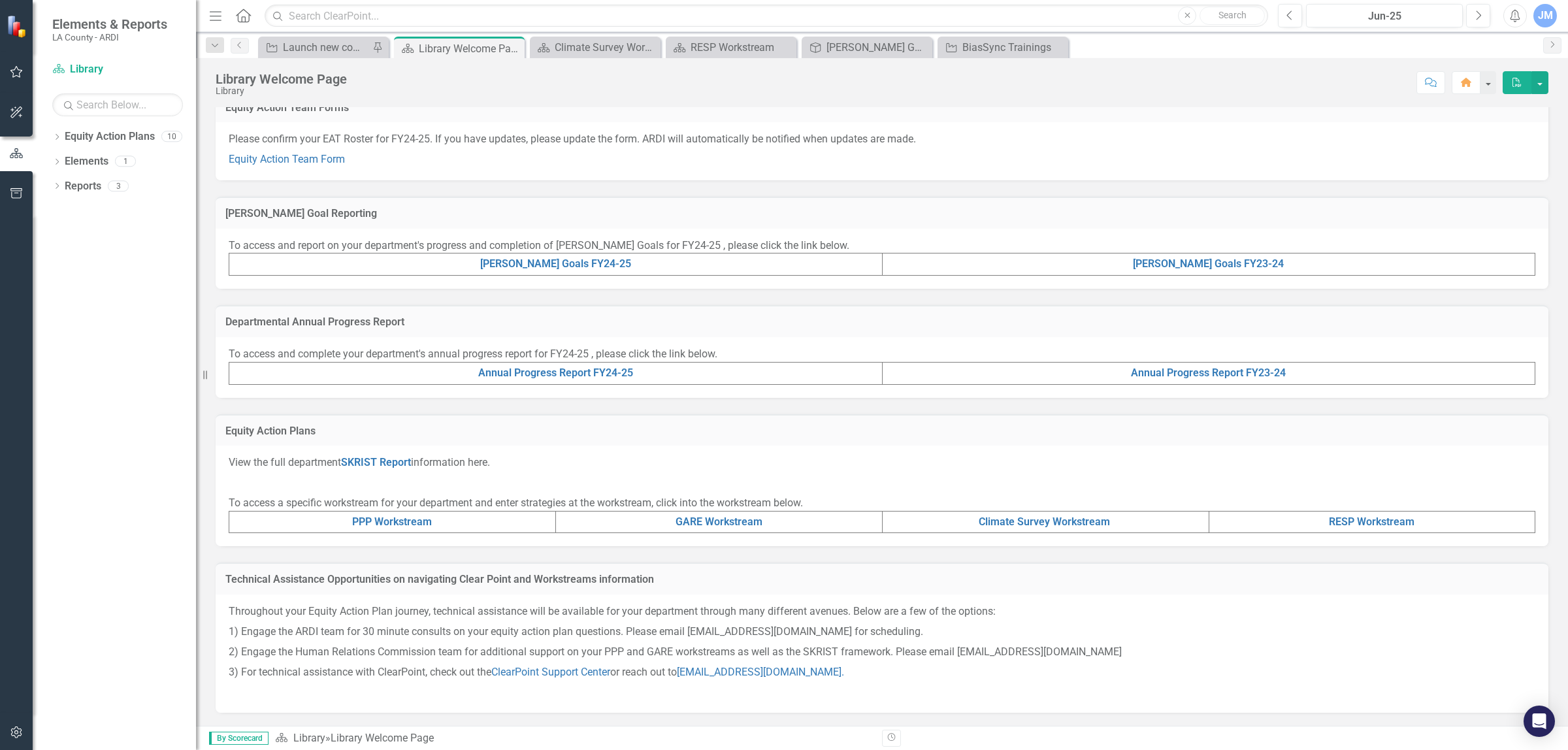 scroll, scrollTop: 201, scrollLeft: 0, axis: vertical 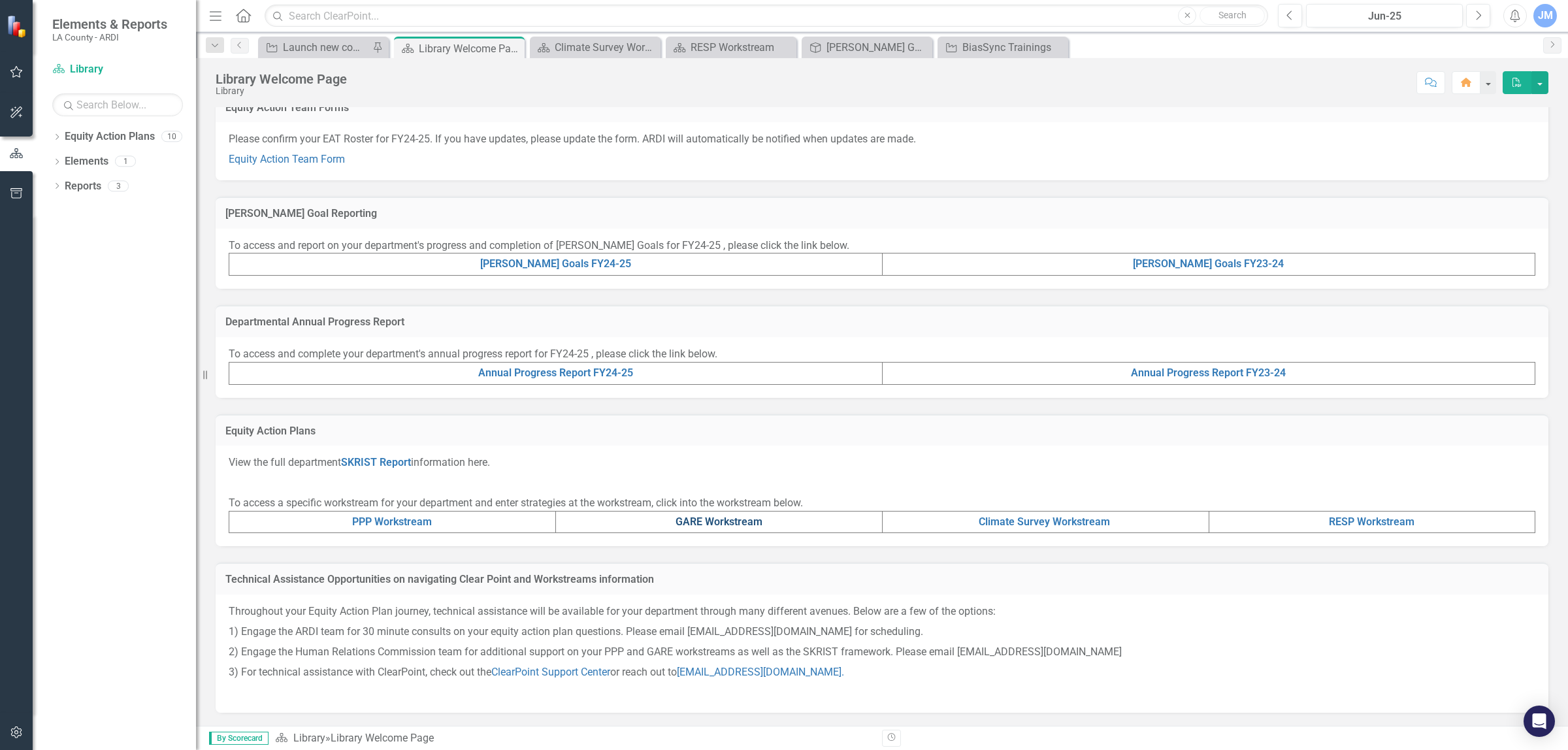 click on "GARE Workstream" at bounding box center (719, 521) 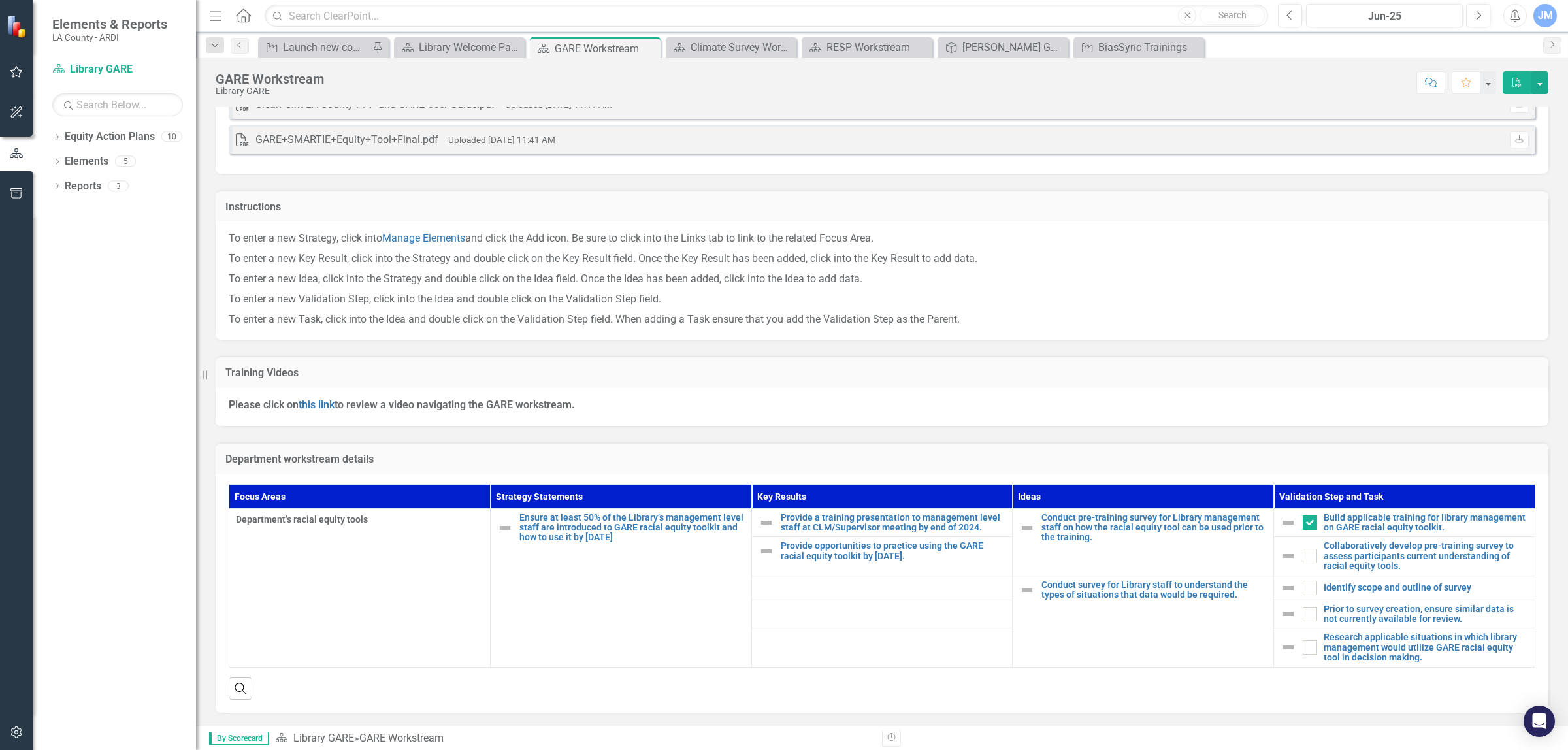 scroll, scrollTop: 112, scrollLeft: 0, axis: vertical 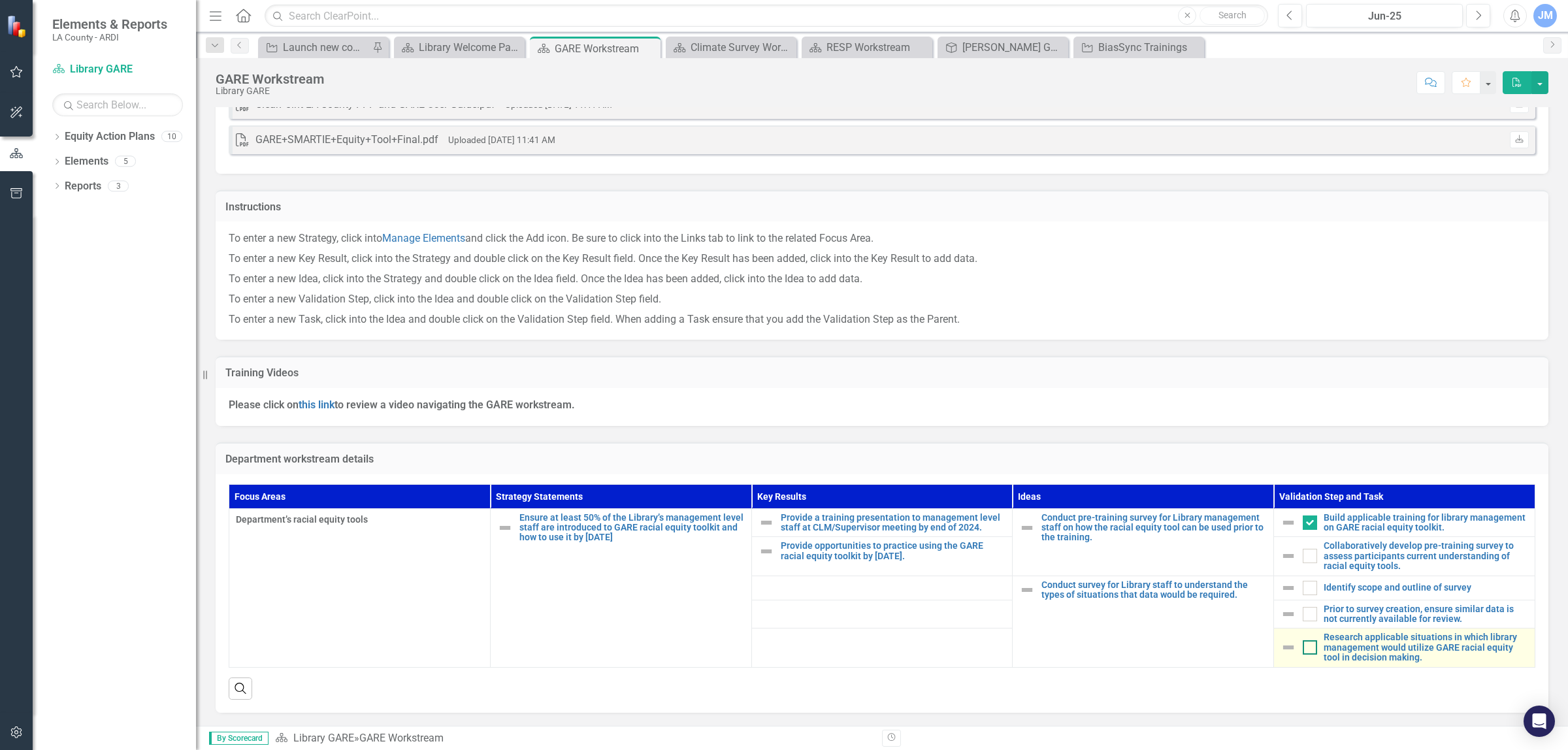 click at bounding box center (1310, 647) 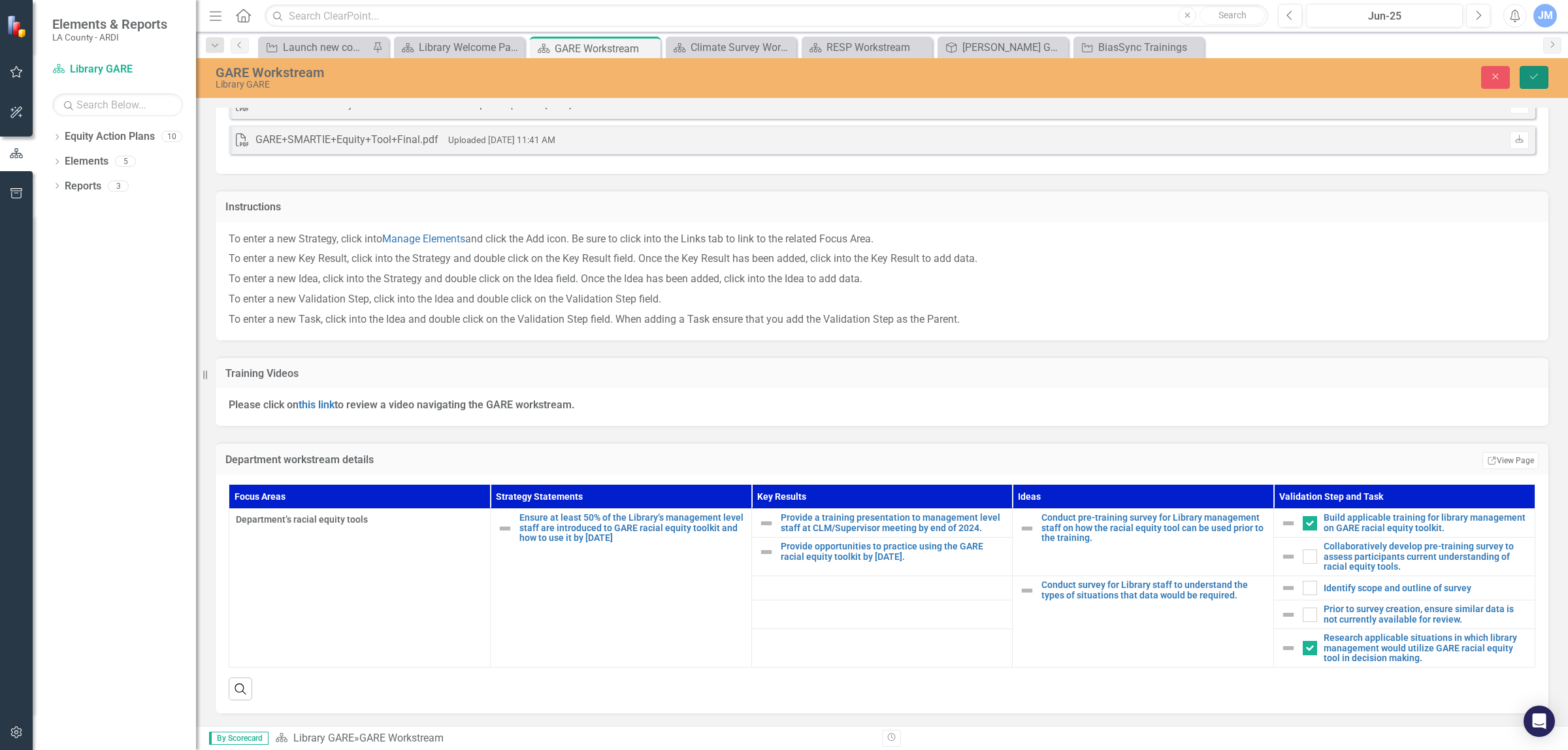 click on "Save" 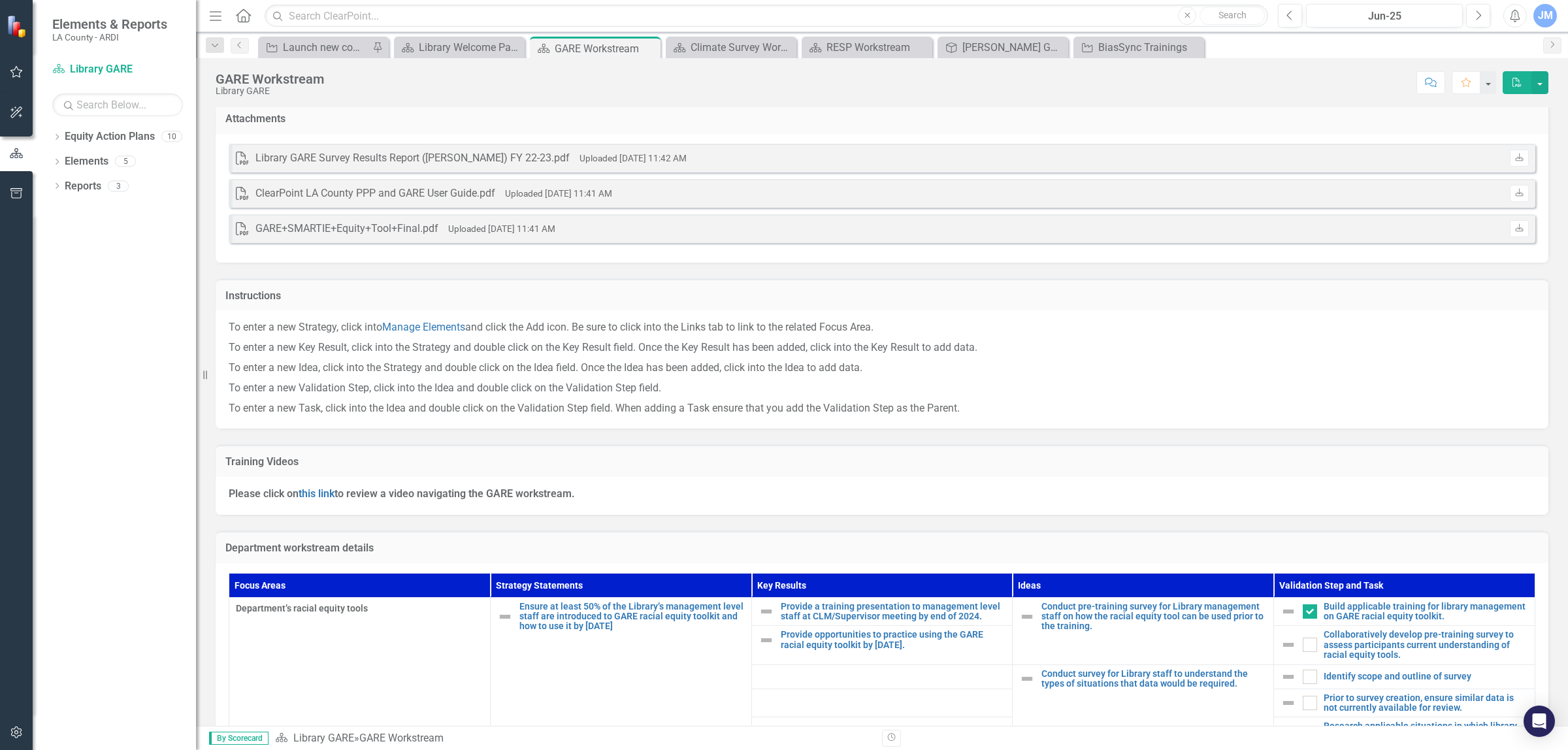 scroll, scrollTop: 0, scrollLeft: 0, axis: both 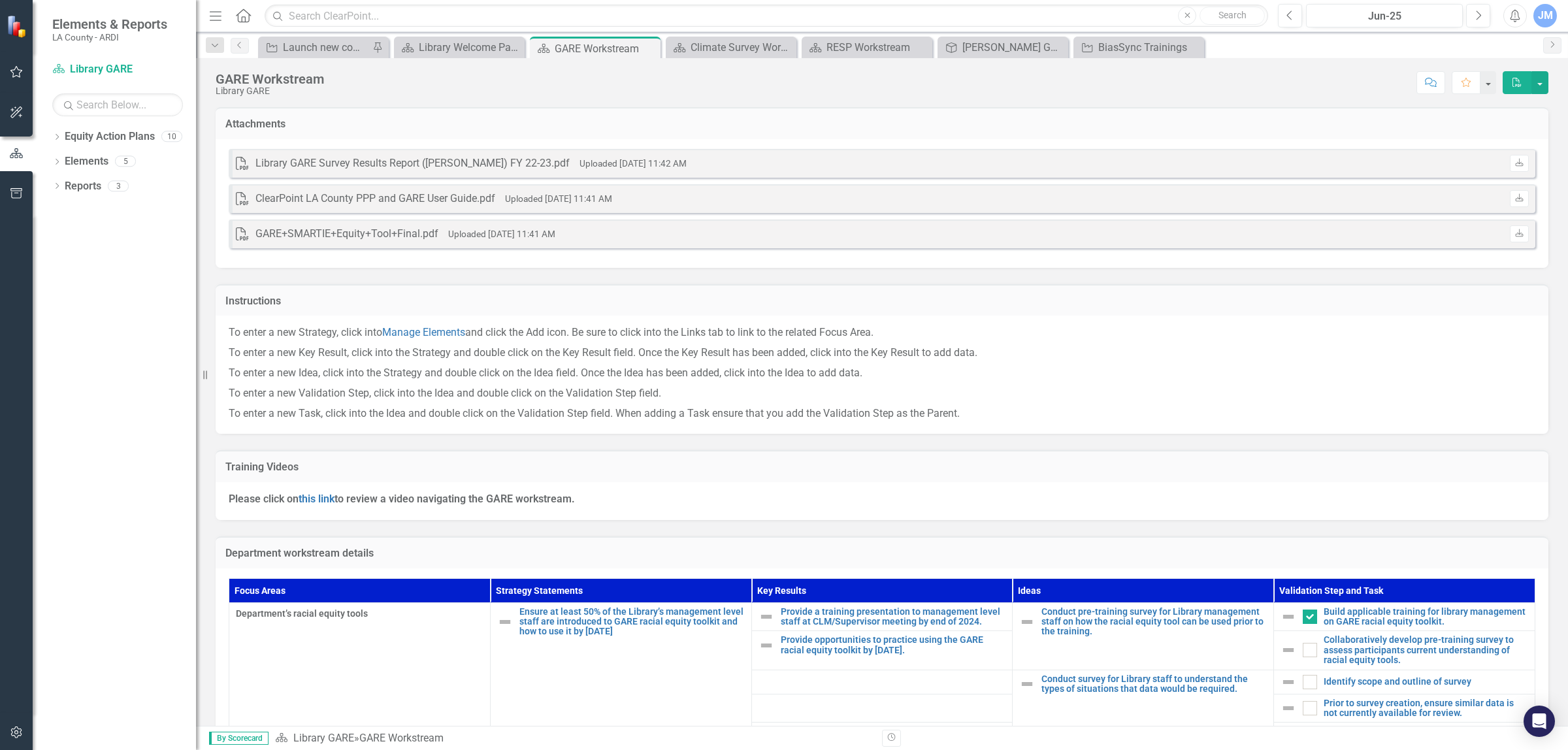 click on "PDF" 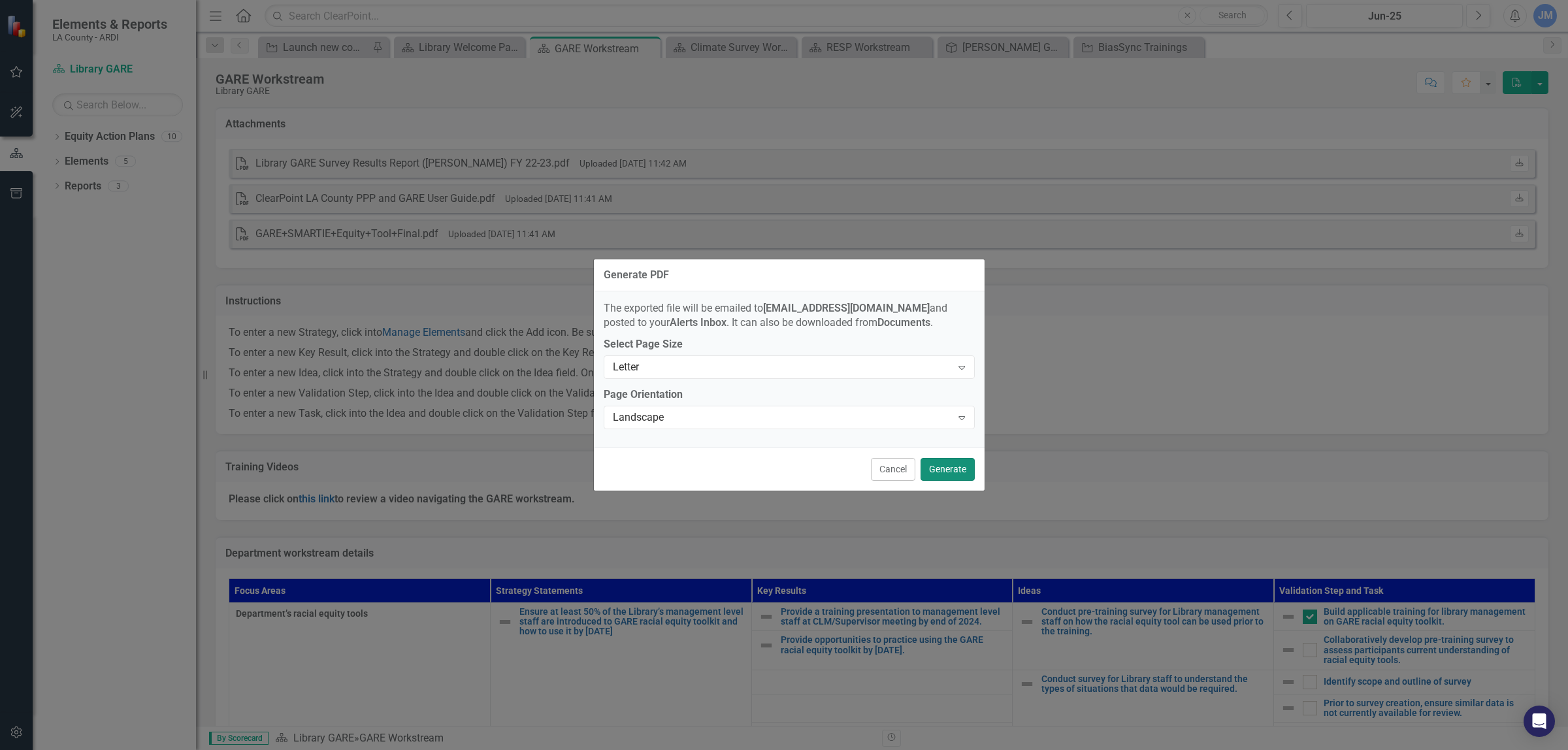 click on "Generate" at bounding box center (947, 469) 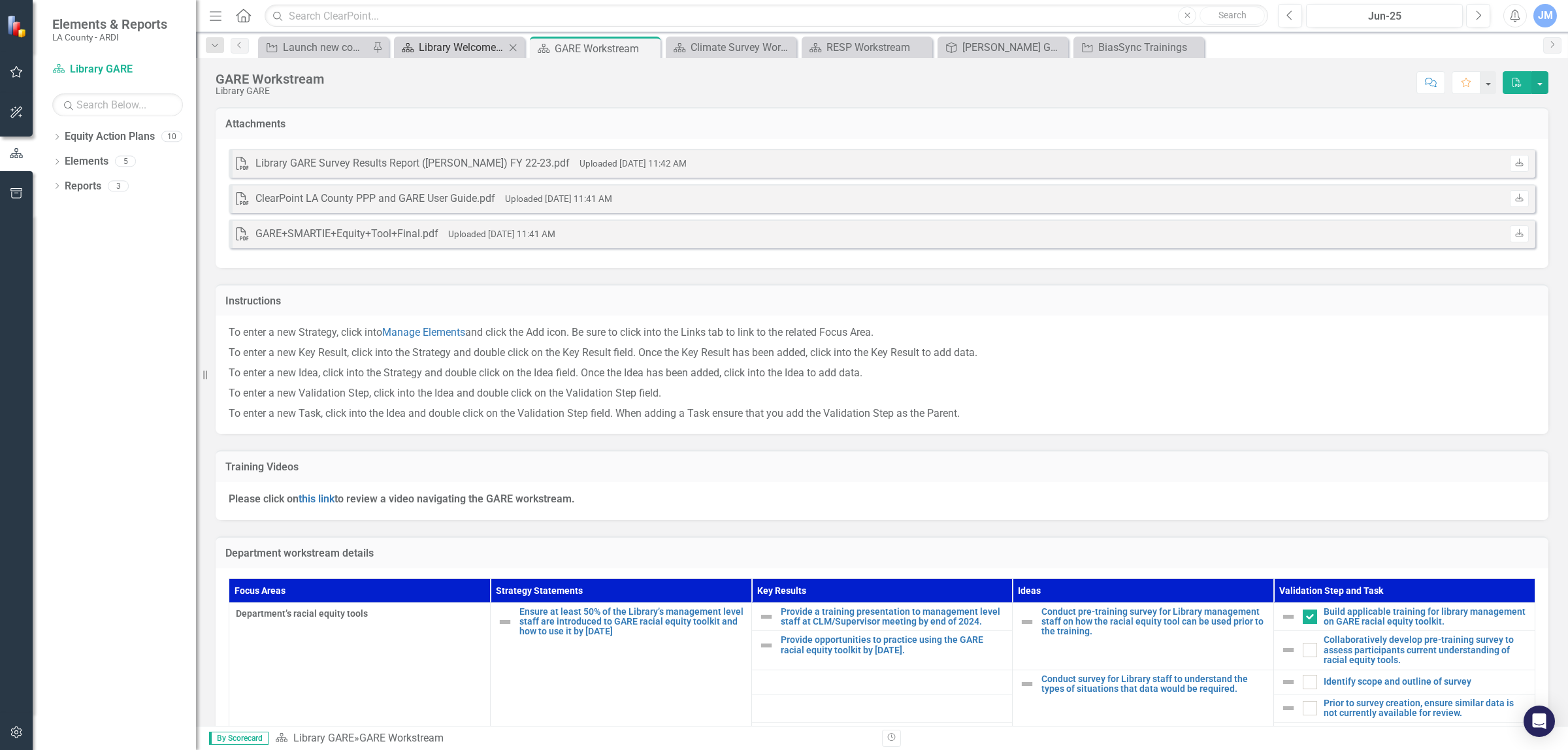 click on "Library Welcome Page" at bounding box center (462, 47) 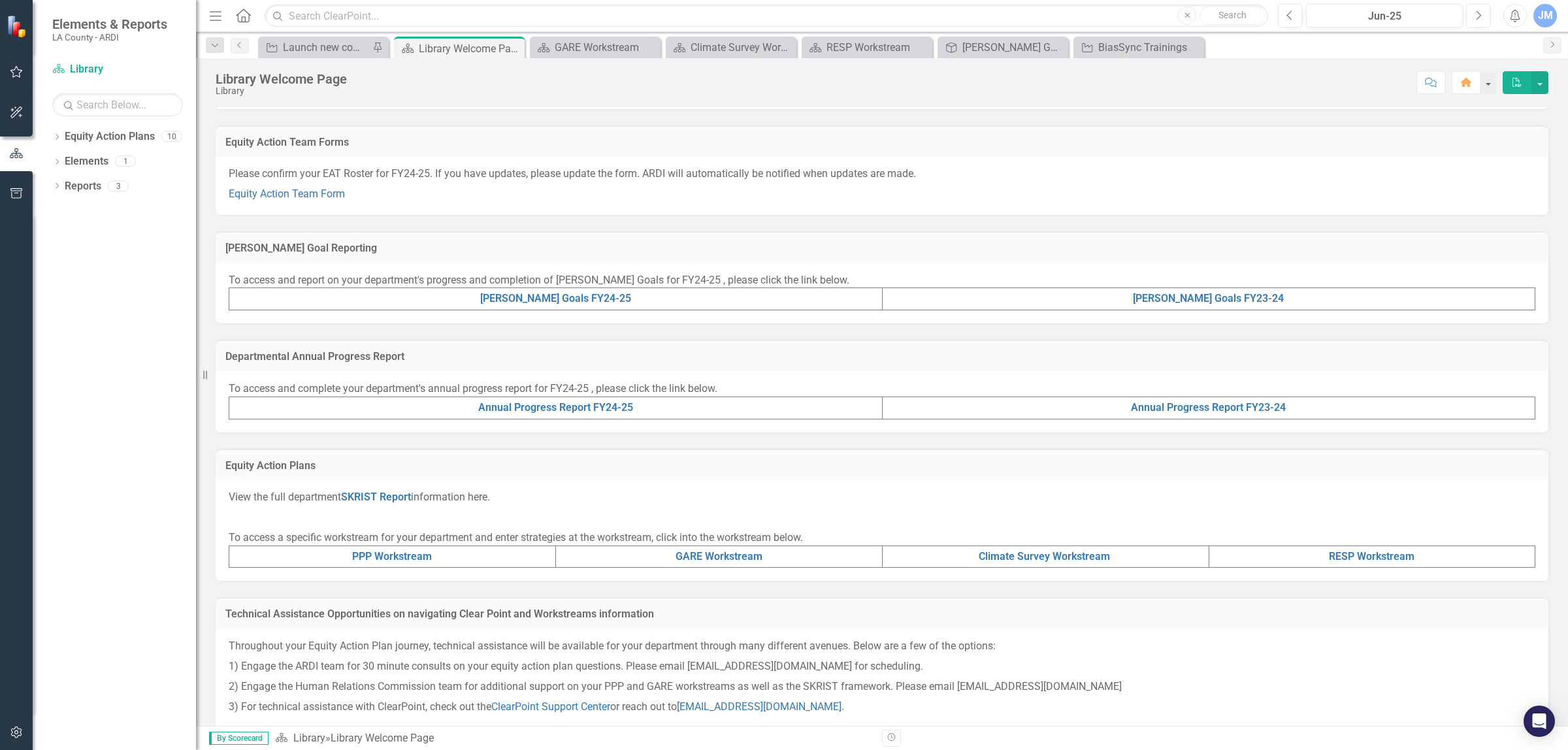 scroll, scrollTop: 201, scrollLeft: 0, axis: vertical 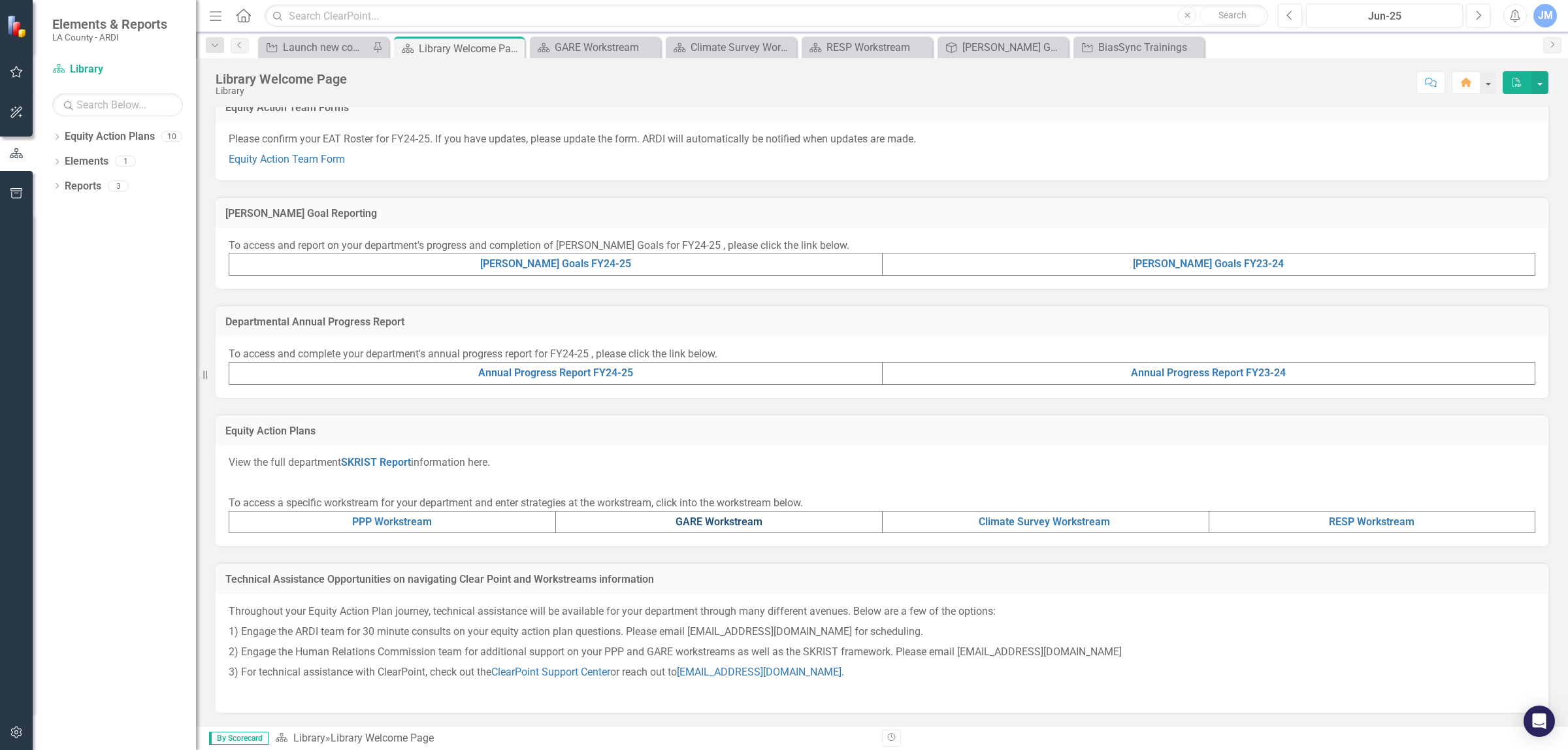 click on "GARE Workstream" at bounding box center (719, 521) 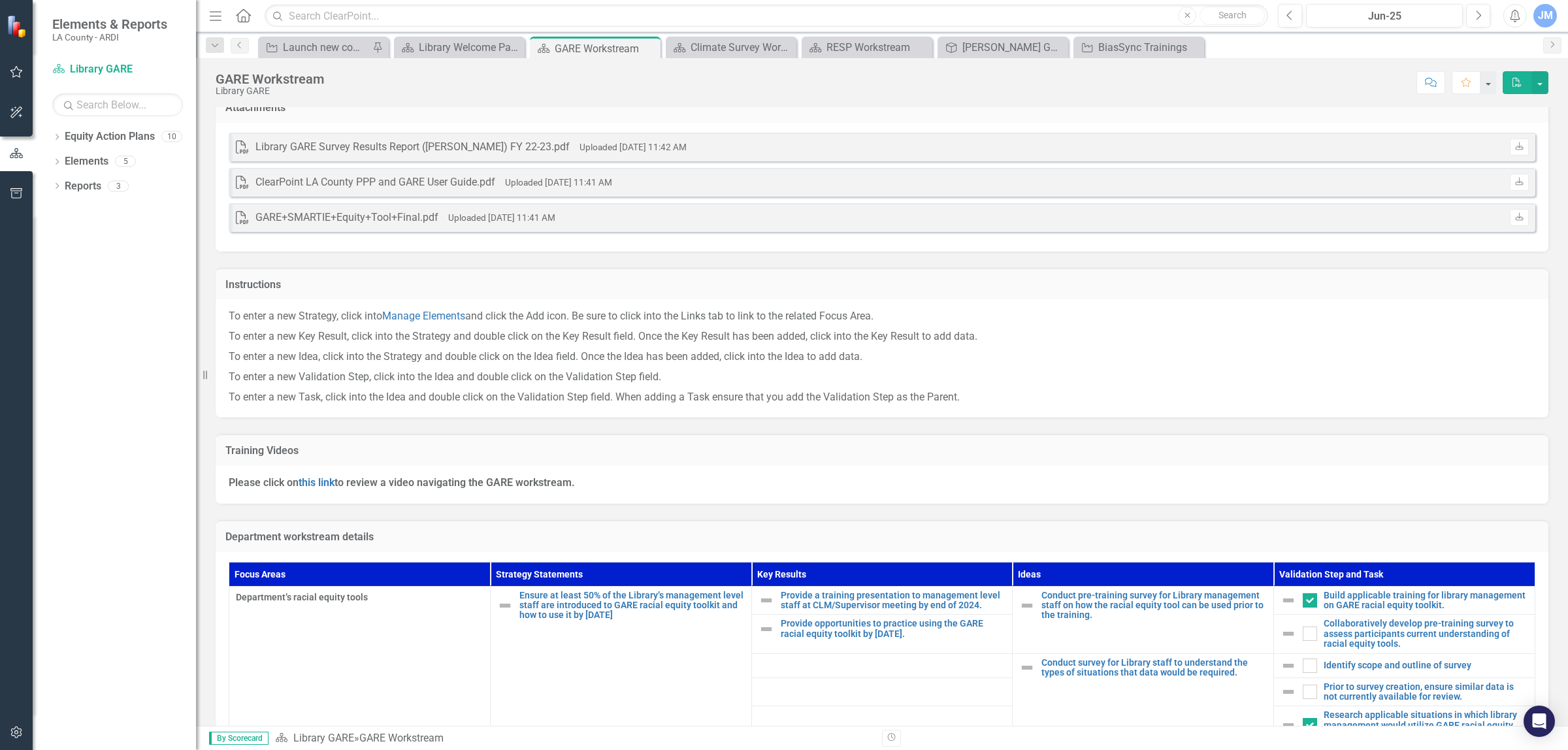 scroll, scrollTop: 0, scrollLeft: 0, axis: both 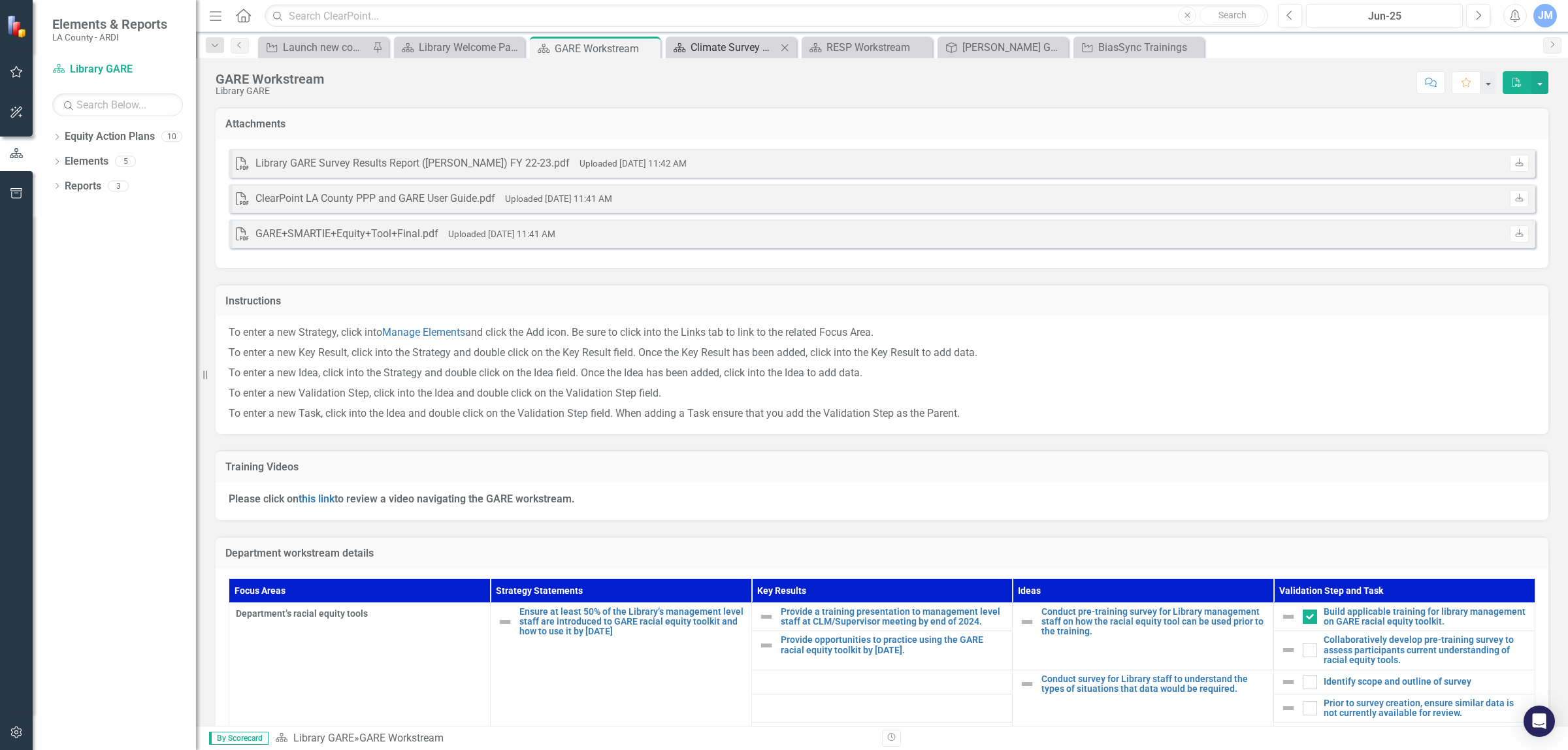 click on "Climate Survey Workstream" at bounding box center (734, 47) 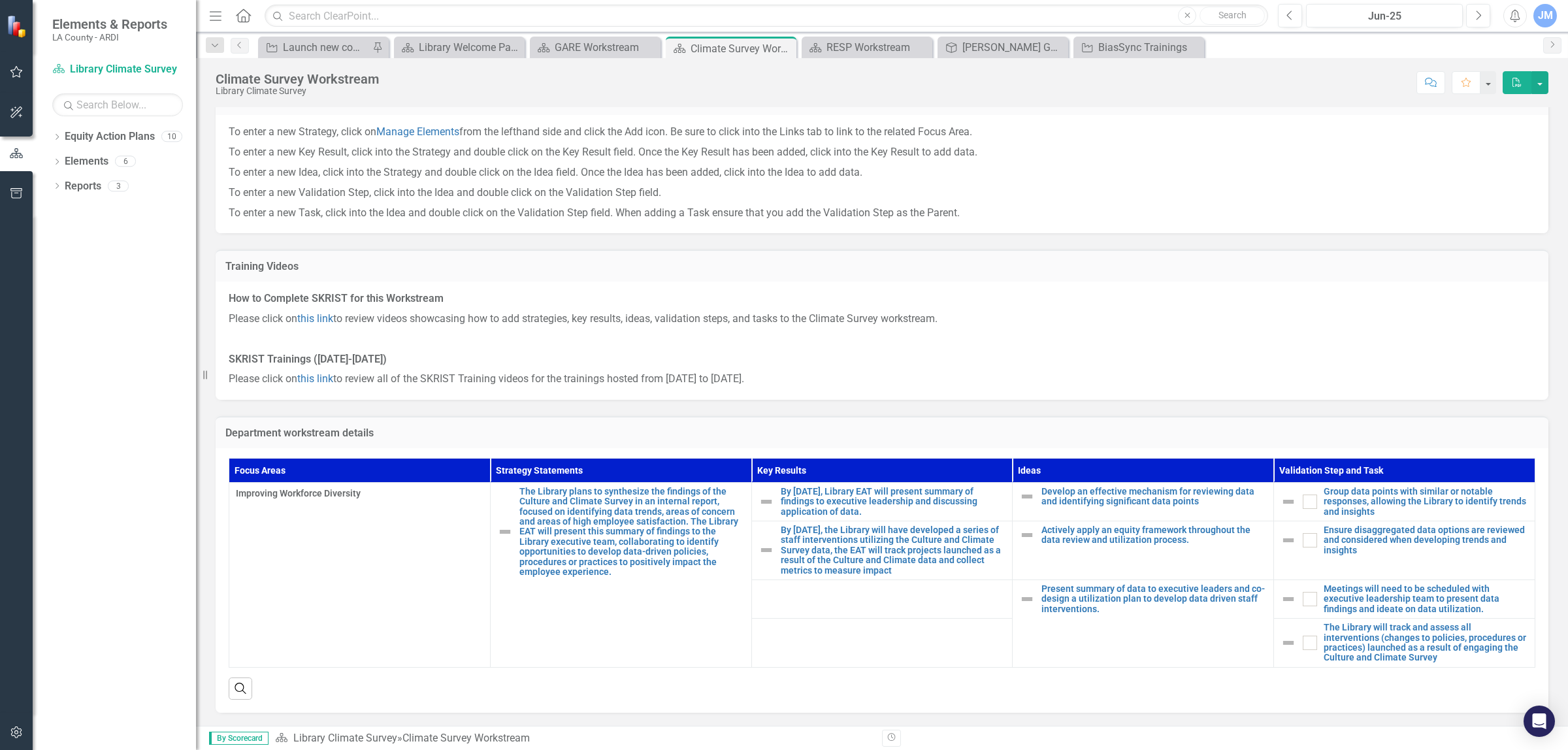 scroll, scrollTop: 148, scrollLeft: 0, axis: vertical 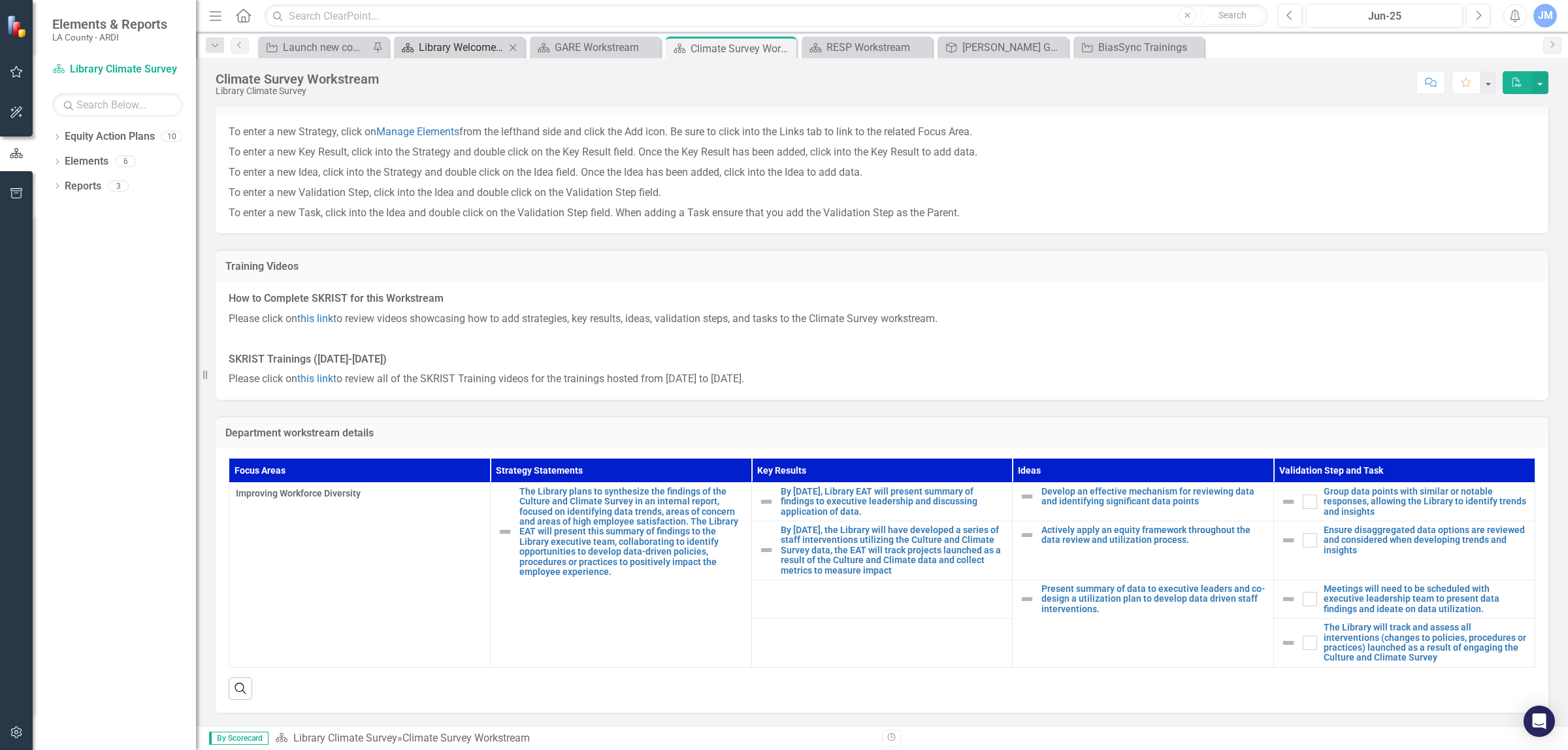 click on "Library Welcome Page" at bounding box center (462, 47) 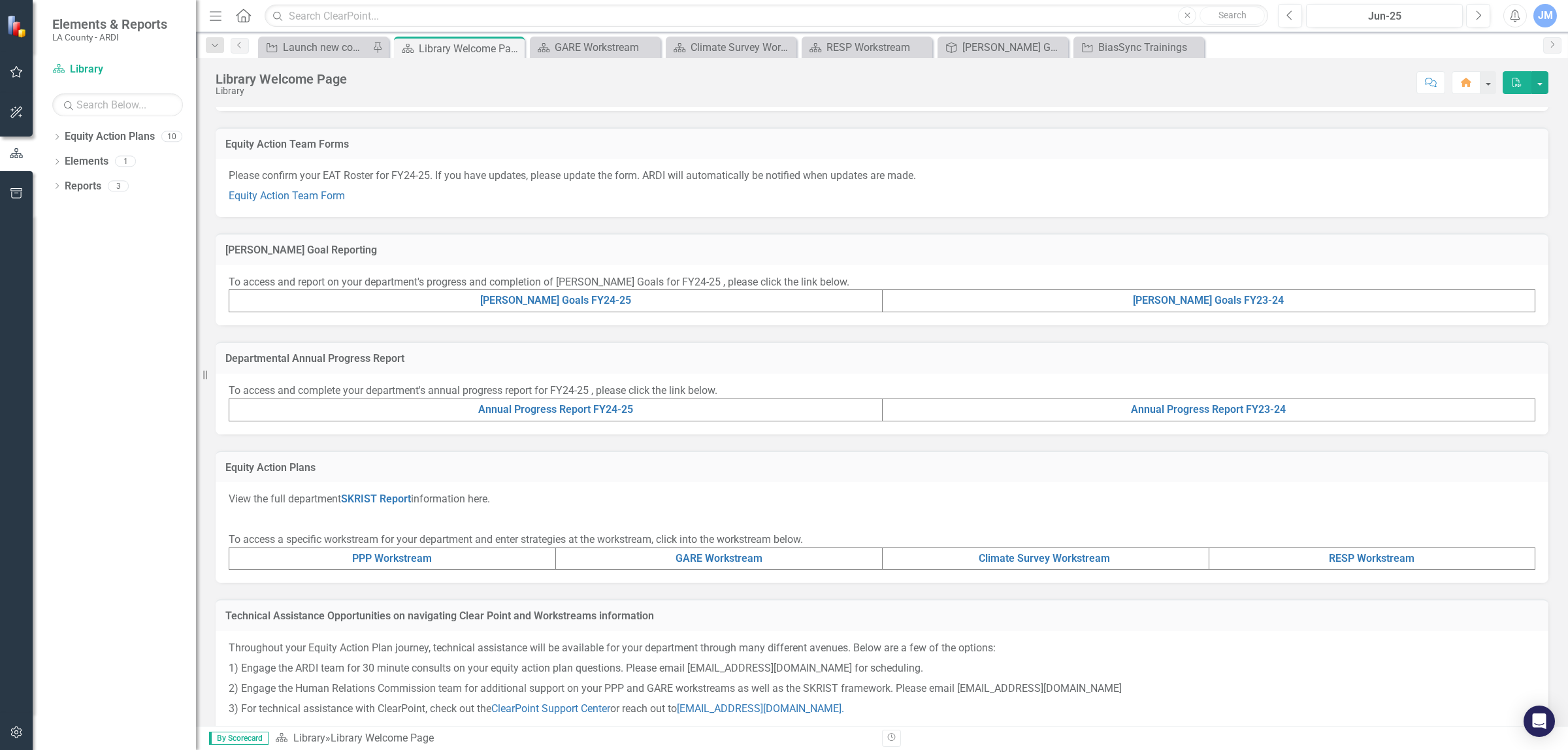 scroll, scrollTop: 201, scrollLeft: 0, axis: vertical 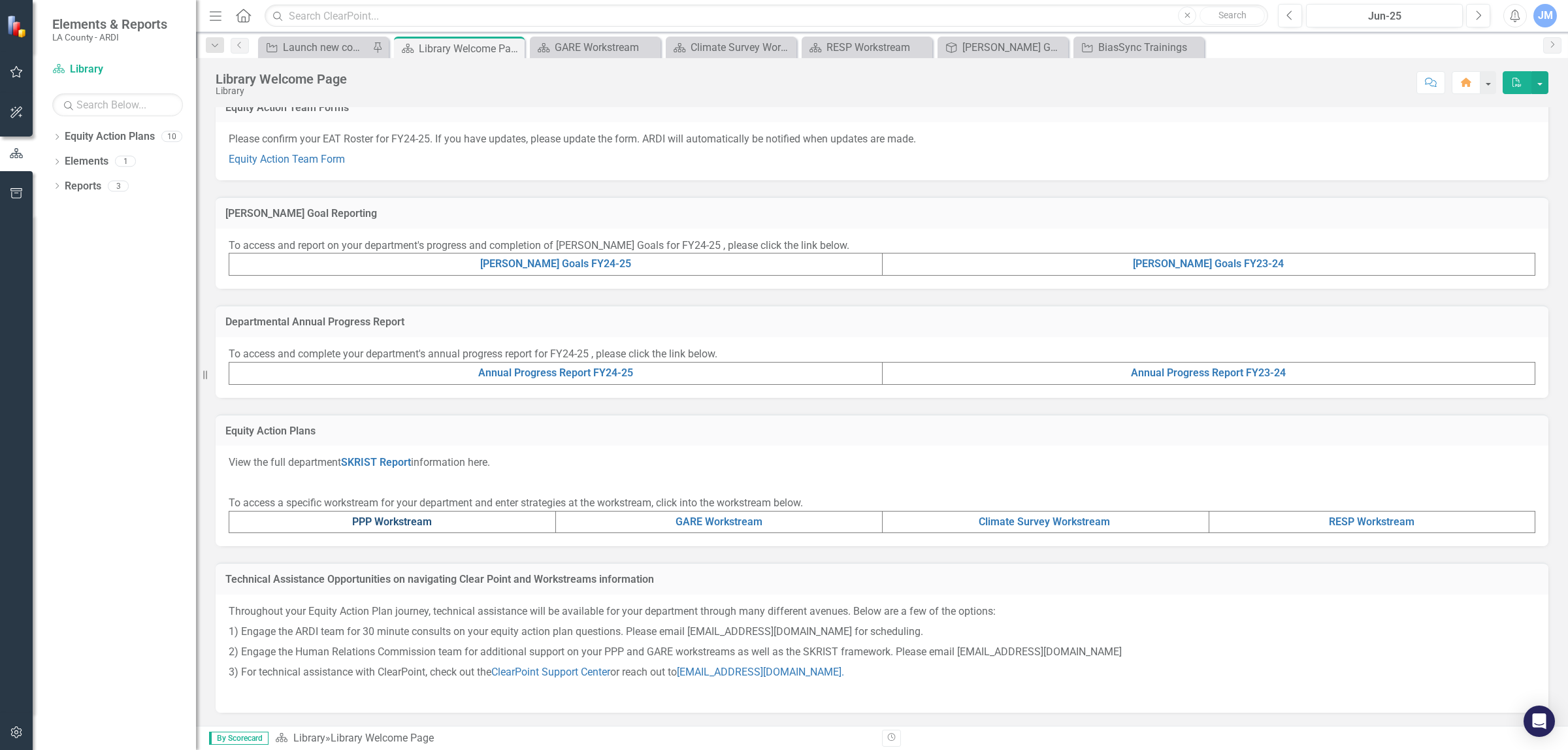 click on "PPP Workstream" at bounding box center (392, 521) 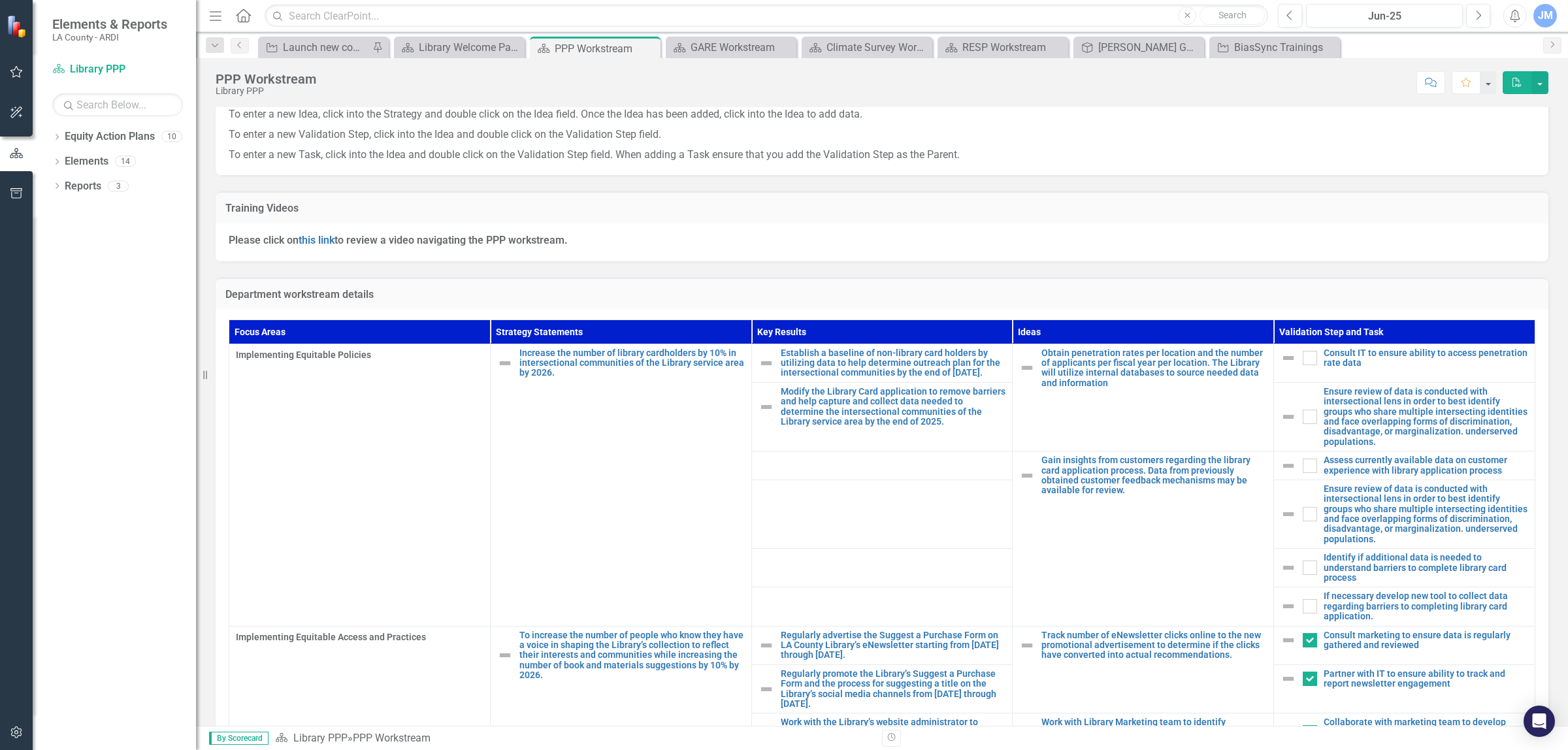 scroll, scrollTop: 0, scrollLeft: 0, axis: both 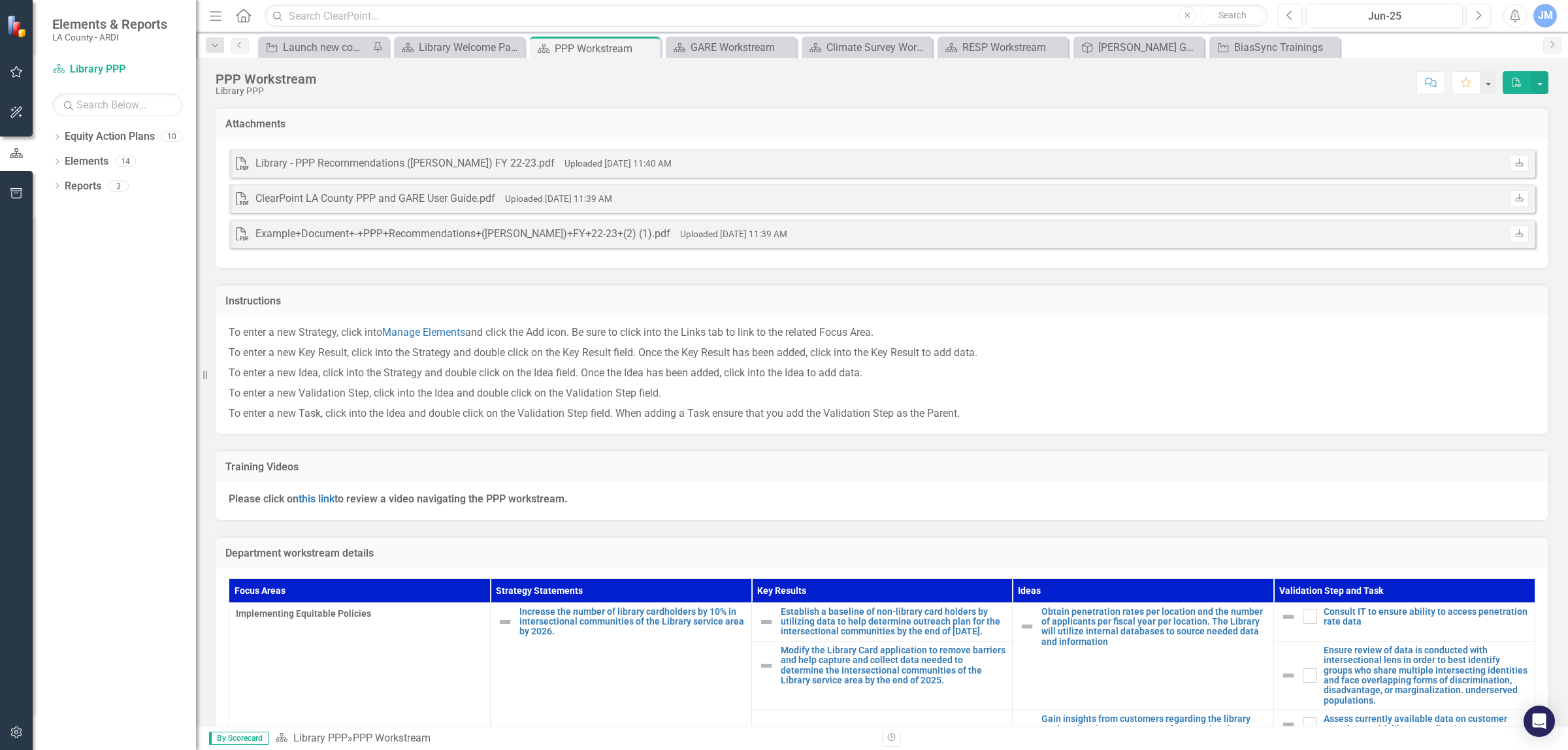 click on "PDF" 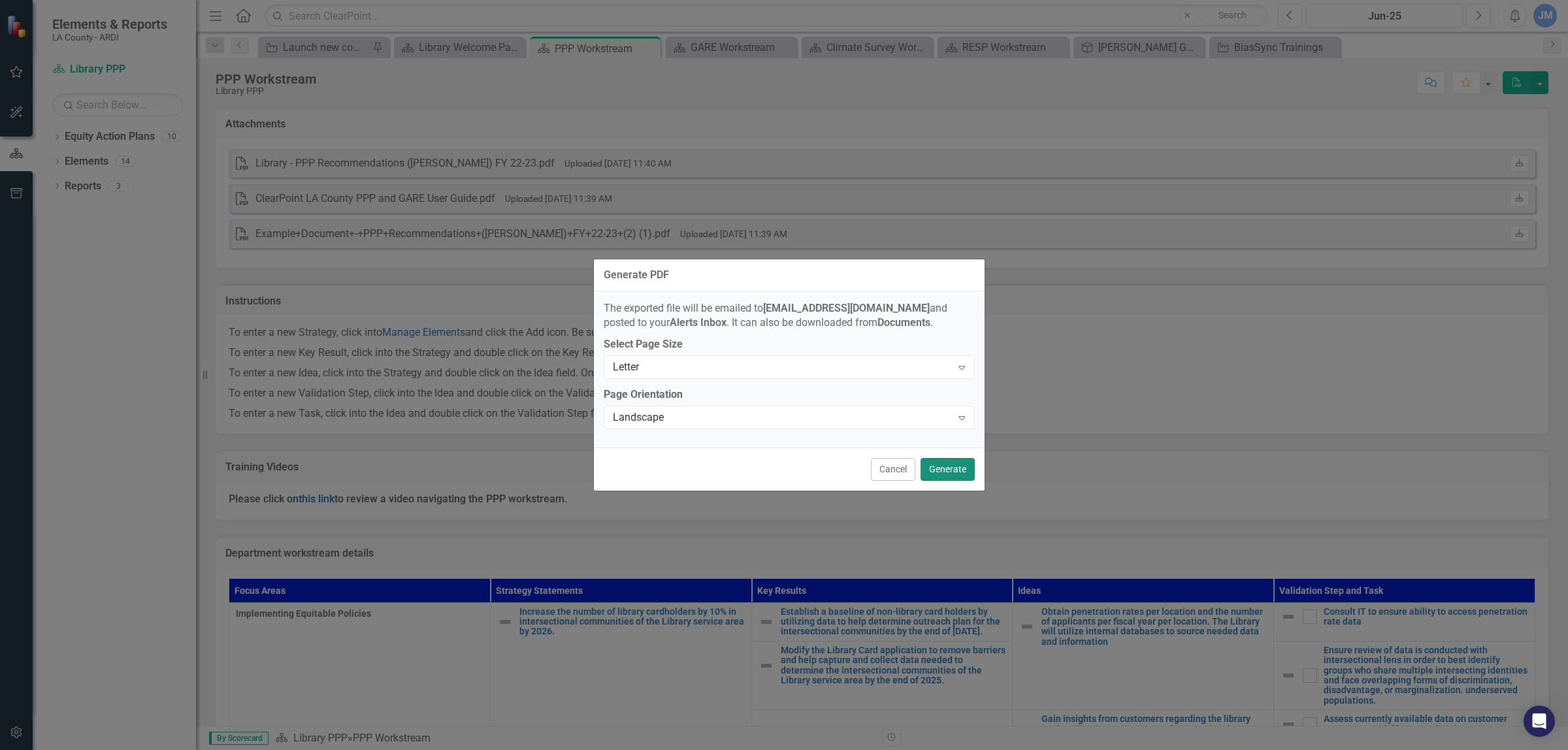 click on "Generate" at bounding box center (947, 469) 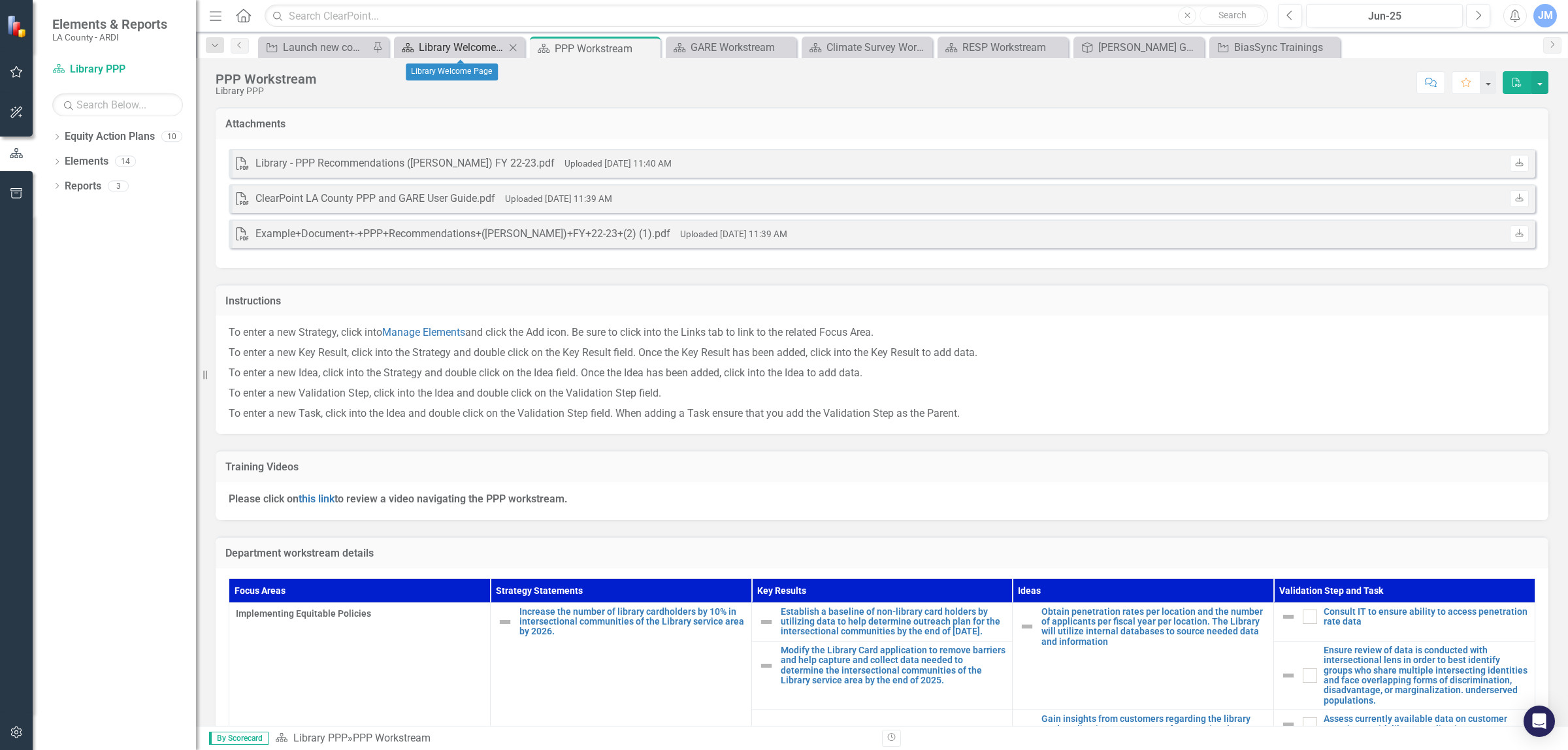 click on "Library Welcome Page" at bounding box center [462, 47] 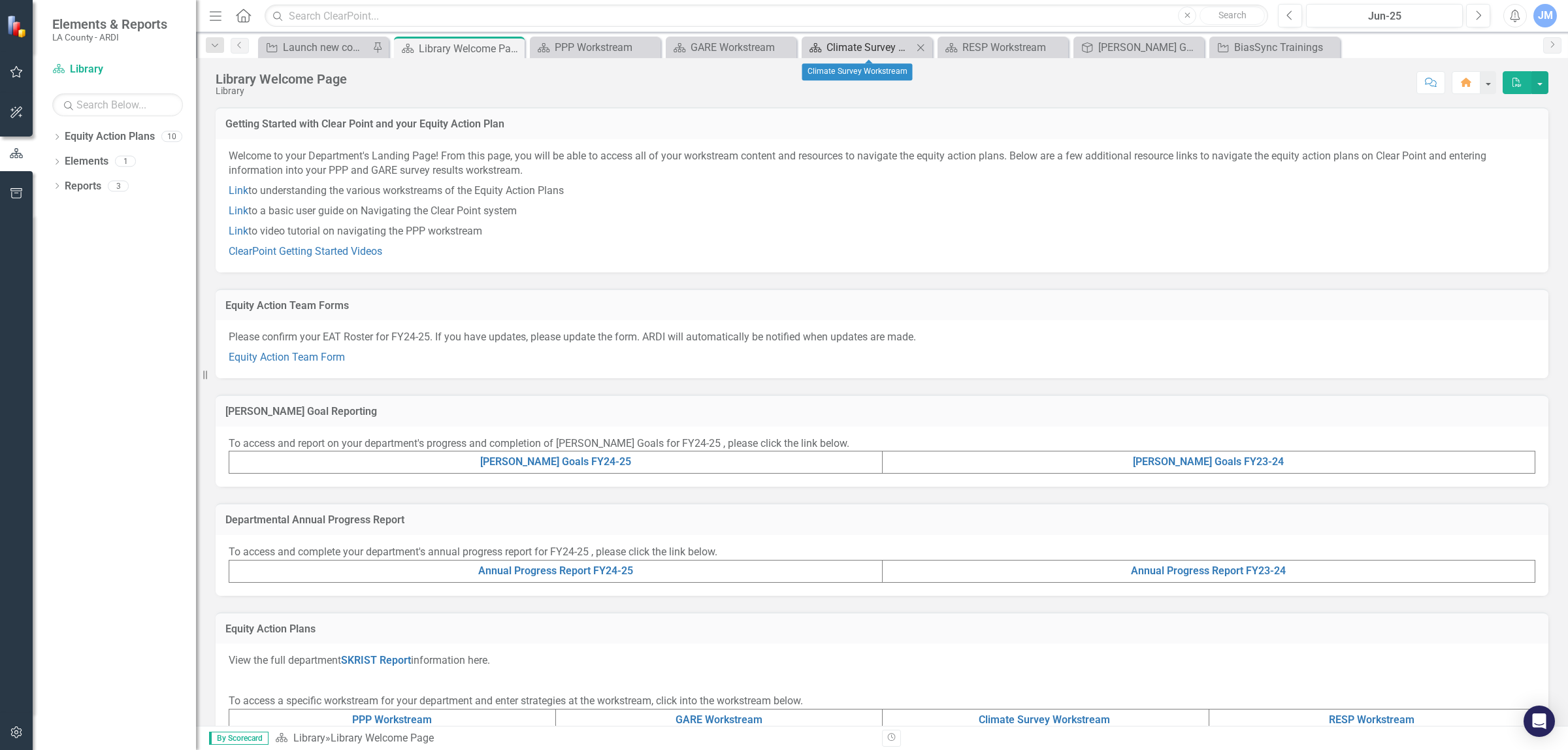 click on "Climate Survey Workstream" at bounding box center (870, 47) 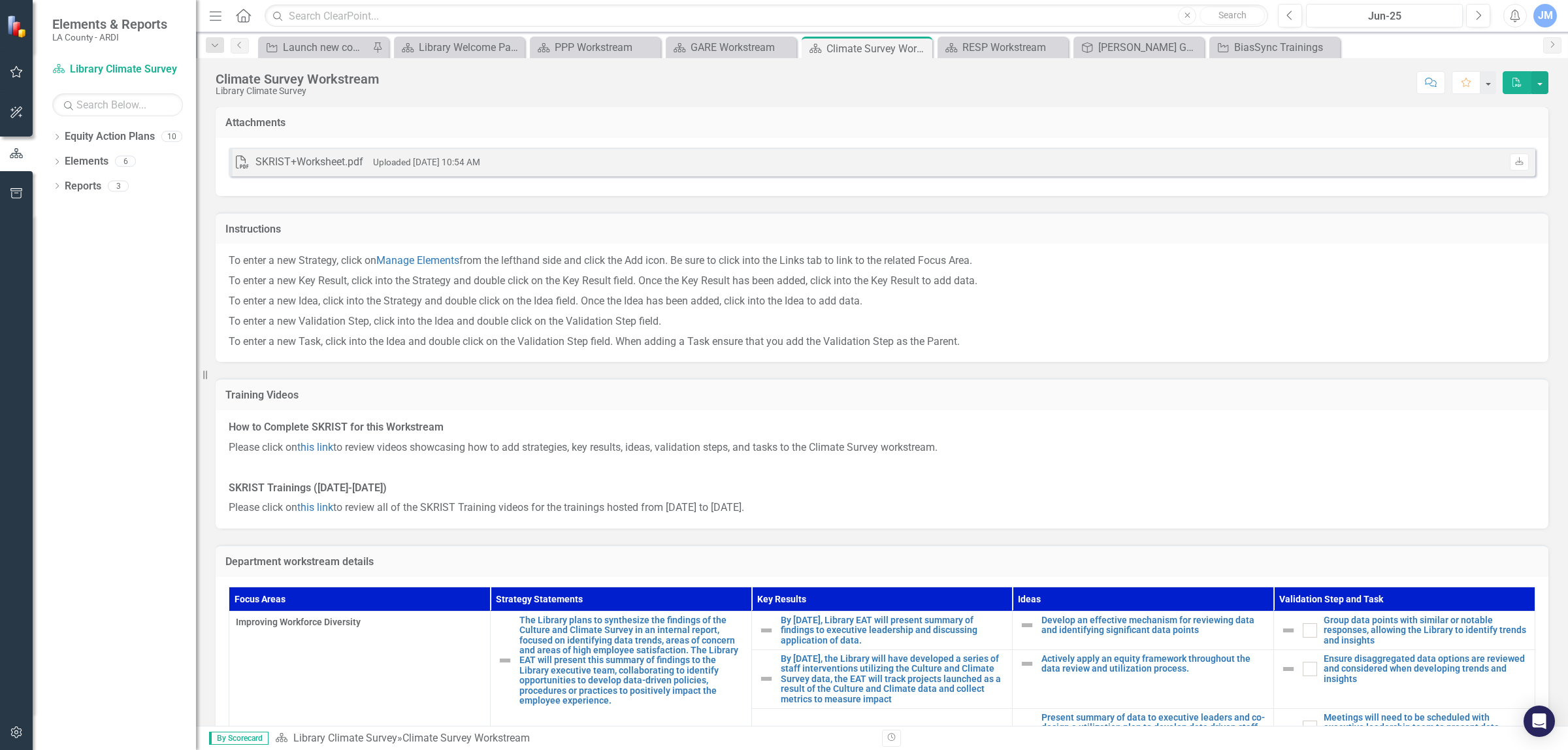 scroll, scrollTop: 0, scrollLeft: 0, axis: both 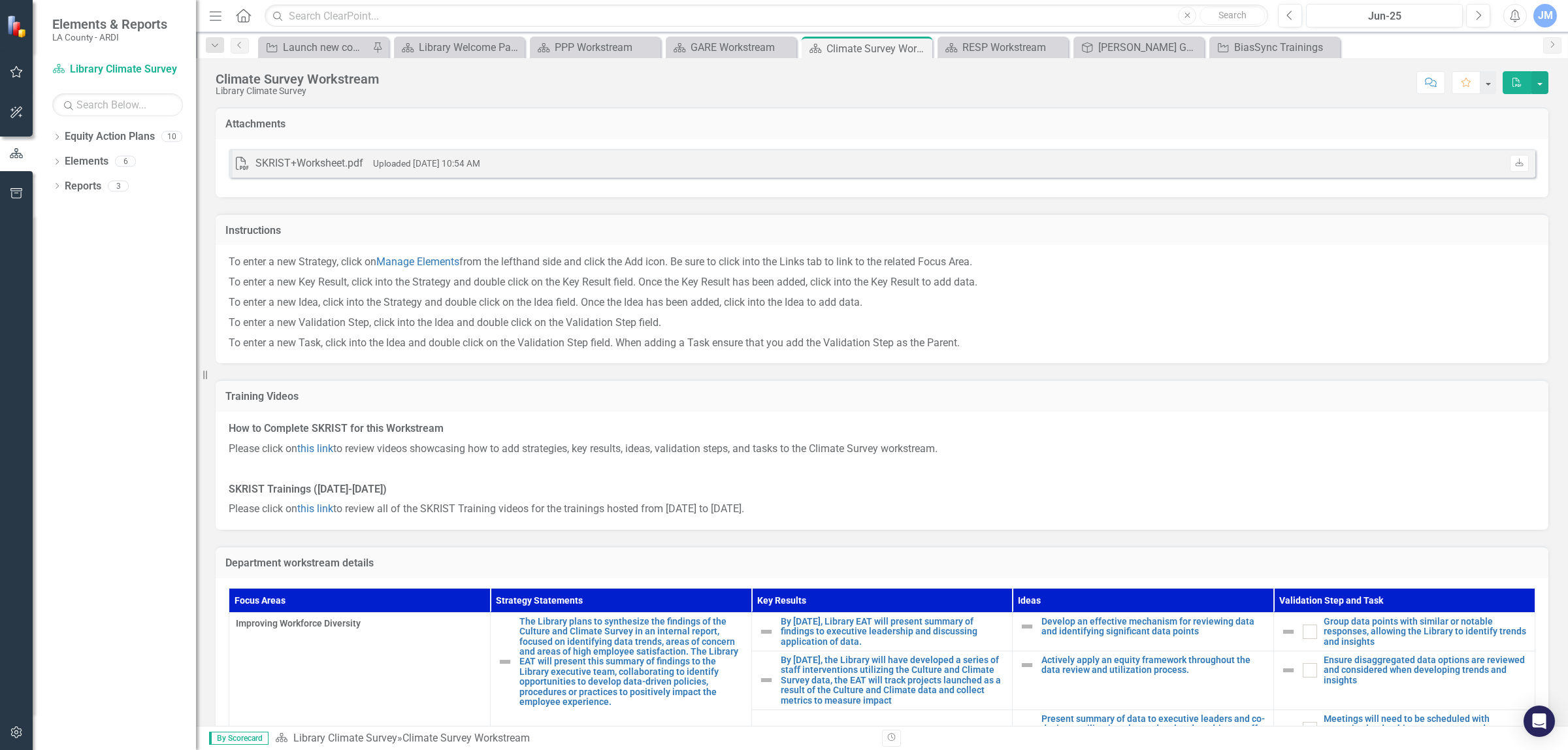 click on "PDF" at bounding box center [1517, 82] 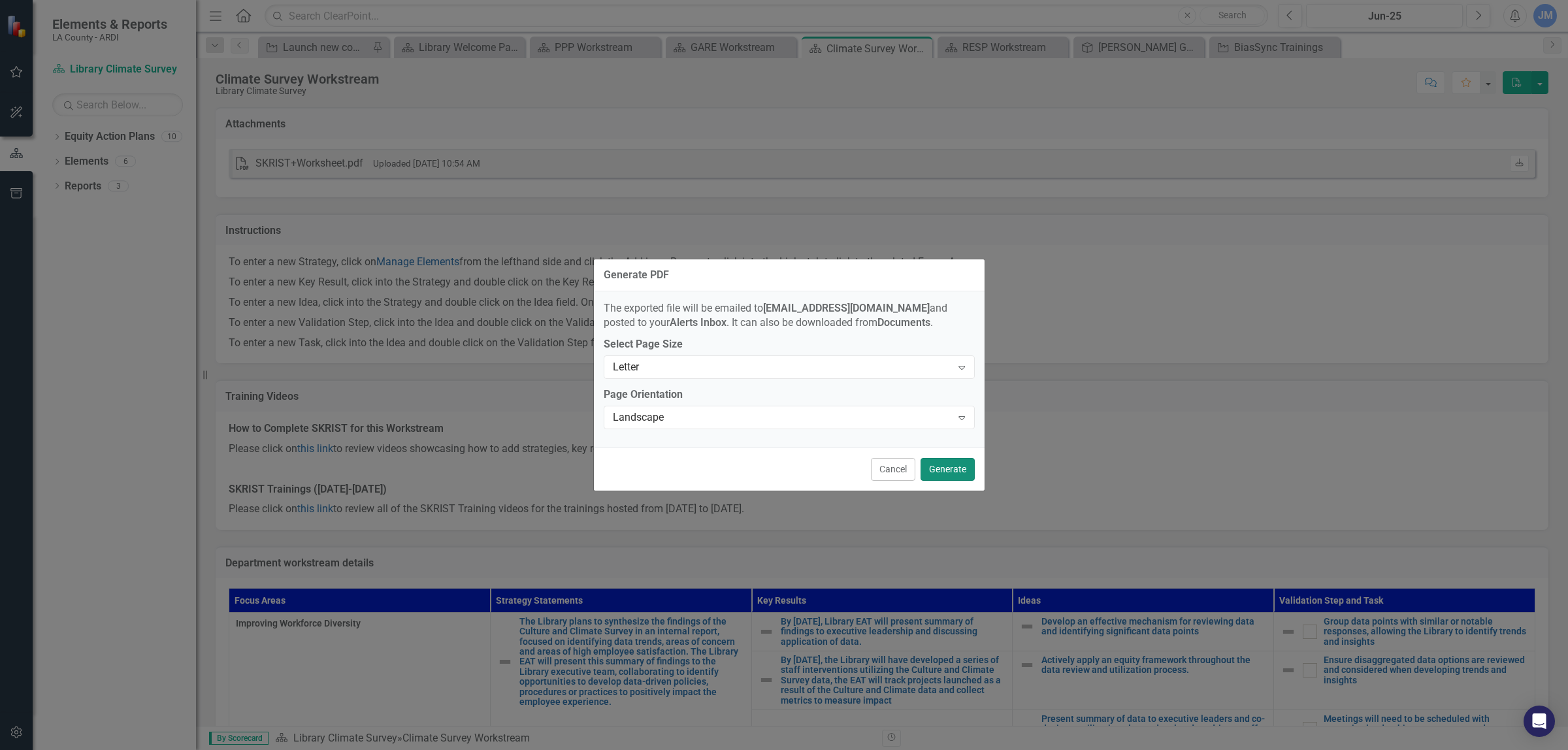 click on "Generate" at bounding box center (947, 469) 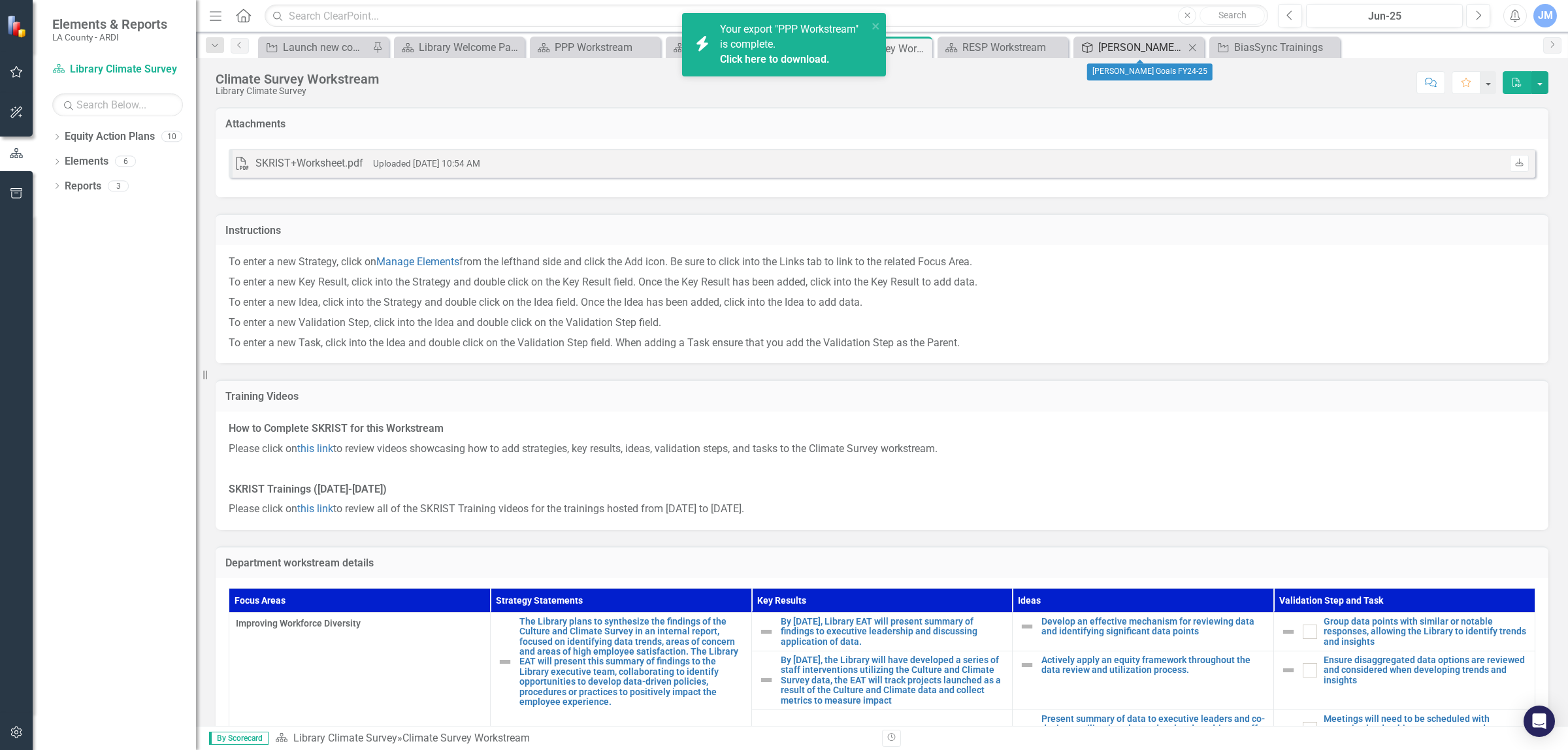 click on "[PERSON_NAME] Goals FY24-25" at bounding box center [1141, 47] 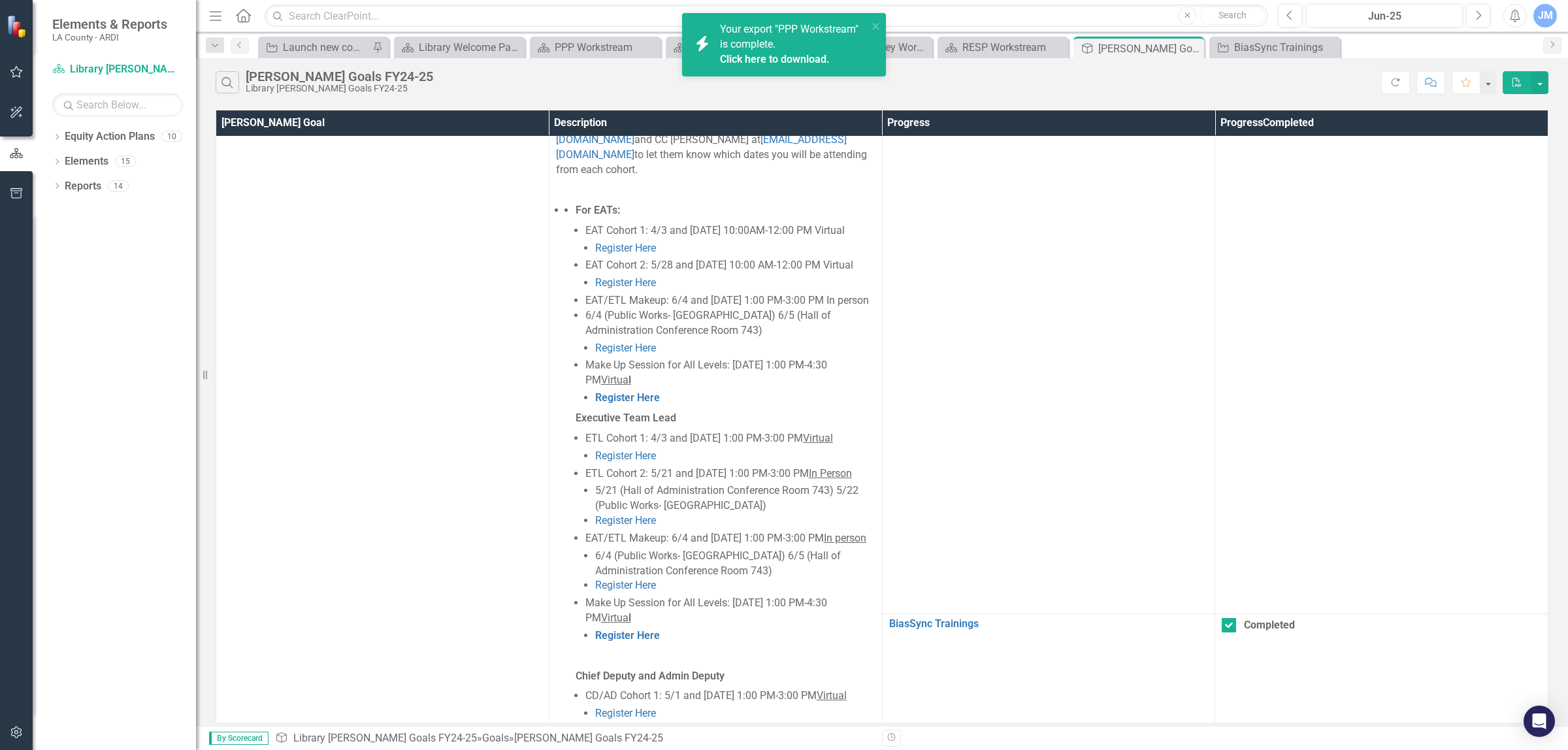 scroll, scrollTop: 1093, scrollLeft: 0, axis: vertical 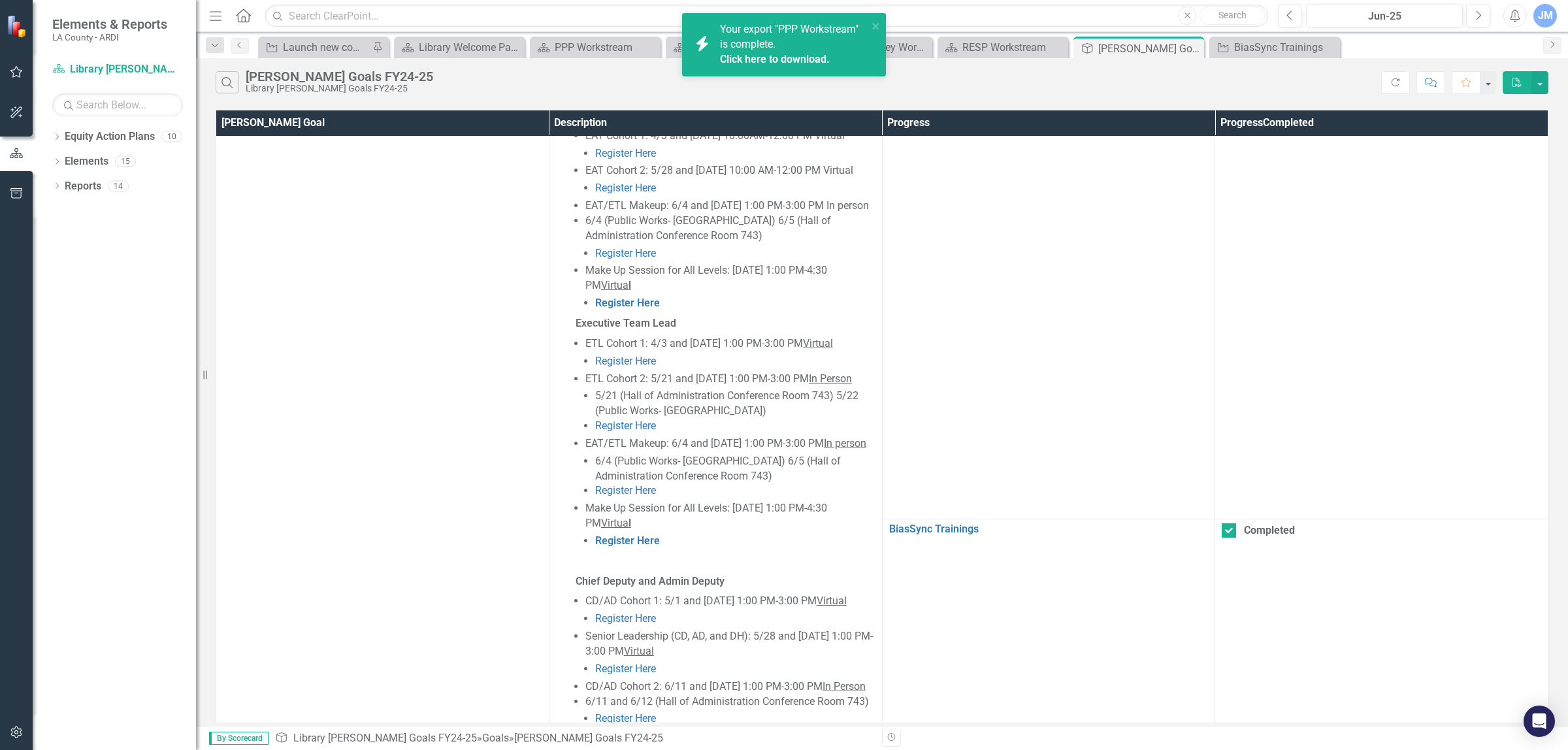 click on "The Board directed the development of an annual report to measure Departmental efforts to implement the Countywide Racial Equity Strategic Plan, the ARDI Initiative, and other equity efforts. The Annual Departmental Progress Report serves as an overview of each County department's efforts in advancing equity and antiracism initiatives. It documents accomplishments, challenges, and future goals in alignment with the Countywide Racial Equity Strategic Plan." at bounding box center (715, 1167) 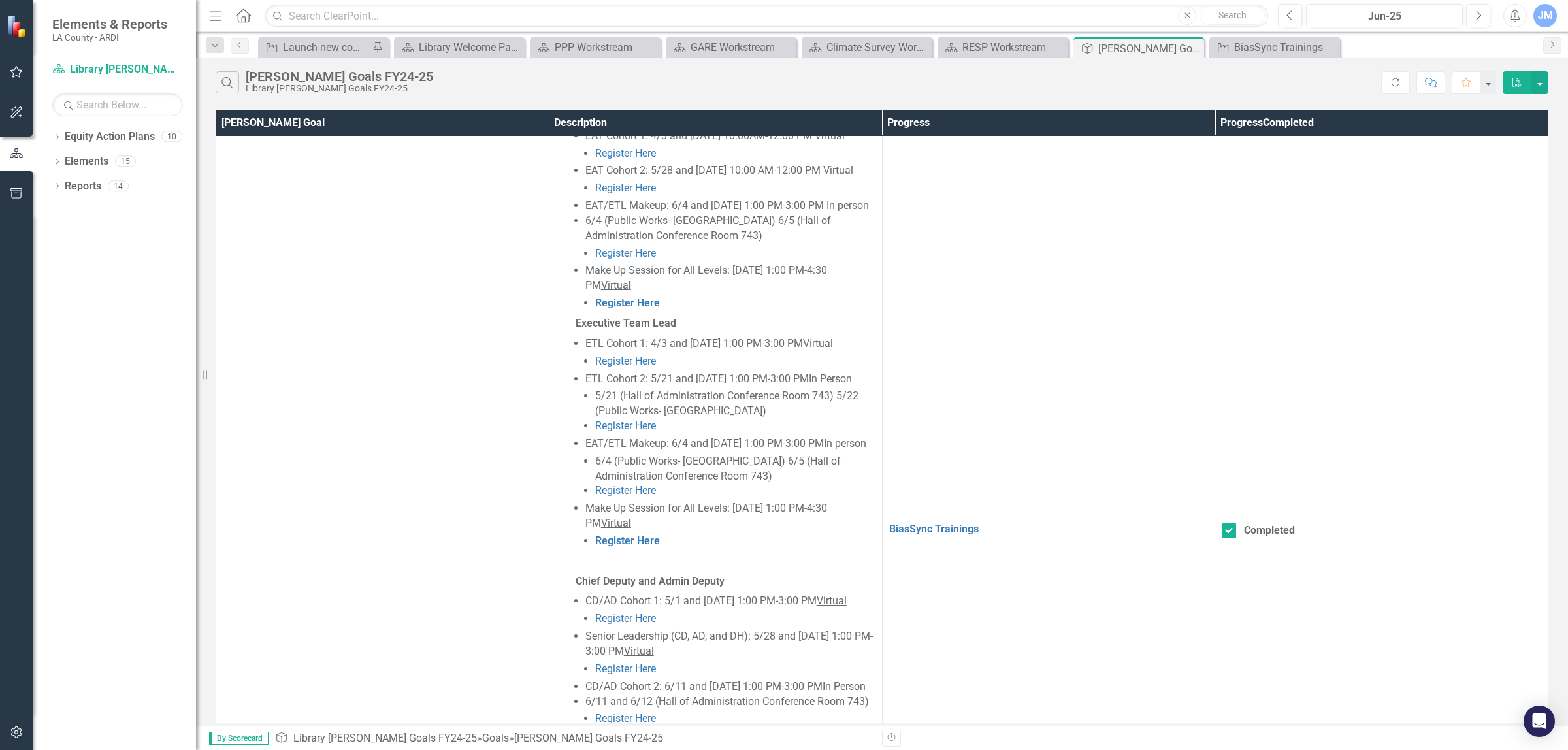 drag, startPoint x: 882, startPoint y: 642, endPoint x: 1037, endPoint y: 621, distance: 156.41611 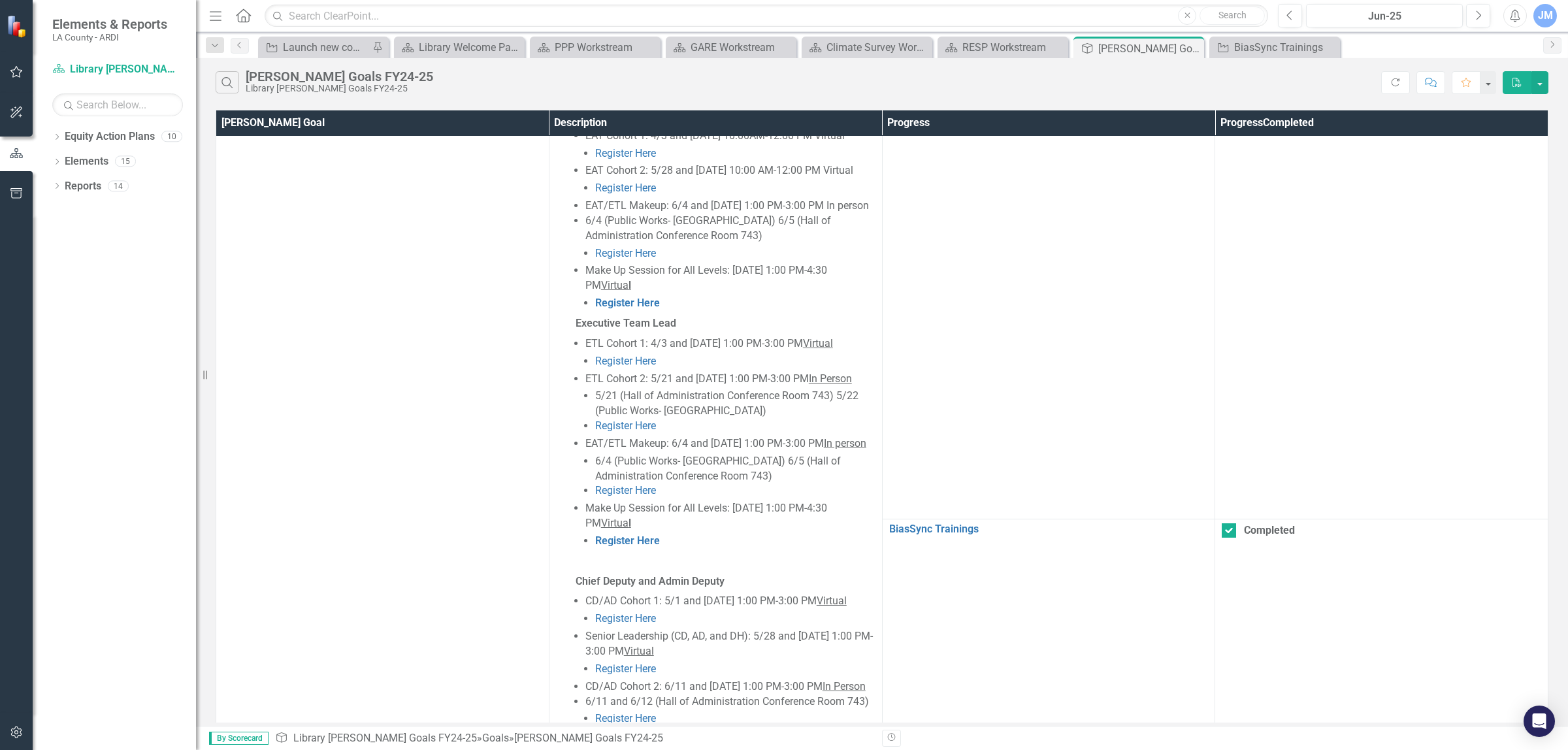 click on "The Annual Departmental Progress Reports will be the same as the previous year. Guidance and templates for the reports are available on  ARDI’s SharePoint.  ARDI is in the process of rolling out the next component of the Annual Report which will include reporting on the Racial Equity Strategic Plan implementation work. [PERSON_NAME] is currently piloting this reporting system and any department who is interested in participating can reach out to [PERSON_NAME] ( [PERSON_NAME][EMAIL_ADDRESS][DOMAIN_NAME] ) from the ARDI team. The Annual Departmental Progress Report will be submitted on the ClearPoint software by [DATE]." at bounding box center (715, 1296) 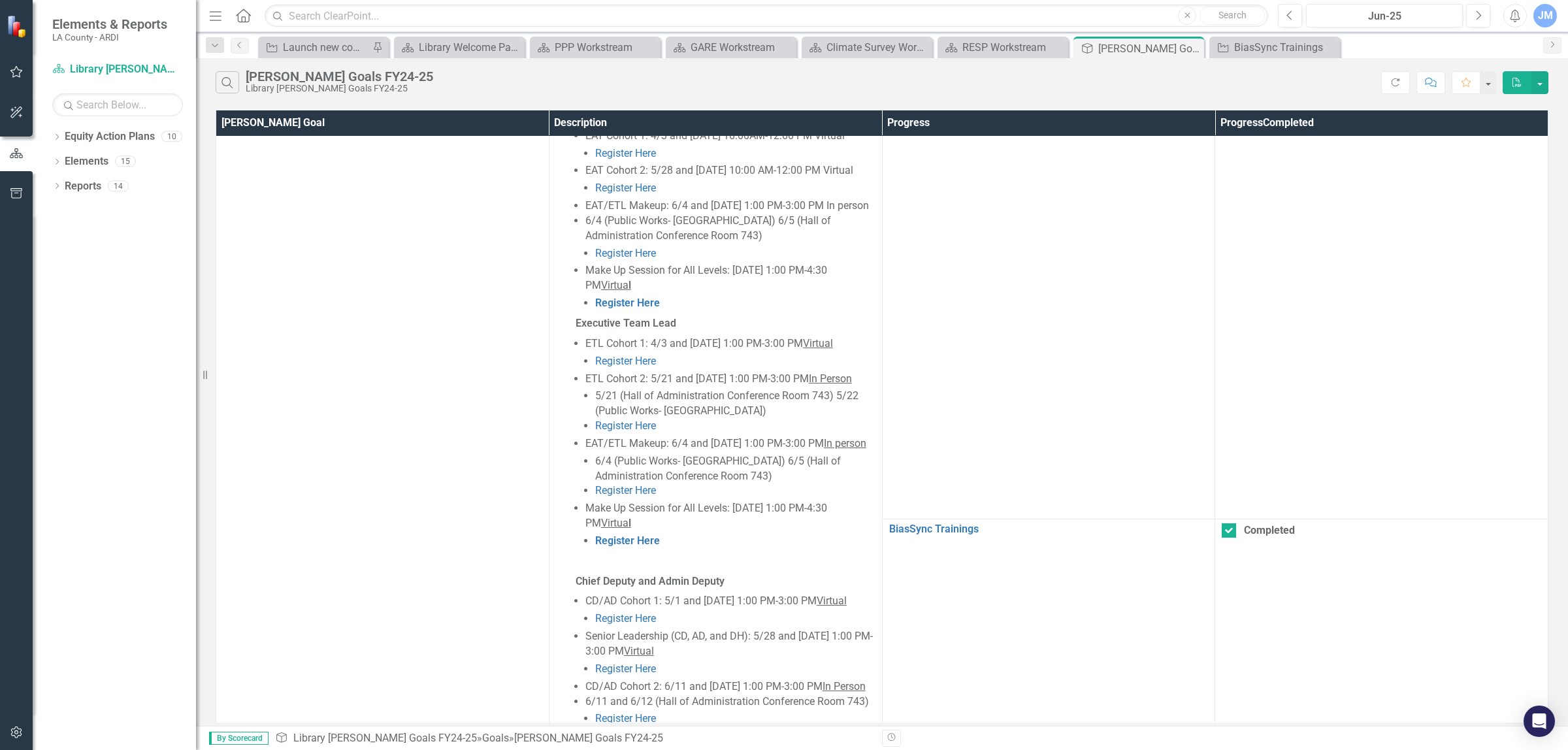 copy on "The Annual Departmental Progress Report will be submitted on the ClearPoint software by [DATE]." 